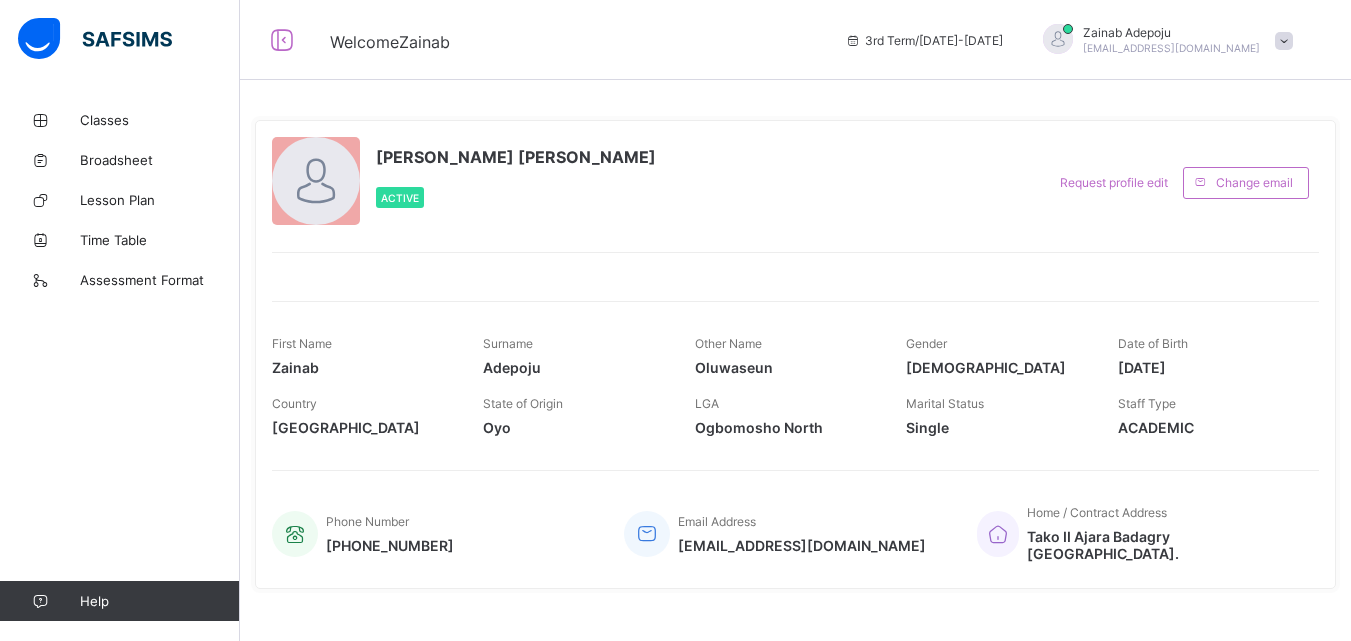 scroll, scrollTop: 0, scrollLeft: 0, axis: both 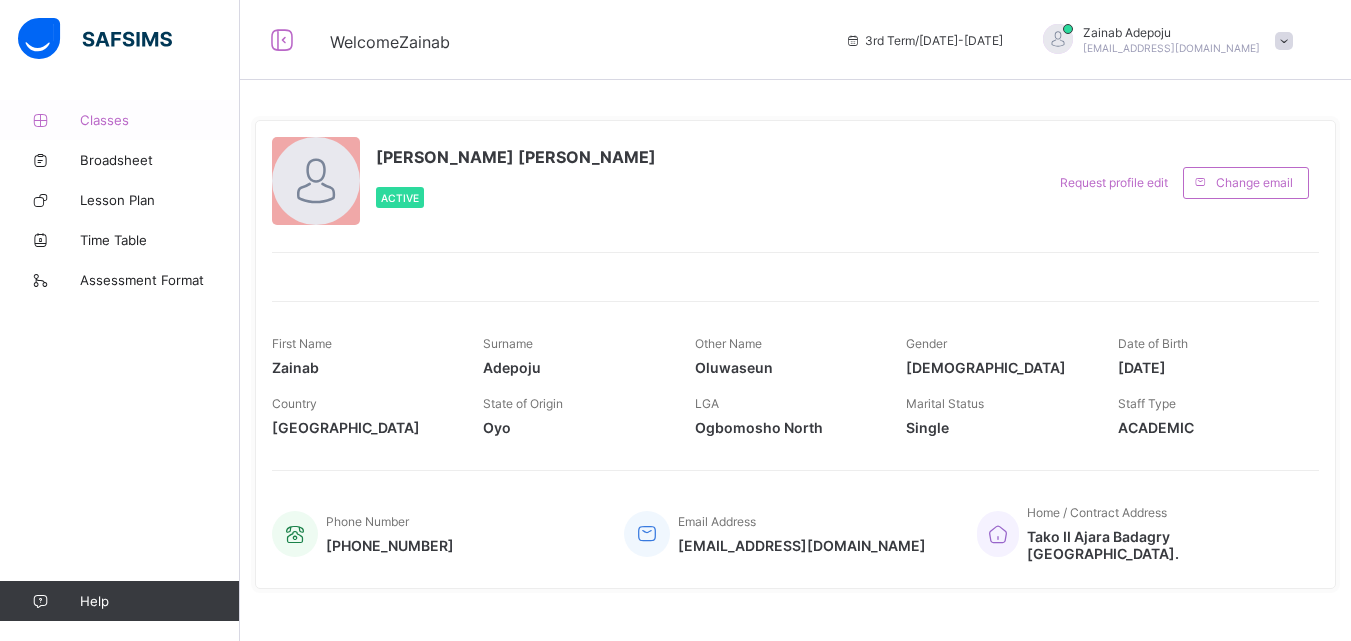 click on "Classes" at bounding box center (160, 120) 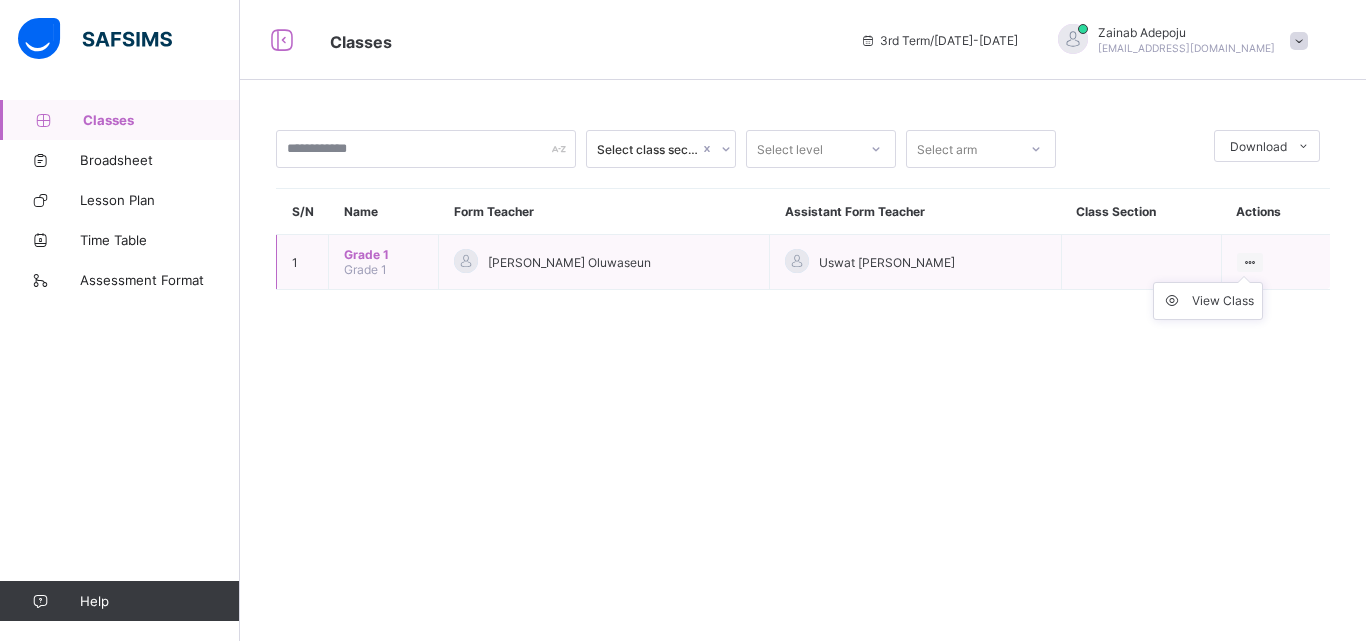 click at bounding box center [1250, 262] 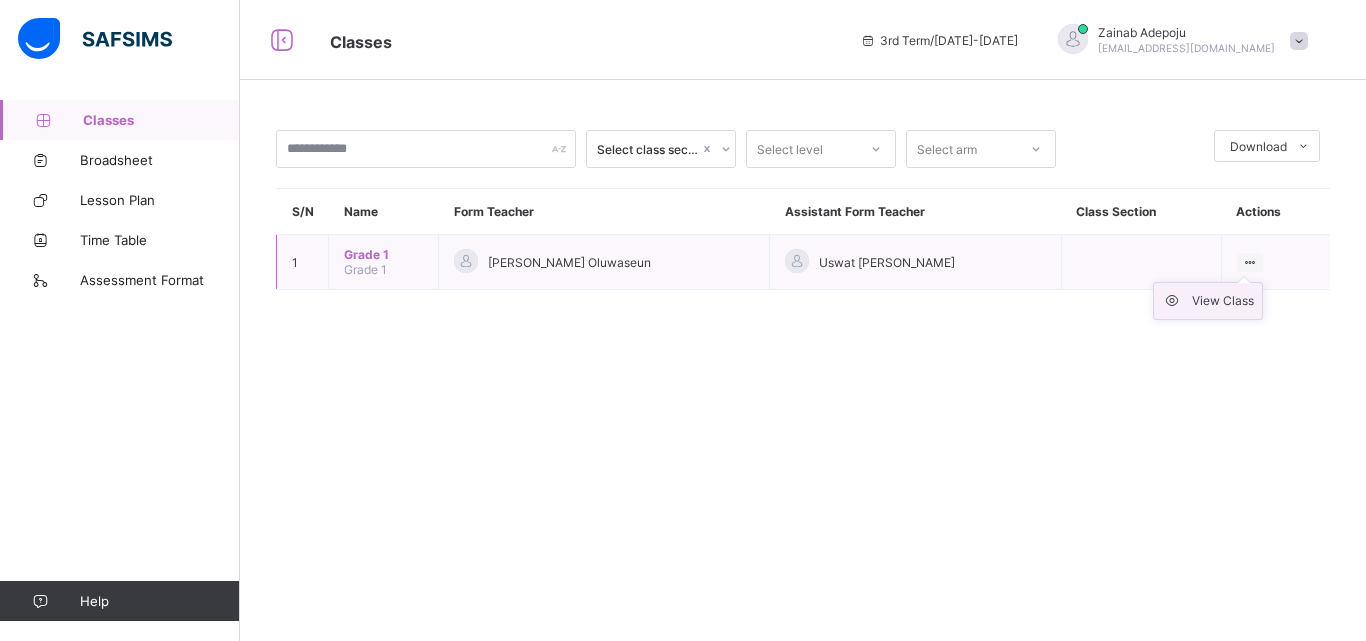 click on "View Class" at bounding box center [1223, 301] 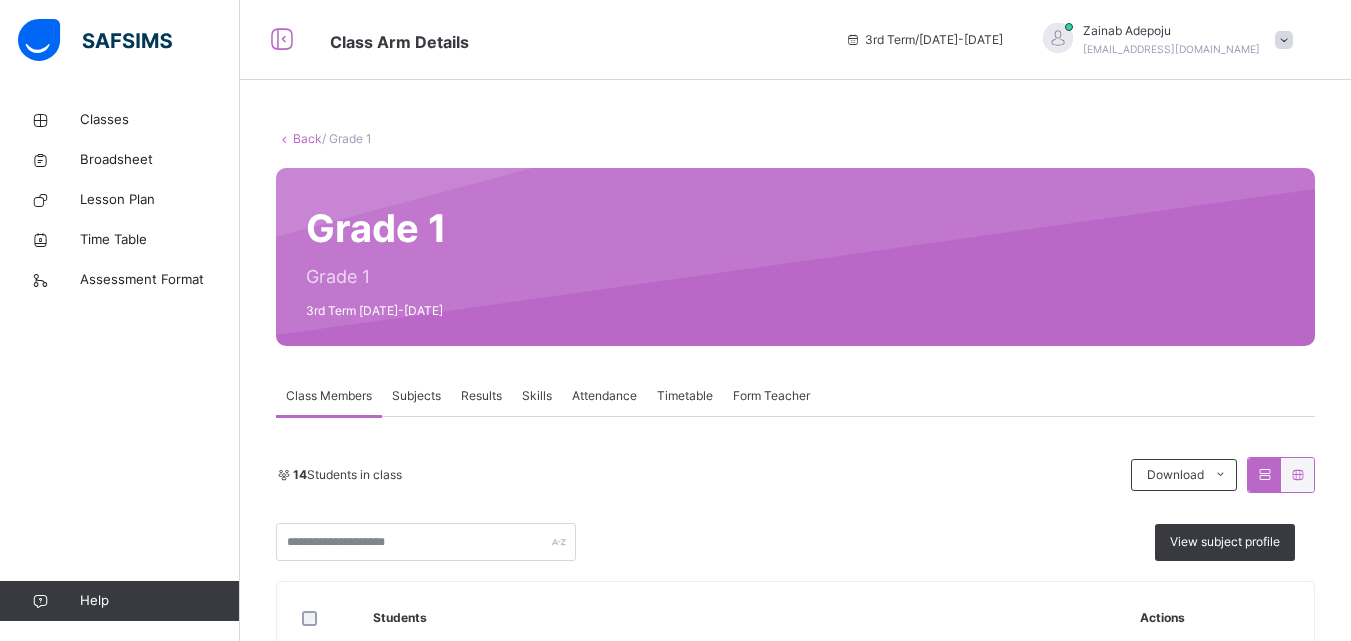 click on "Subjects" at bounding box center [416, 396] 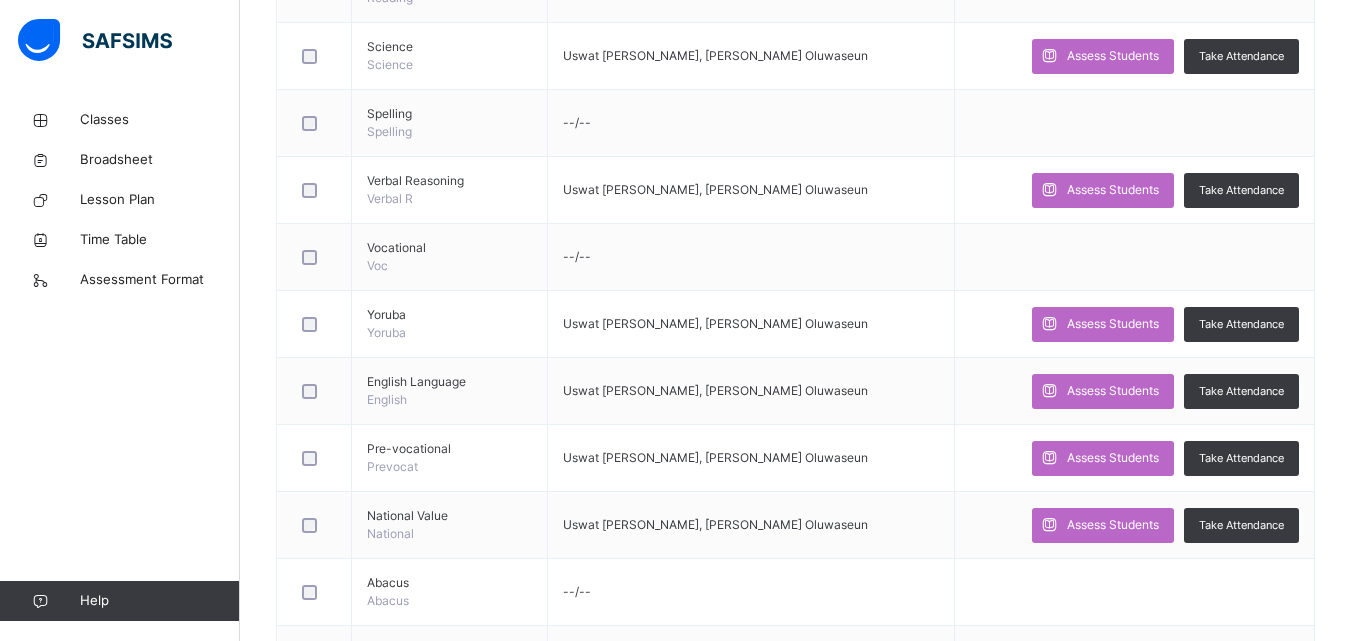 scroll, scrollTop: 1225, scrollLeft: 0, axis: vertical 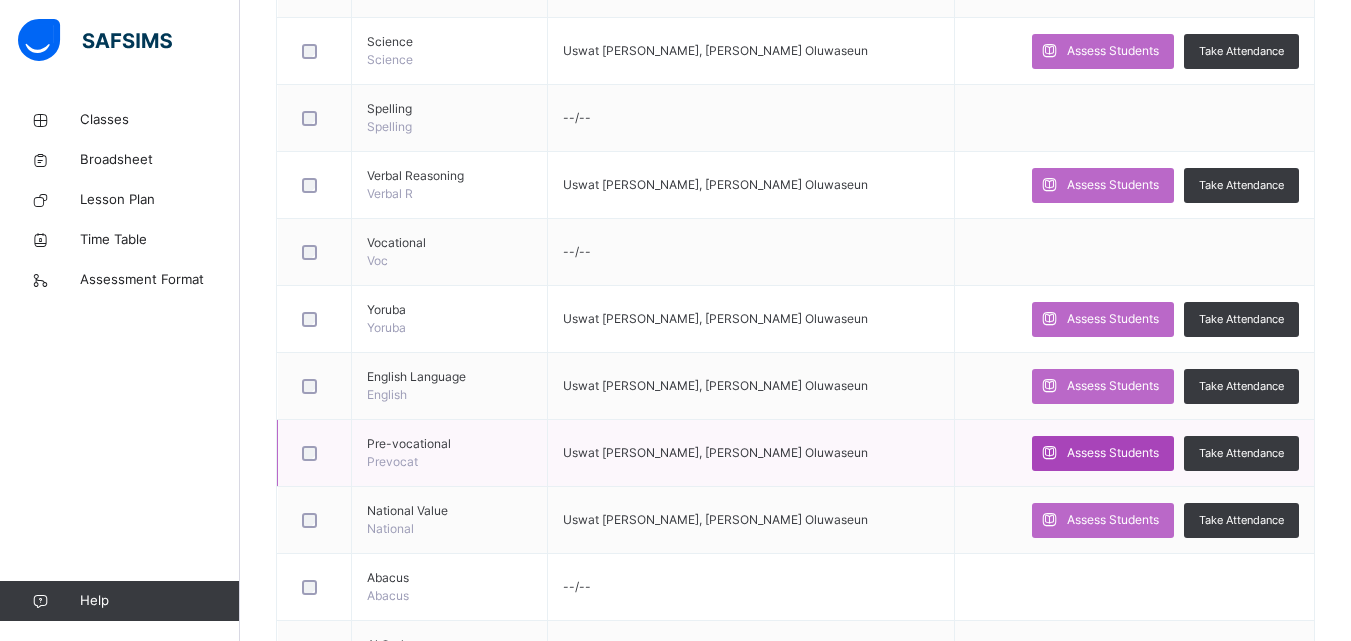 click on "Assess Students" at bounding box center [1113, 453] 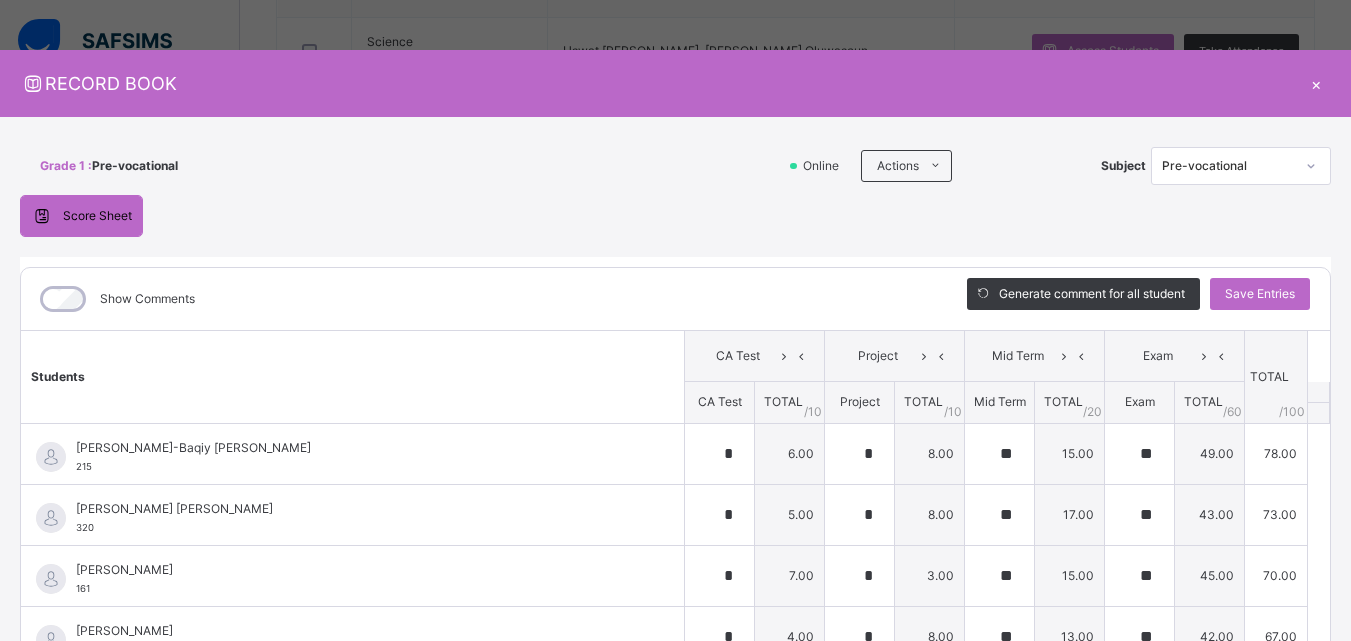 type on "*" 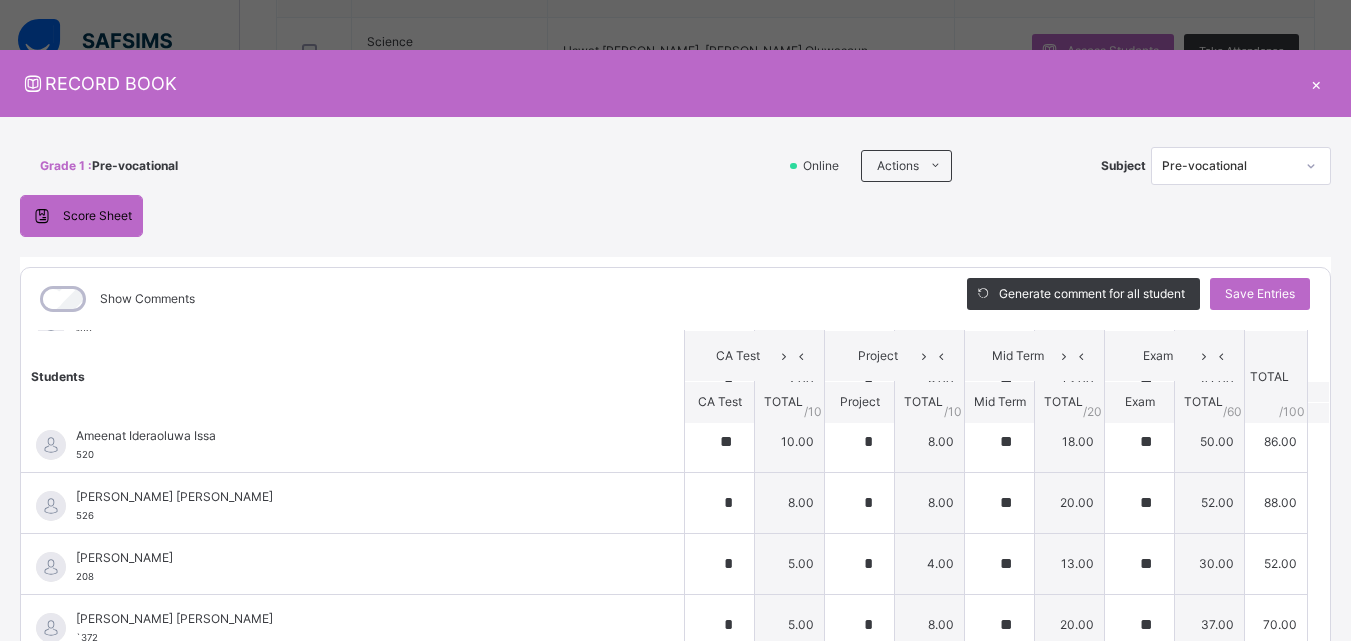 scroll, scrollTop: 448, scrollLeft: 0, axis: vertical 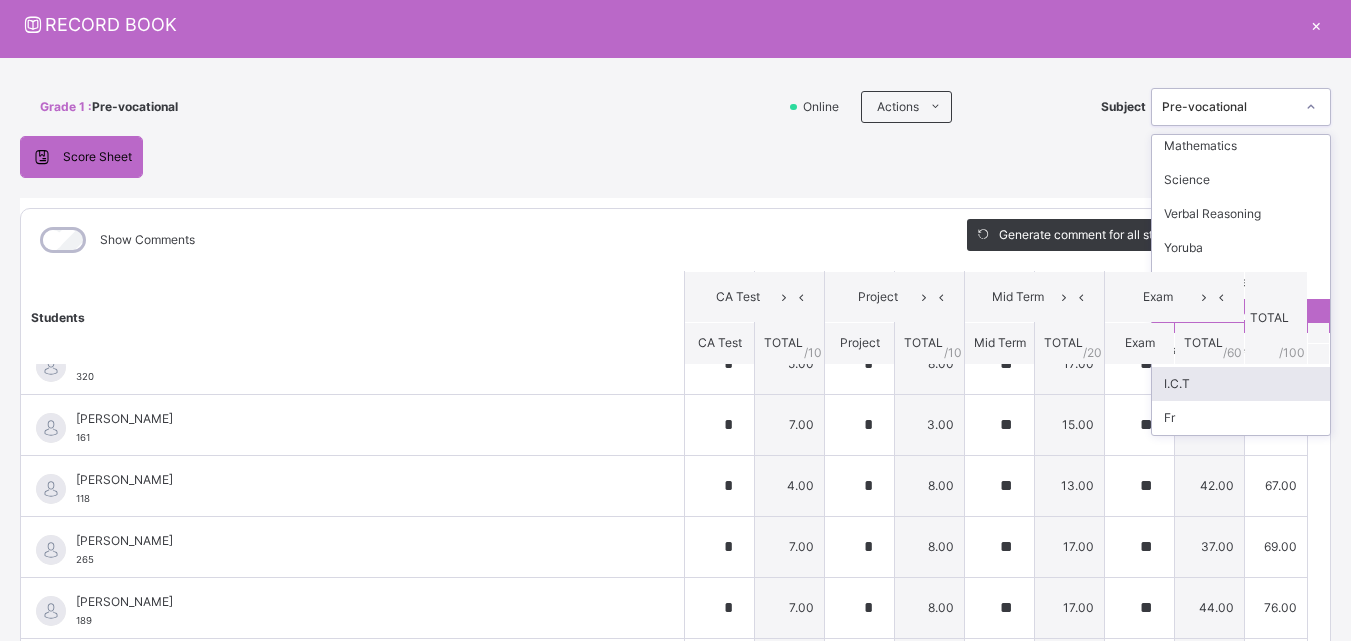 click on "I.C.T" at bounding box center [1241, 384] 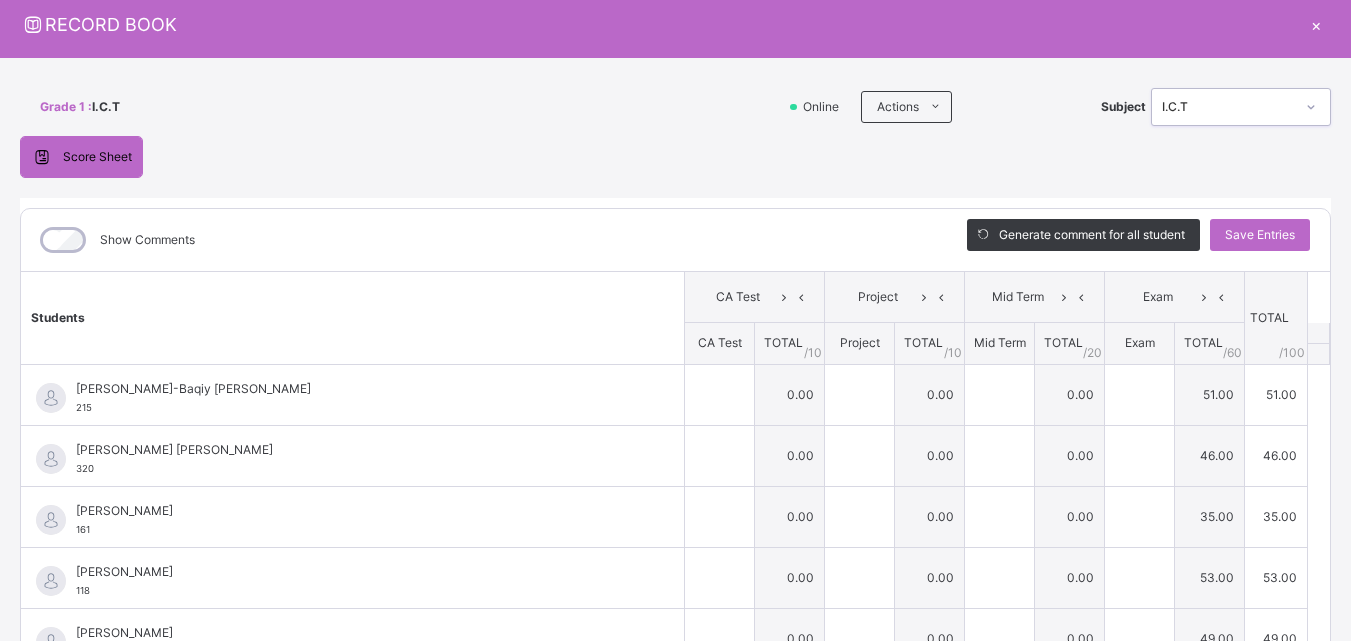 type on "**" 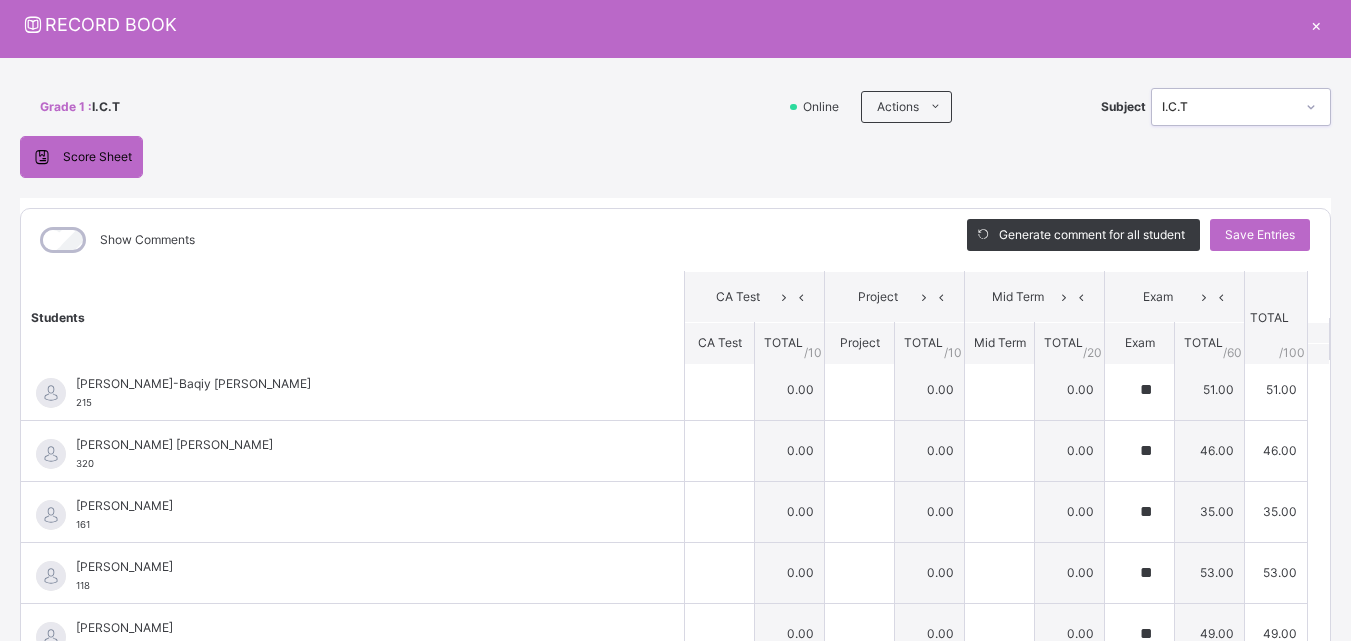scroll, scrollTop: 0, scrollLeft: 0, axis: both 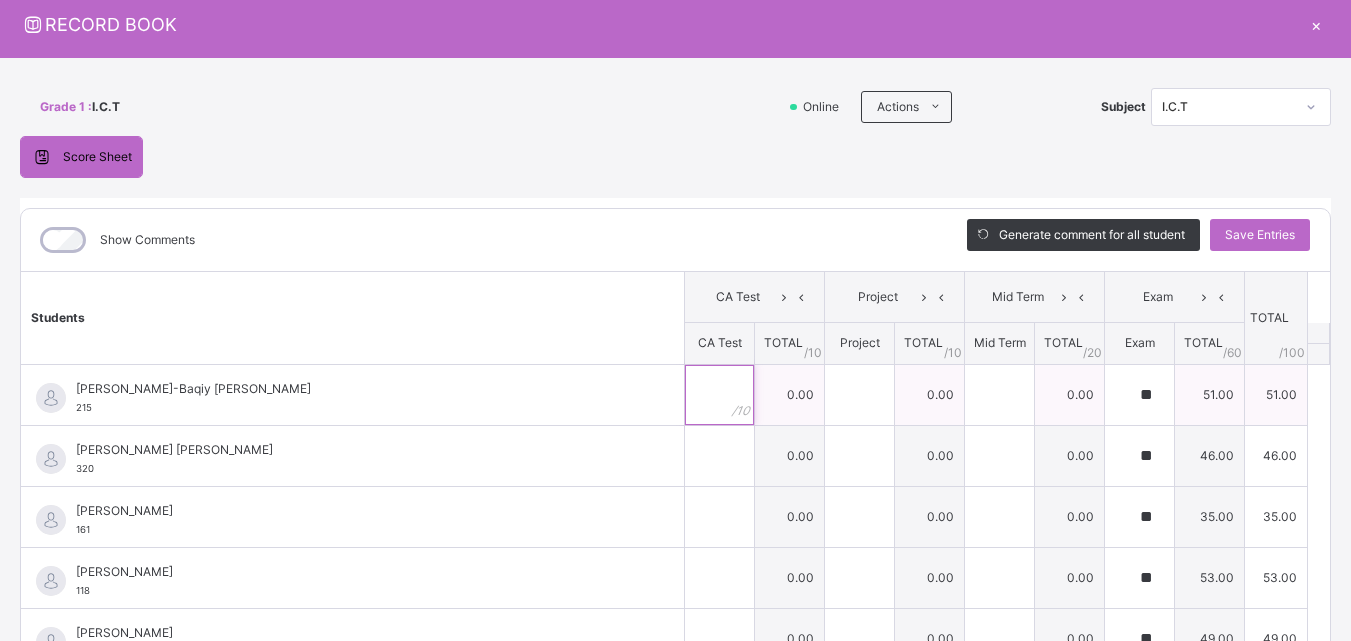 click at bounding box center (719, 395) 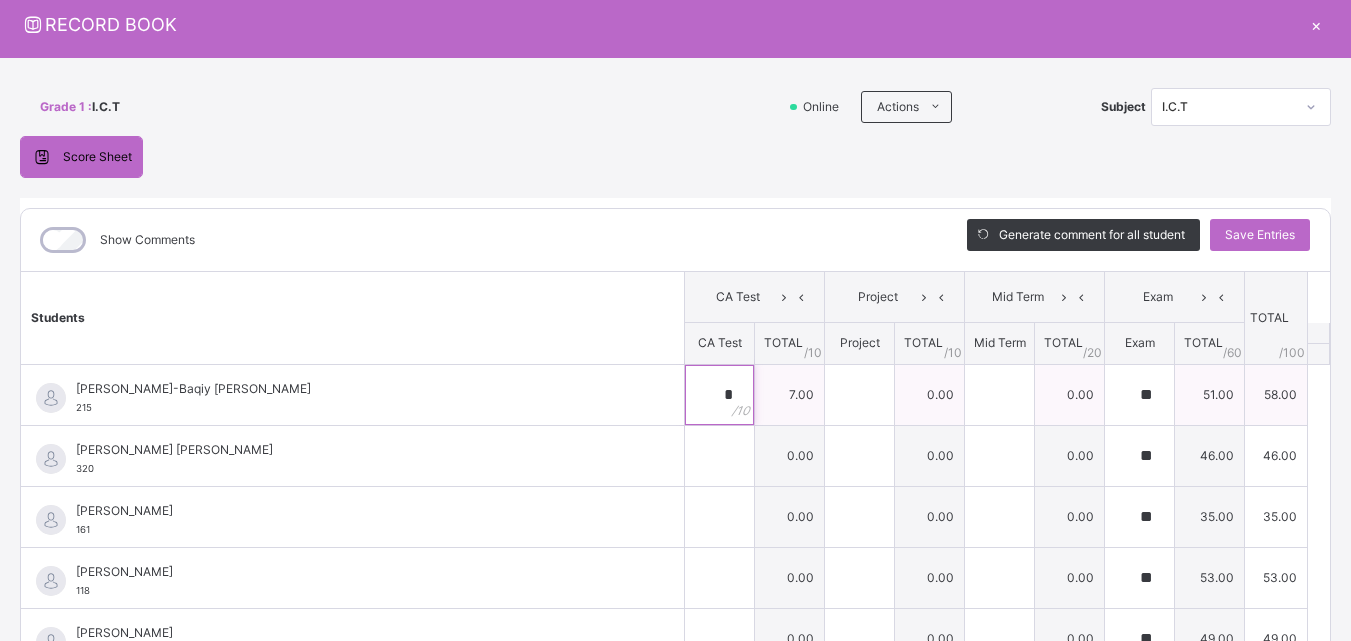 type on "*" 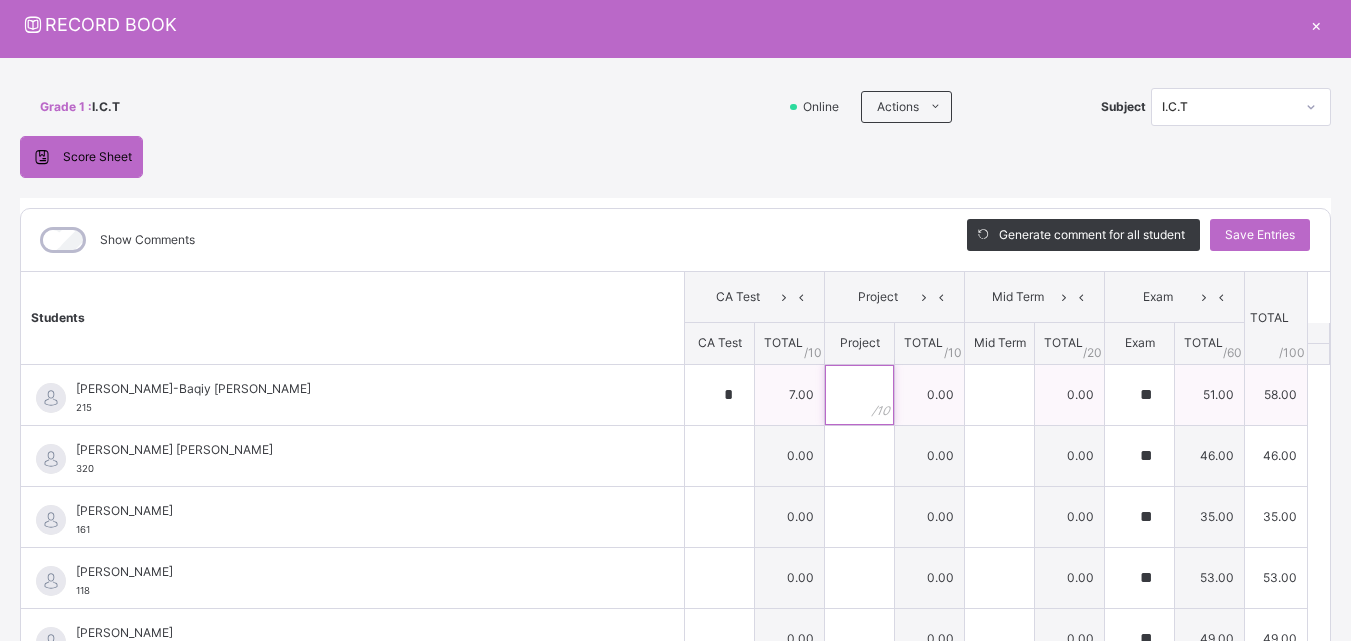 click at bounding box center (859, 395) 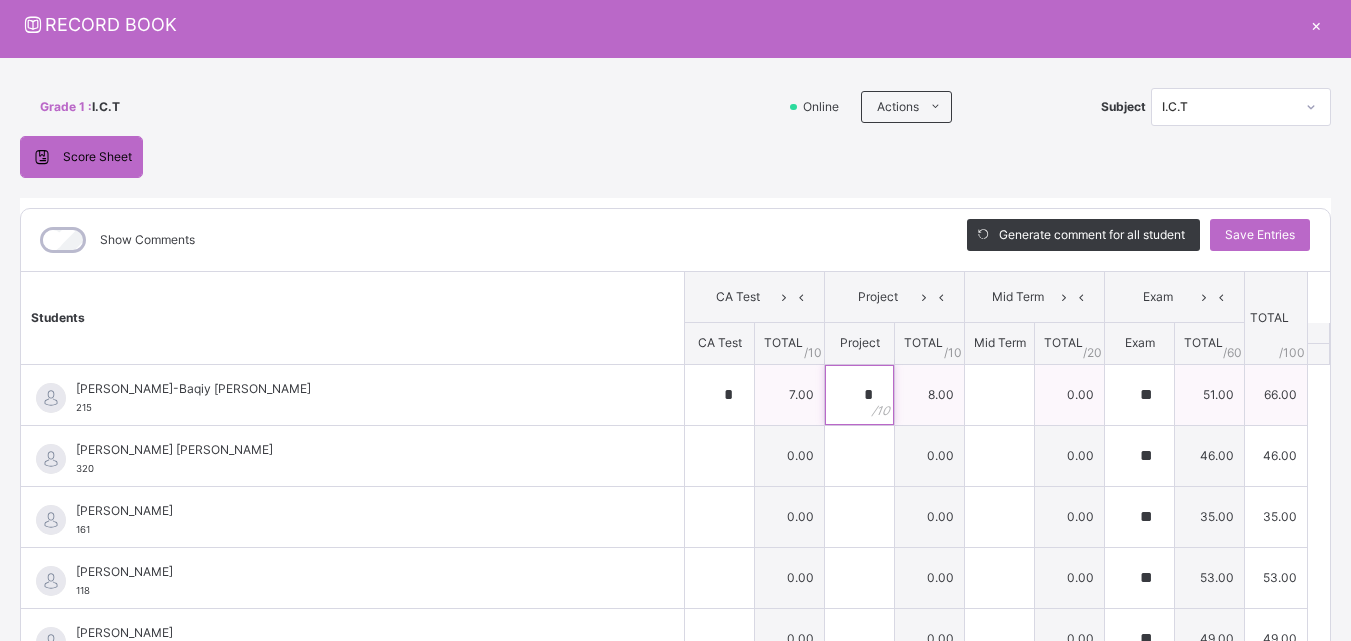 type on "*" 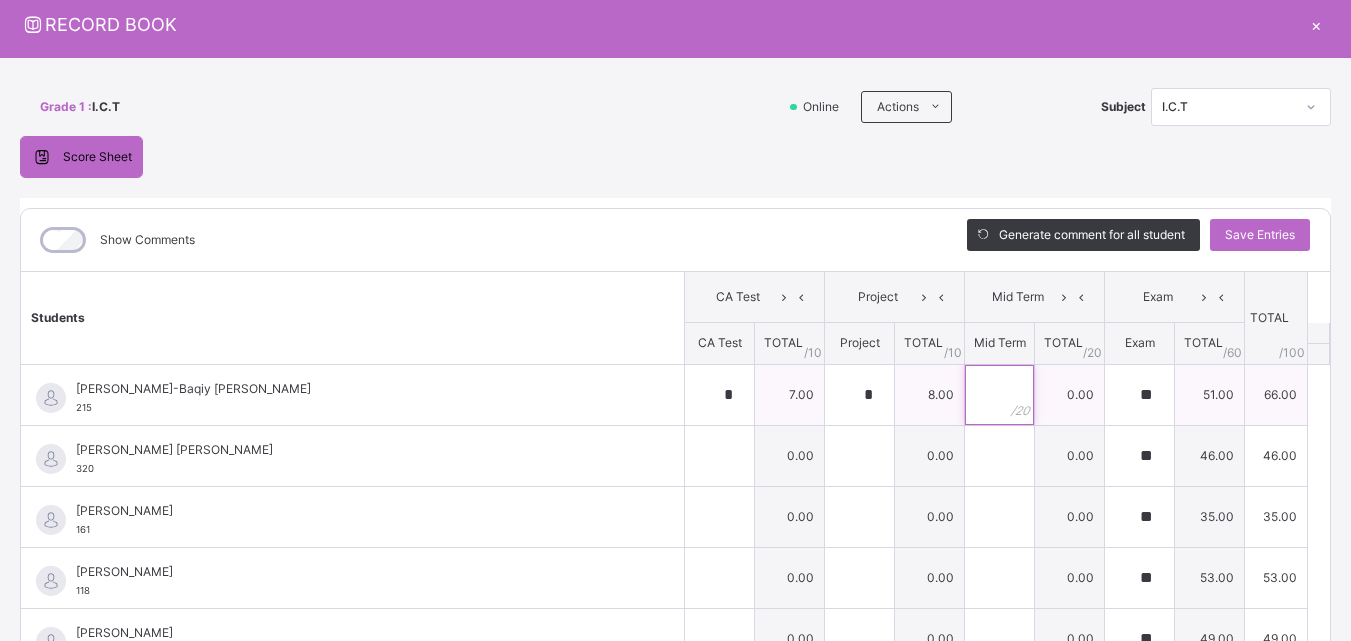 click at bounding box center [999, 395] 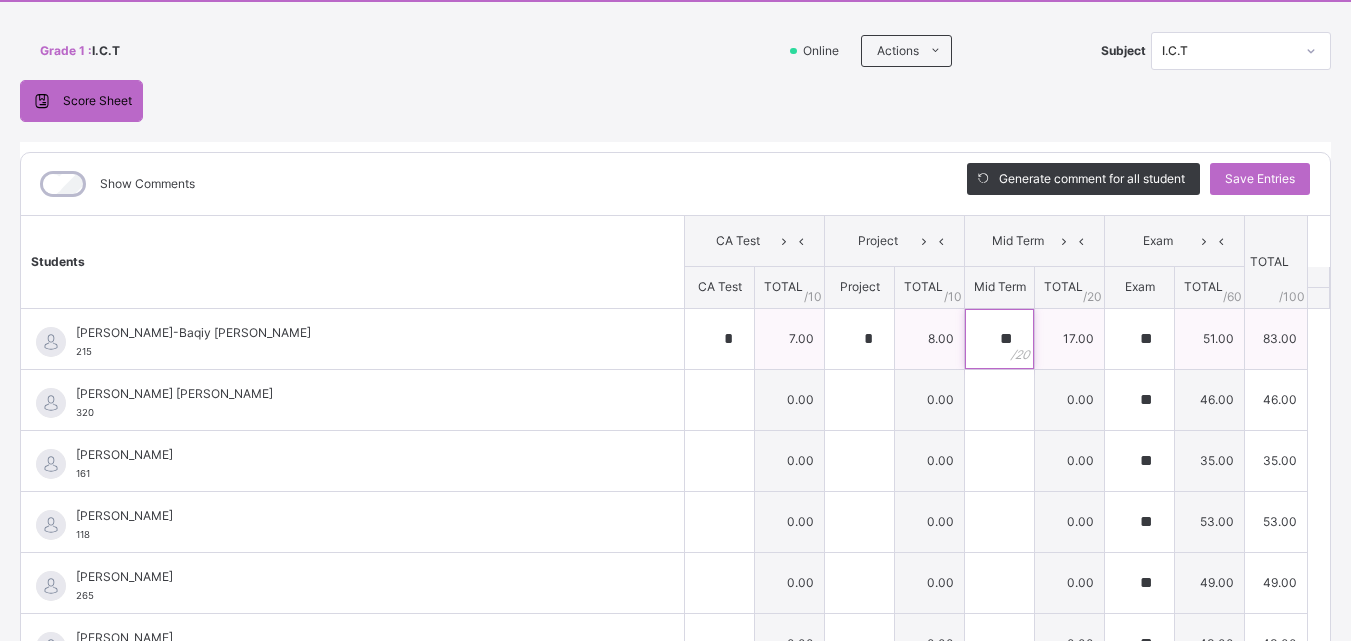 scroll, scrollTop: 124, scrollLeft: 0, axis: vertical 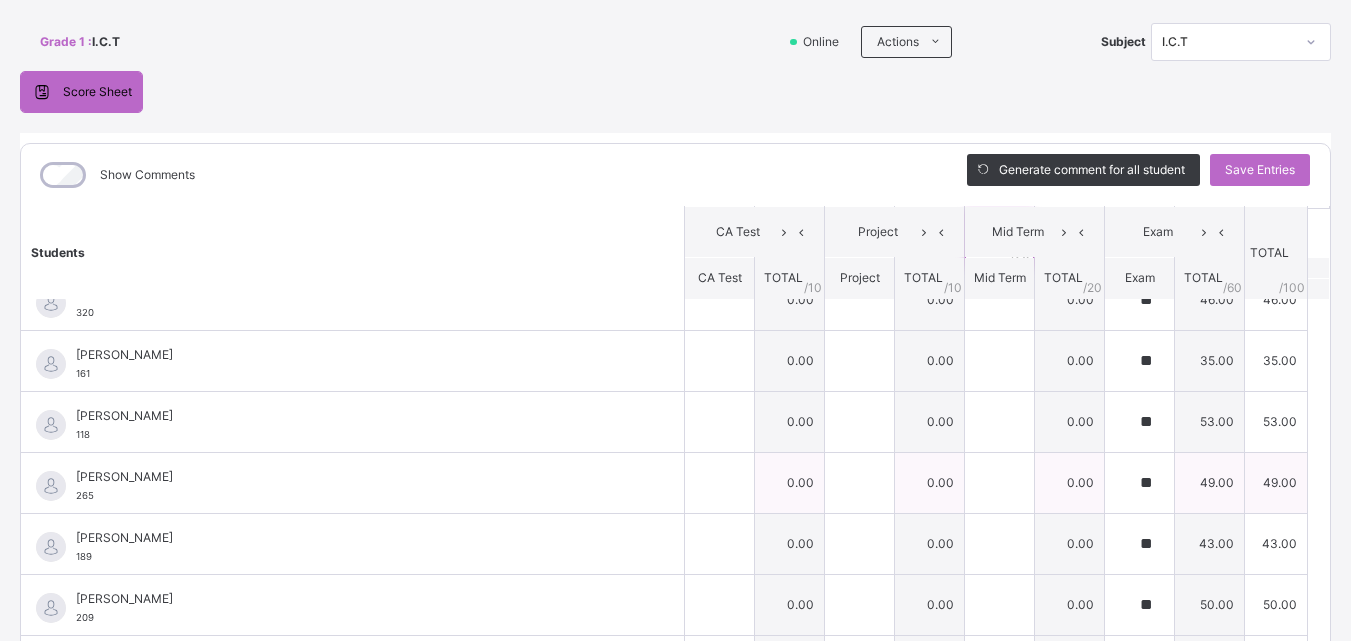 type on "**" 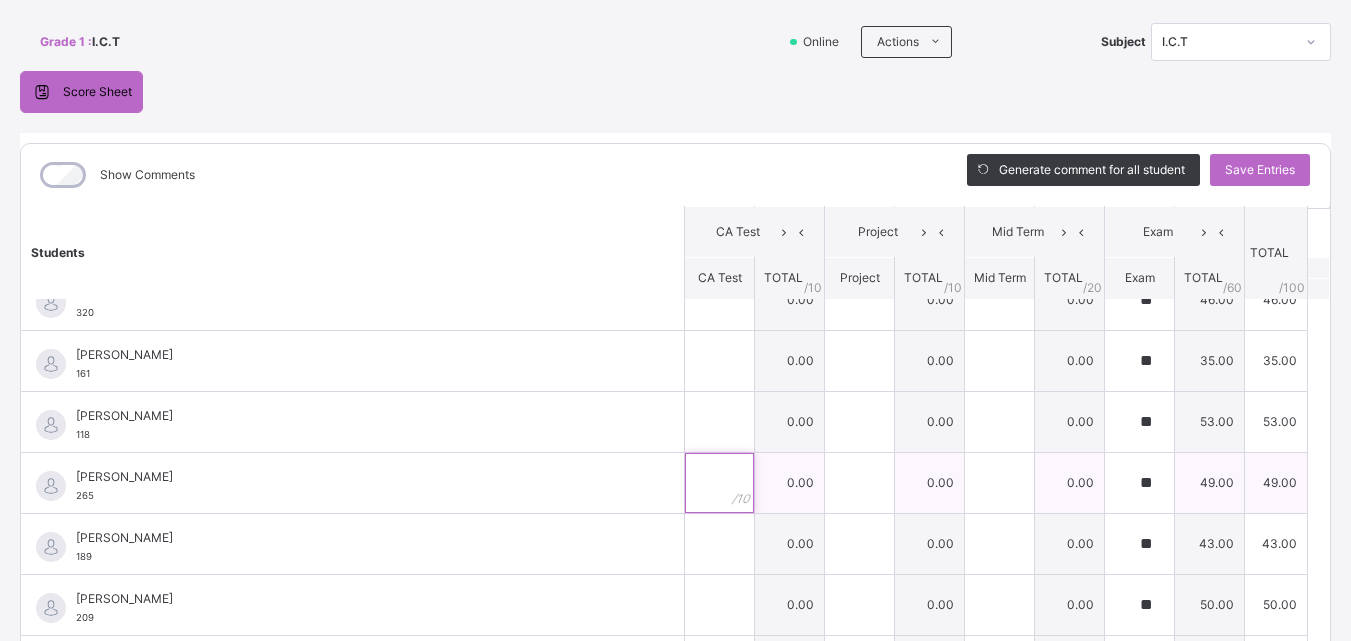 click at bounding box center [719, 483] 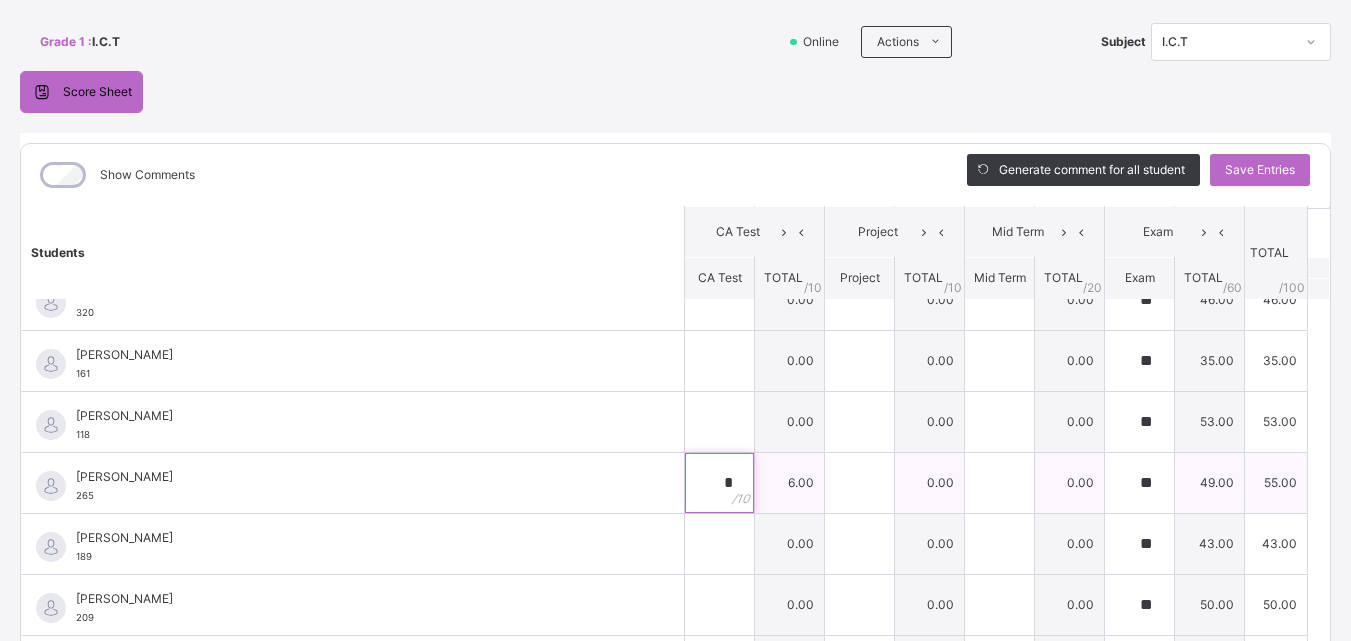 type on "*" 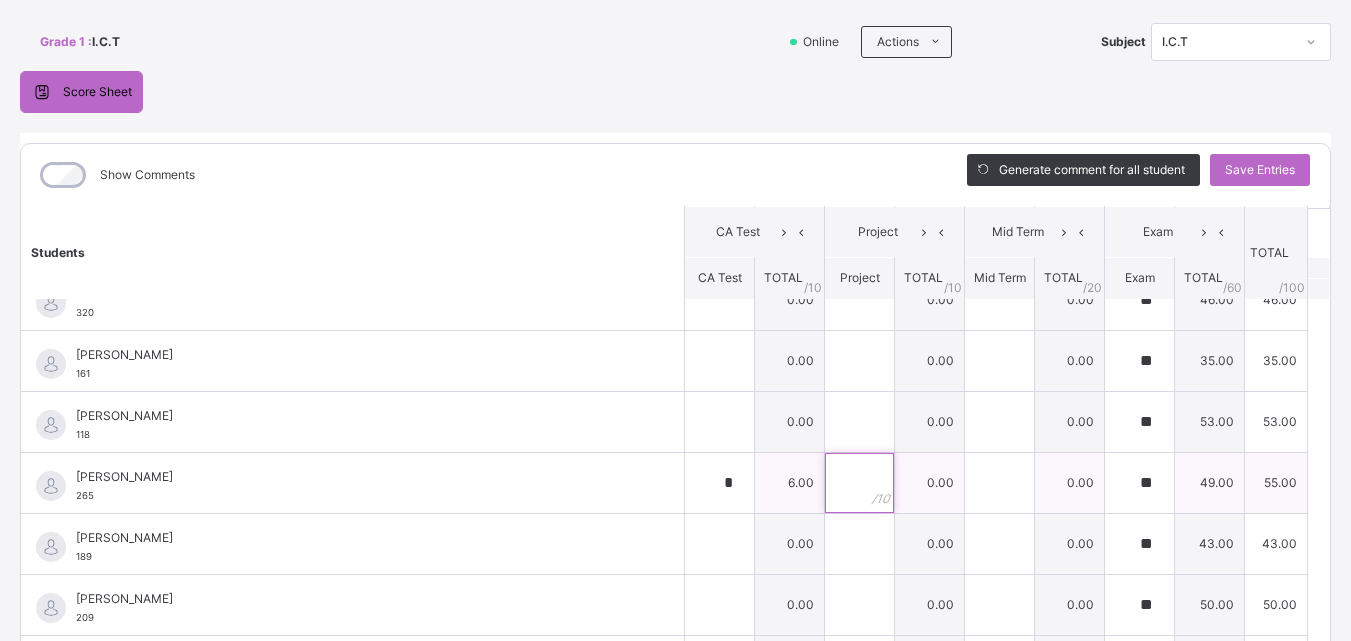 click at bounding box center (859, 483) 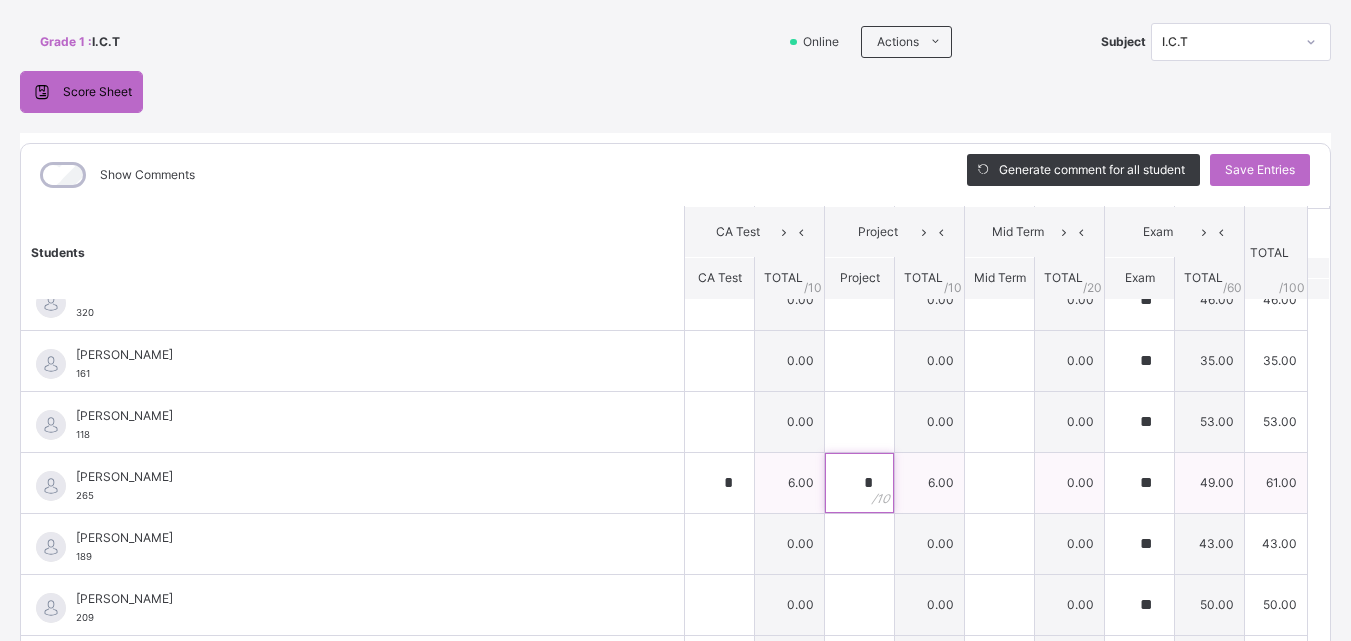 type on "*" 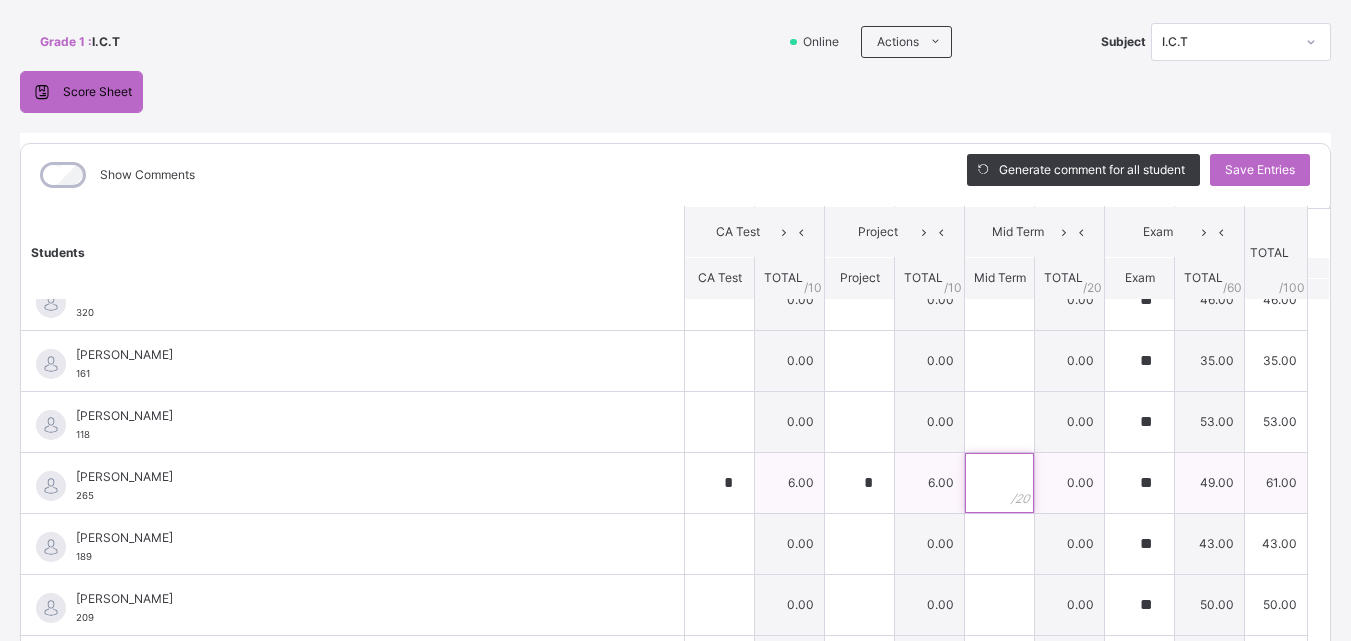 click at bounding box center (999, 483) 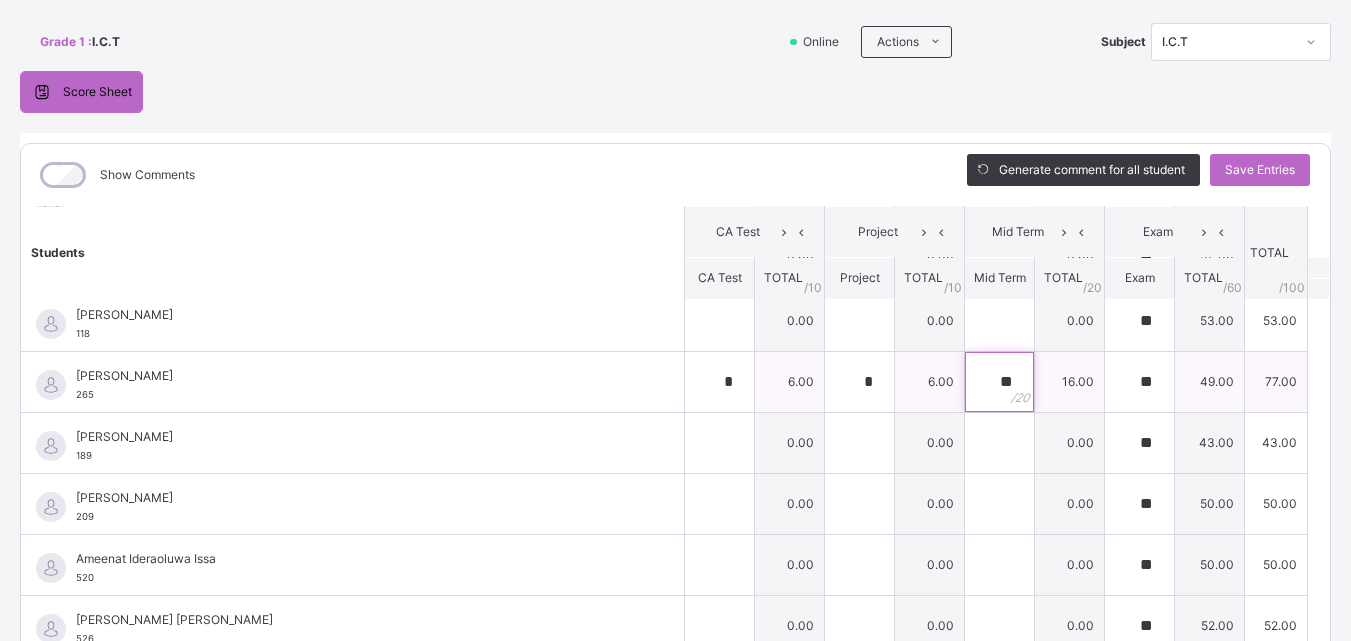 scroll, scrollTop: 196, scrollLeft: 0, axis: vertical 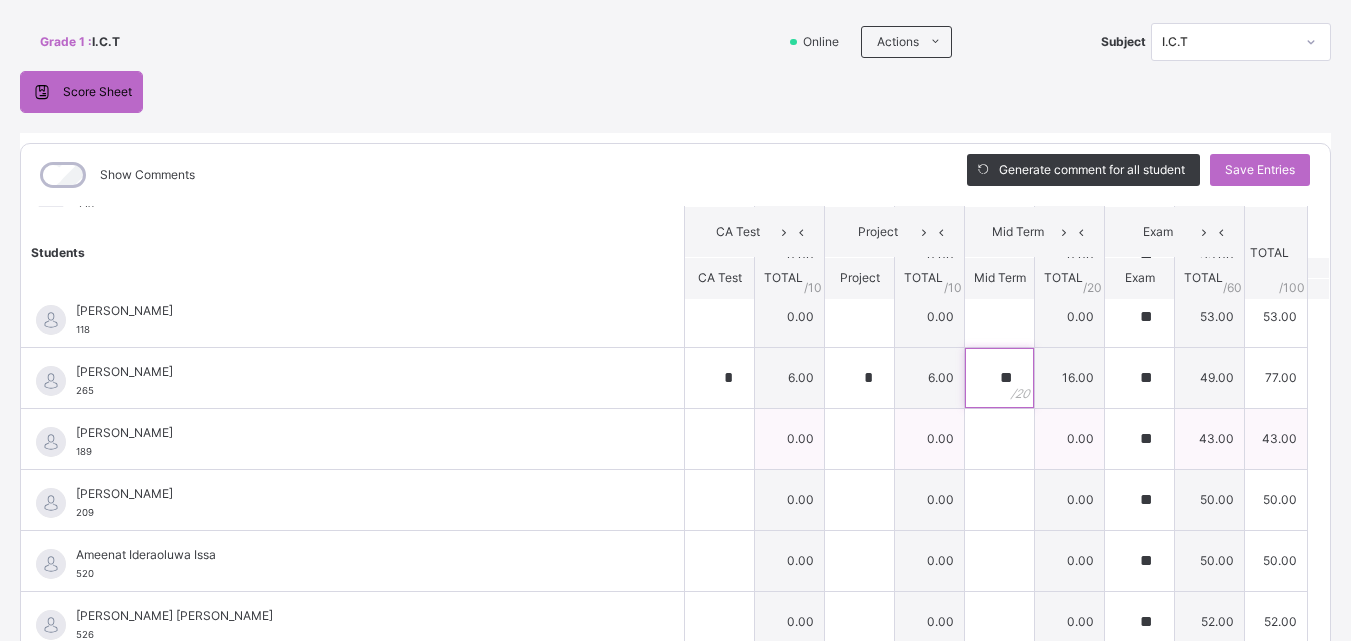 type on "**" 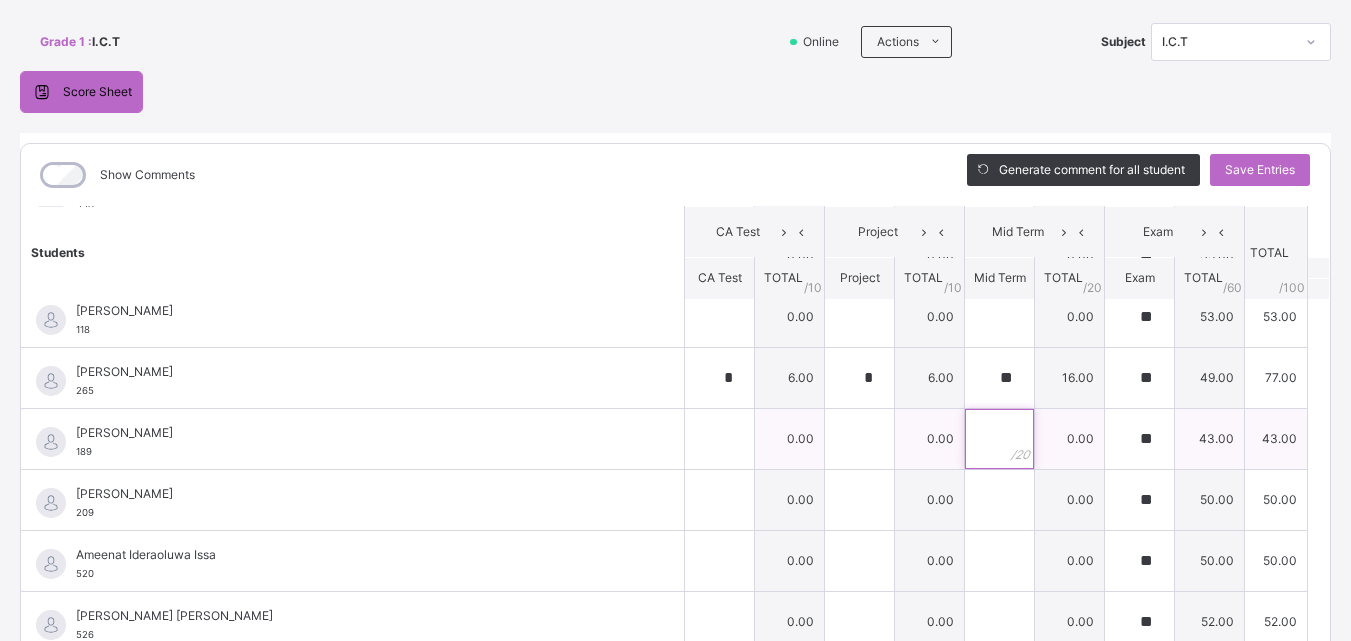 click at bounding box center (999, 439) 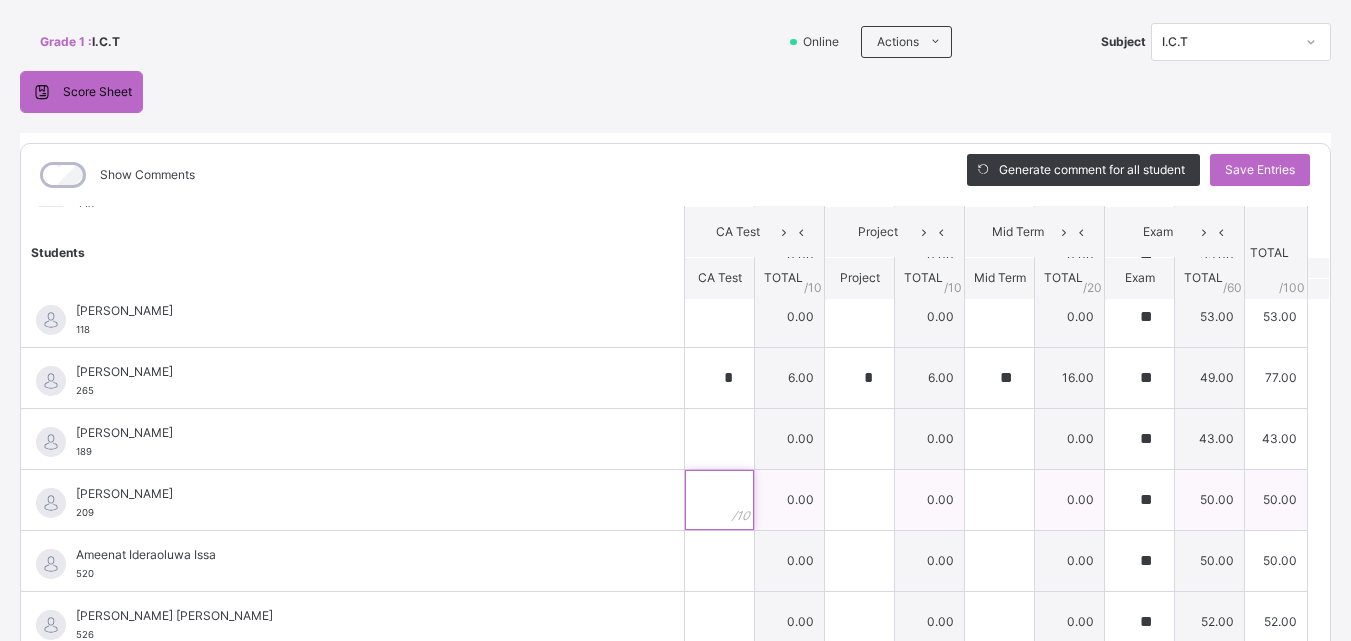click at bounding box center [719, 500] 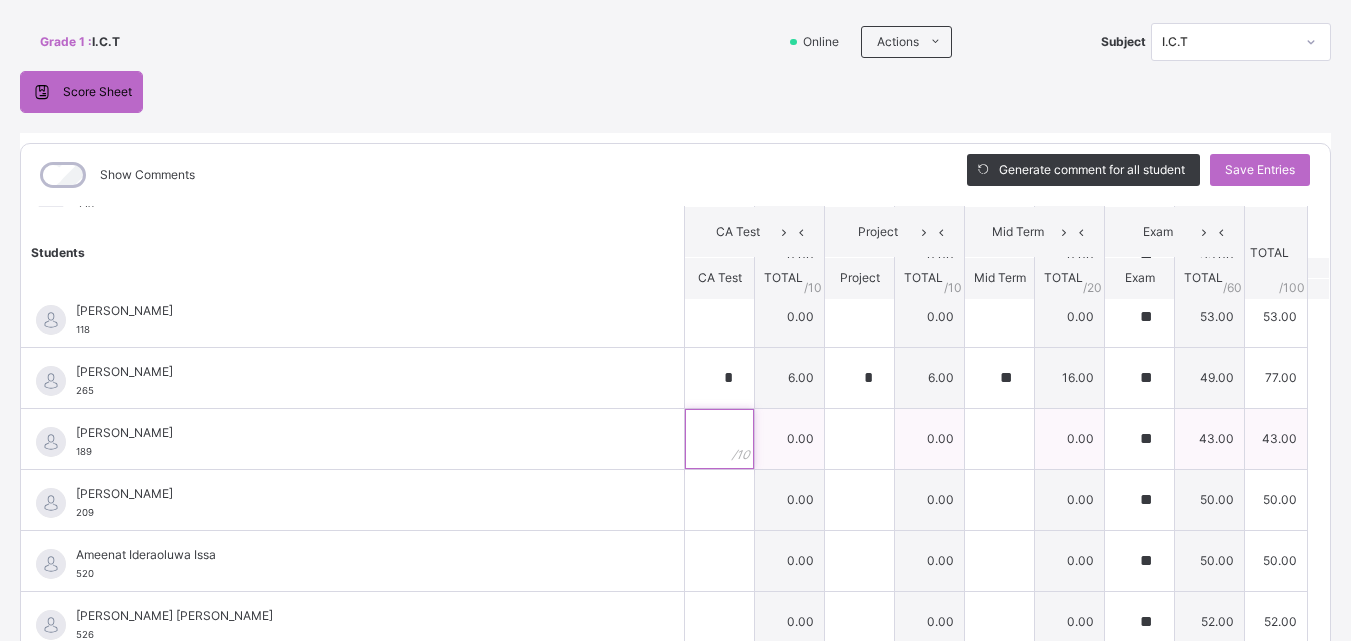click at bounding box center [719, 439] 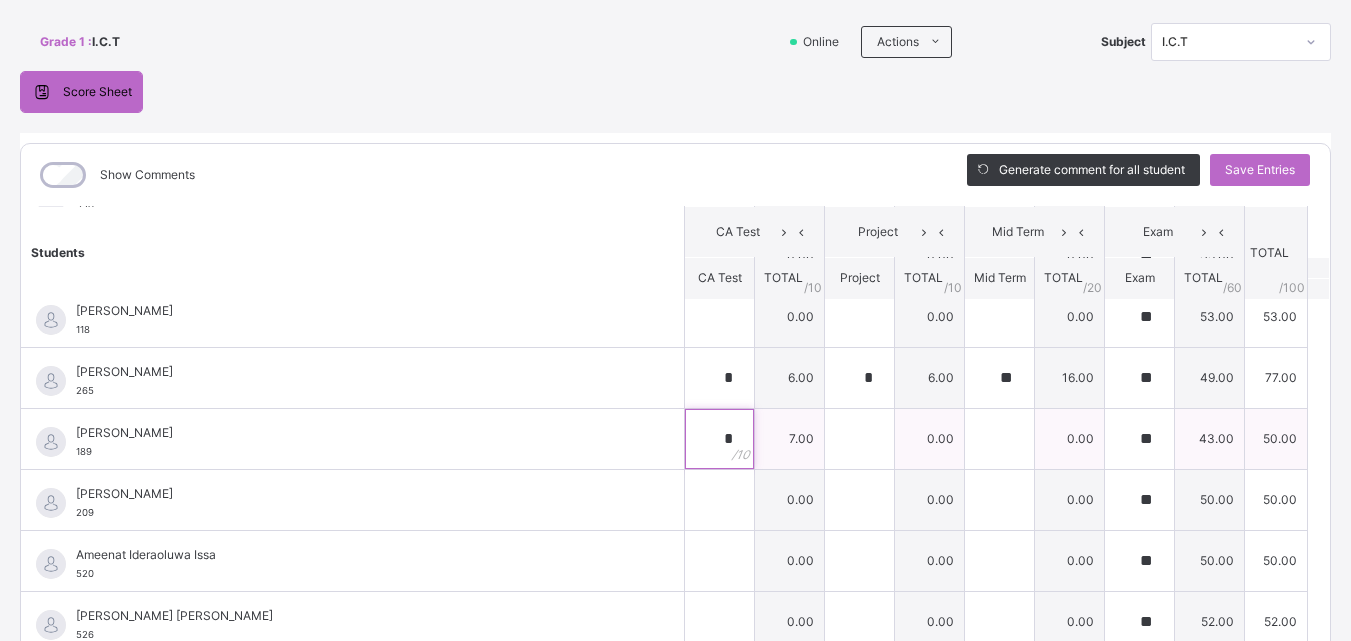 type on "*" 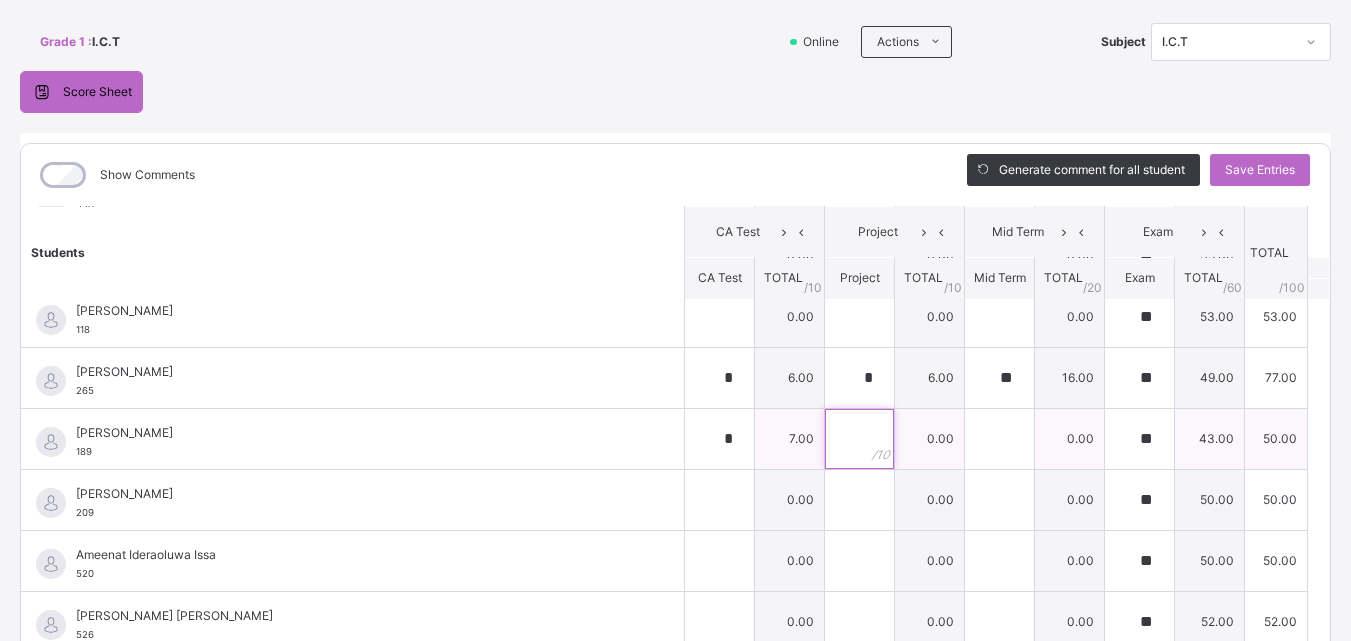 click at bounding box center (859, 439) 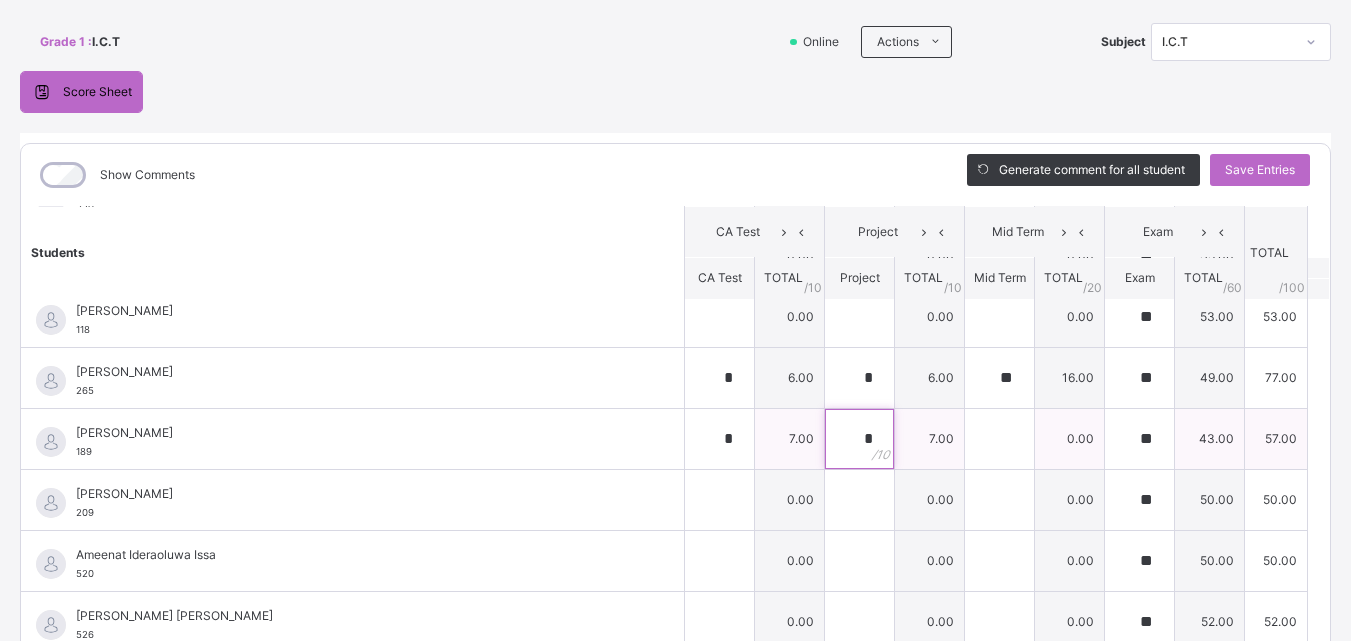 type on "*" 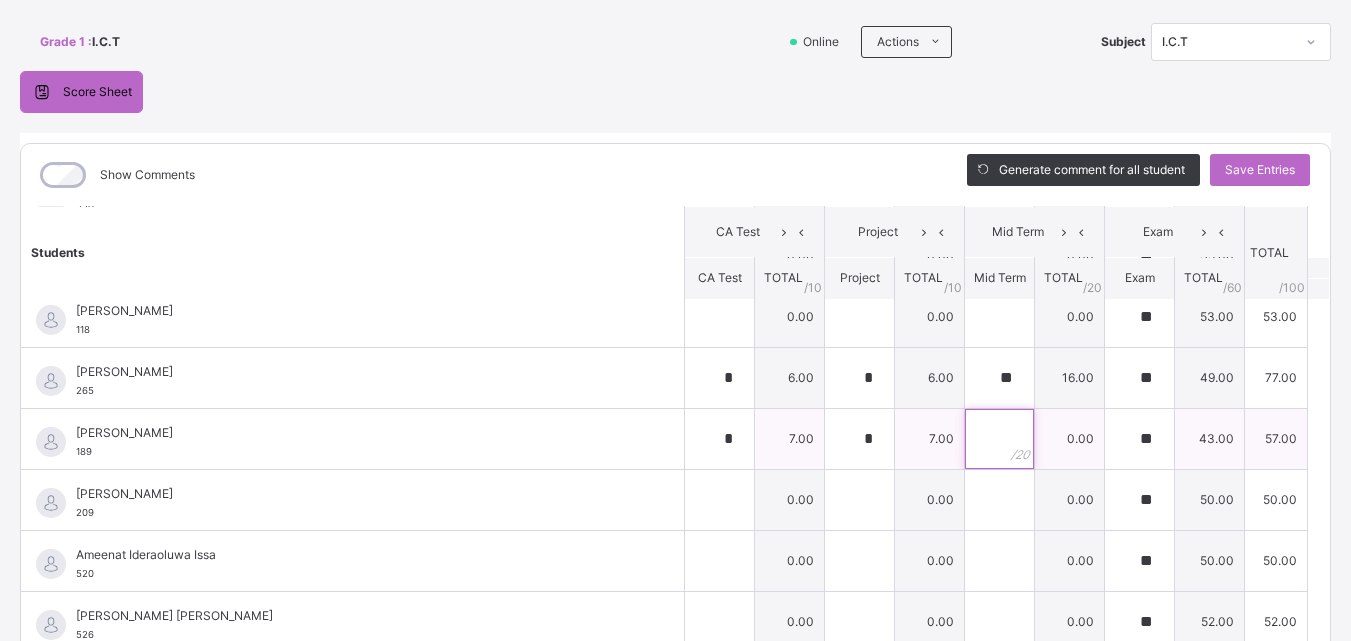 click at bounding box center (999, 439) 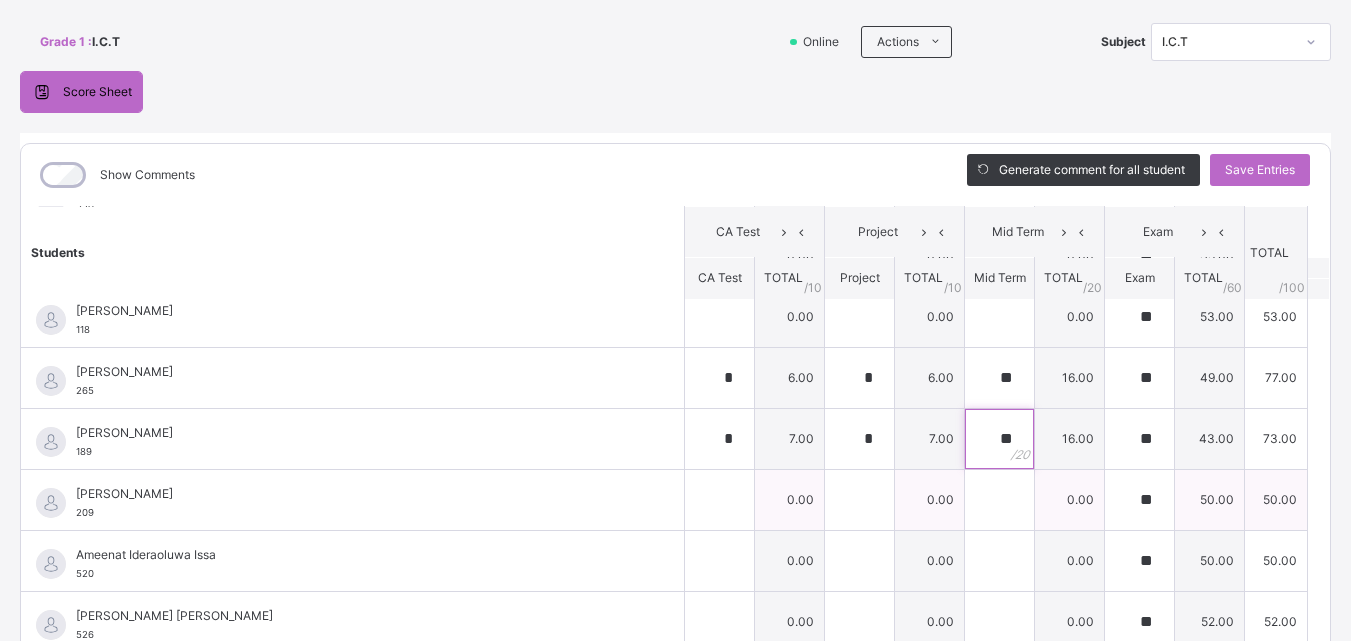 type on "**" 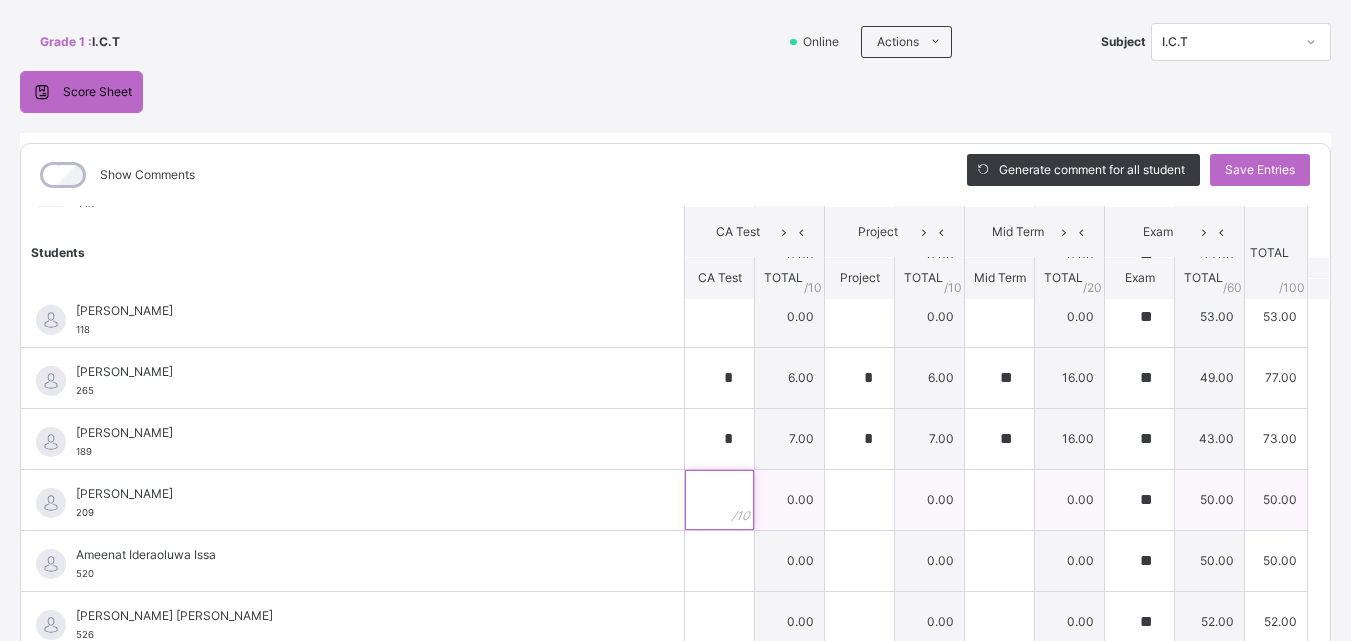 click at bounding box center [719, 500] 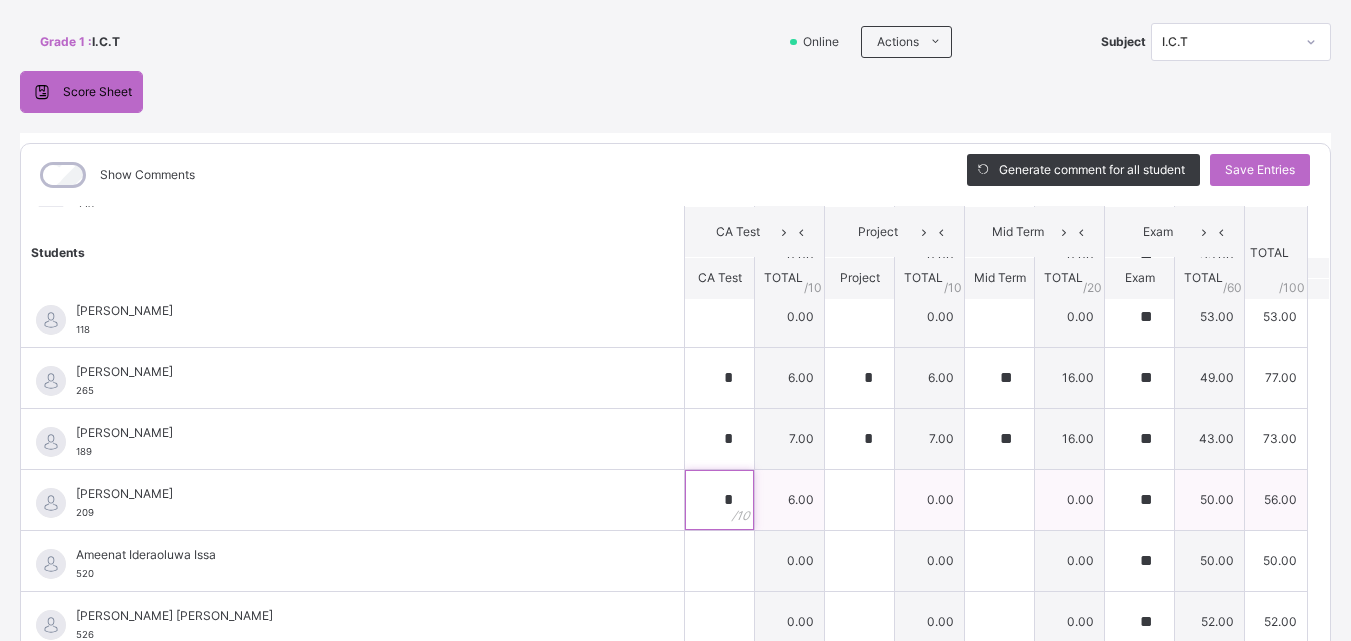 type on "*" 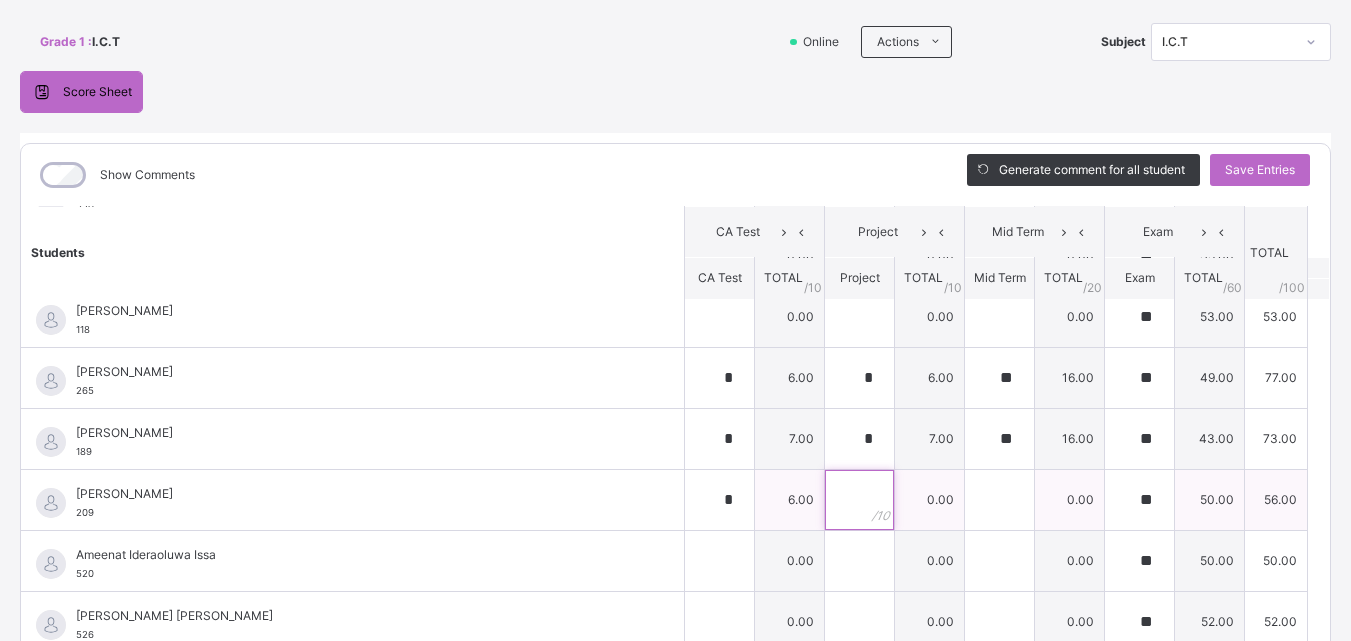 click at bounding box center [859, 500] 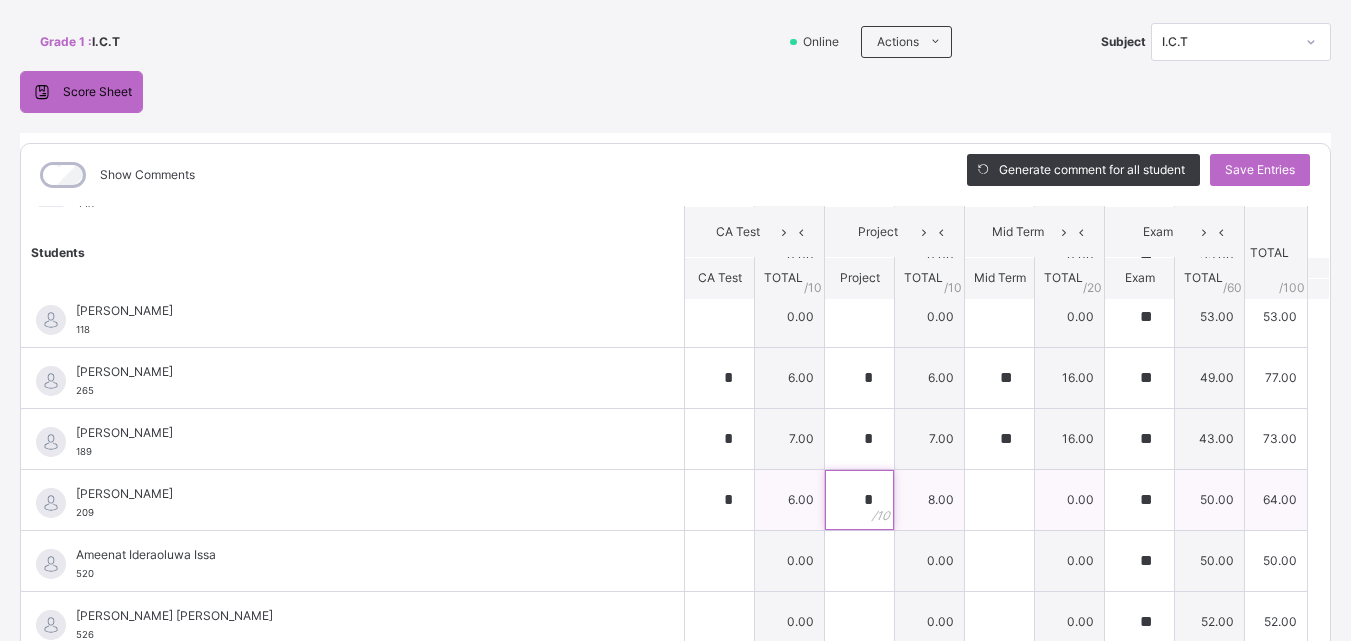 type on "*" 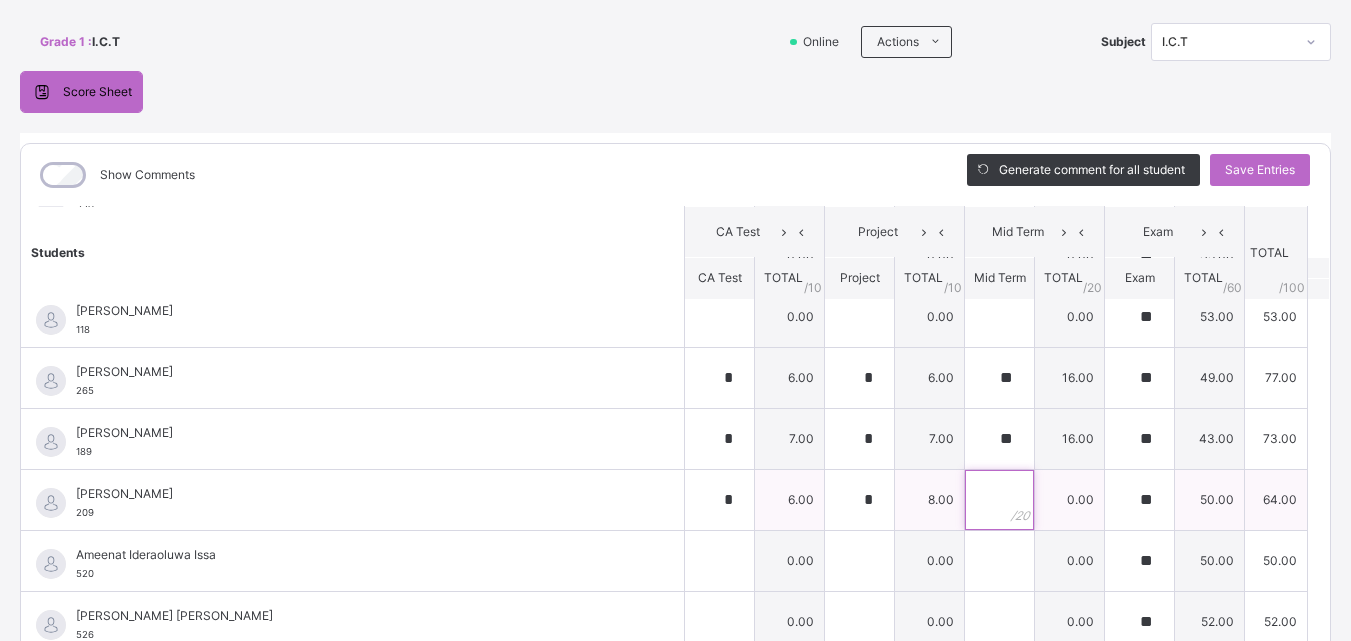 click at bounding box center (999, 500) 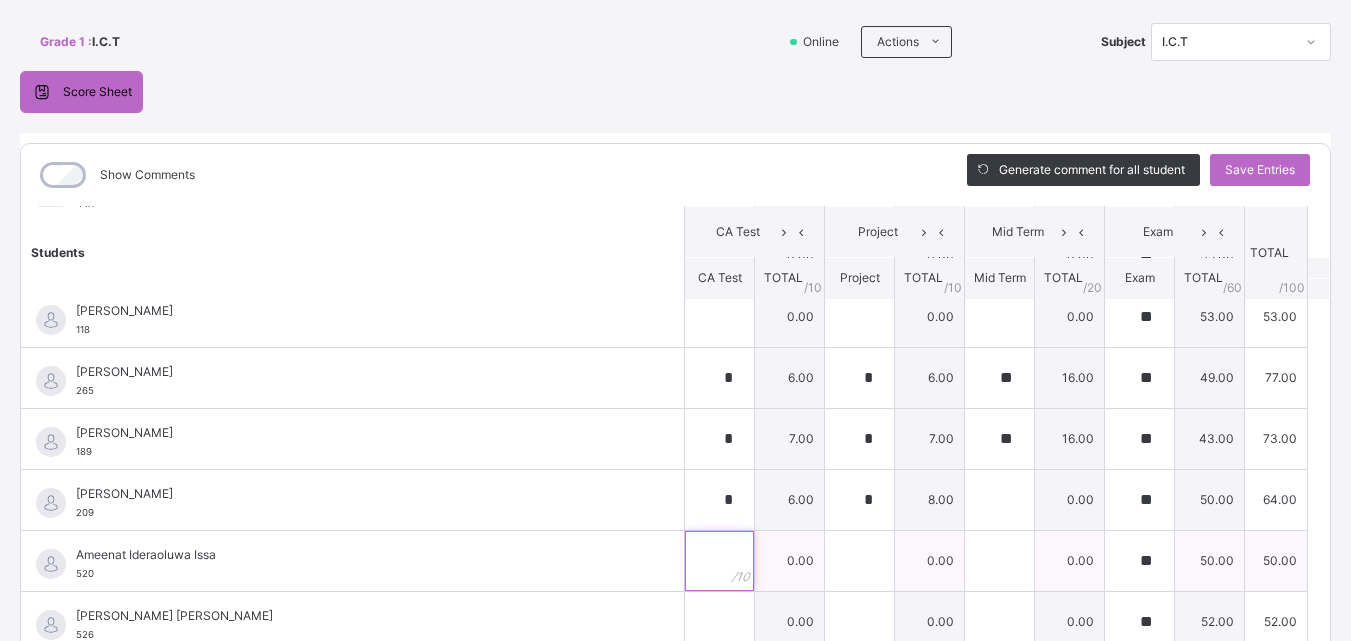 click at bounding box center (719, 561) 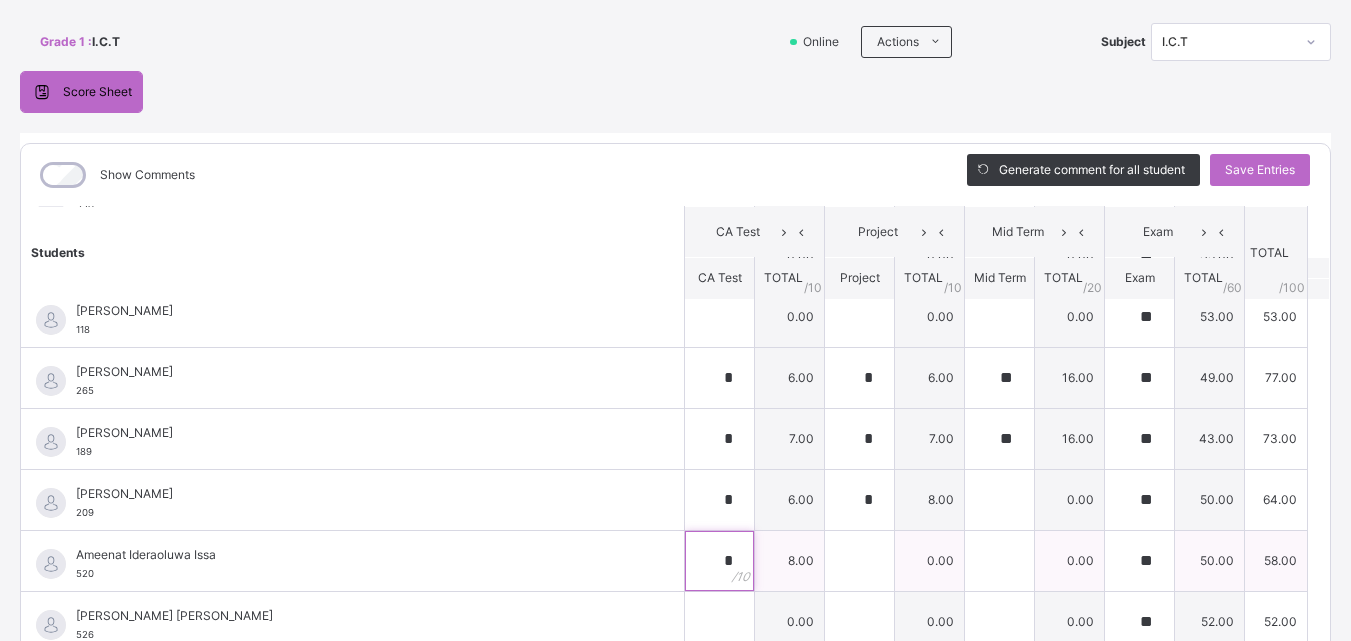 type on "*" 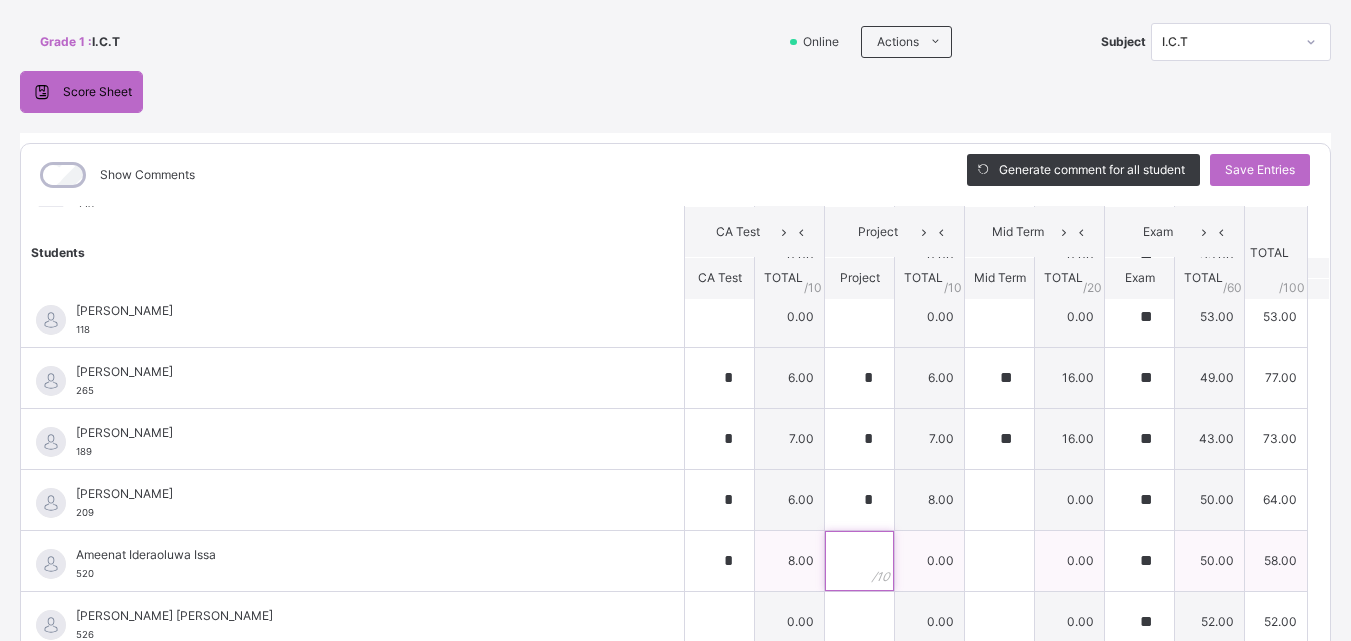 click at bounding box center (859, 561) 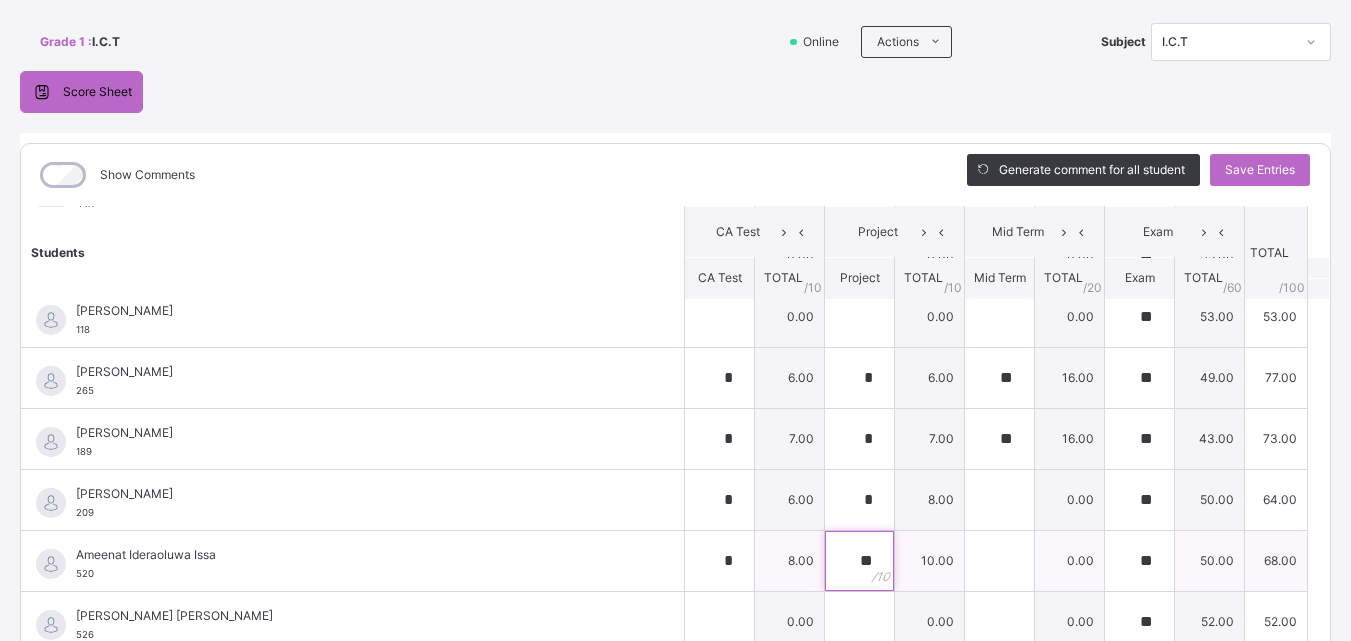 type on "**" 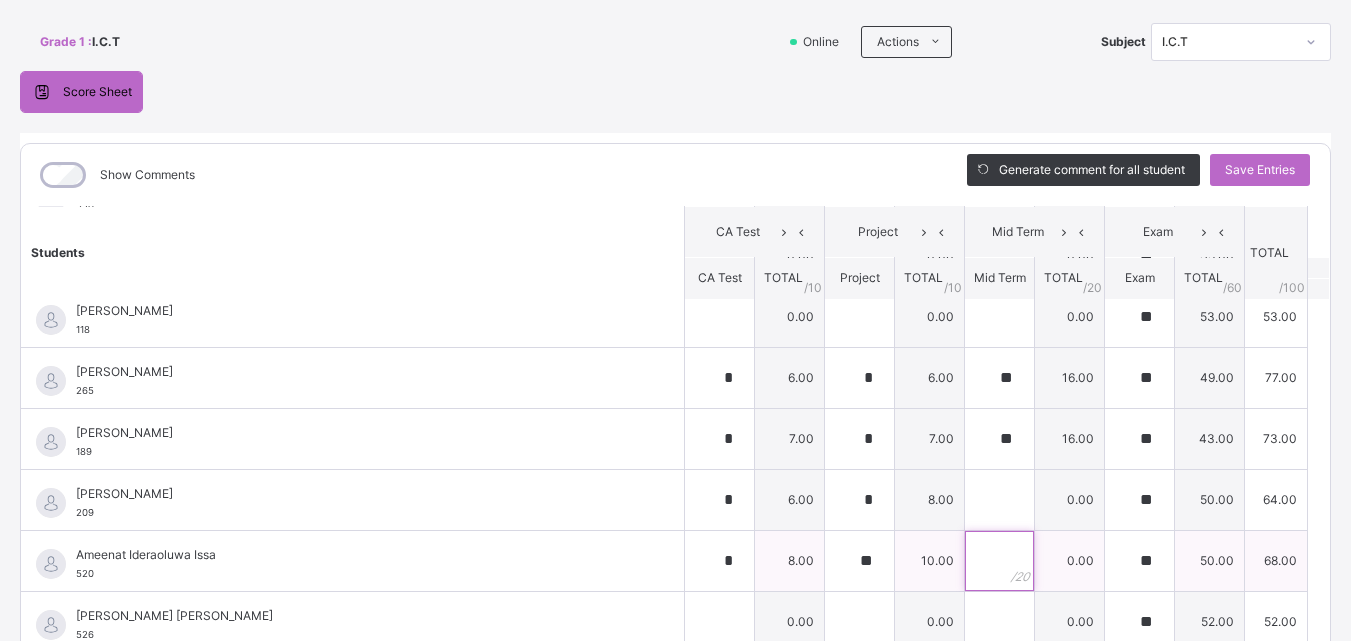 click at bounding box center [999, 561] 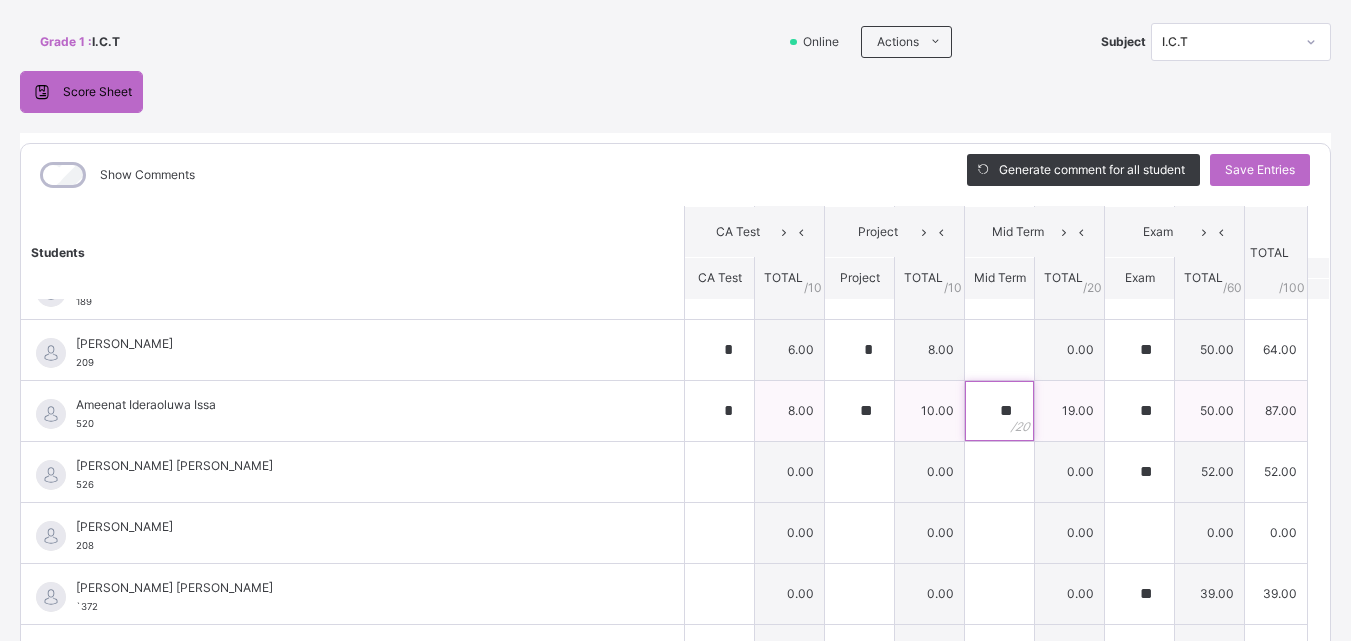 scroll, scrollTop: 357, scrollLeft: 0, axis: vertical 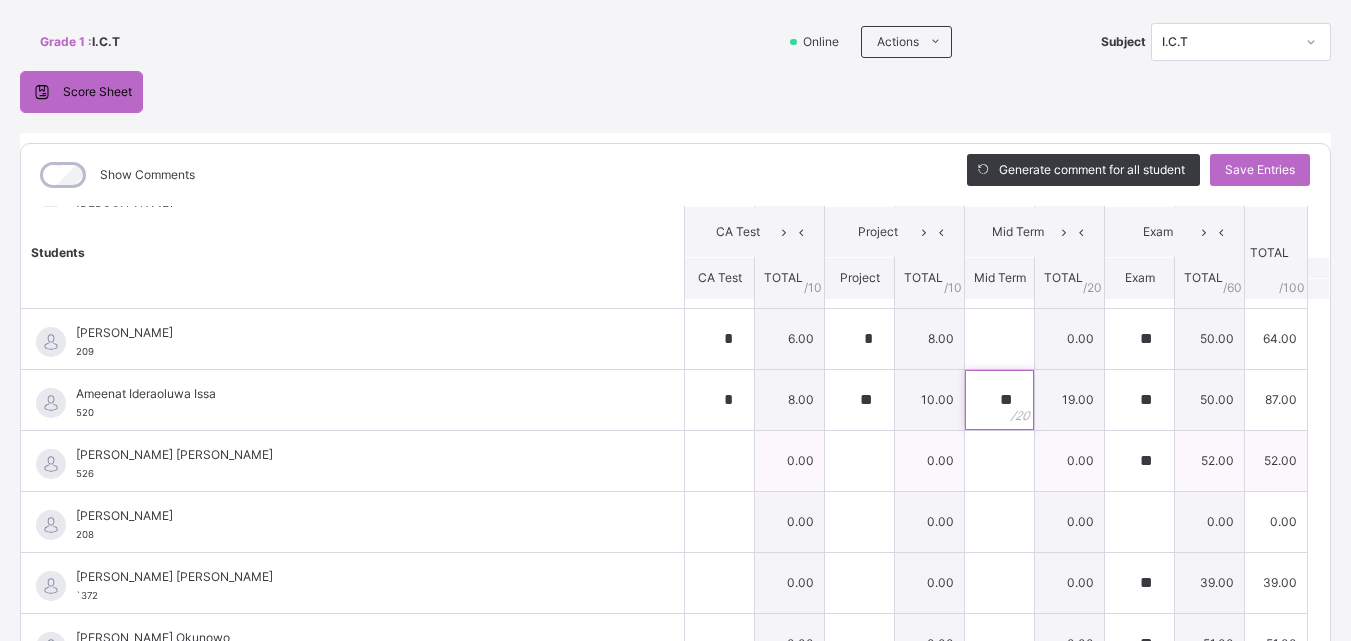 type on "**" 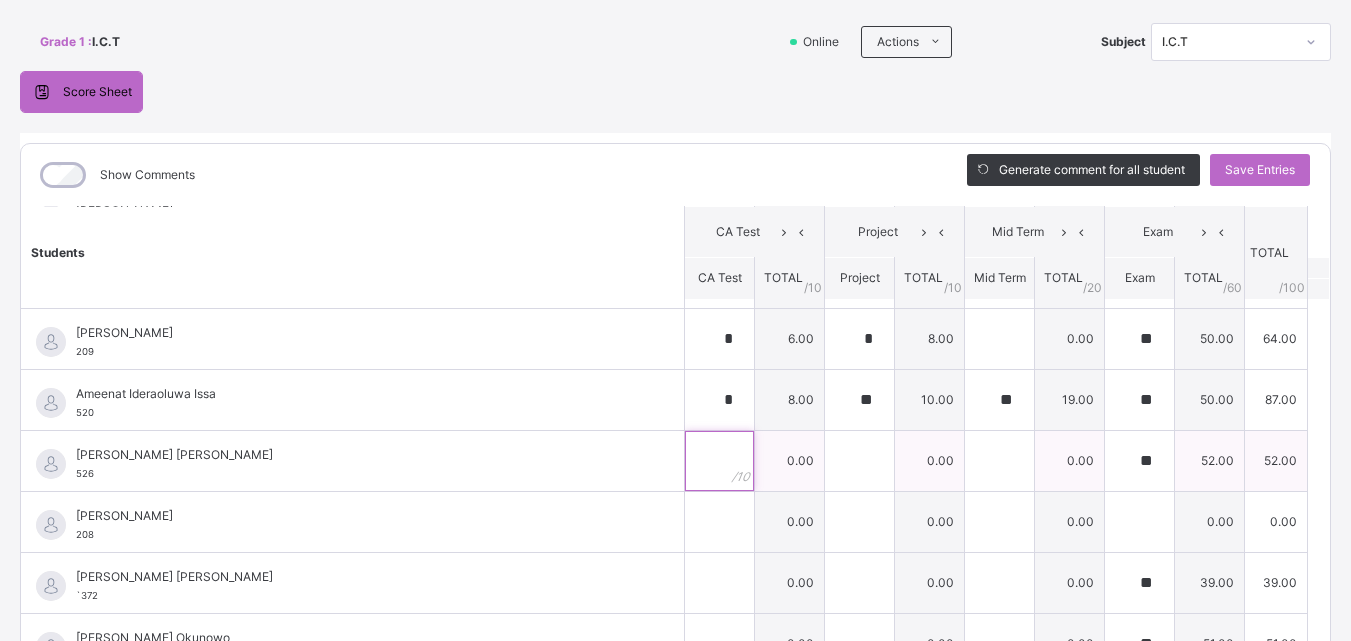 click at bounding box center (719, 461) 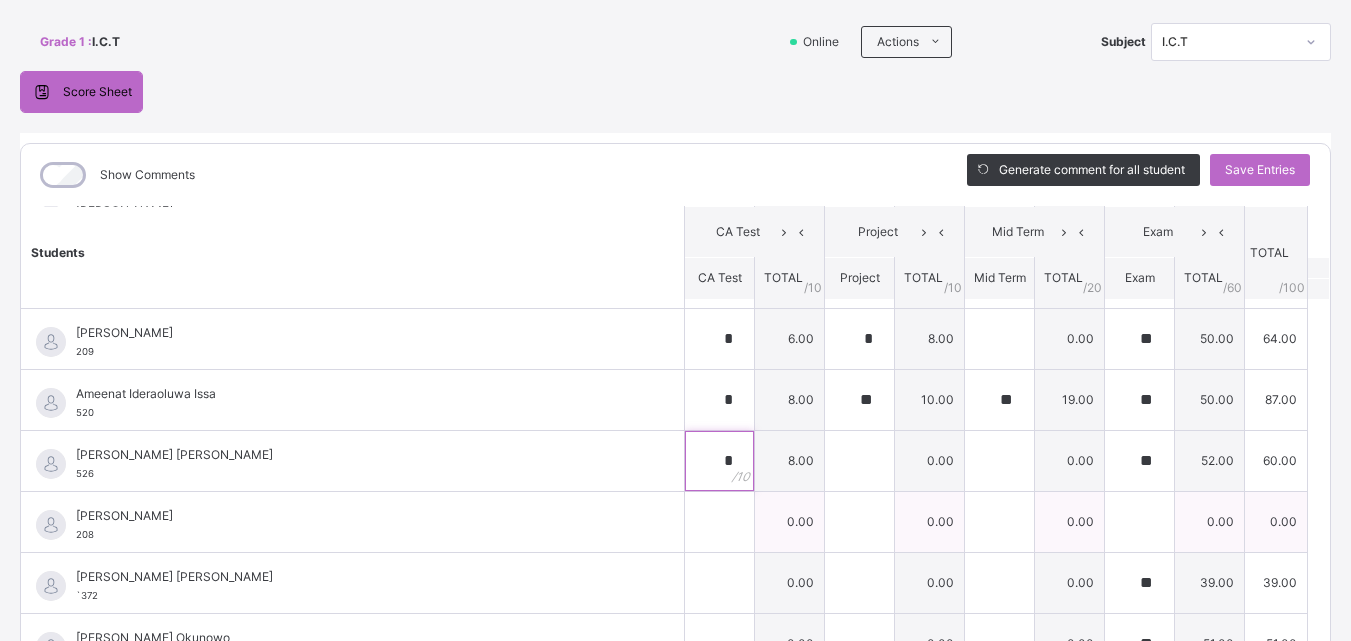 type on "*" 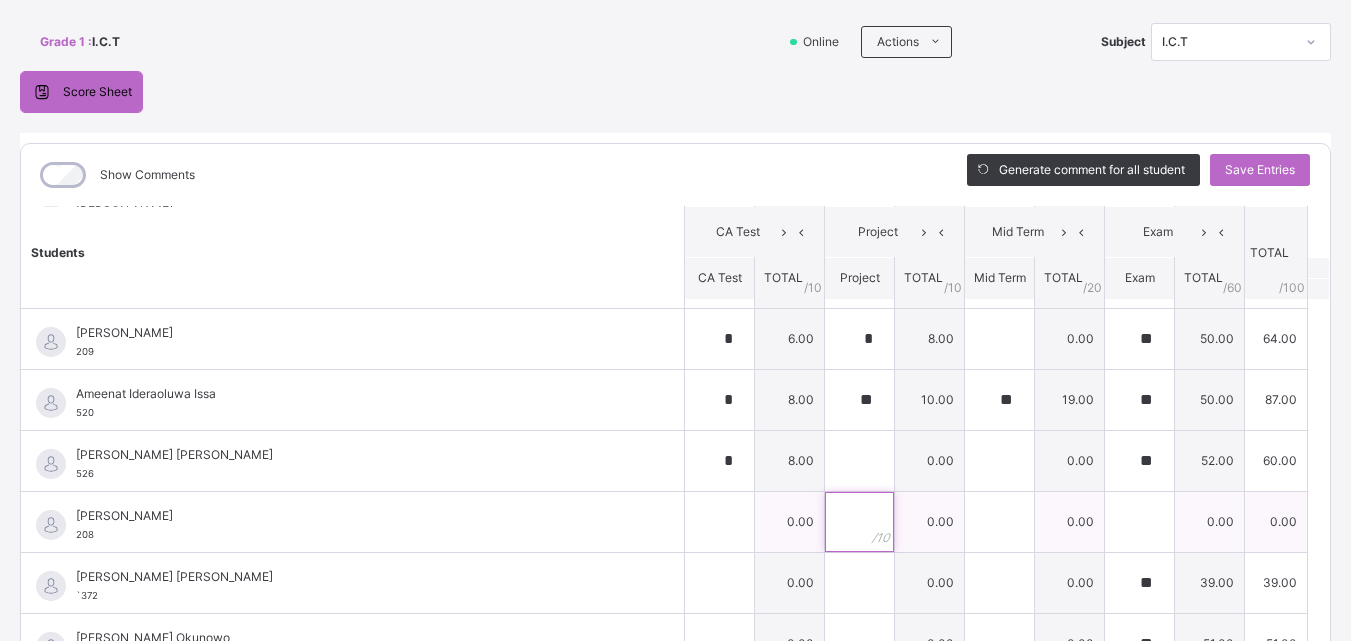 click at bounding box center [859, 522] 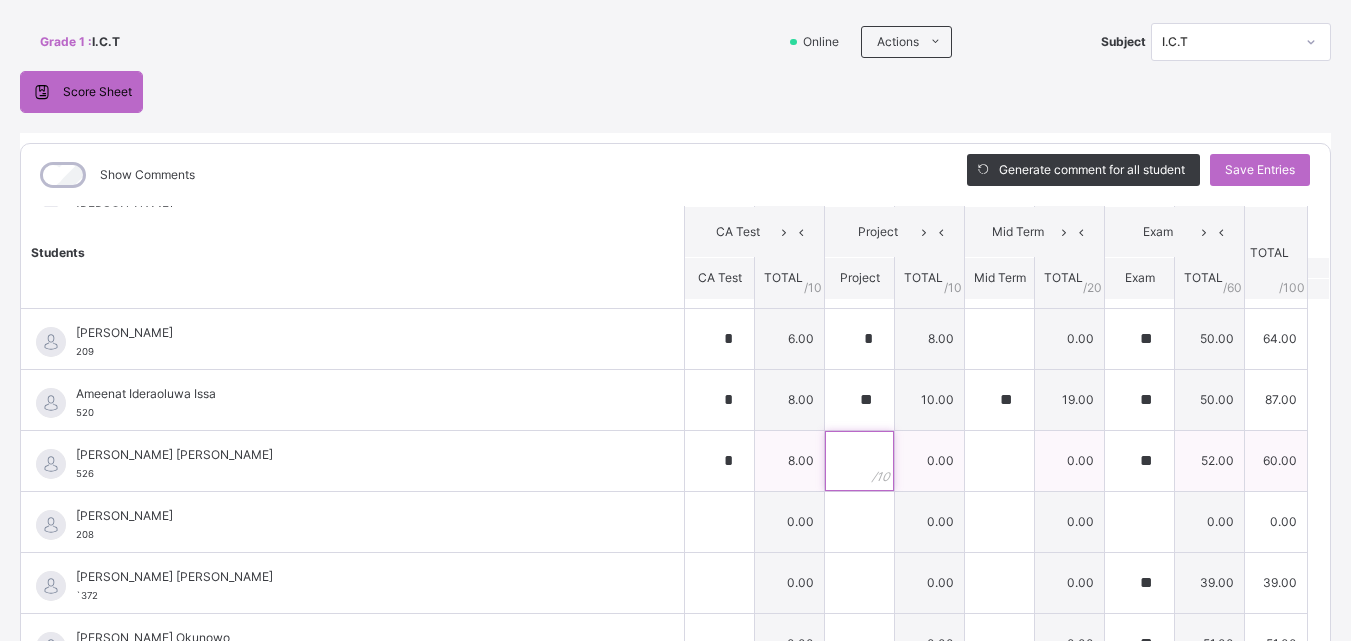 click at bounding box center [859, 461] 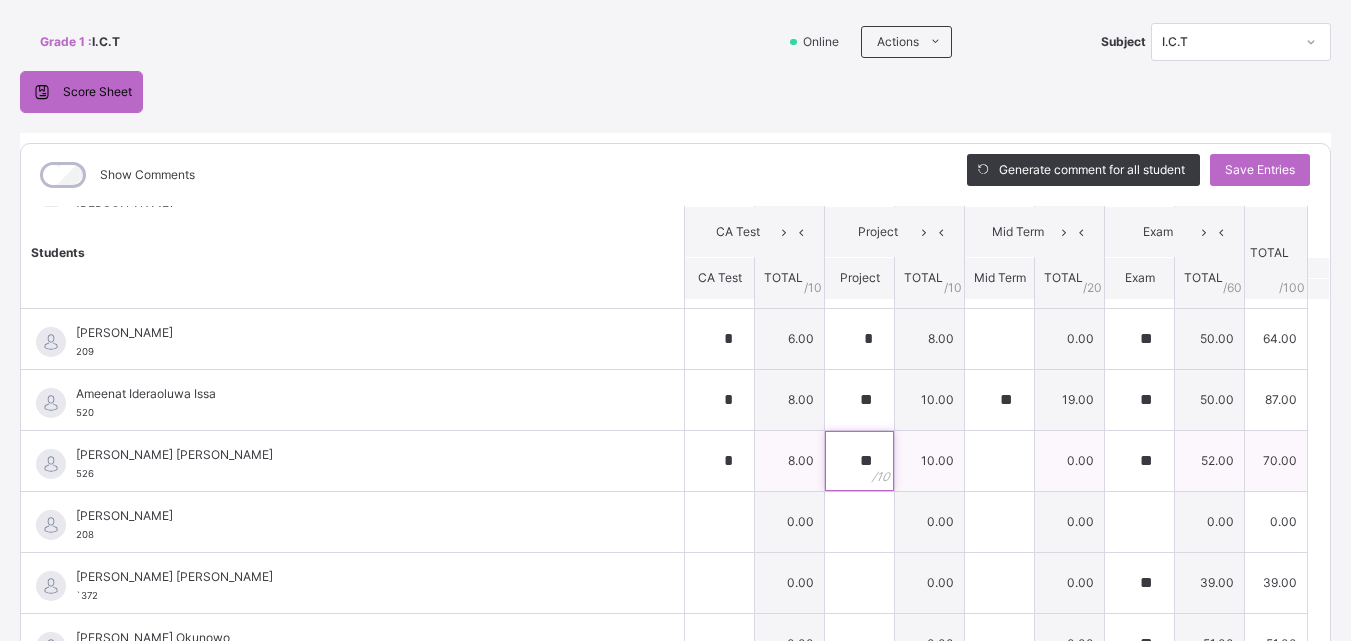 type on "**" 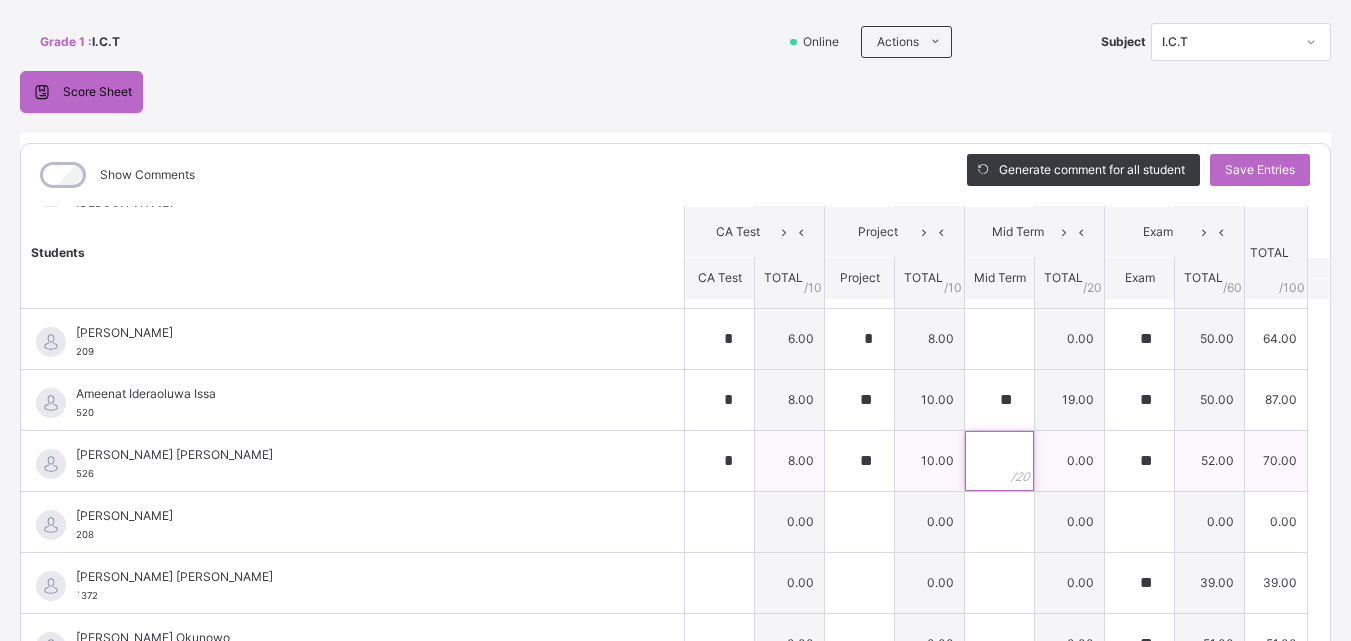 click at bounding box center (999, 461) 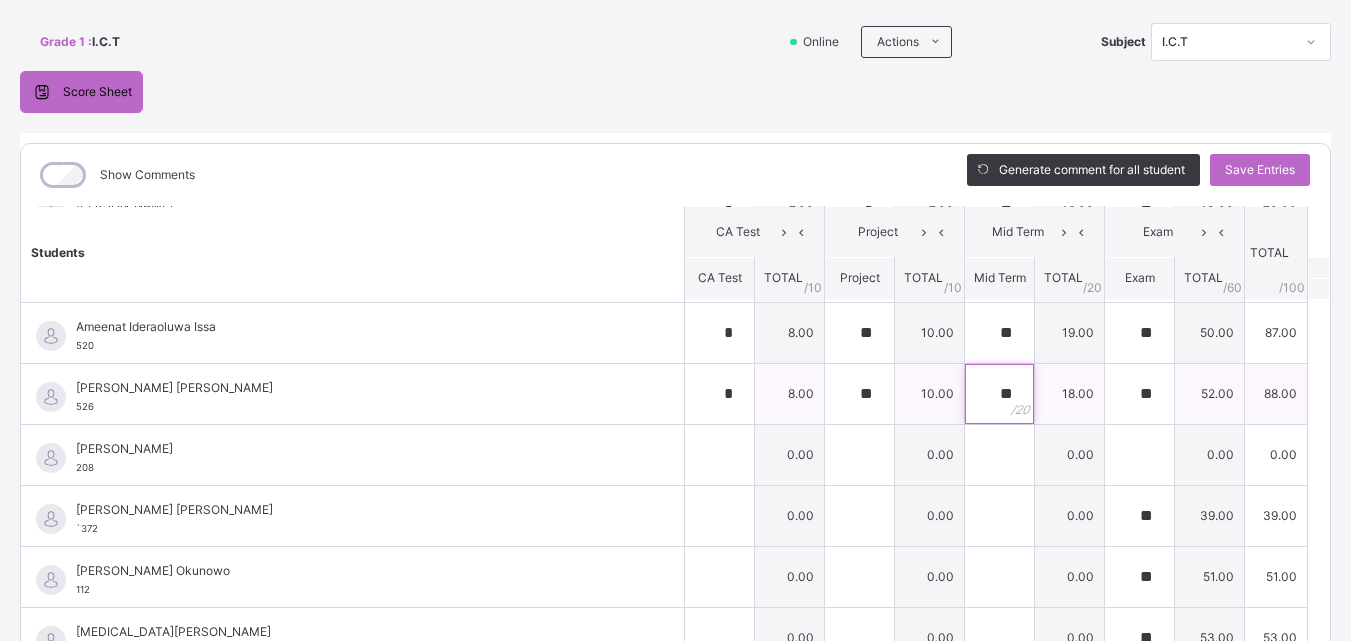 scroll, scrollTop: 430, scrollLeft: 0, axis: vertical 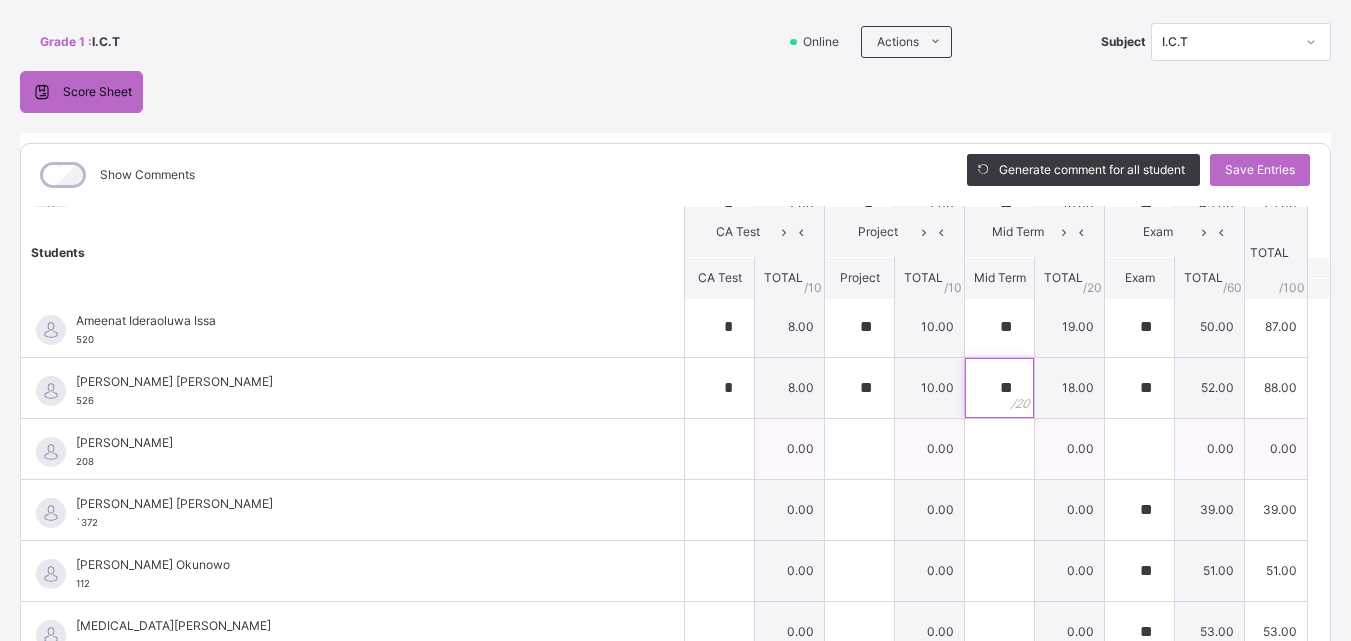 type on "**" 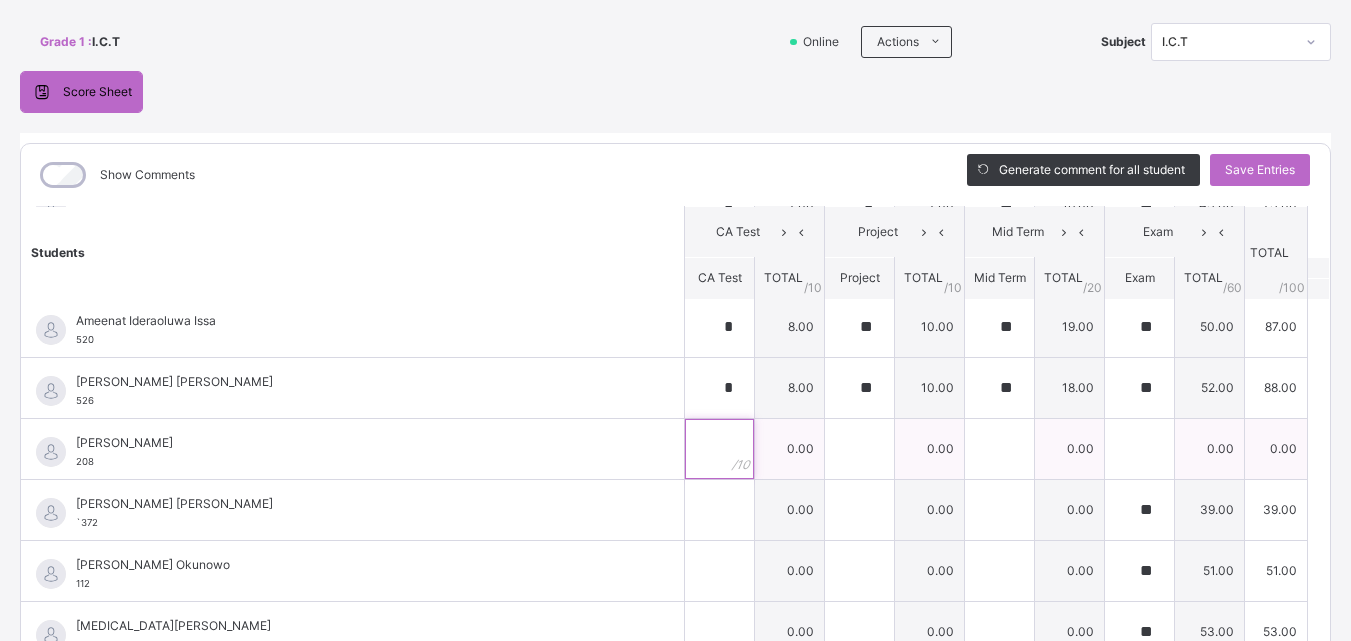 click at bounding box center (719, 449) 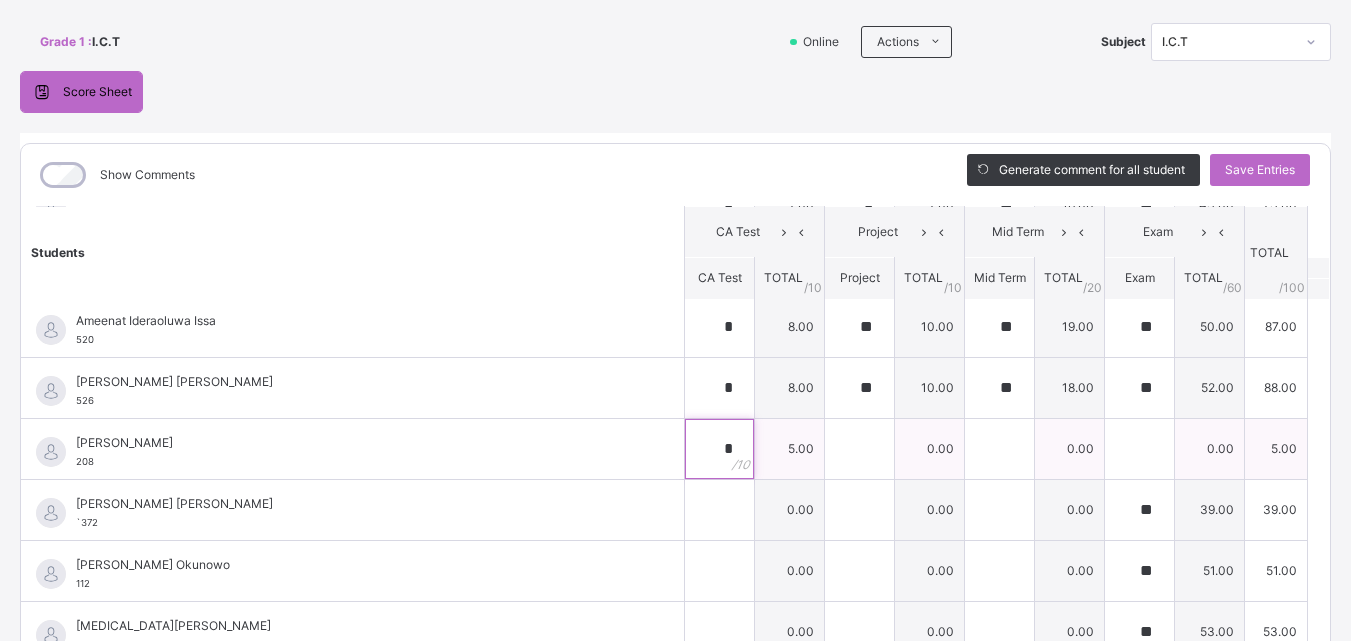type on "*" 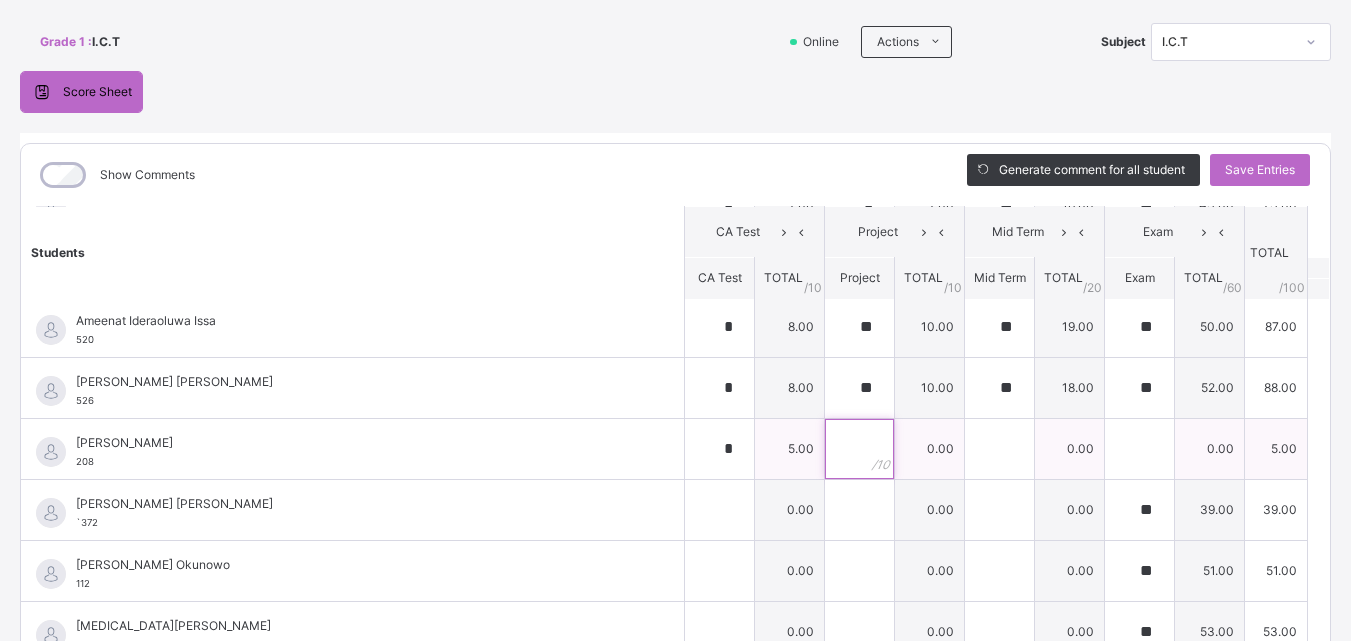 click at bounding box center [859, 449] 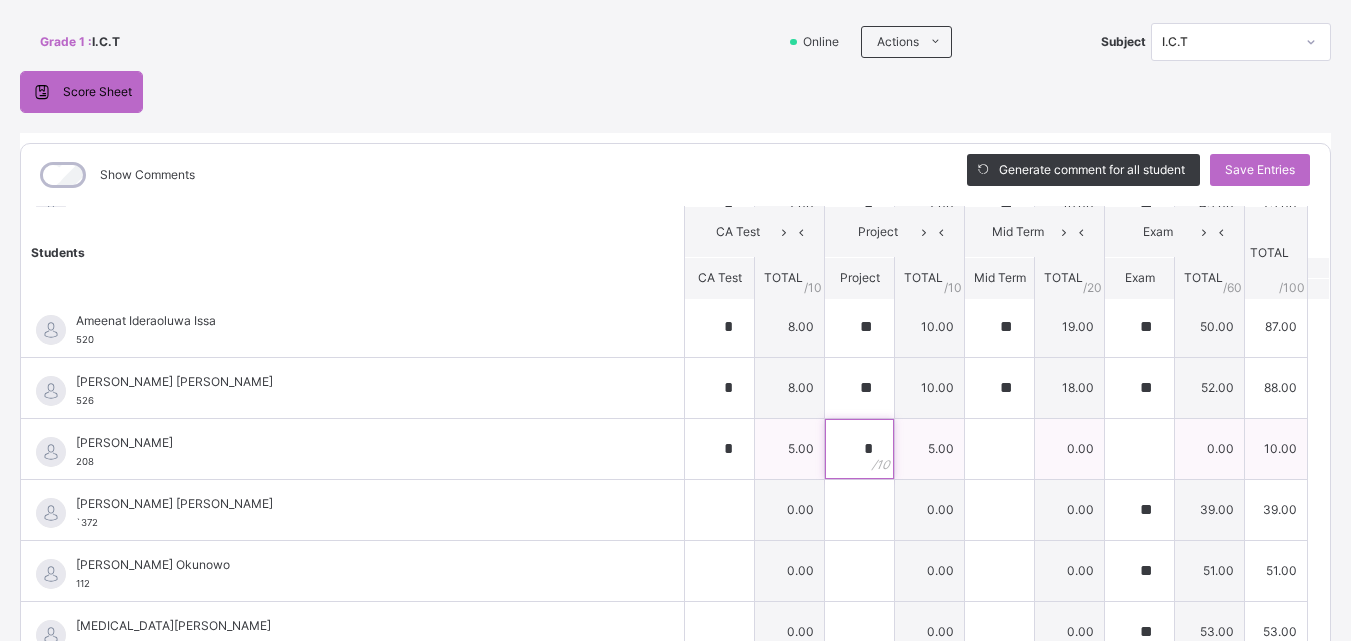 type on "*" 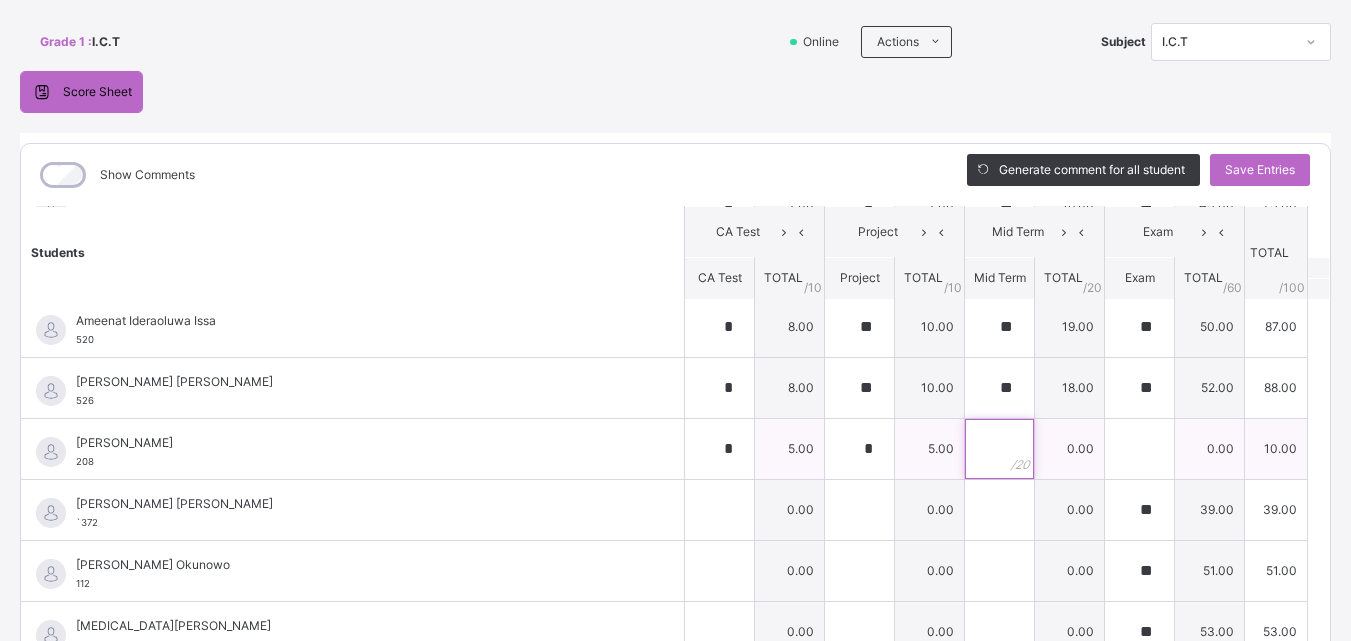 click at bounding box center [999, 449] 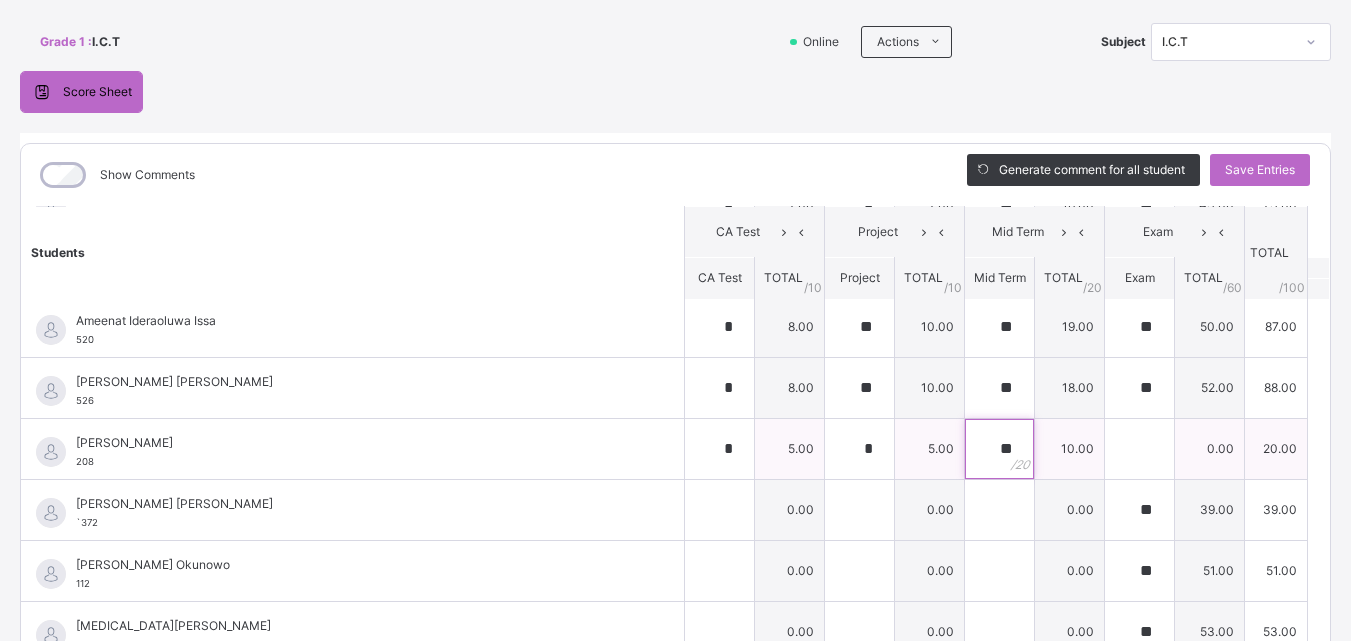 scroll, scrollTop: 448, scrollLeft: 0, axis: vertical 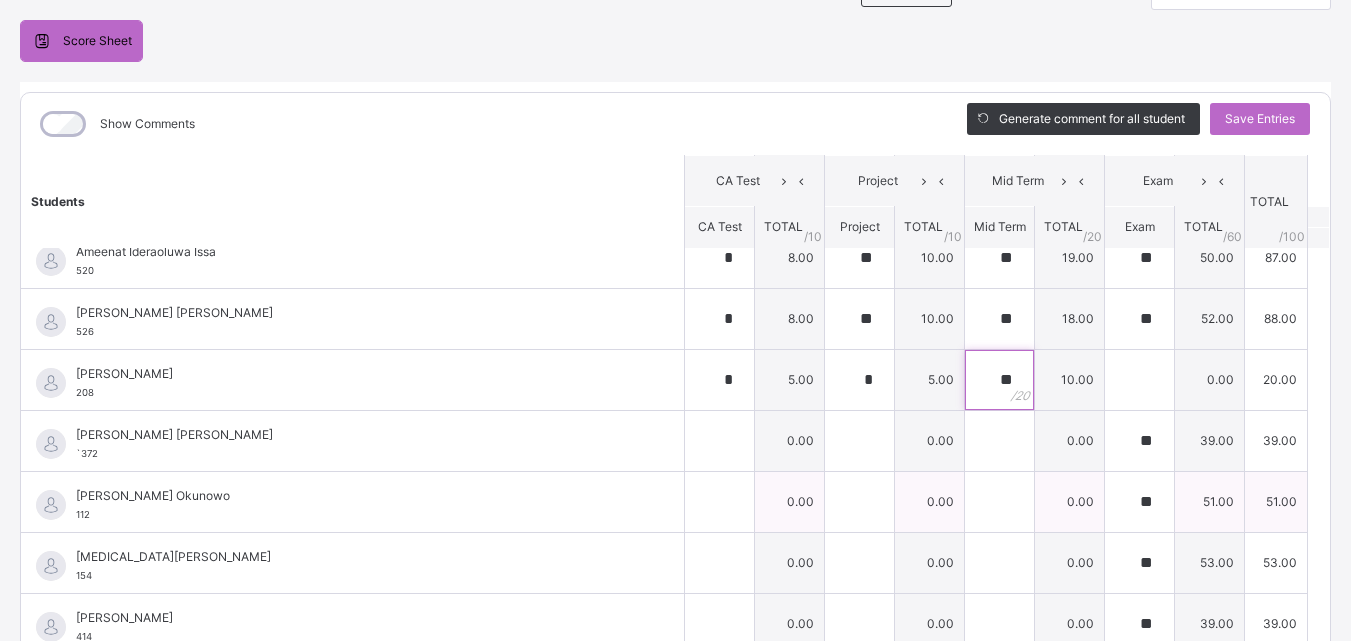type on "**" 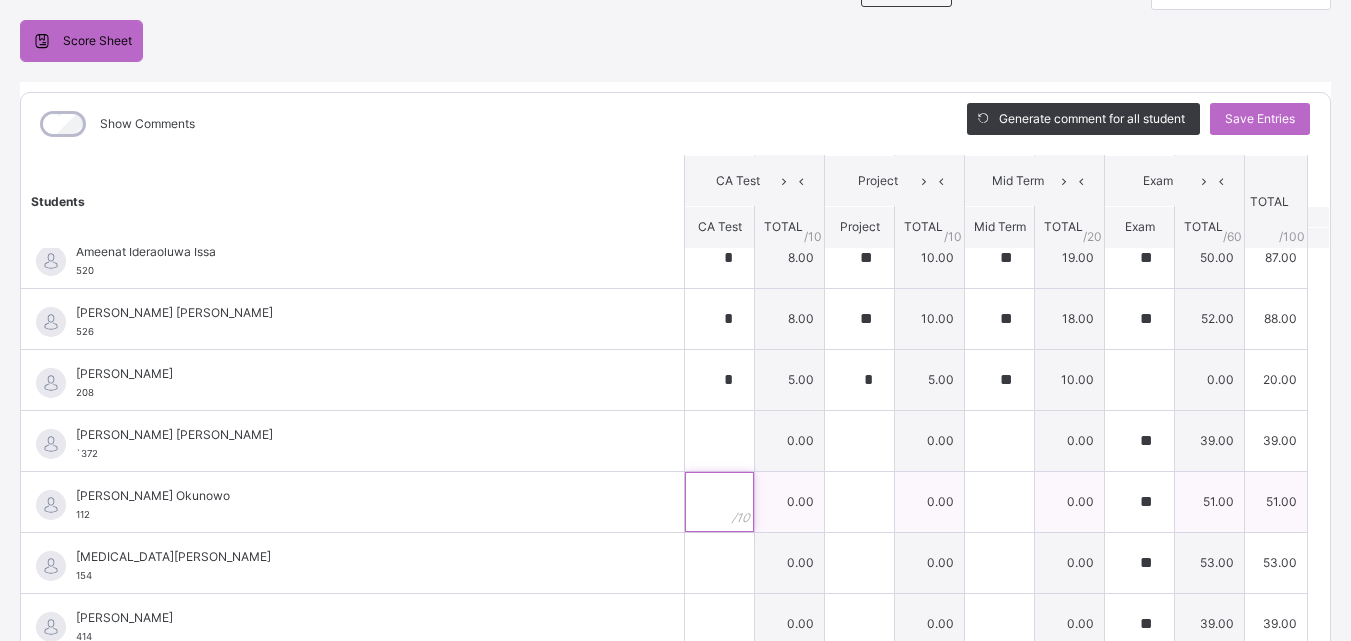 click at bounding box center [719, 502] 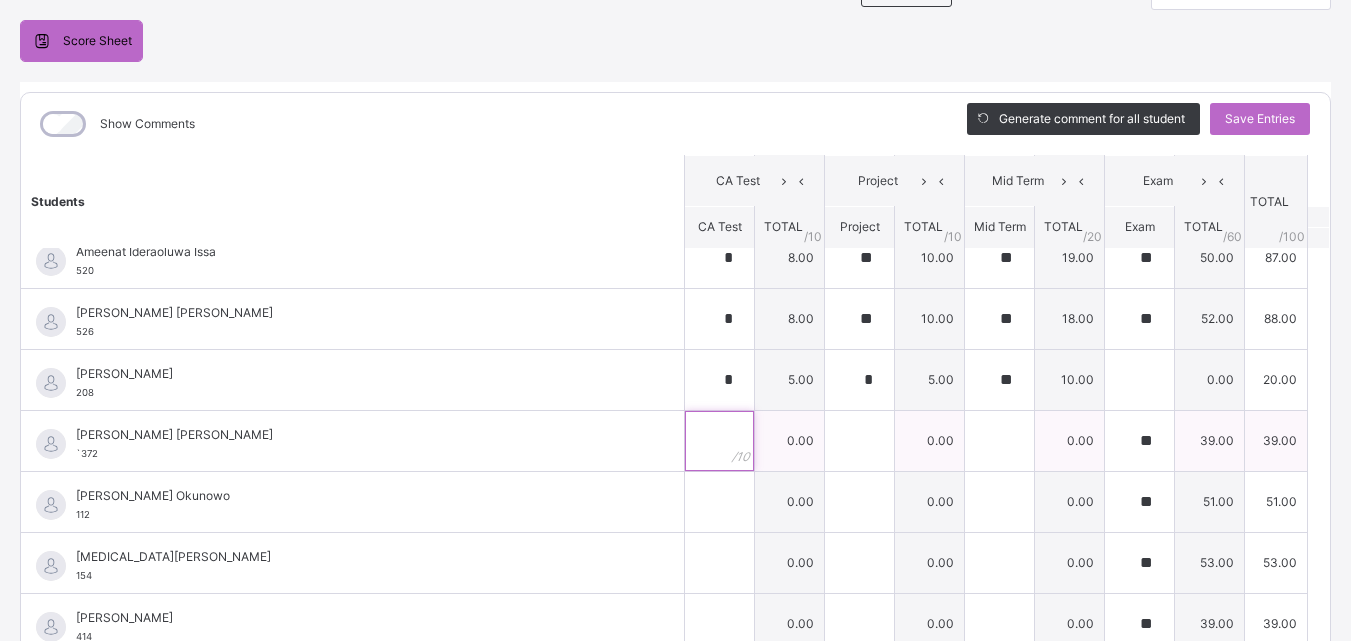click at bounding box center (719, 441) 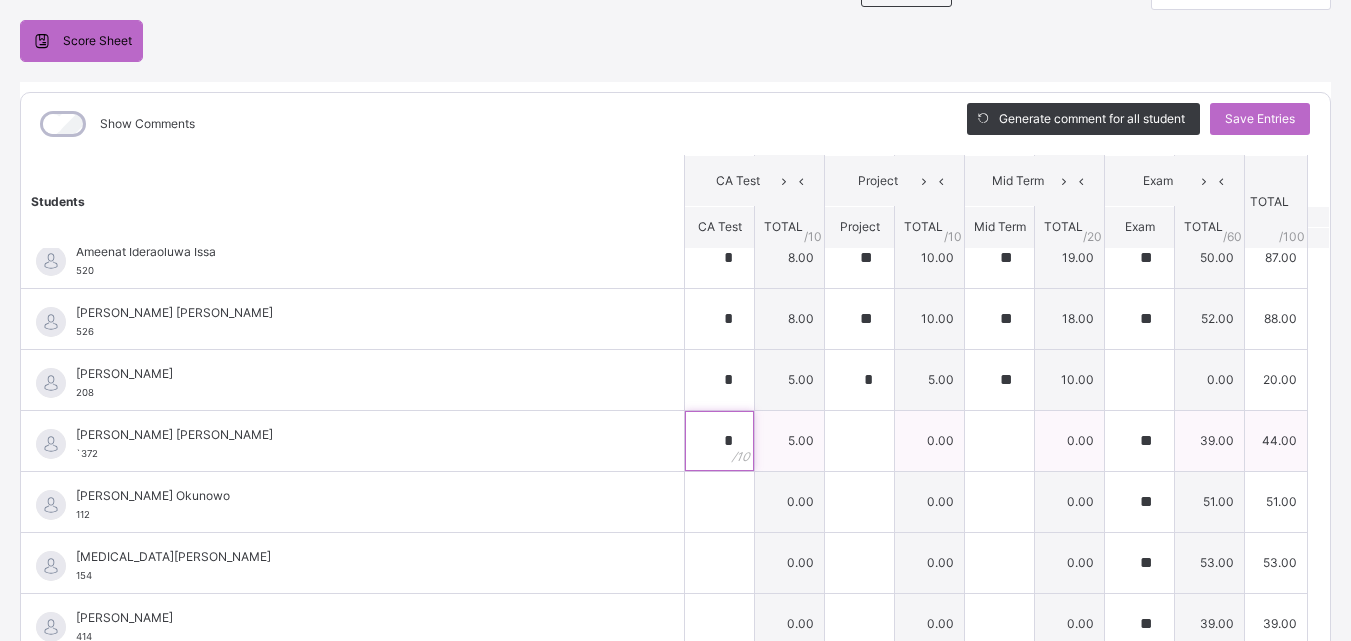 type on "*" 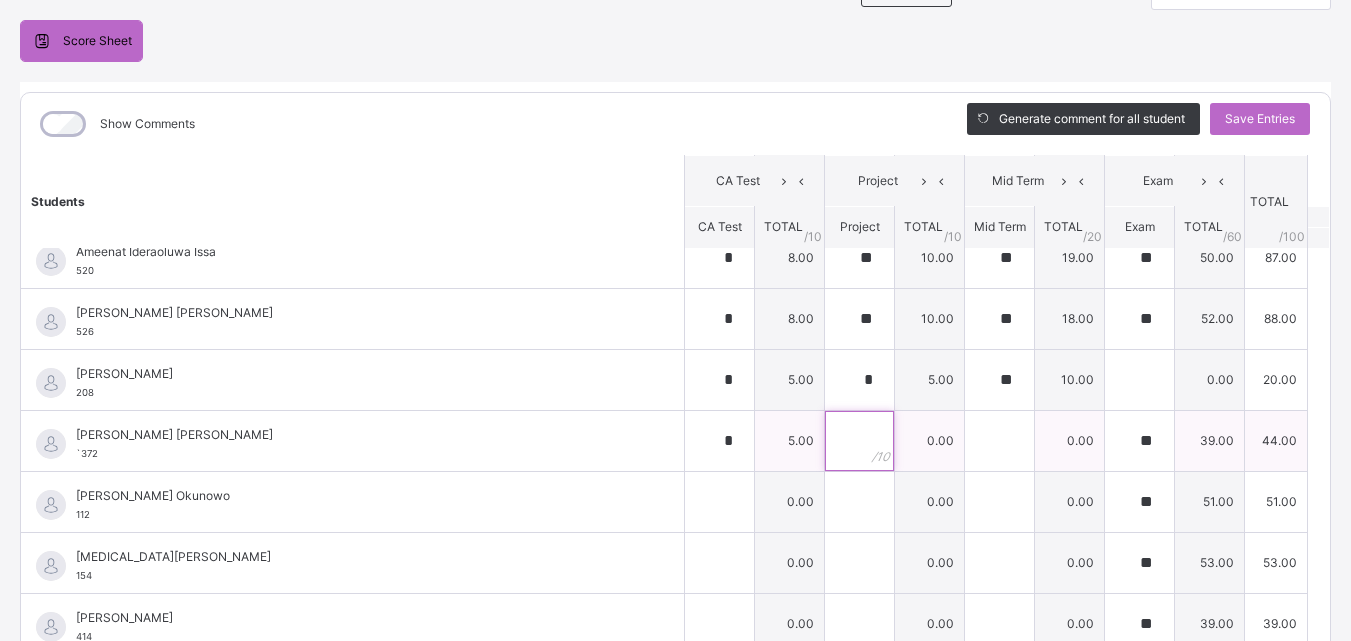 click at bounding box center (859, 441) 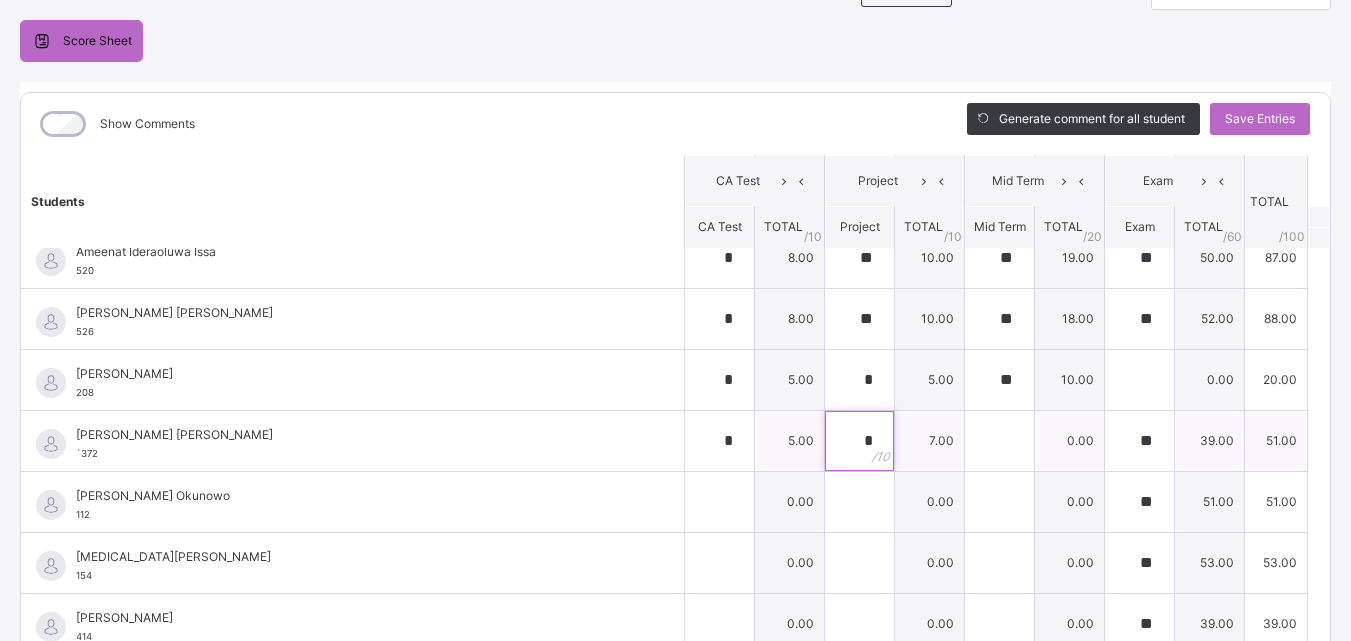 type on "*" 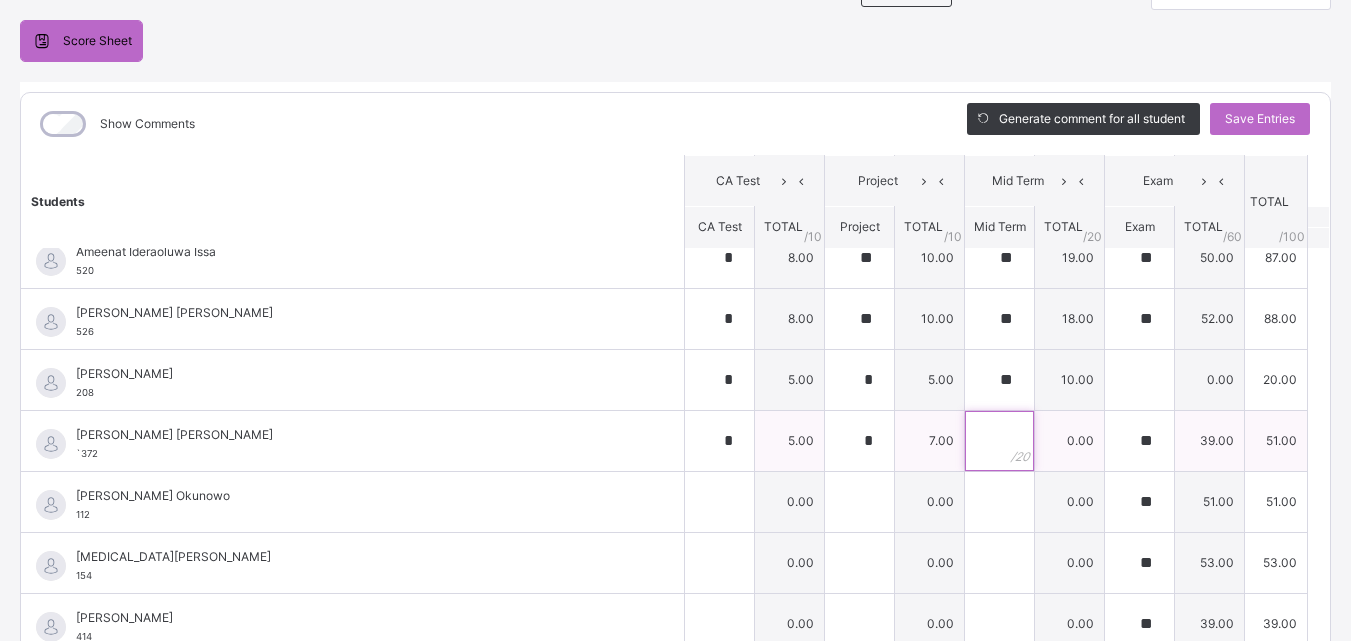 click at bounding box center [999, 441] 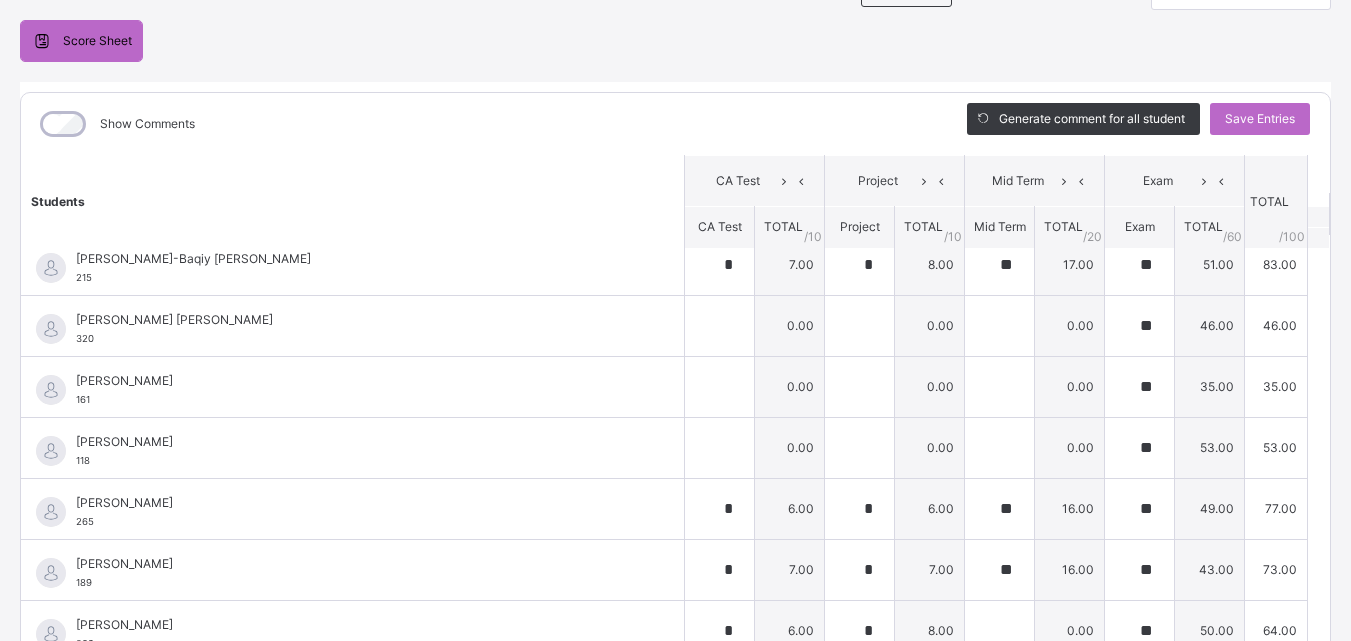 scroll, scrollTop: 0, scrollLeft: 0, axis: both 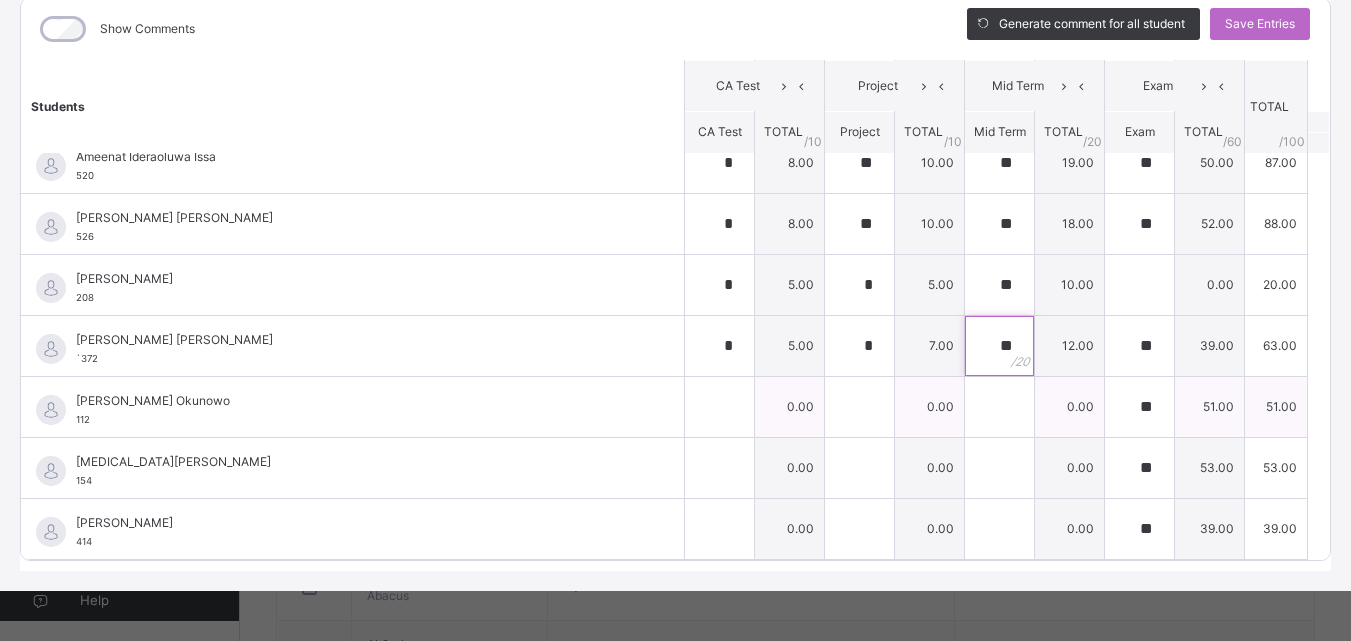 type on "**" 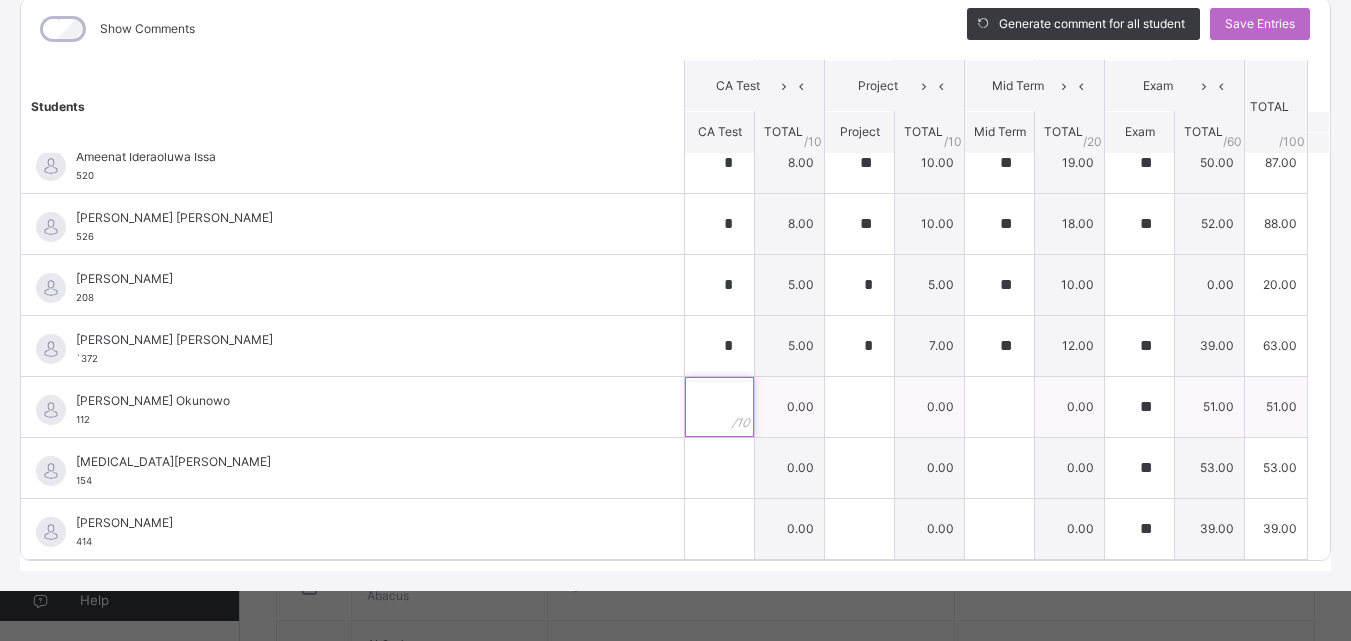 click at bounding box center [719, 407] 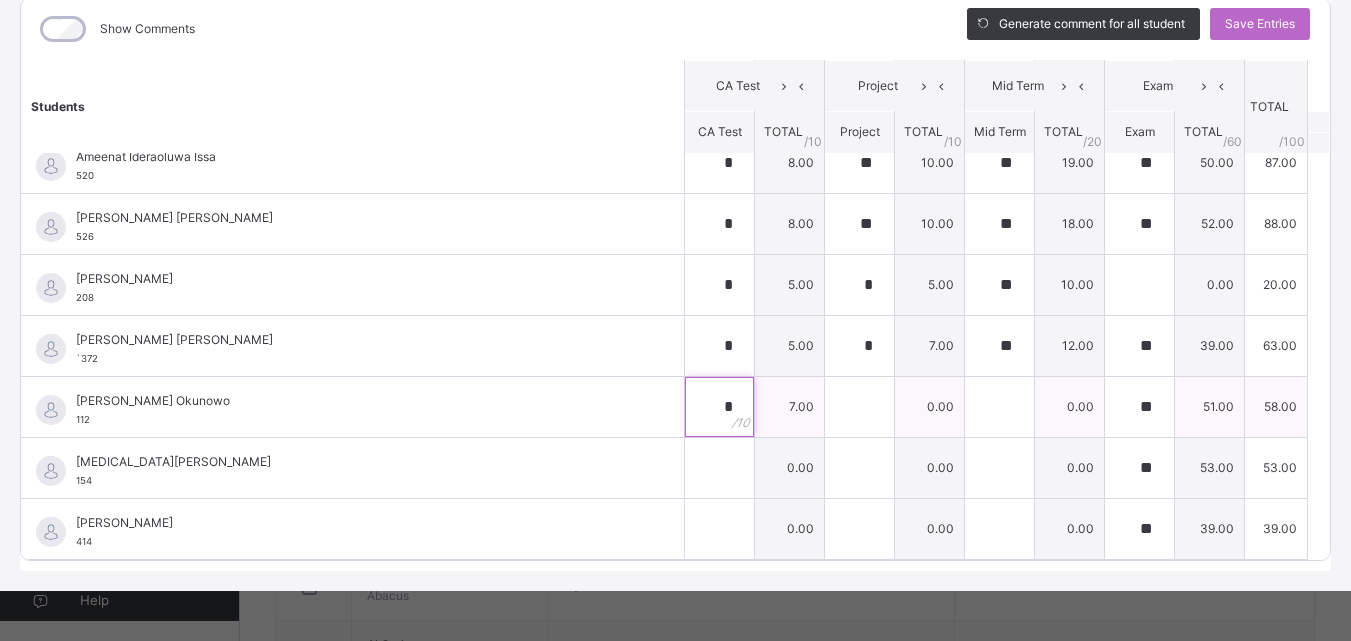type on "*" 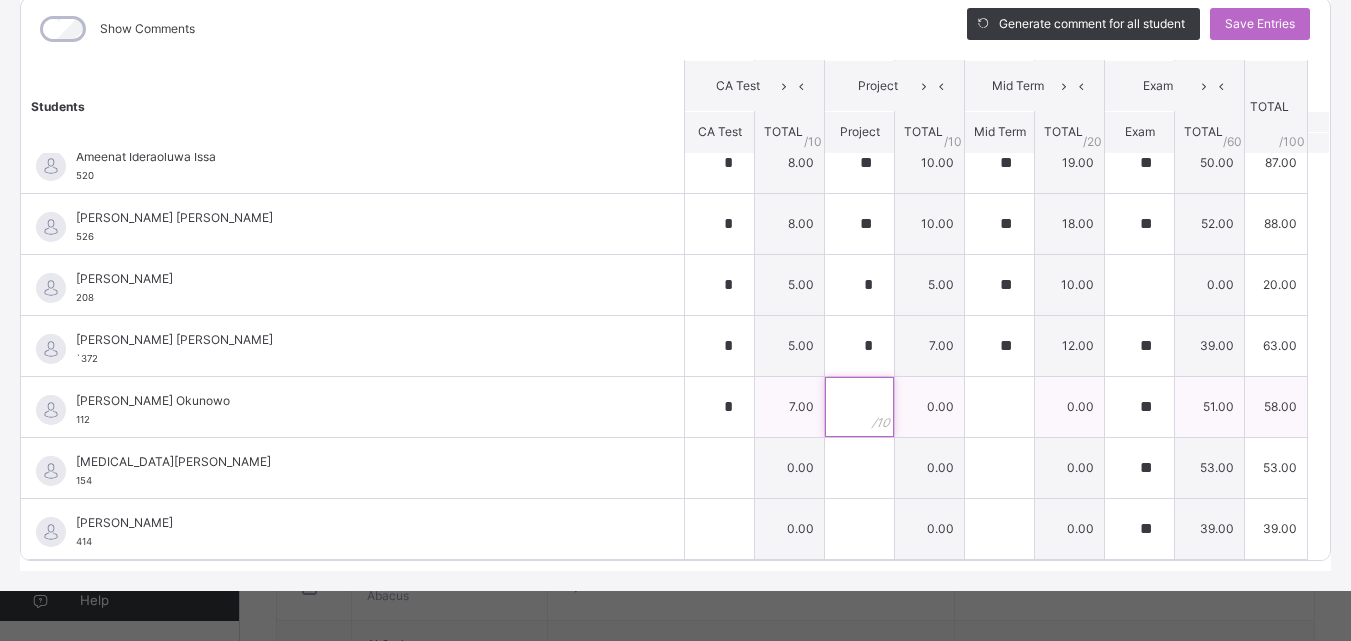 click at bounding box center [859, 407] 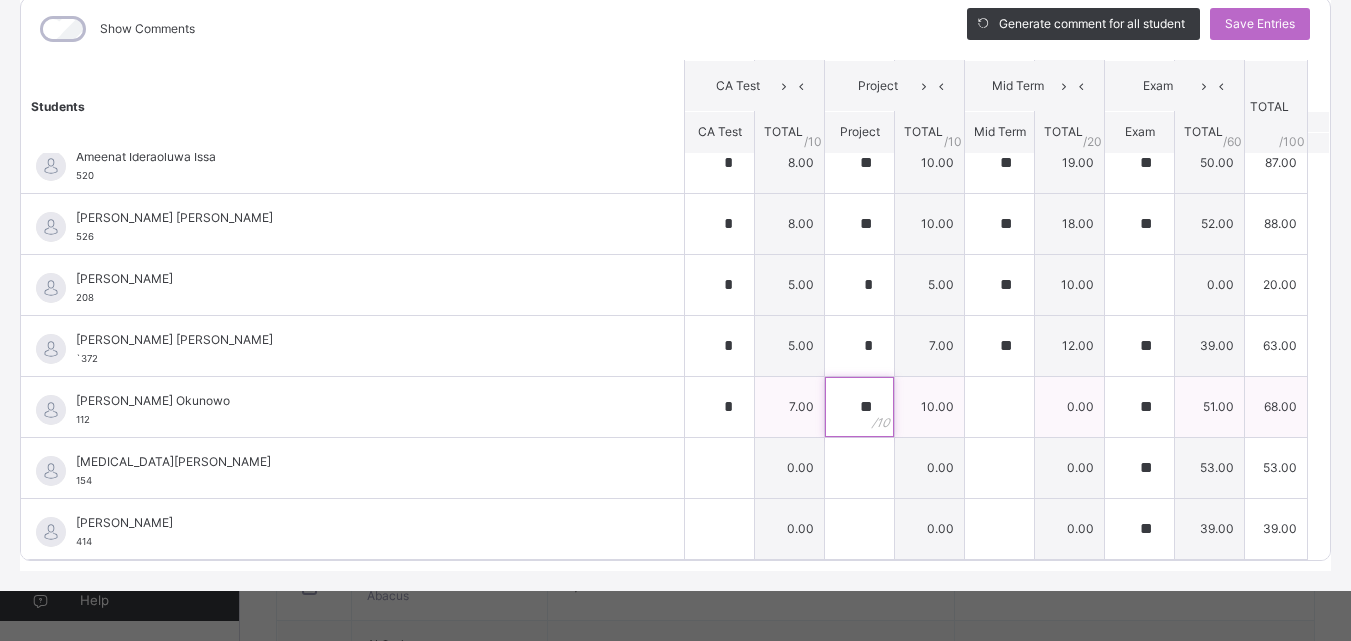 type on "**" 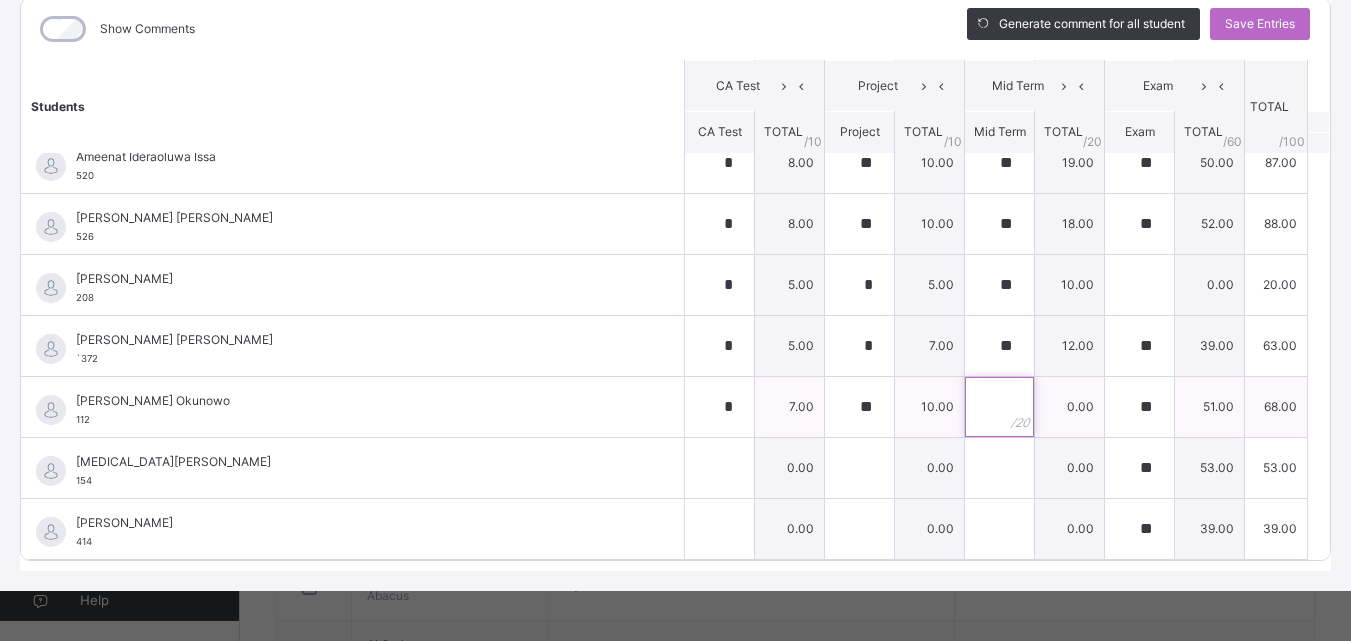 click at bounding box center (999, 407) 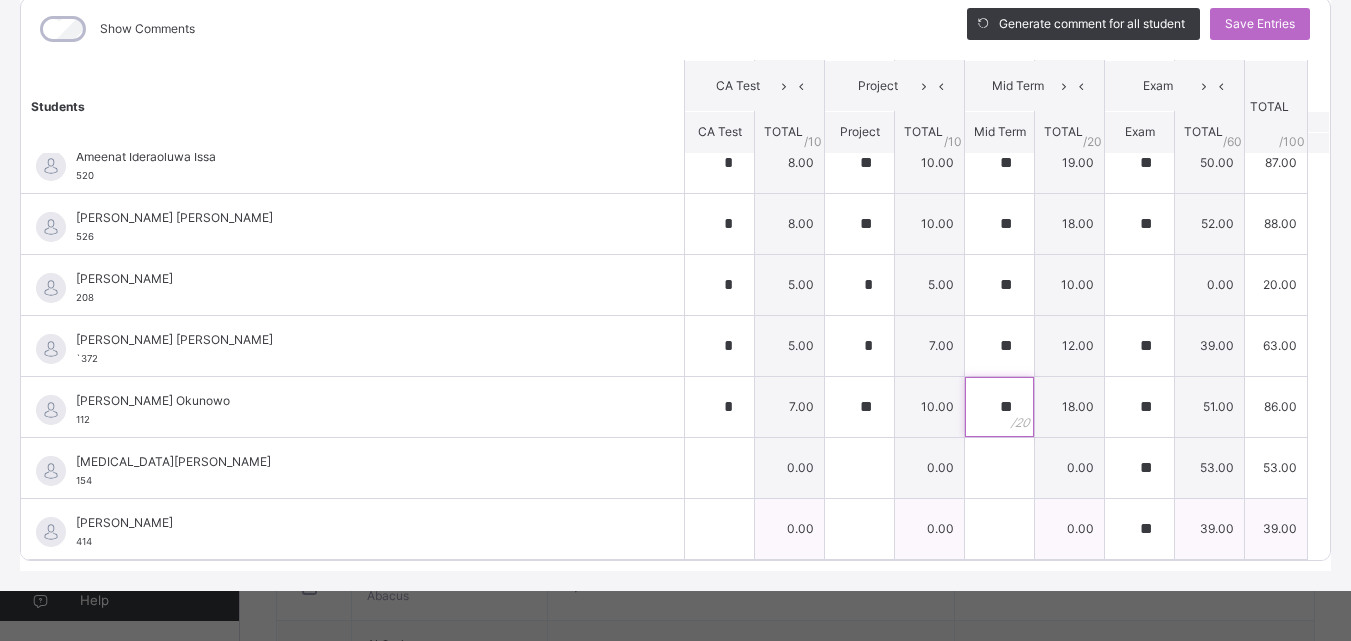 type on "**" 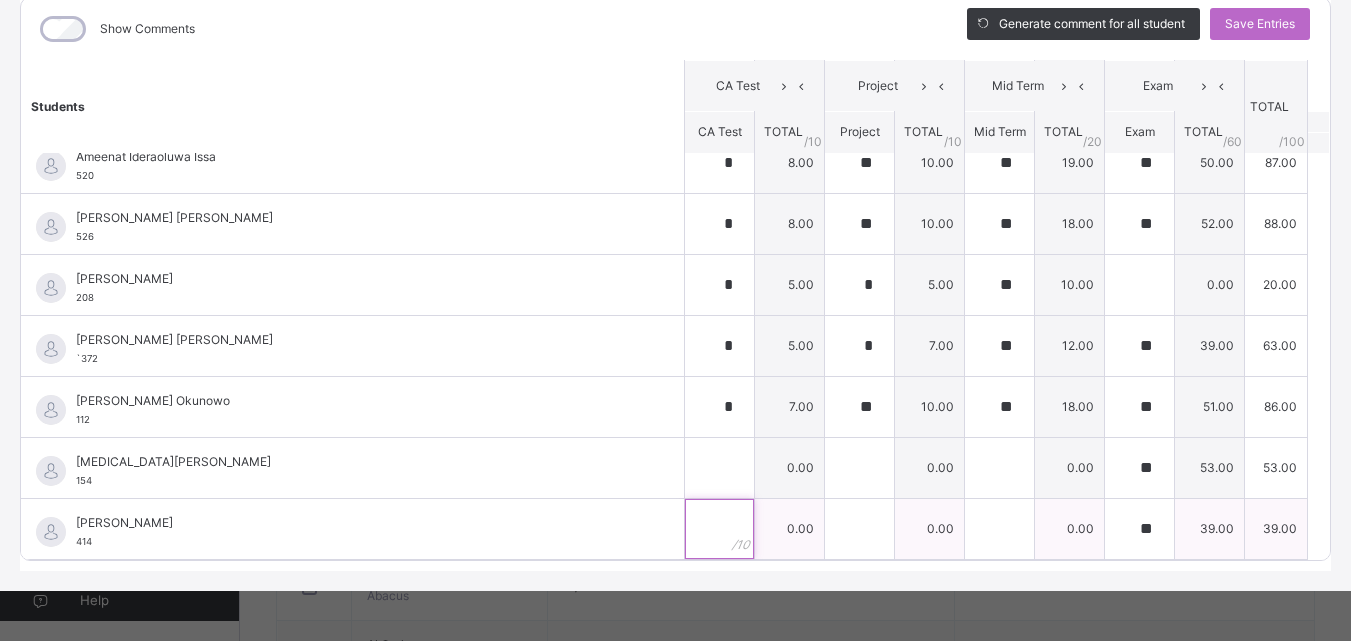 click at bounding box center [719, 529] 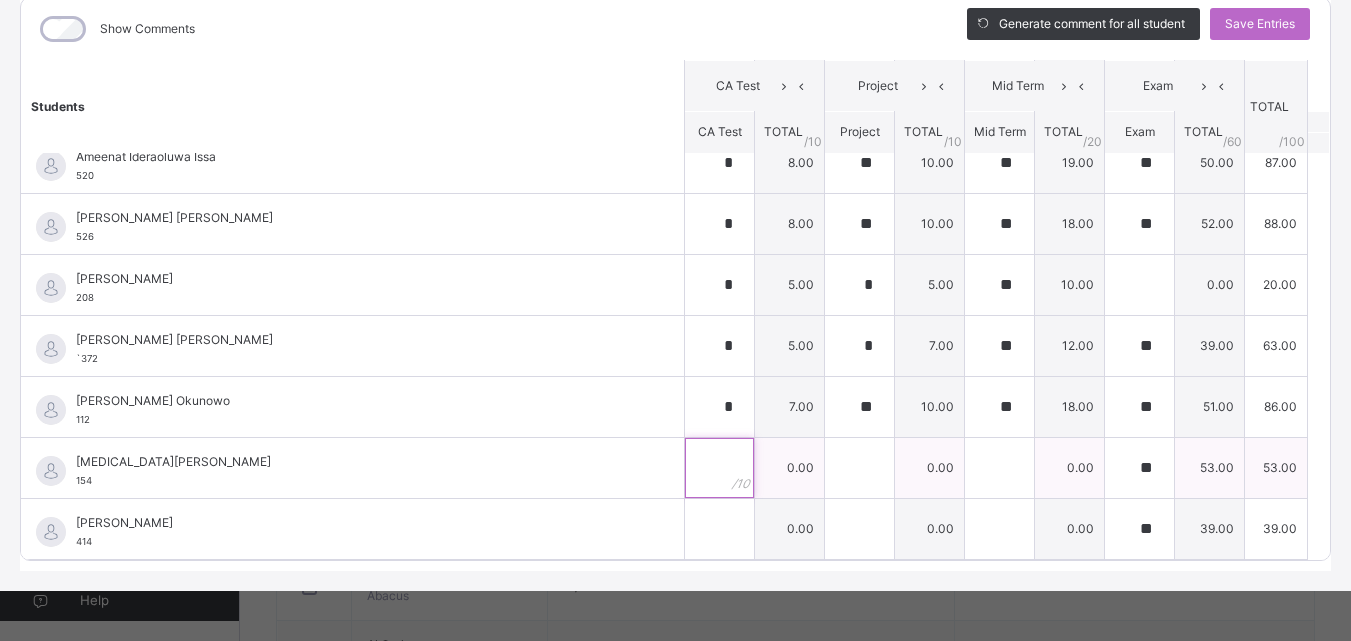 click at bounding box center (719, 468) 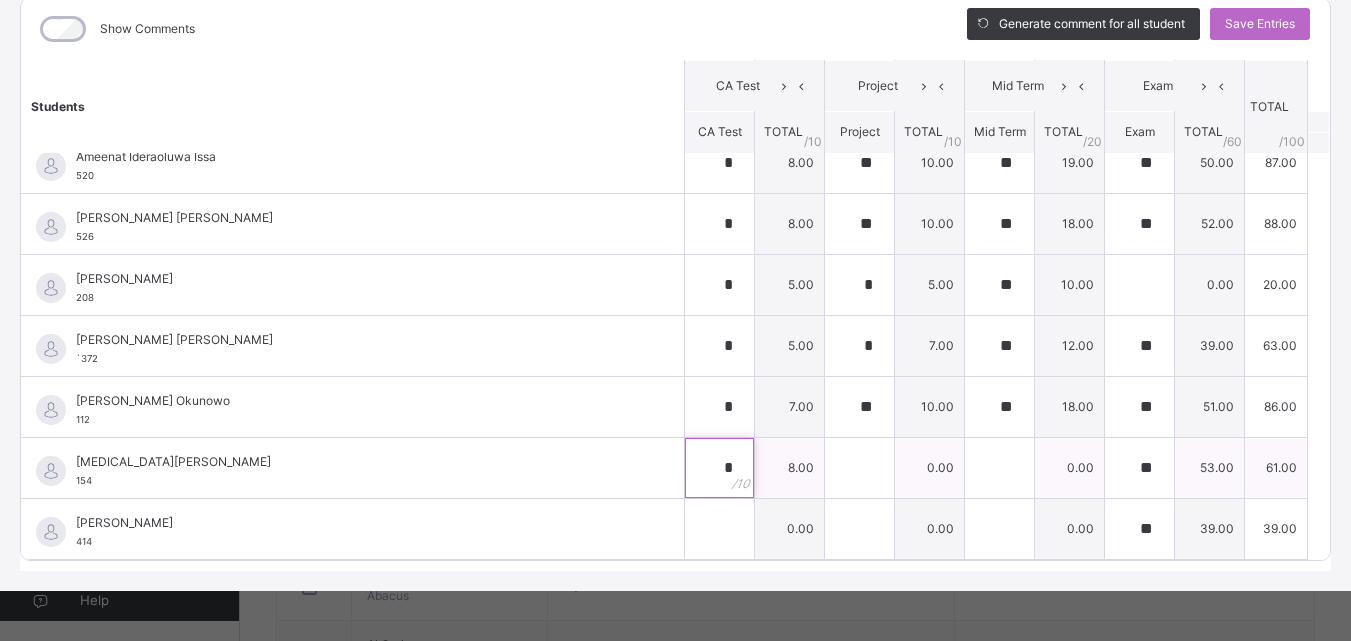 type on "*" 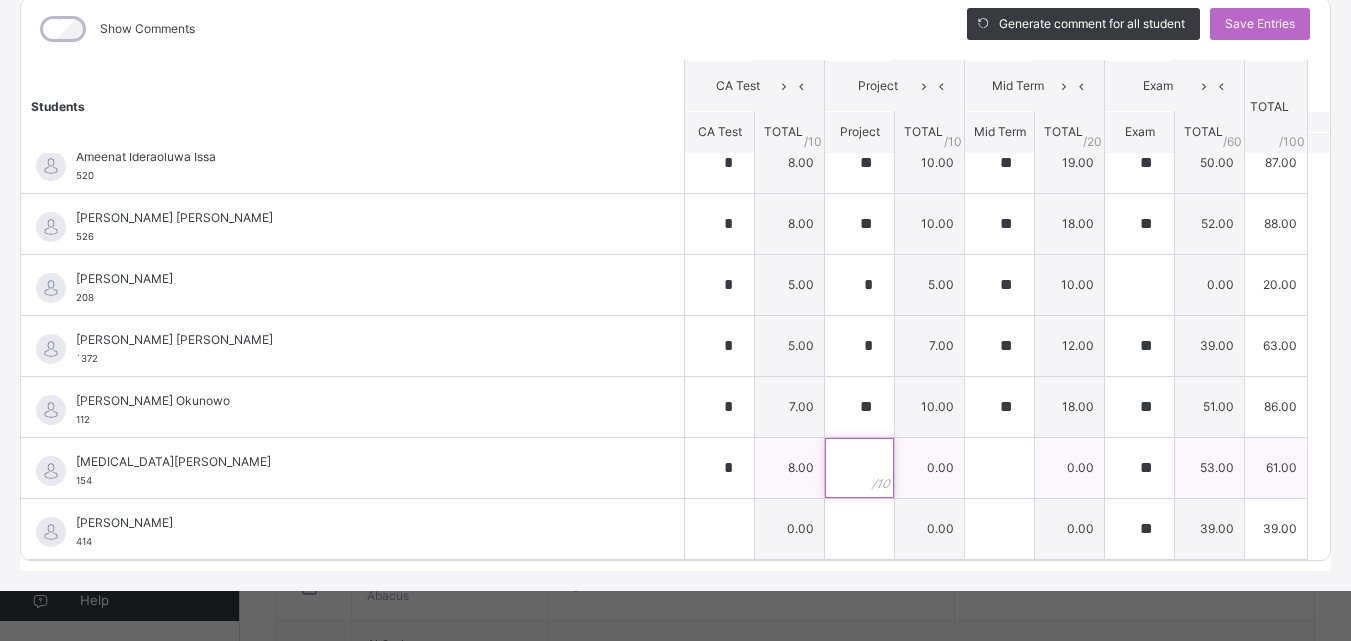 click at bounding box center [859, 468] 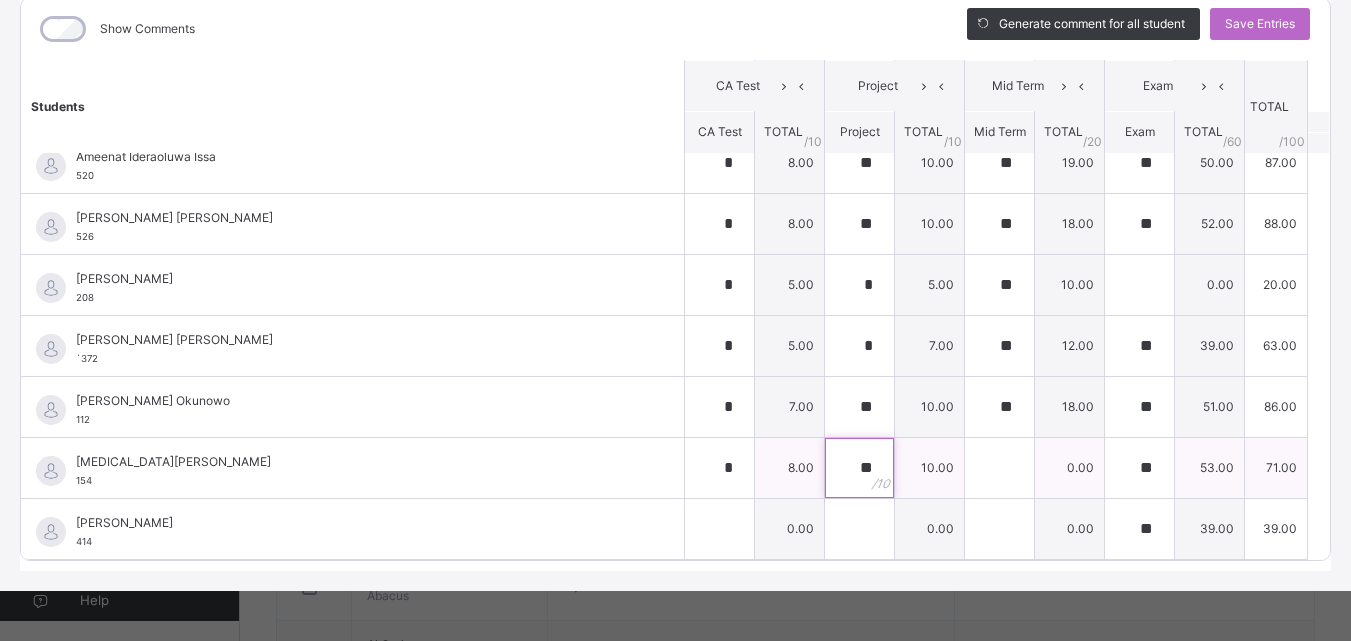 type on "**" 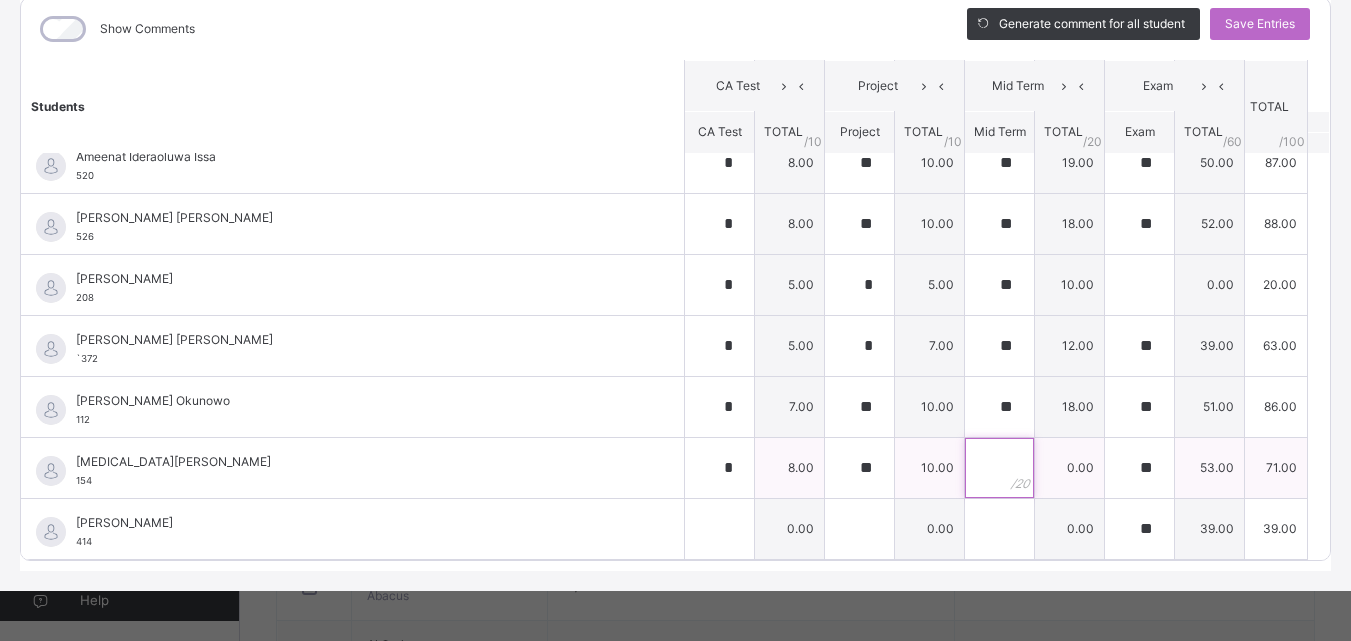 click at bounding box center [999, 468] 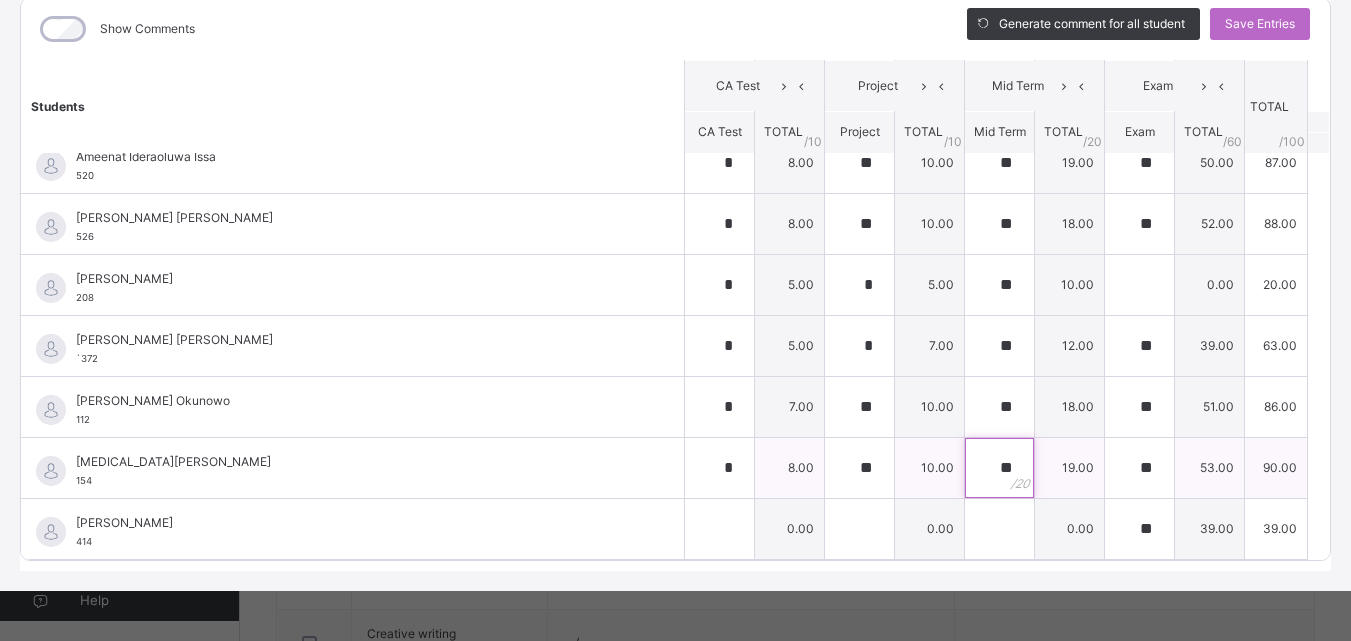 scroll, scrollTop: 1379, scrollLeft: 0, axis: vertical 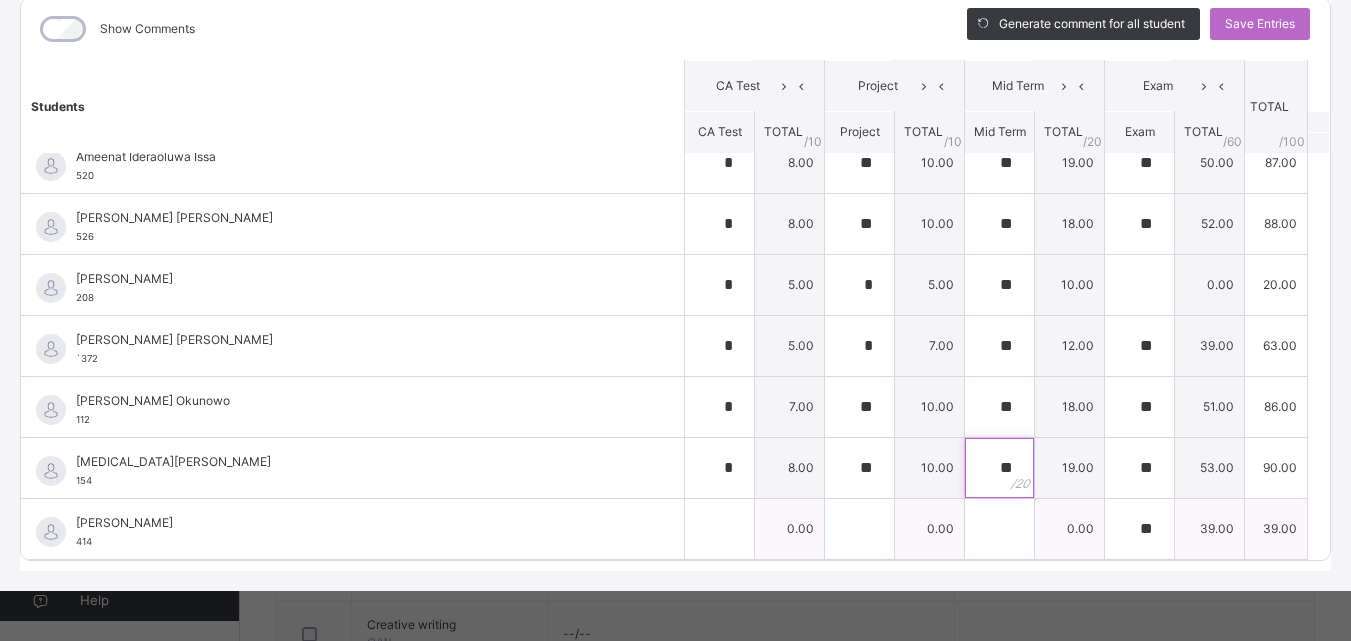 type on "**" 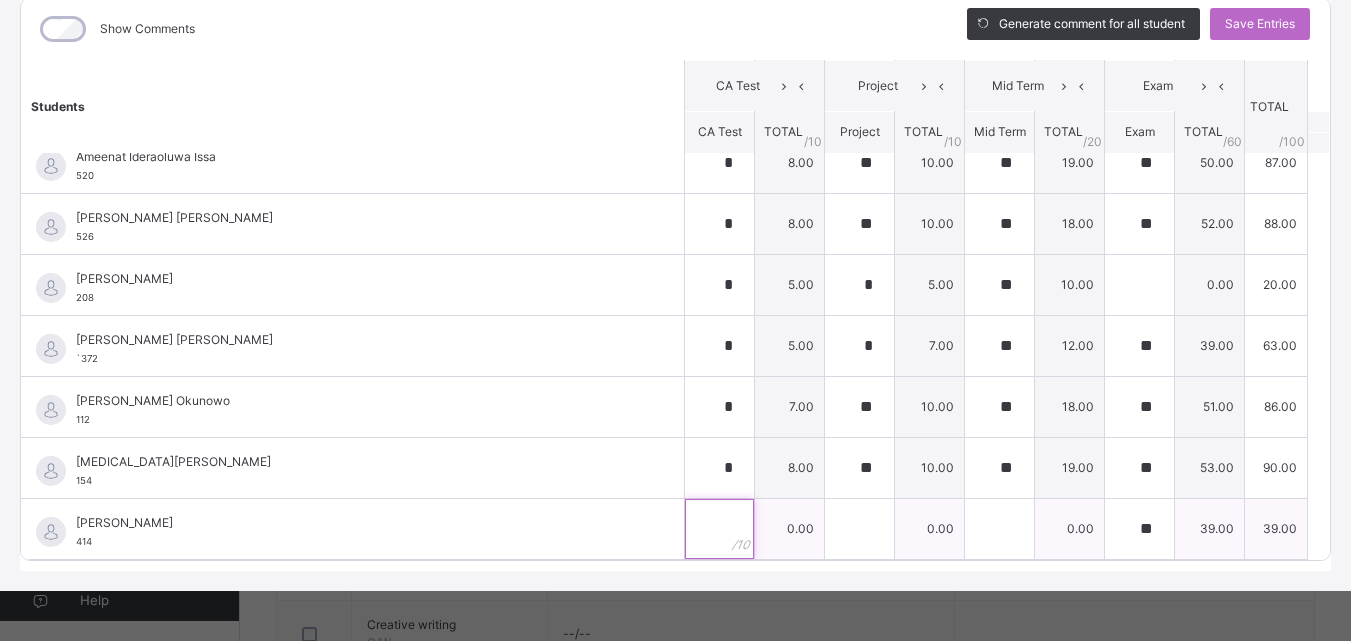 click at bounding box center (719, 529) 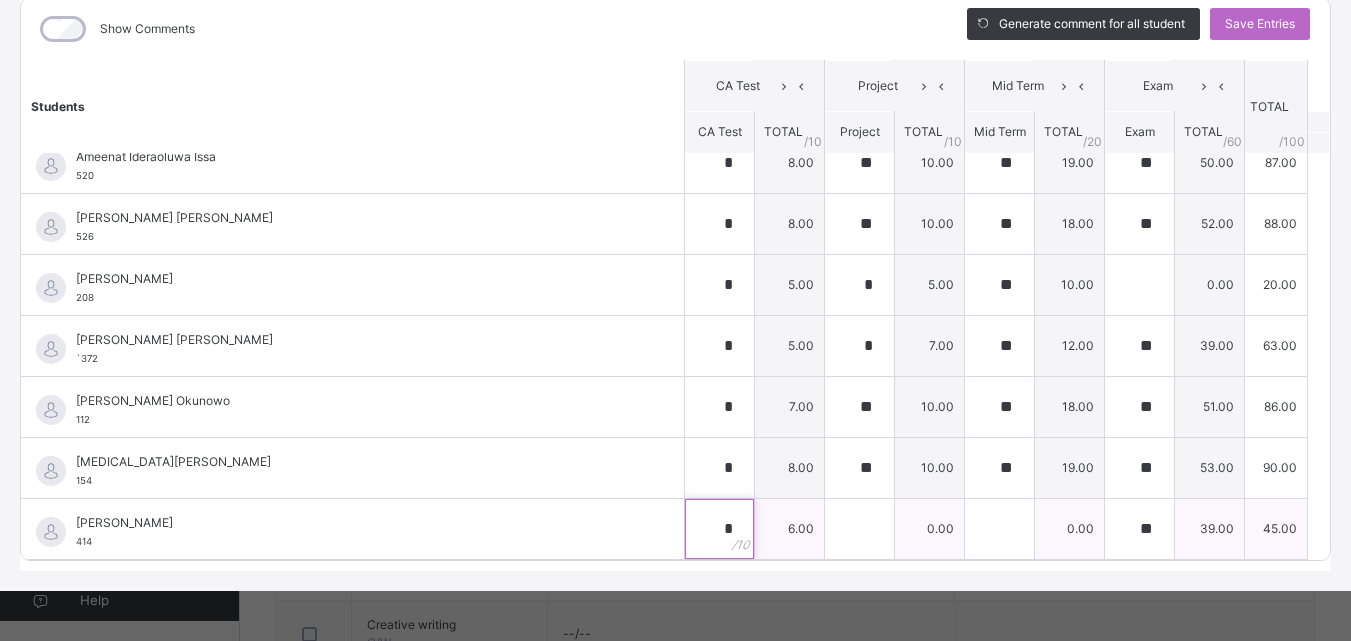 type on "*" 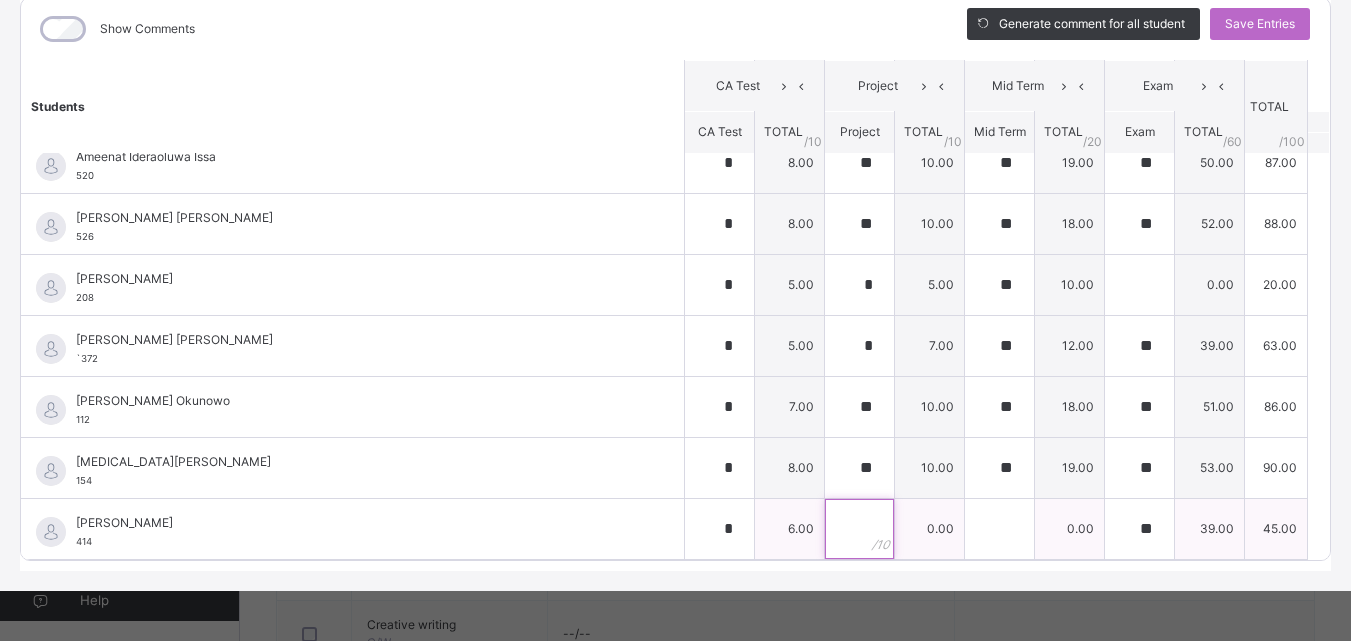 click at bounding box center (859, 529) 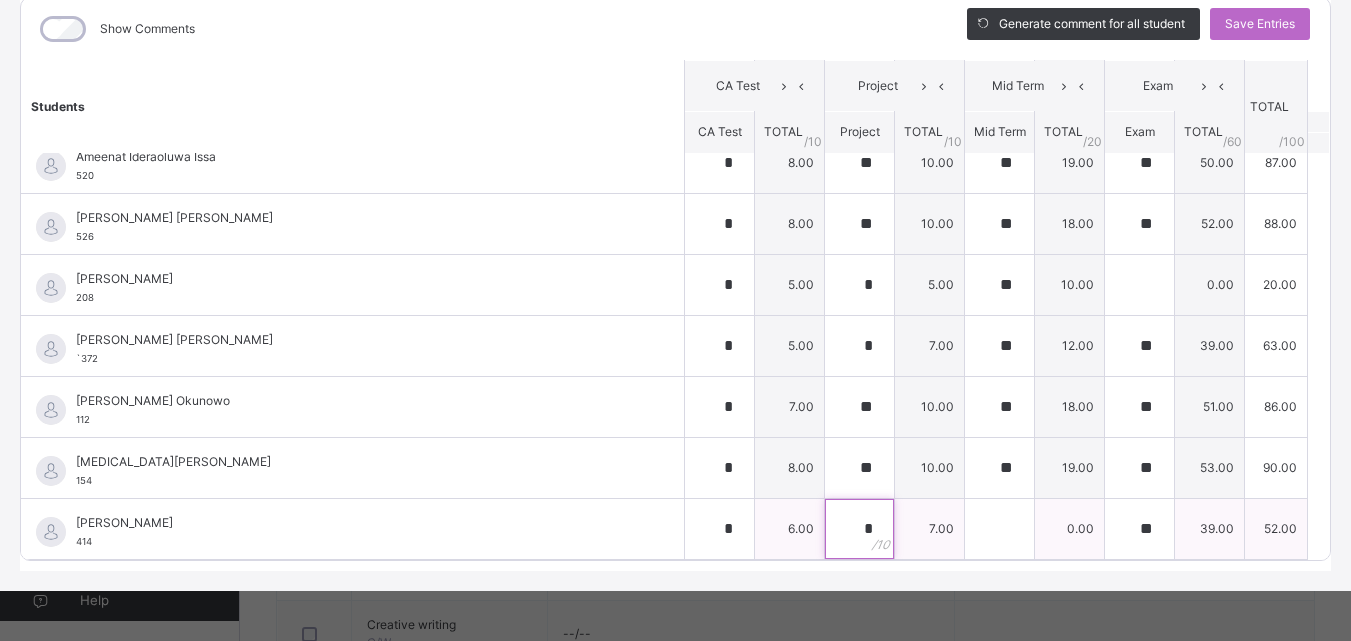 type on "*" 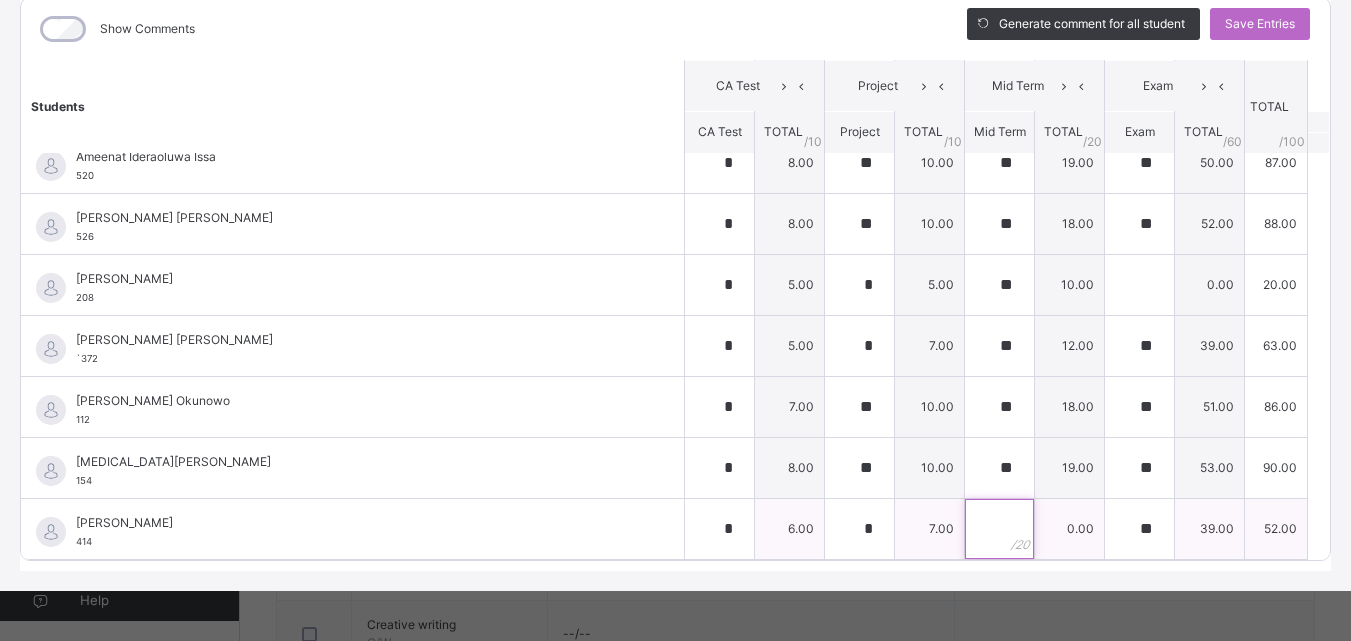 click at bounding box center [999, 529] 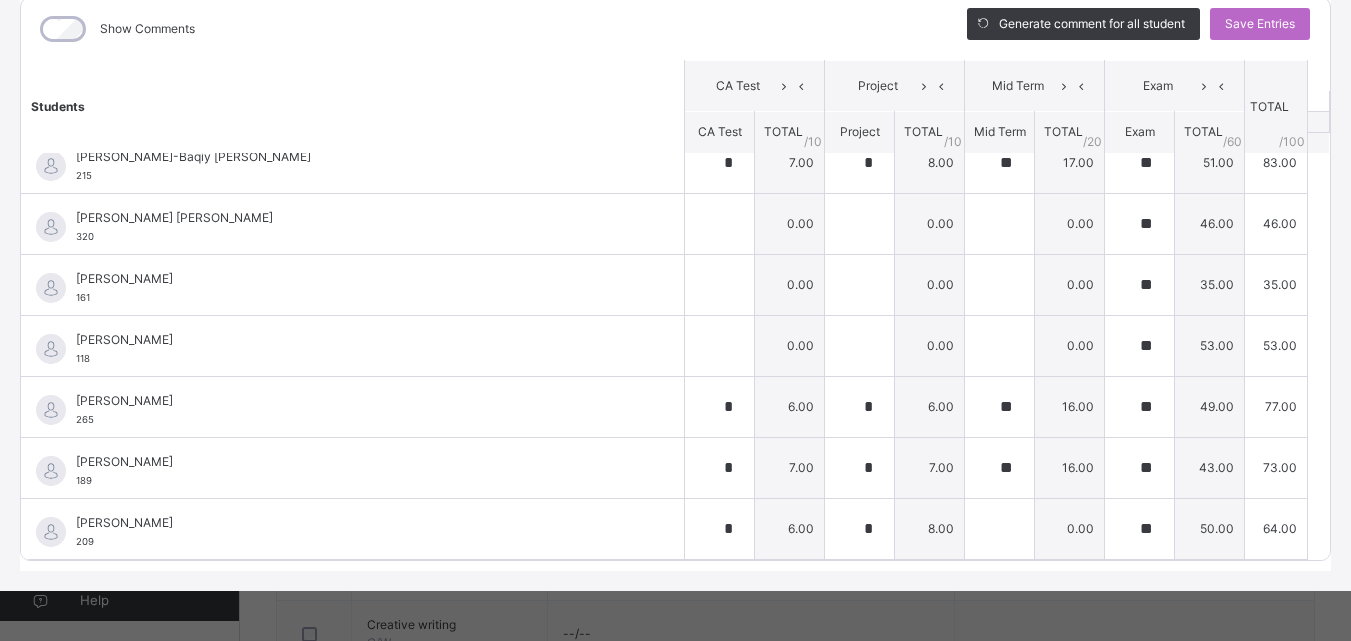 scroll, scrollTop: 0, scrollLeft: 0, axis: both 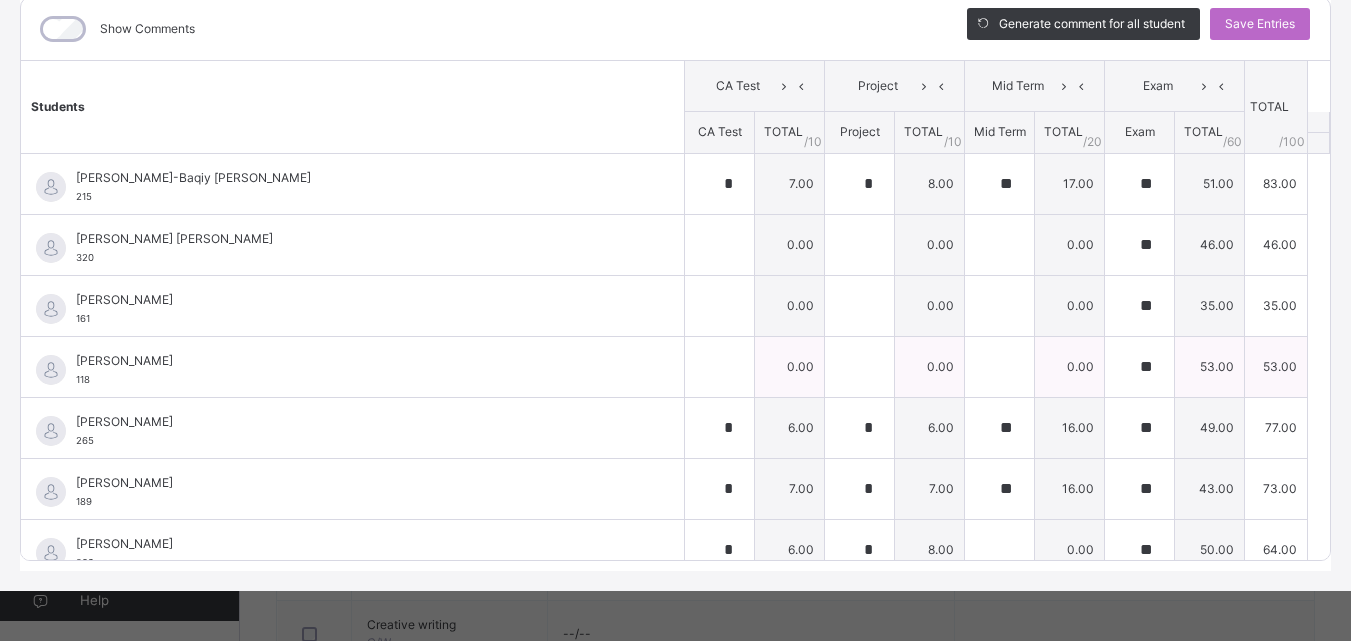 type on "**" 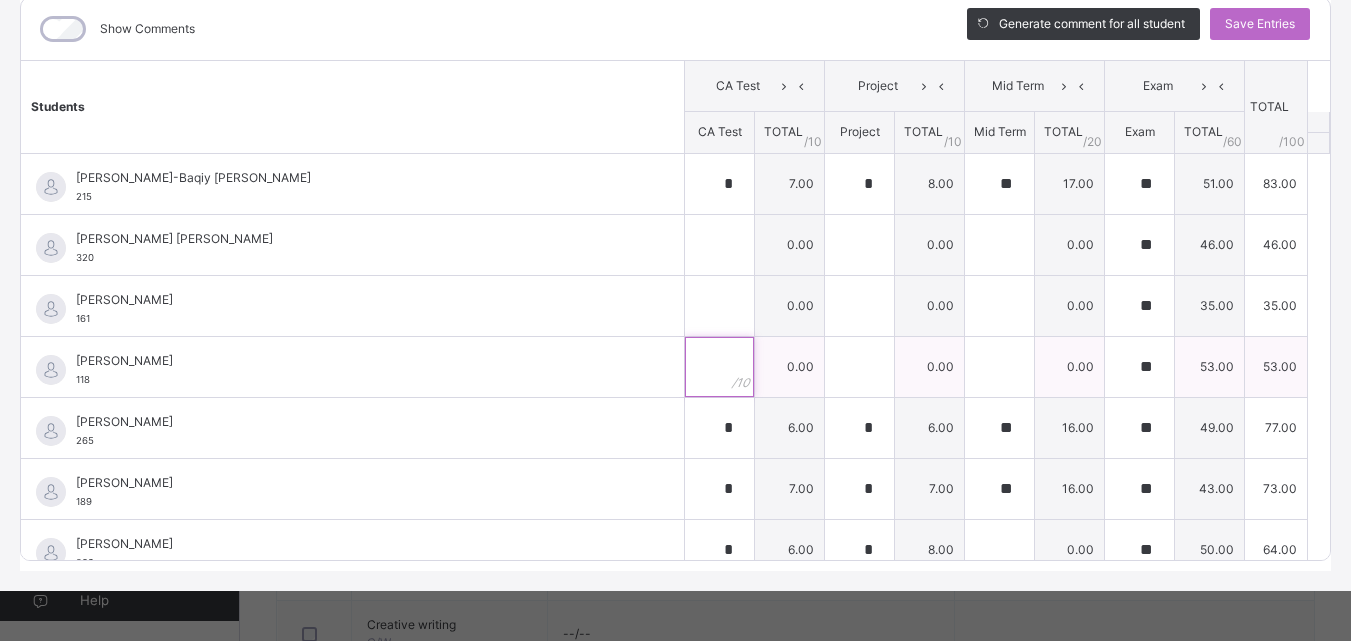 click at bounding box center (719, 367) 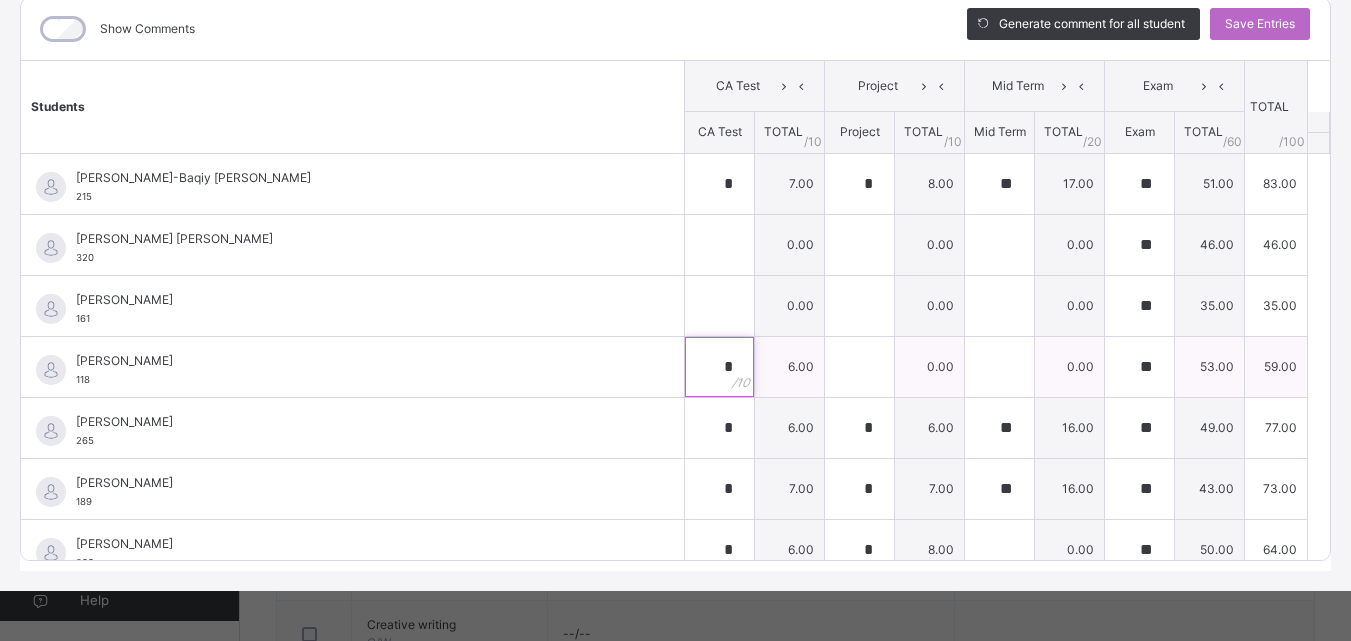 type on "*" 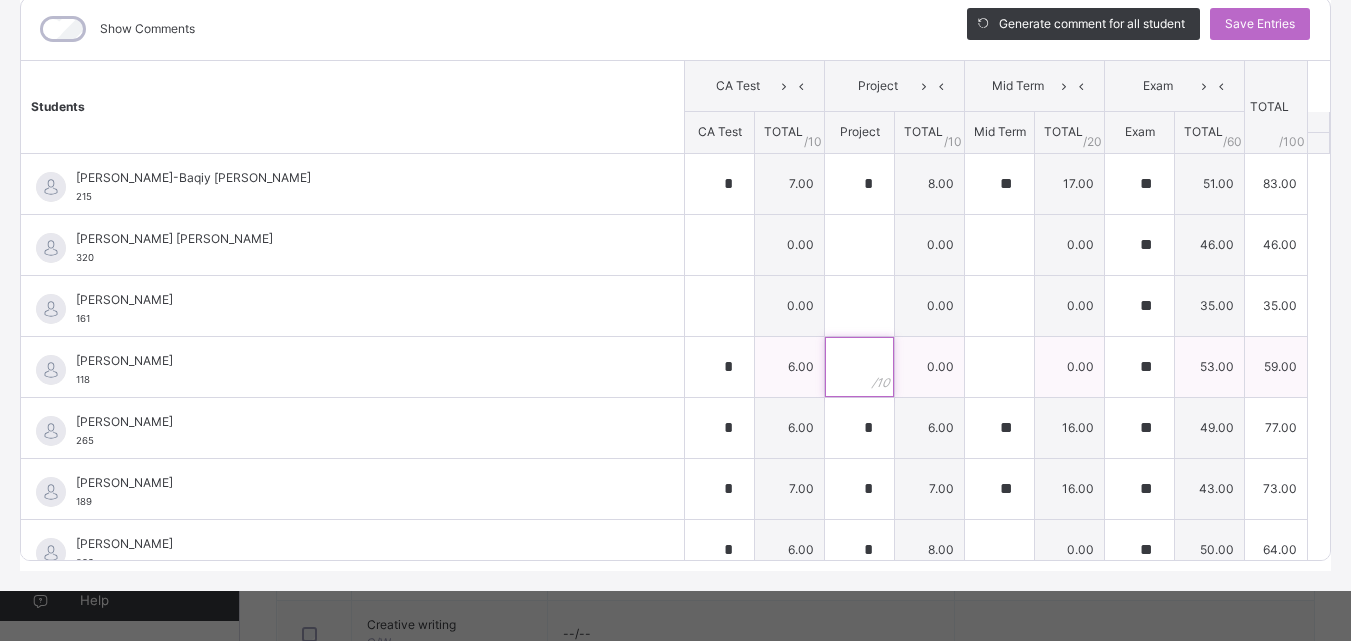click at bounding box center [859, 367] 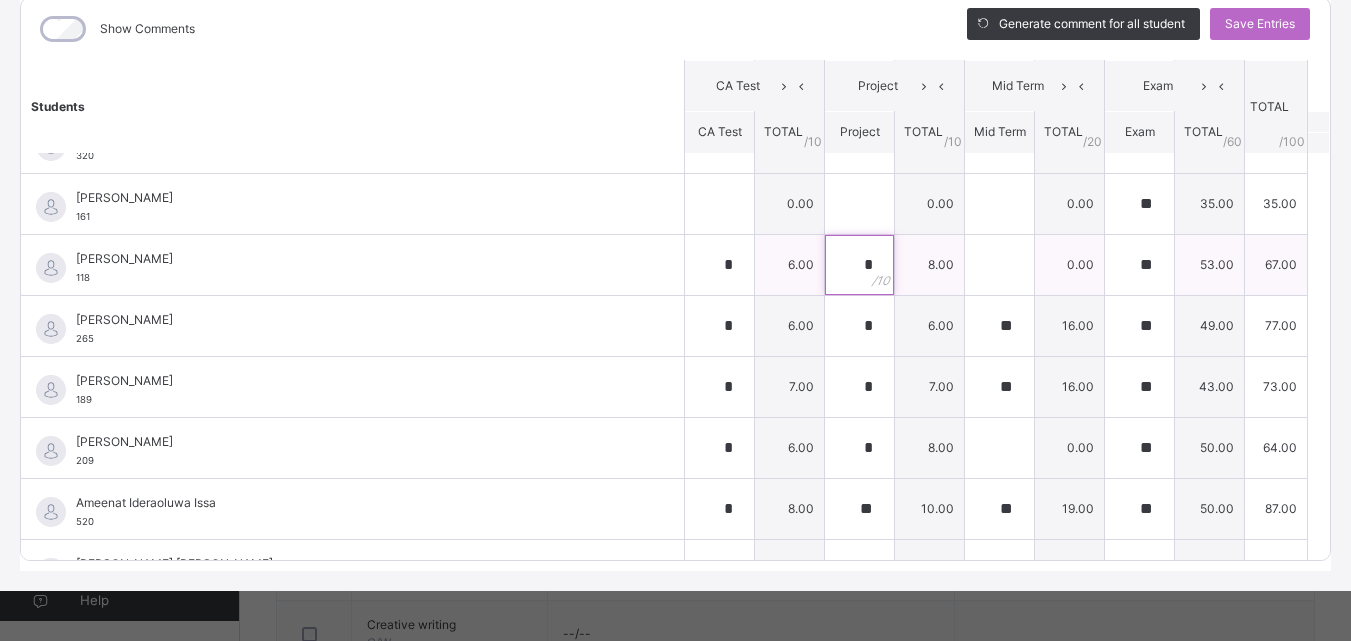 scroll, scrollTop: 67, scrollLeft: 0, axis: vertical 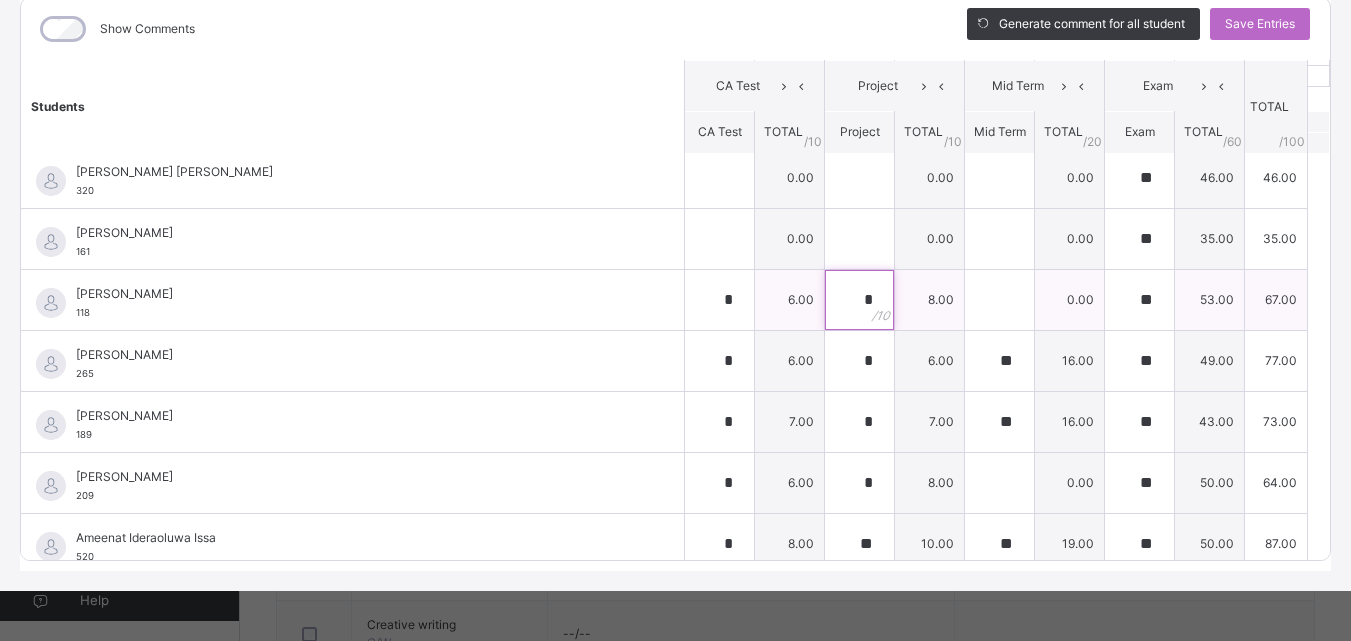 type on "*" 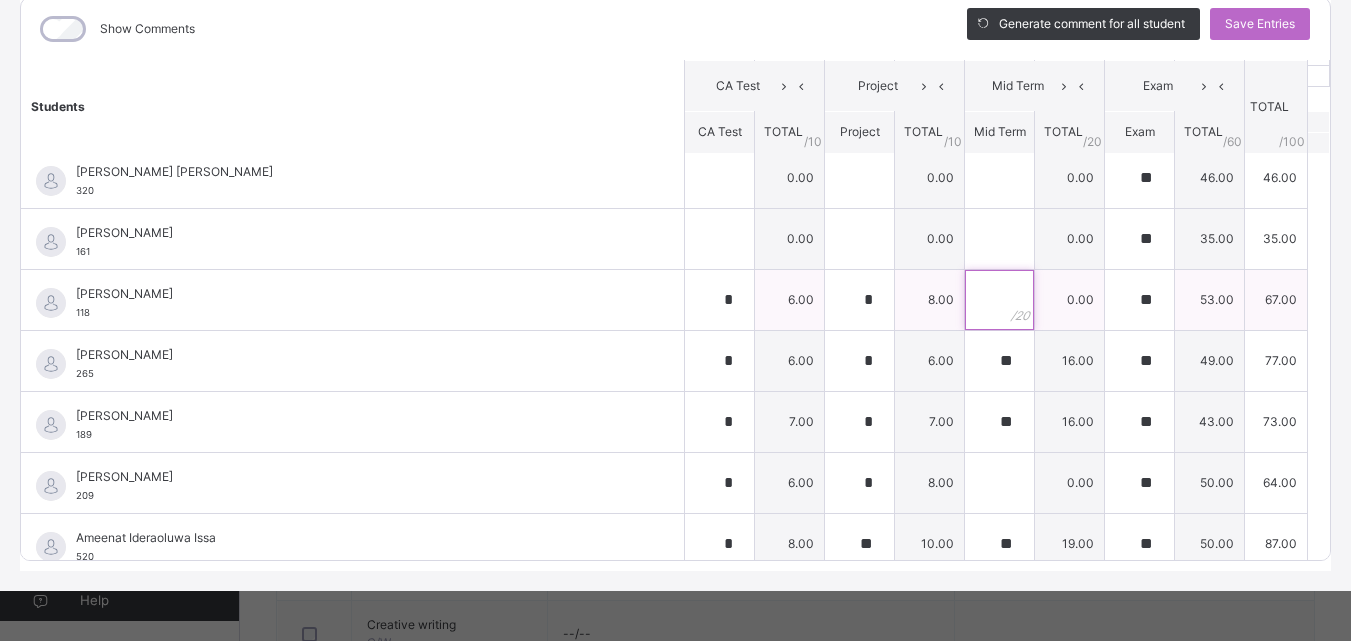 click at bounding box center [999, 300] 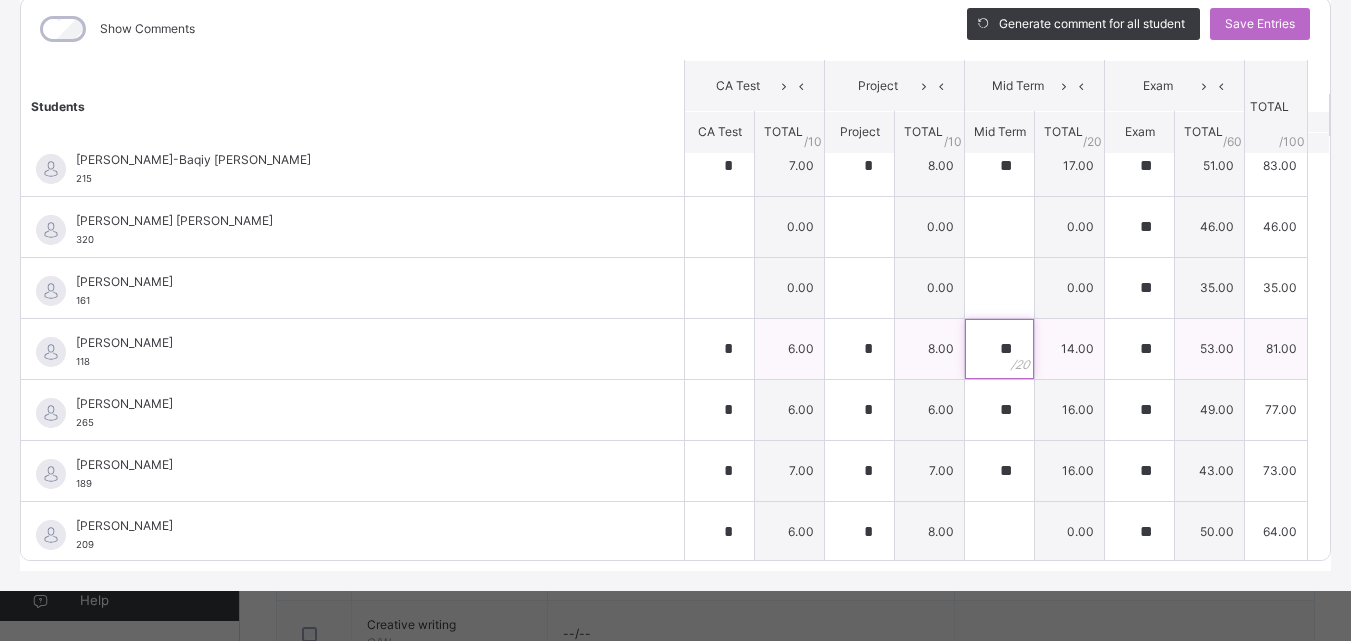 scroll, scrollTop: 0, scrollLeft: 0, axis: both 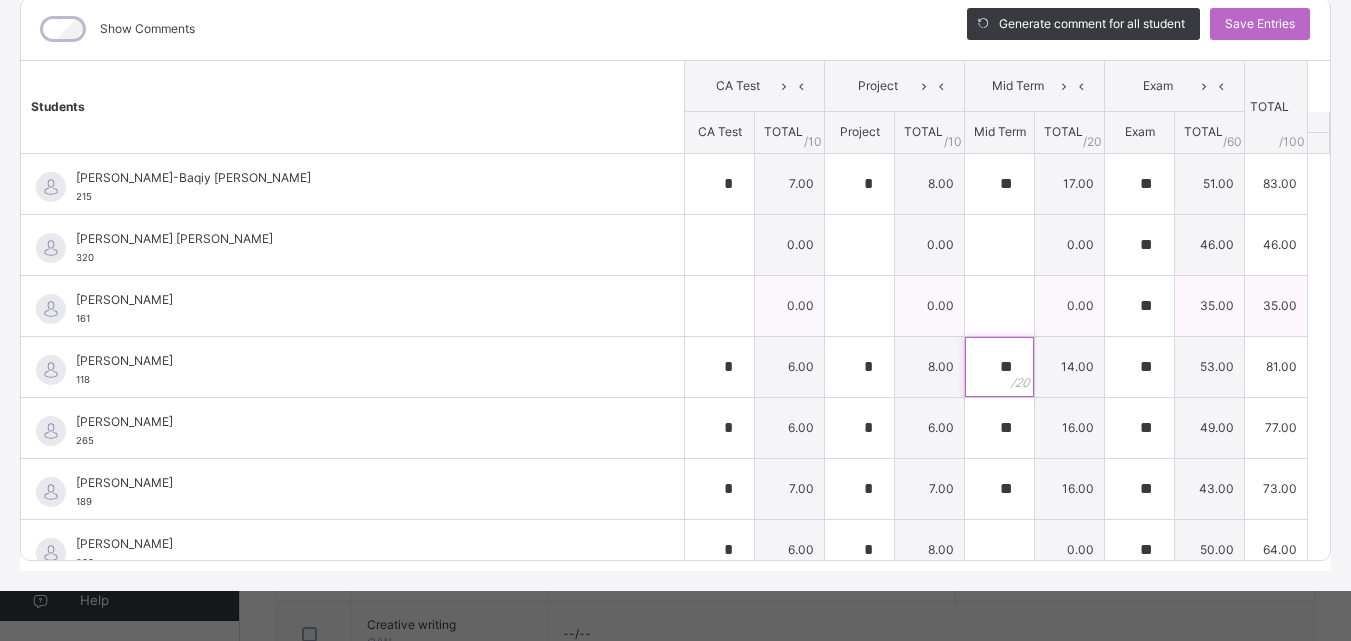 type on "**" 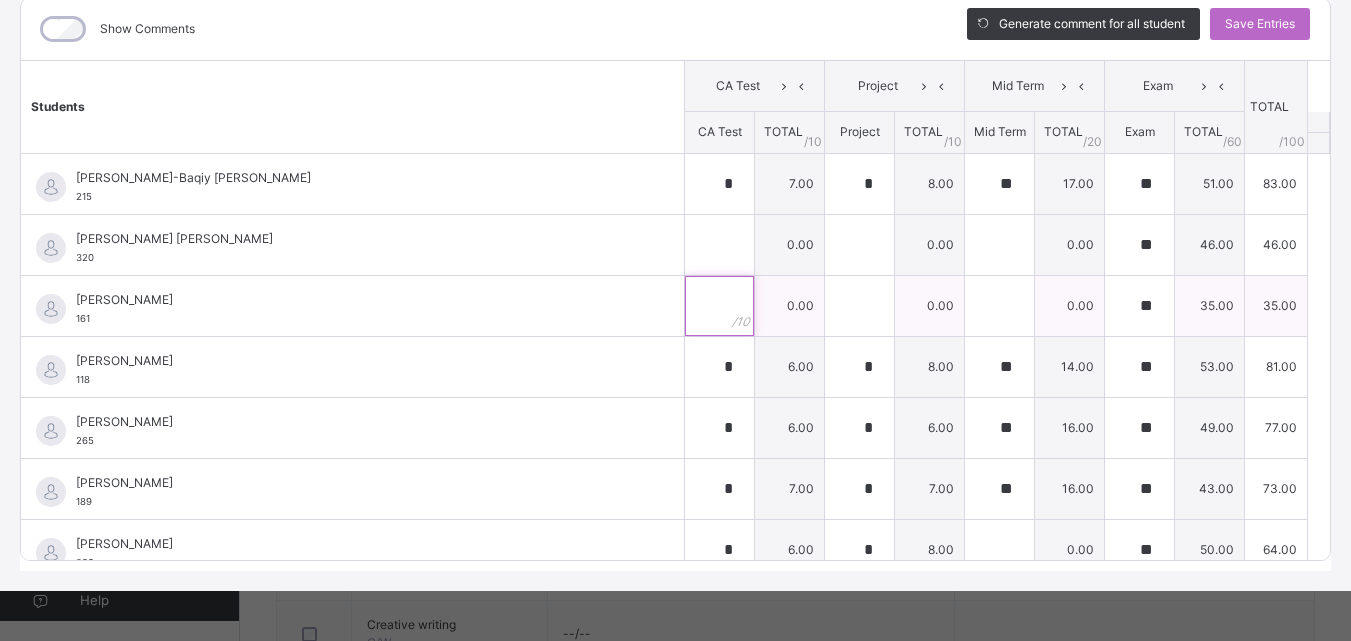 click at bounding box center [719, 306] 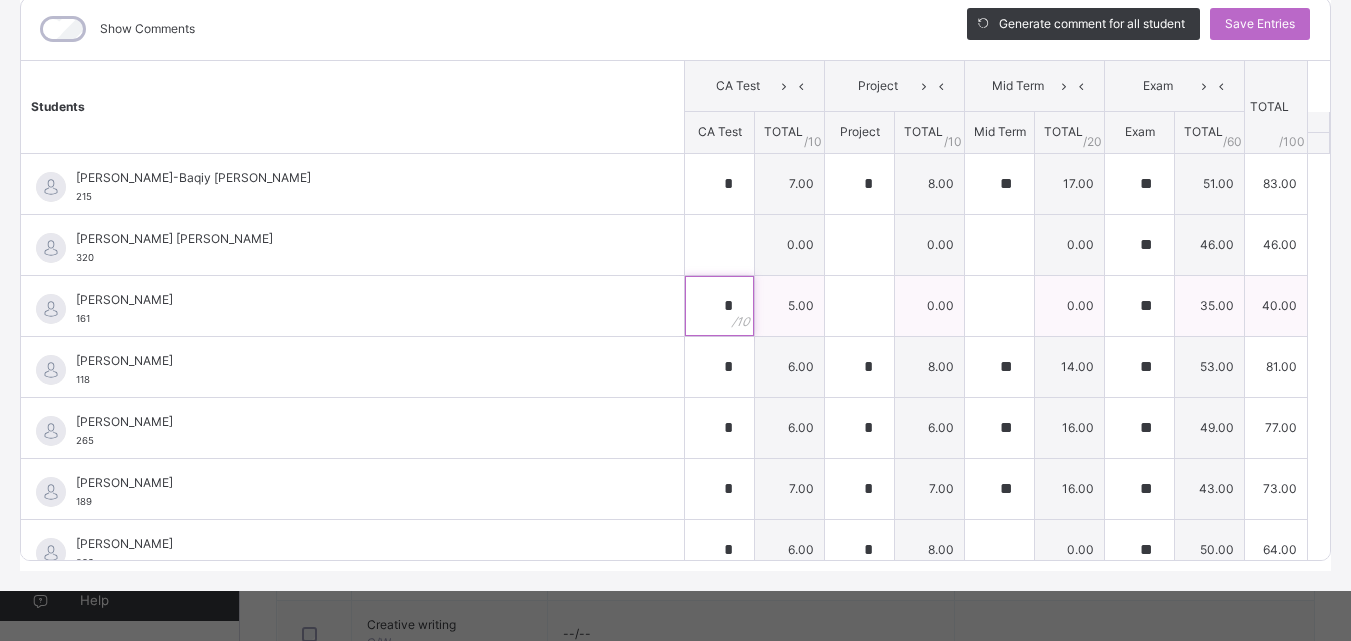 type on "*" 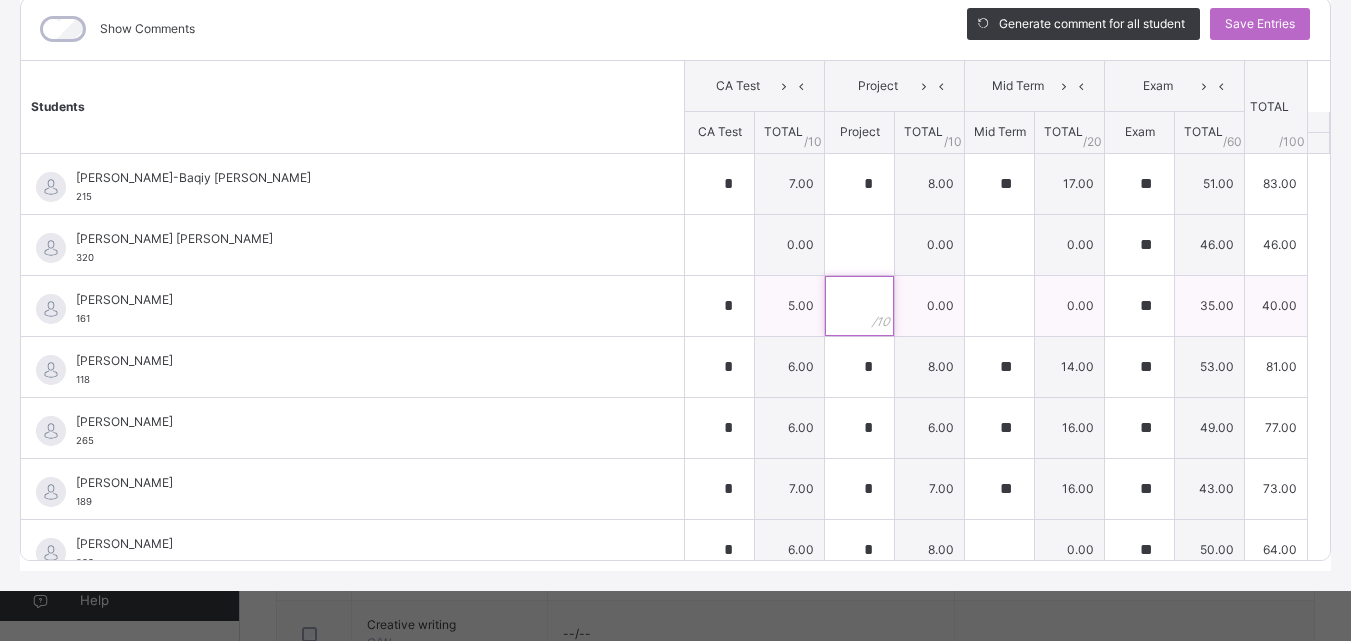 click at bounding box center [859, 306] 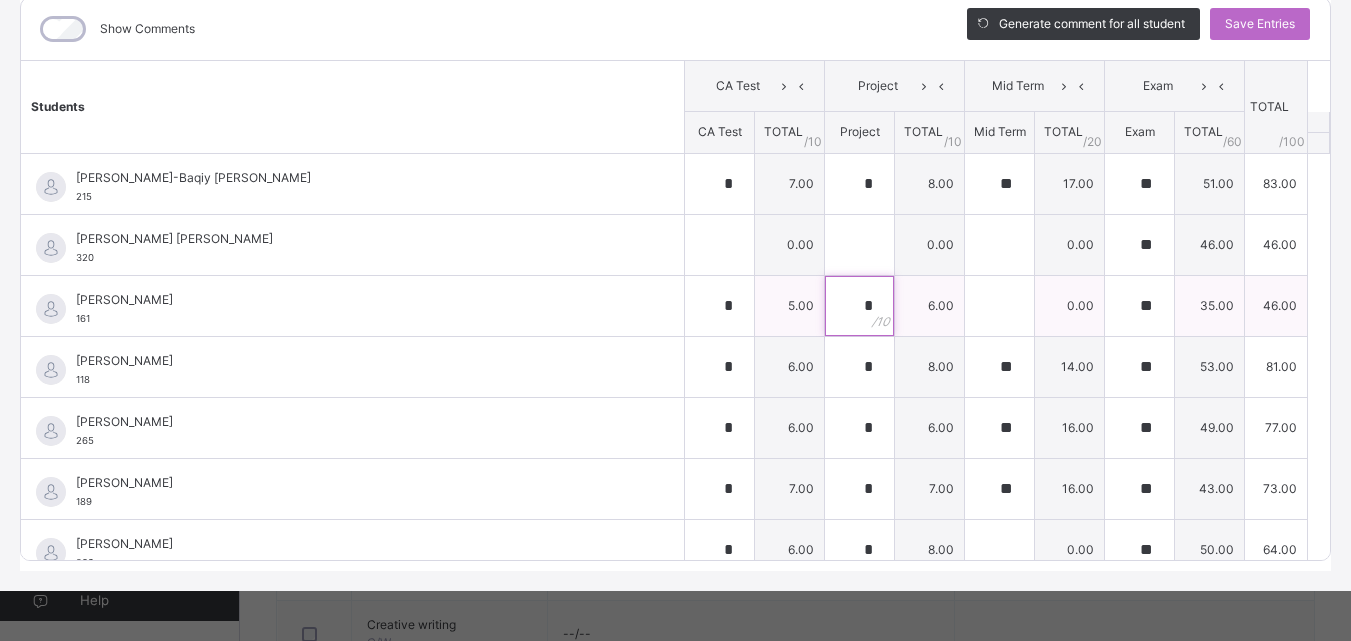 type on "*" 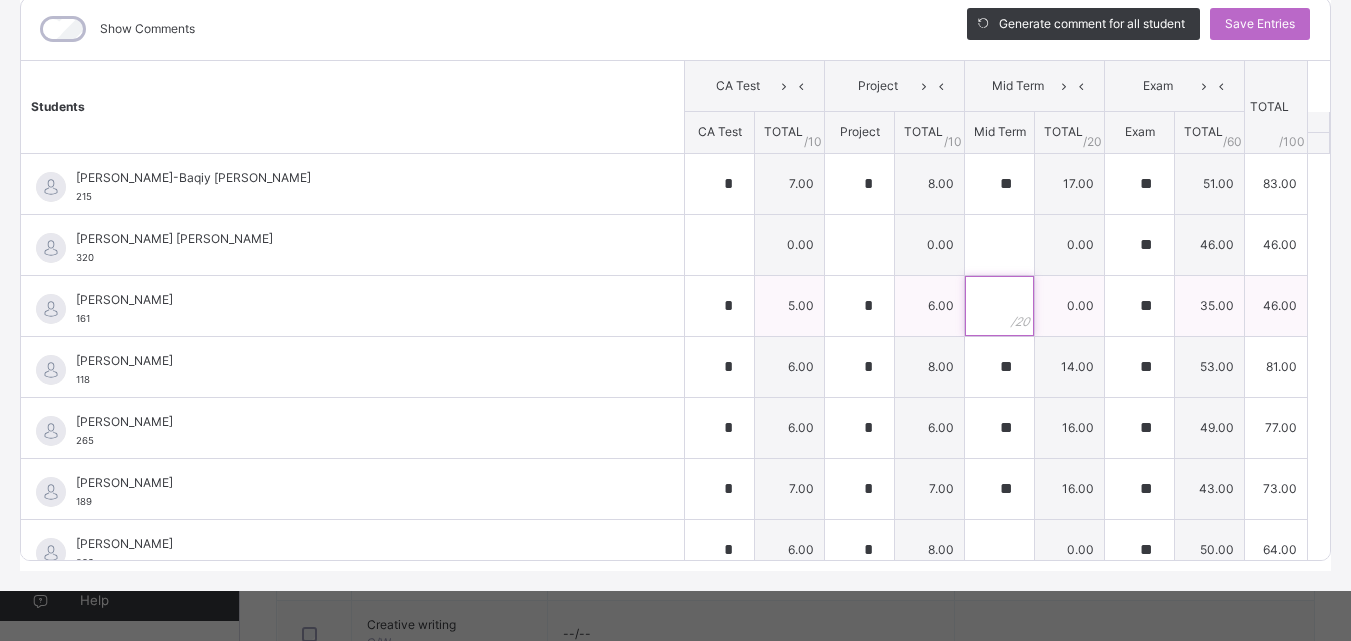click at bounding box center [999, 306] 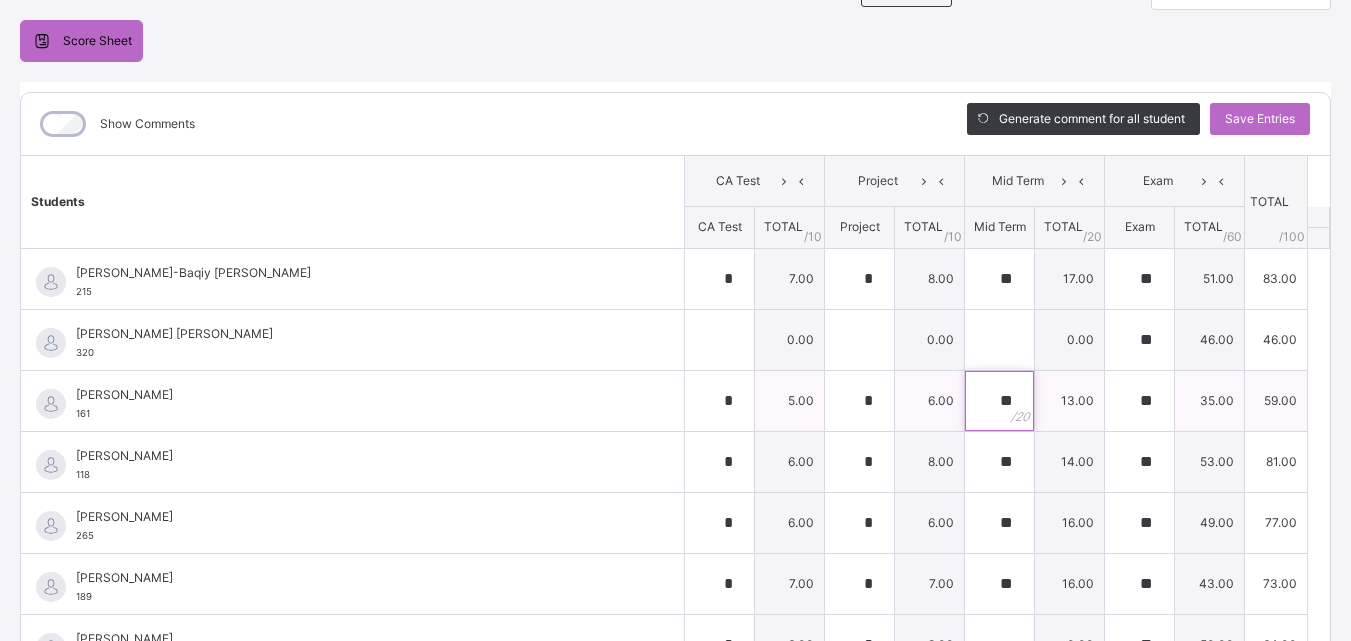 scroll, scrollTop: 171, scrollLeft: 0, axis: vertical 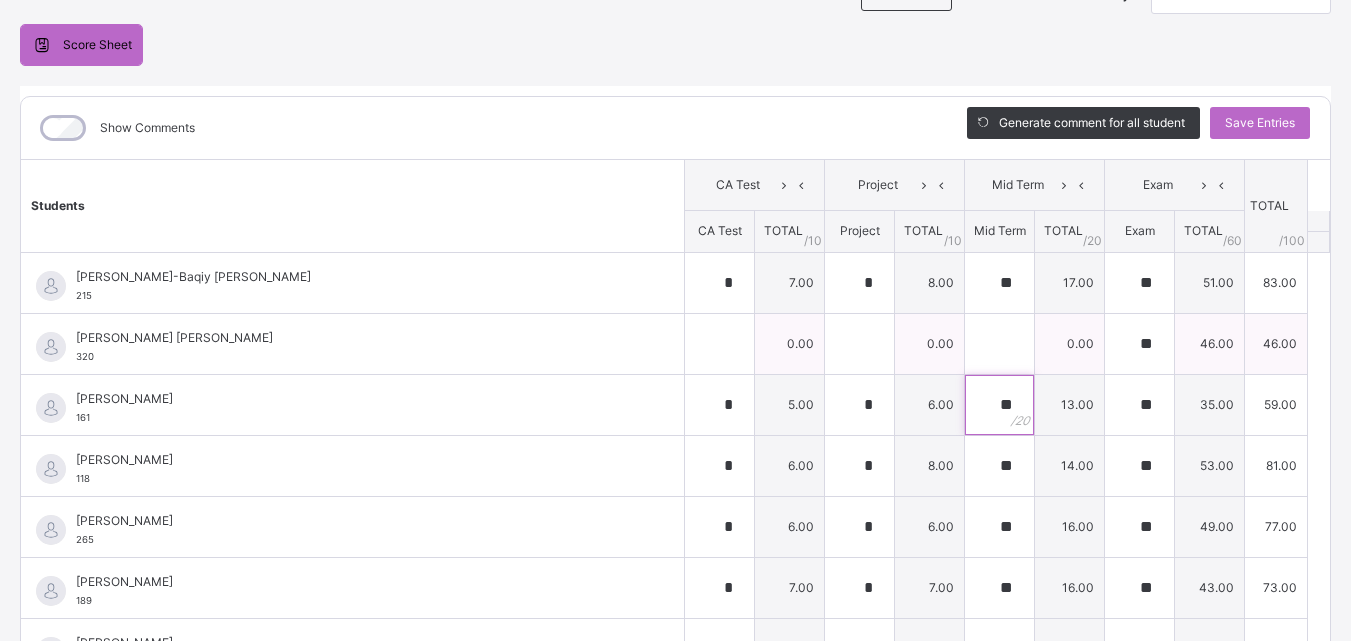 type on "**" 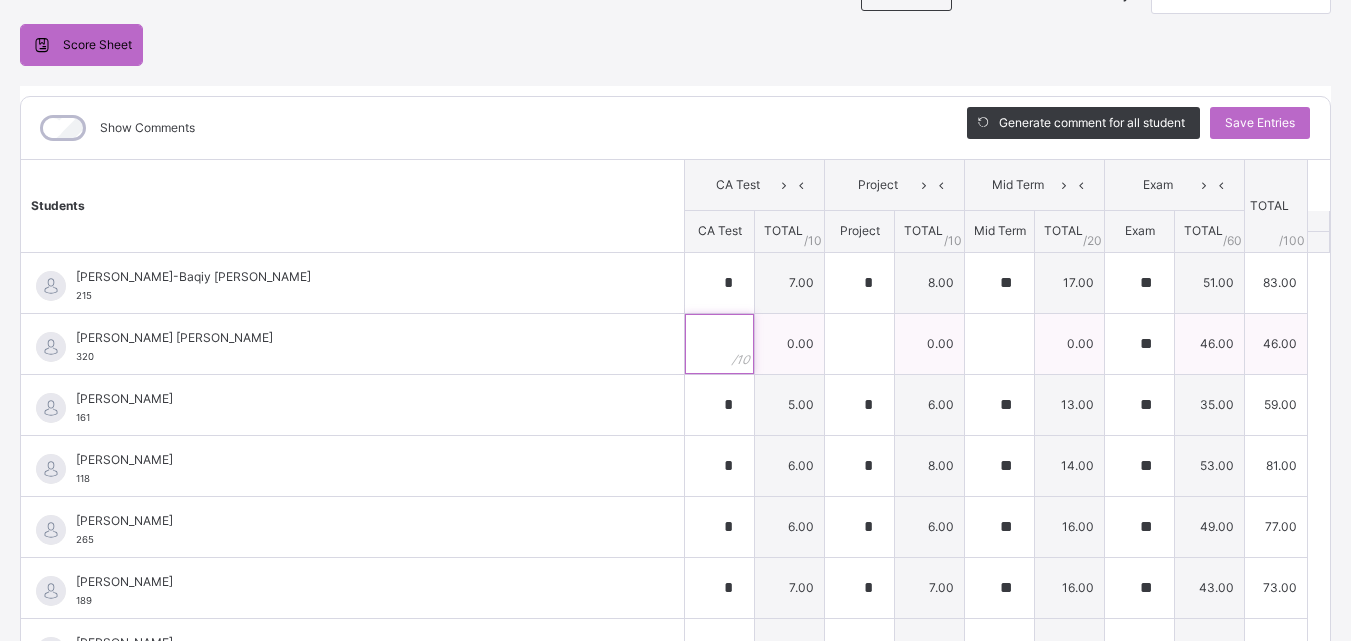 click at bounding box center (719, 344) 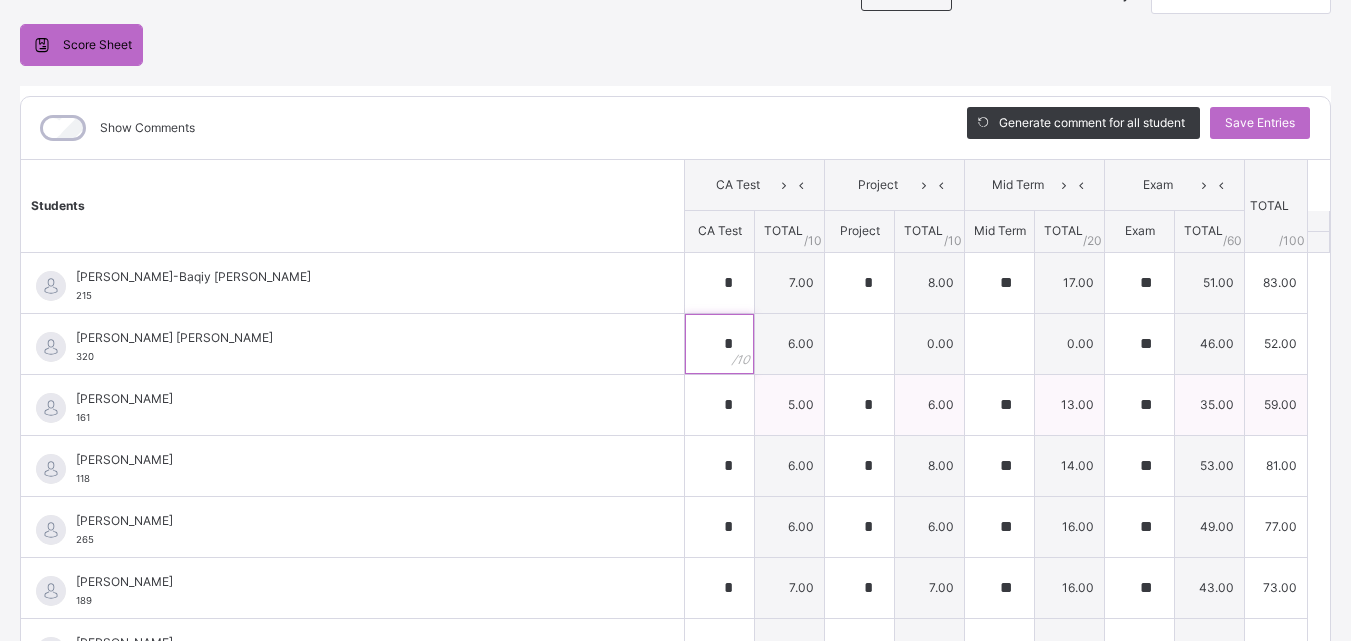 type on "*" 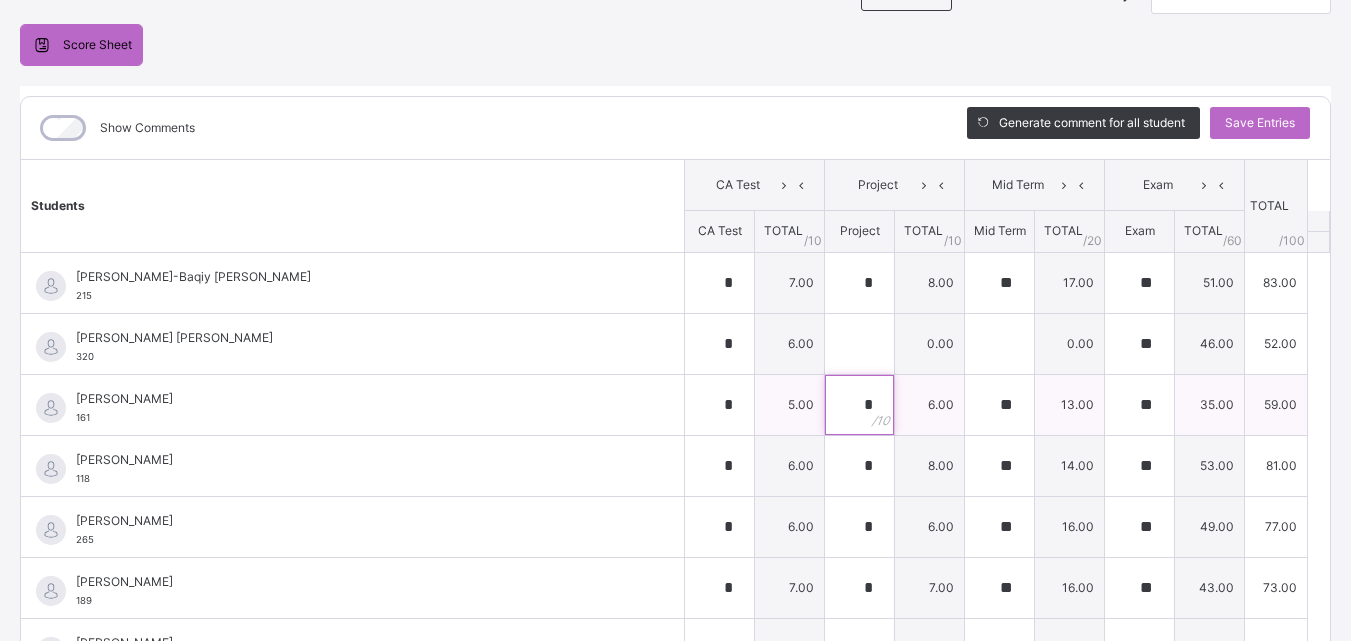 click on "*" at bounding box center [859, 405] 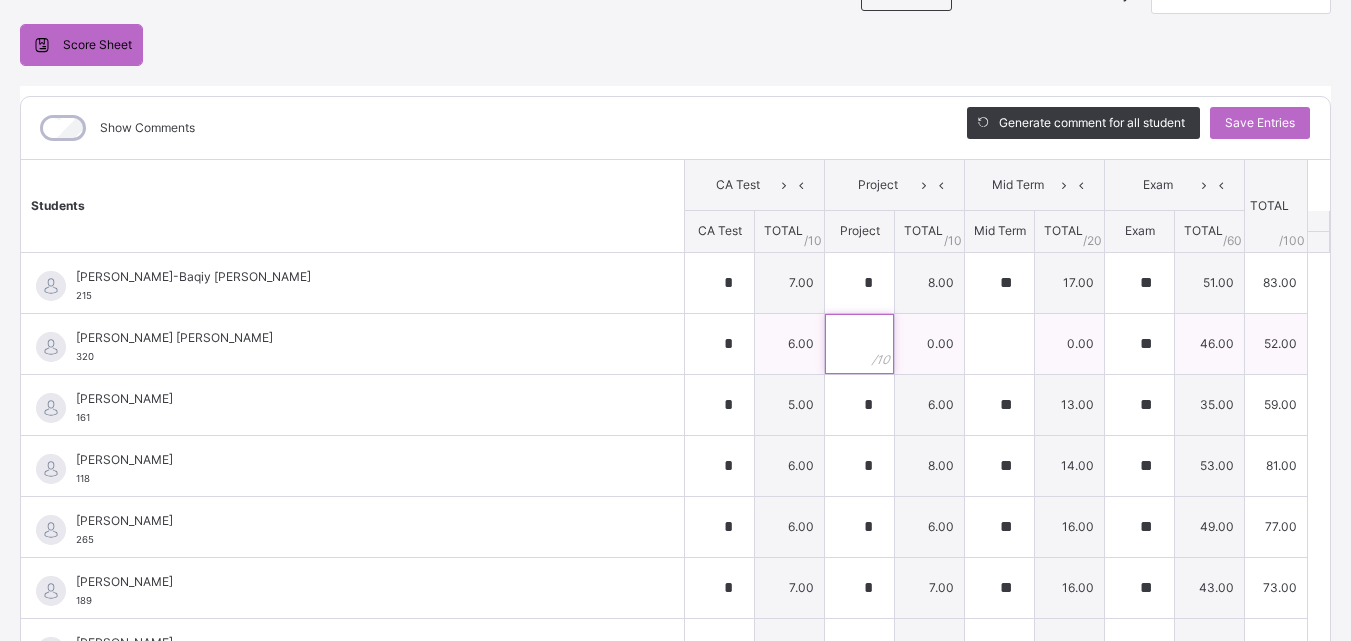 click at bounding box center (859, 344) 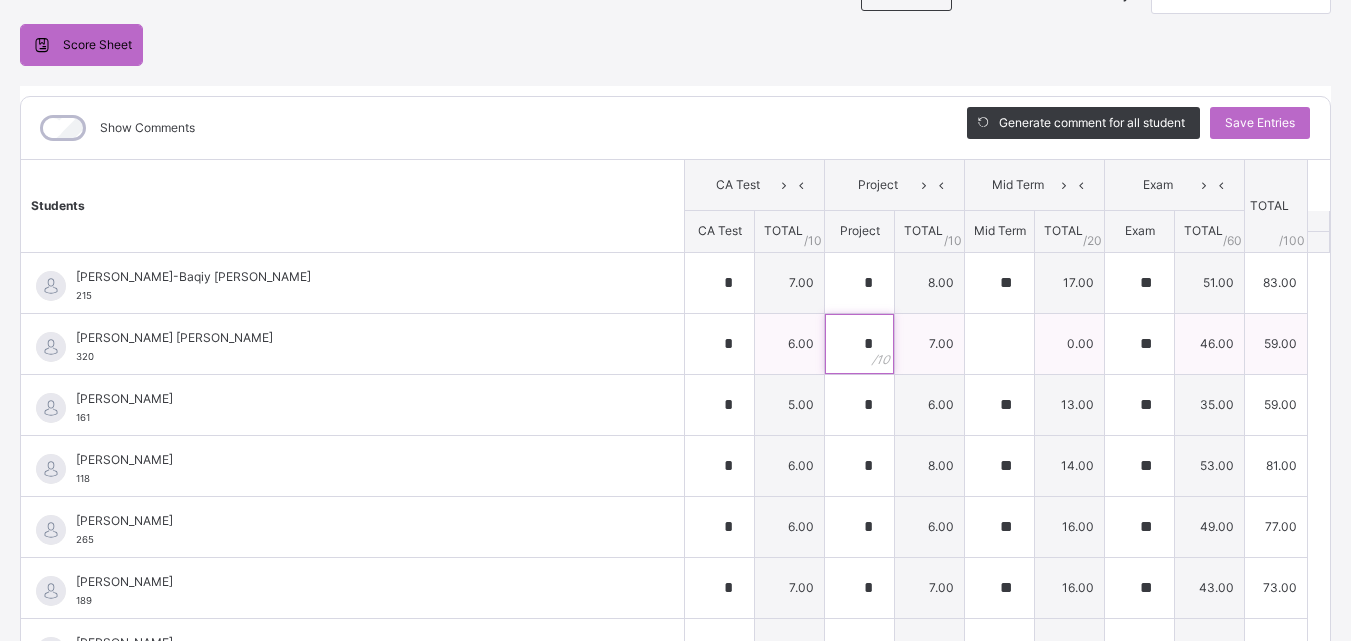type on "*" 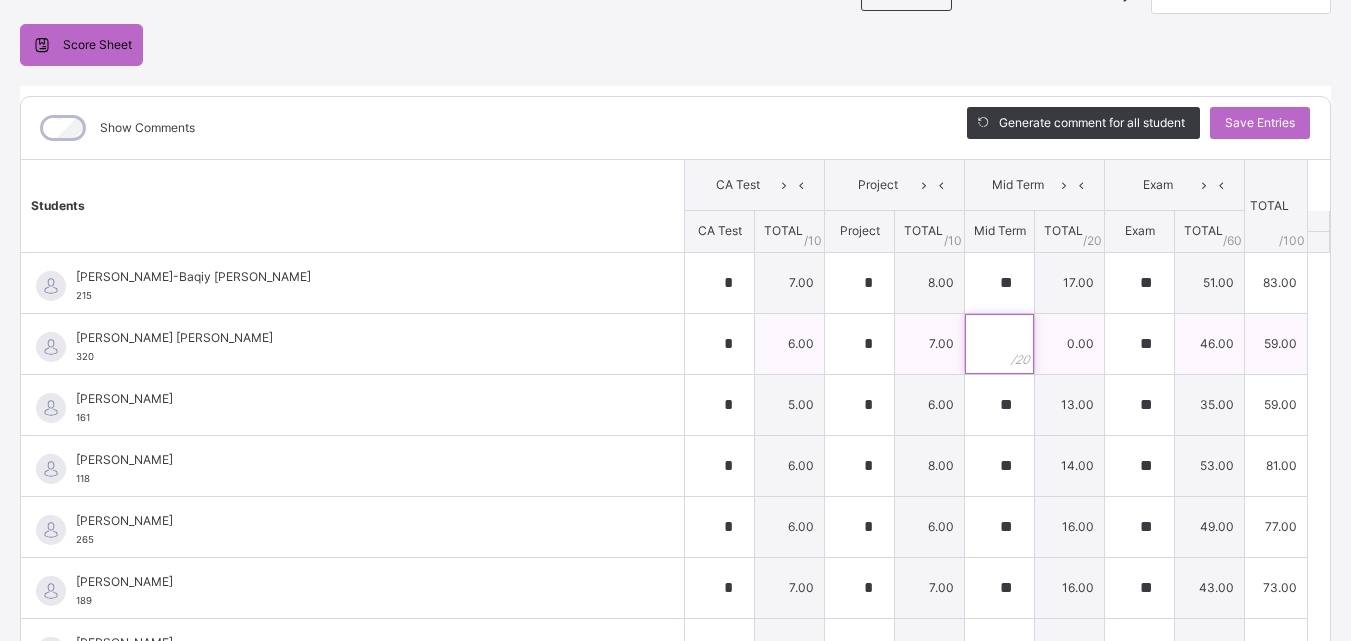click at bounding box center (999, 344) 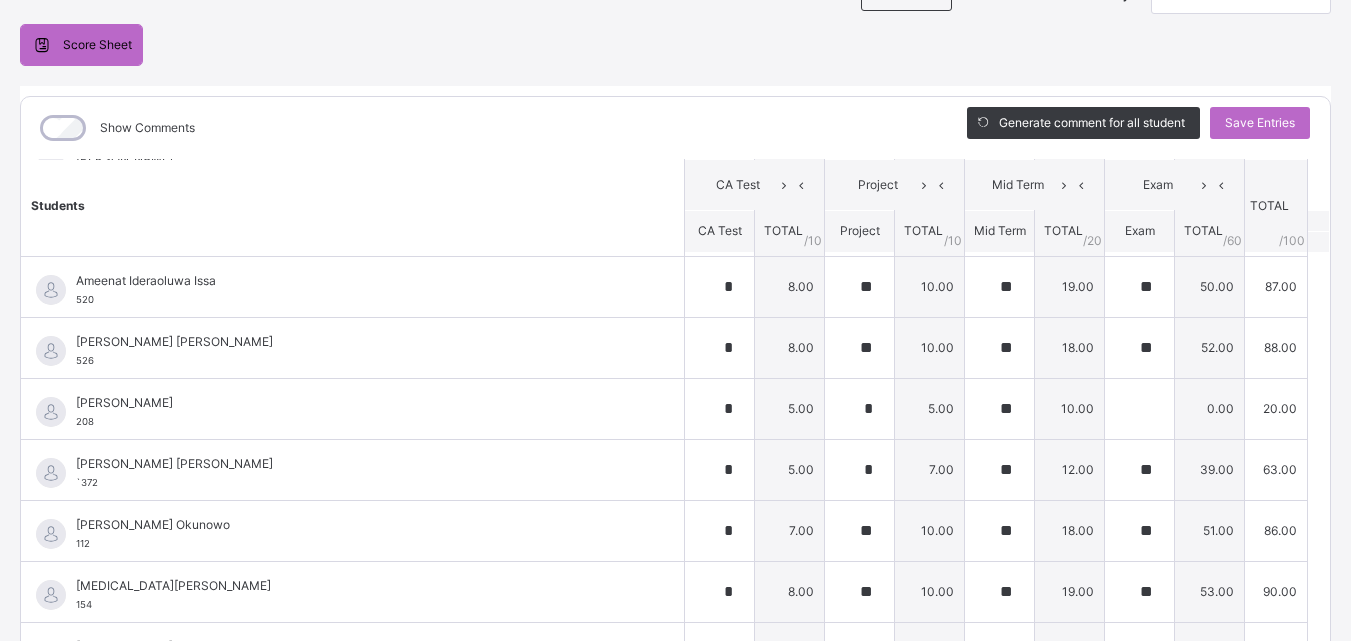 scroll, scrollTop: 448, scrollLeft: 0, axis: vertical 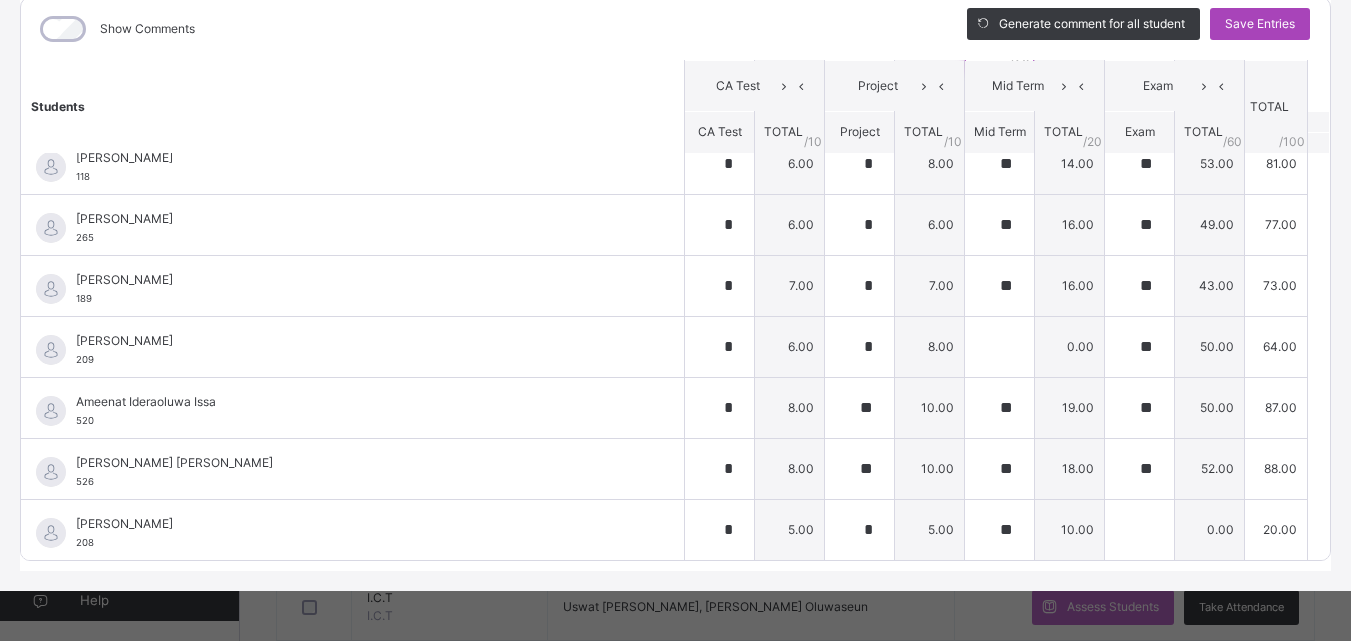 type on "**" 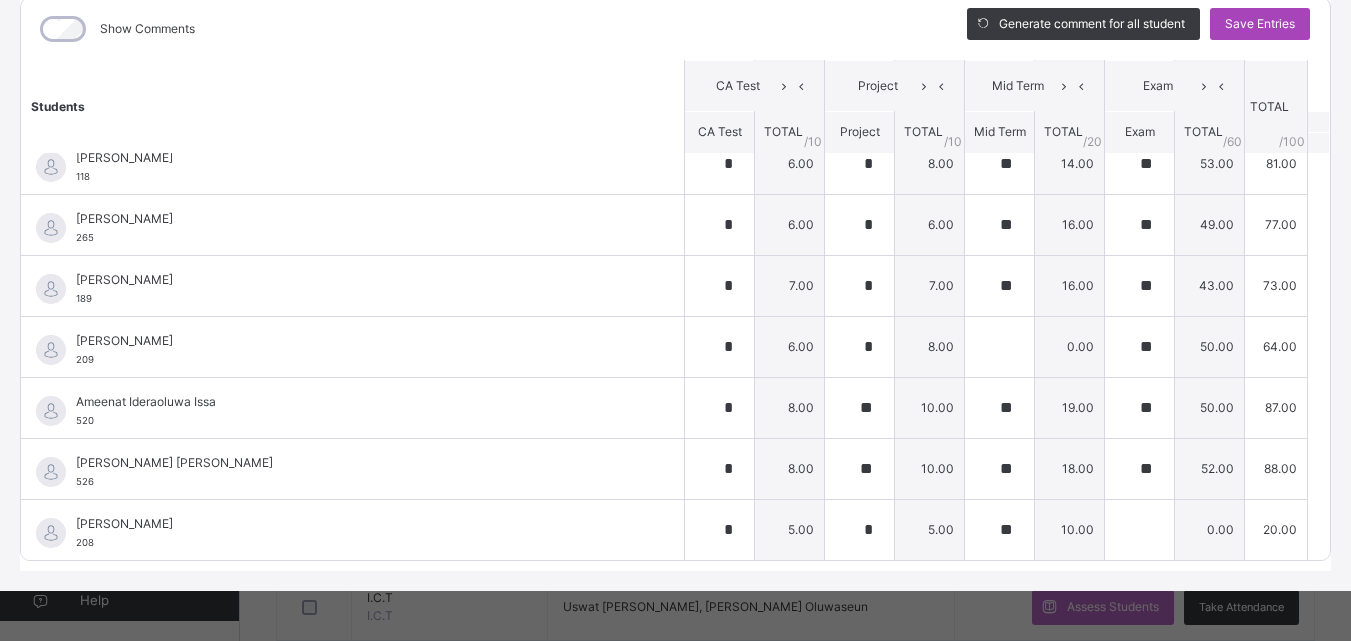 click on "Save Entries" at bounding box center [1260, 24] 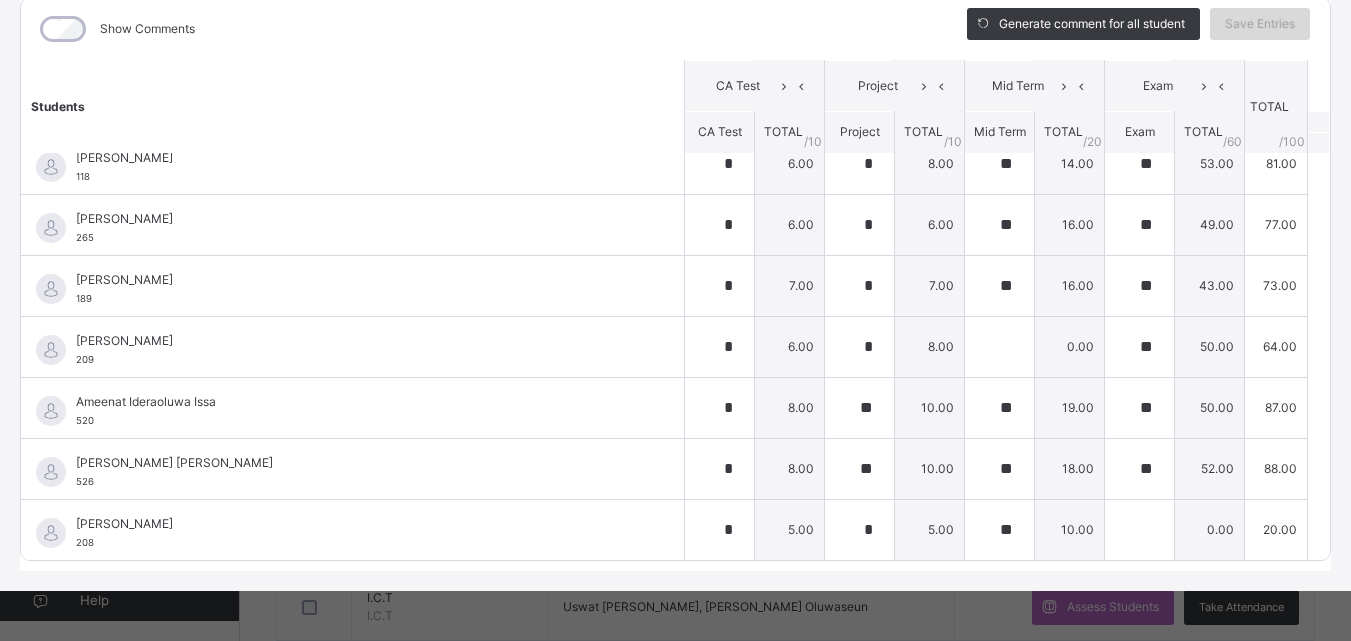 scroll, scrollTop: 0, scrollLeft: 0, axis: both 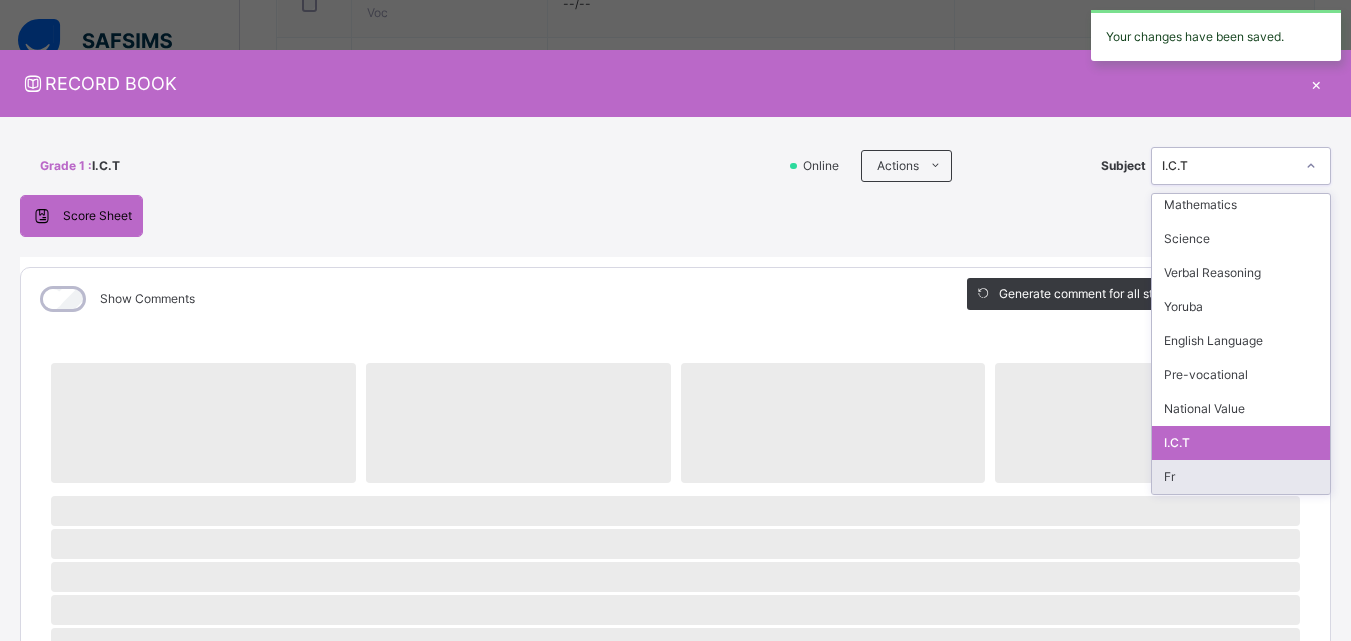 click on "Fr" at bounding box center [1241, 477] 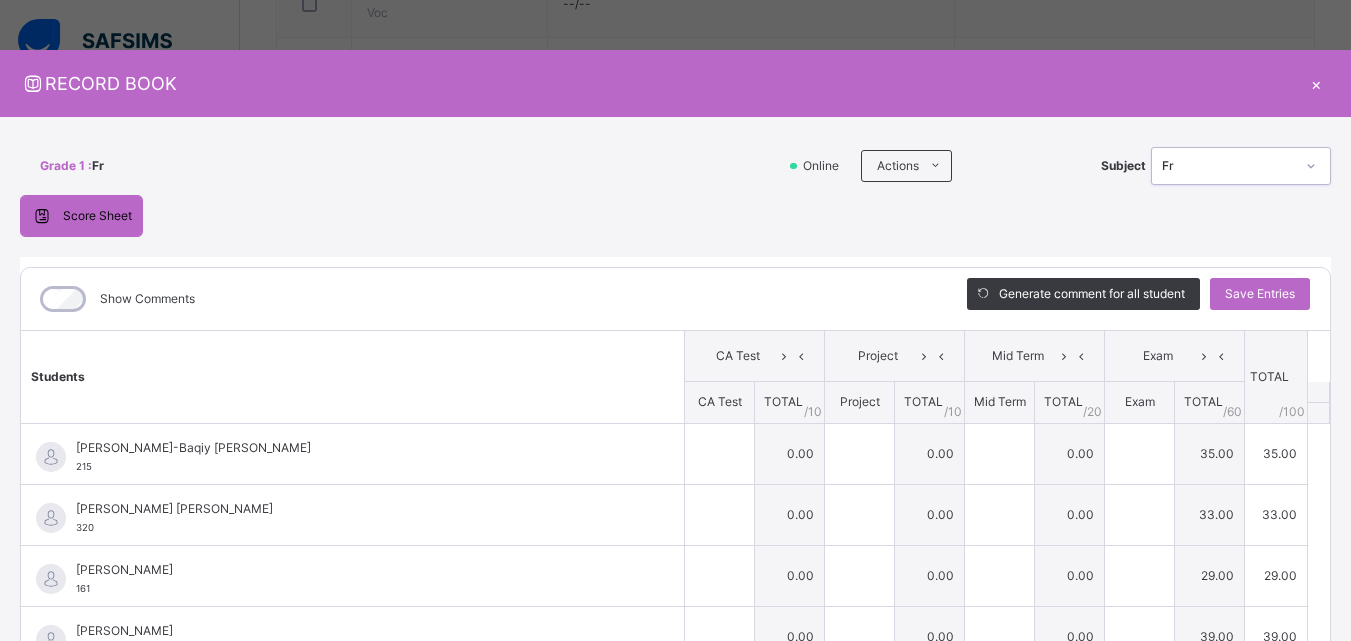 type on "**" 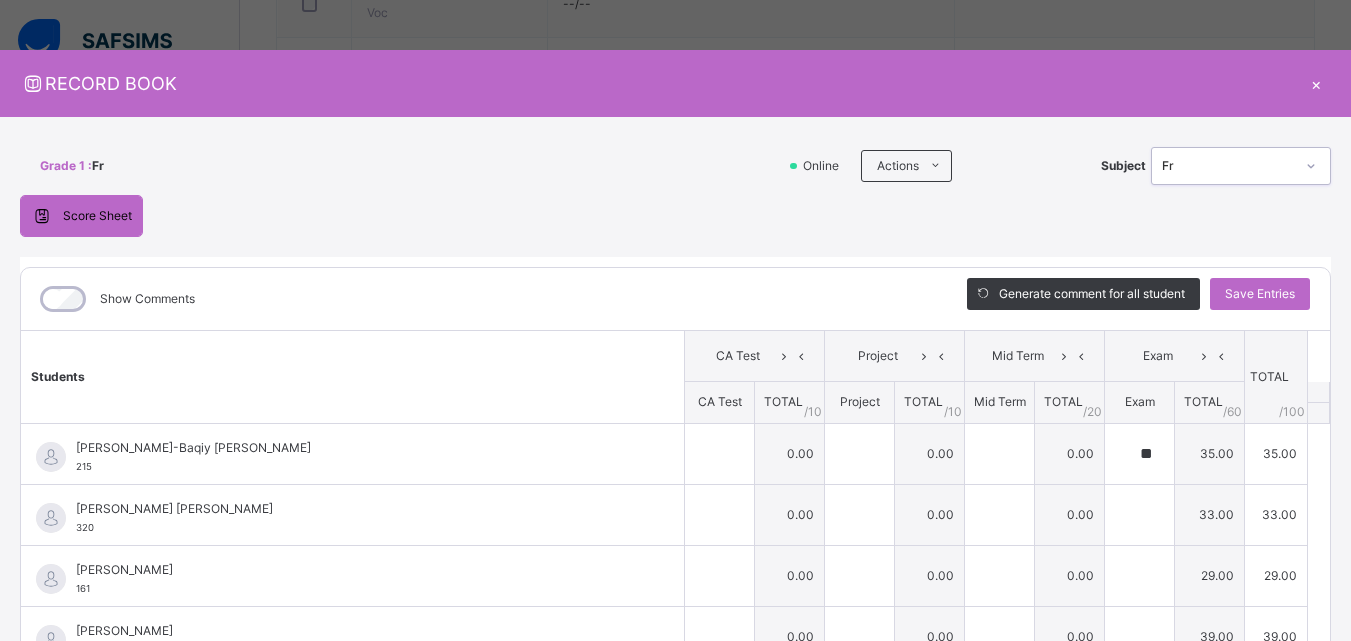 type on "**" 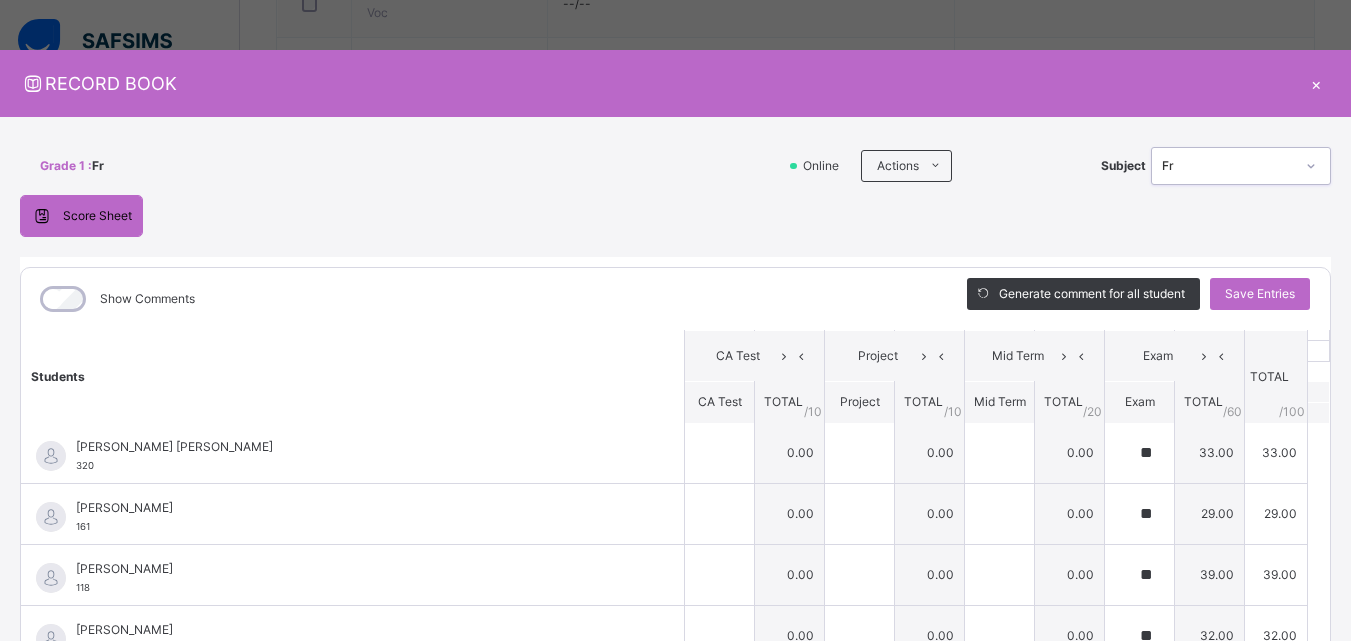 scroll, scrollTop: 0, scrollLeft: 0, axis: both 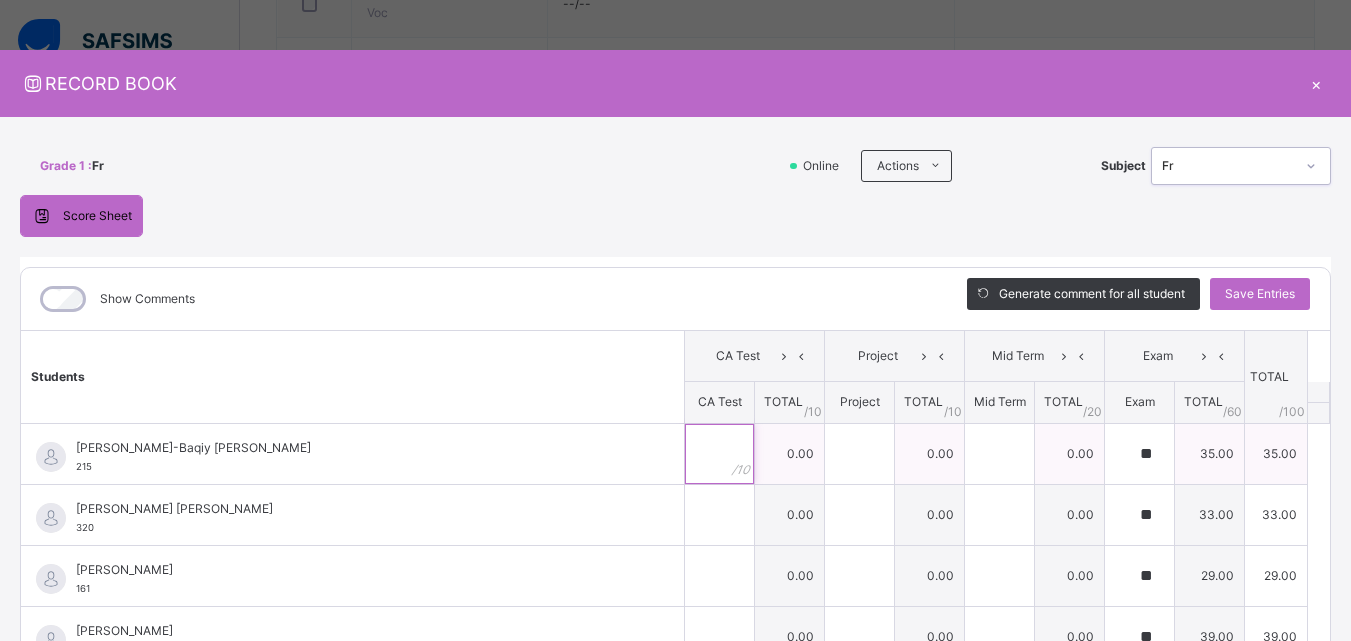 click at bounding box center [719, 454] 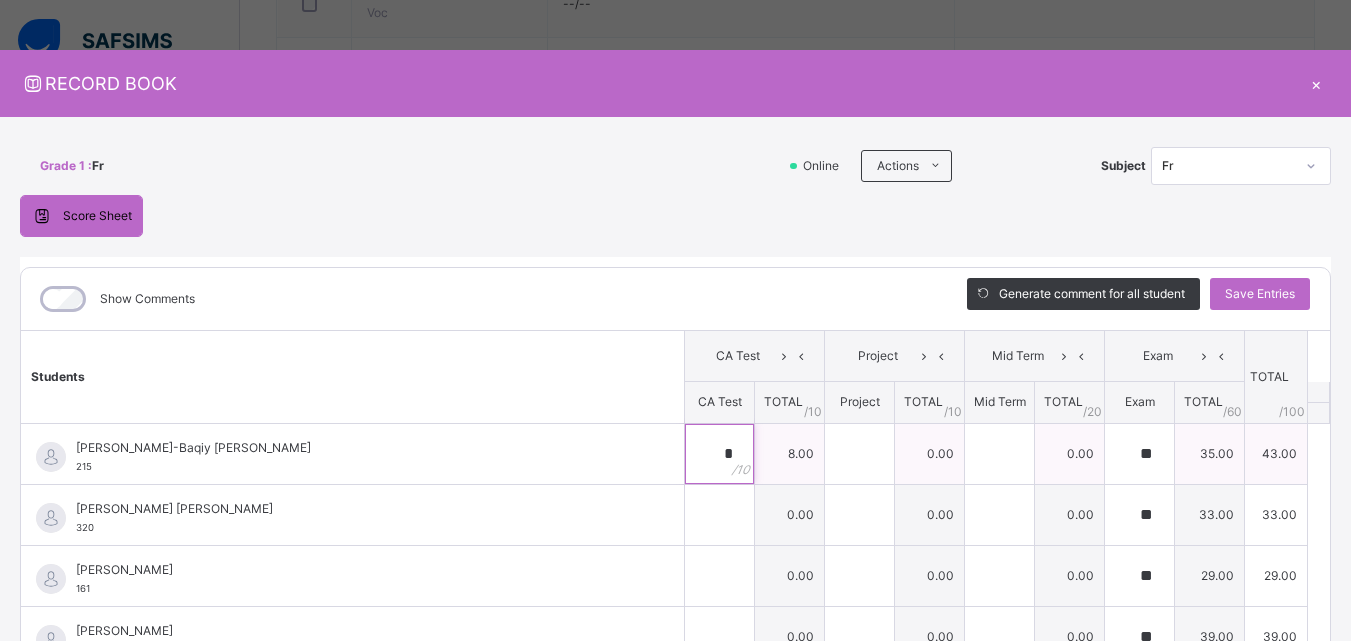 type on "*" 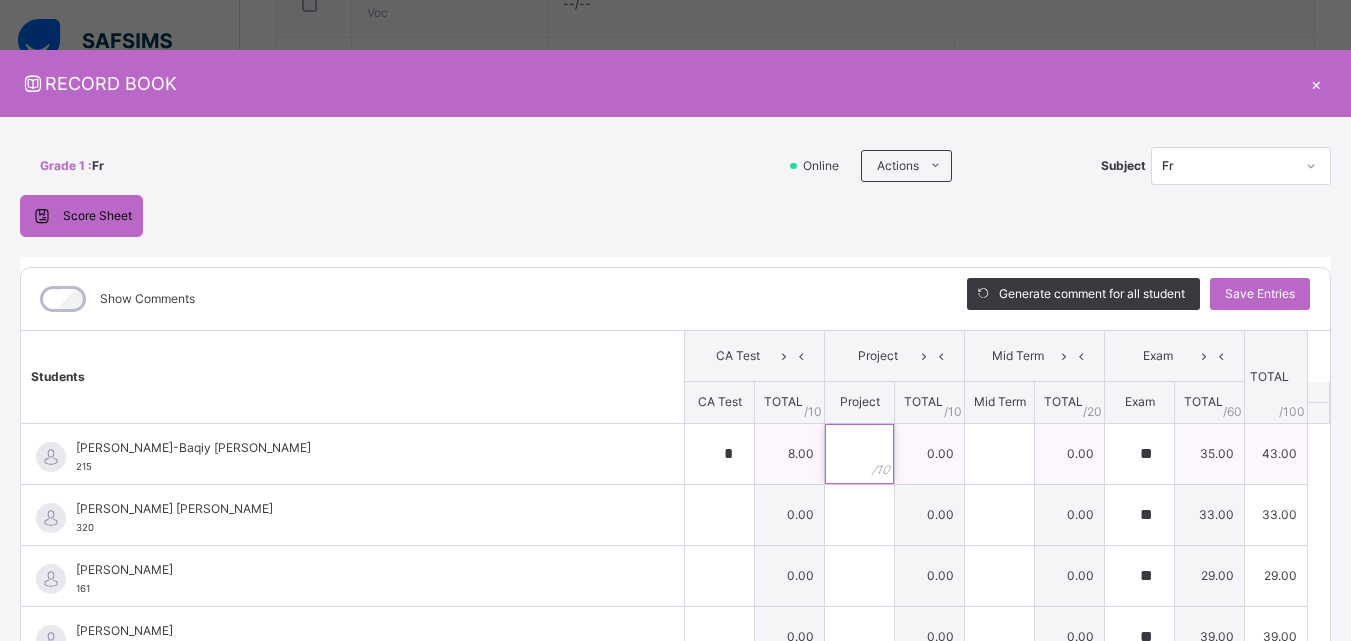 click at bounding box center (859, 454) 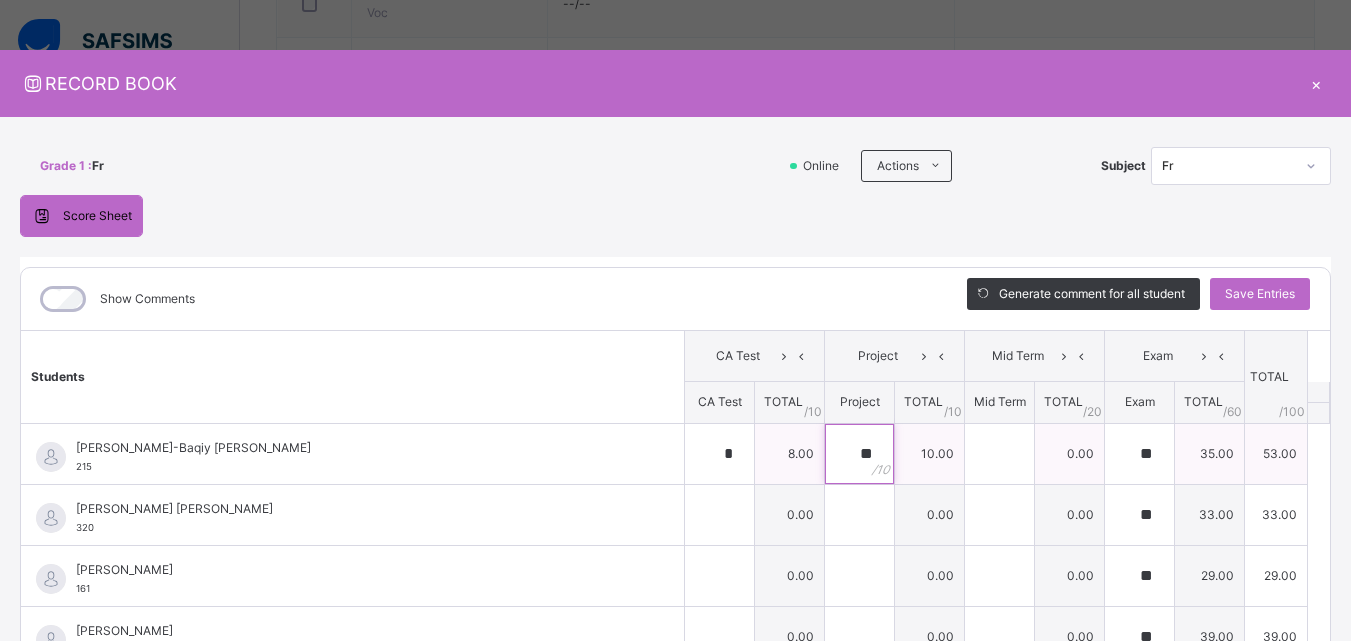 type on "**" 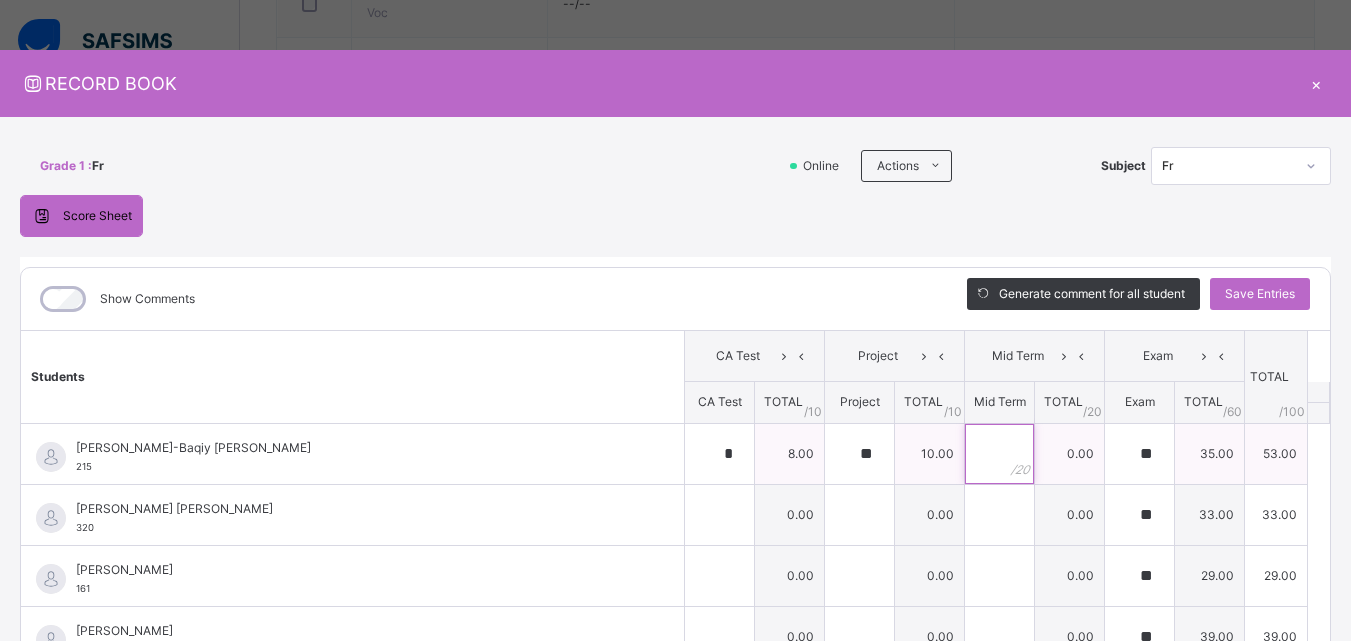 click at bounding box center [999, 454] 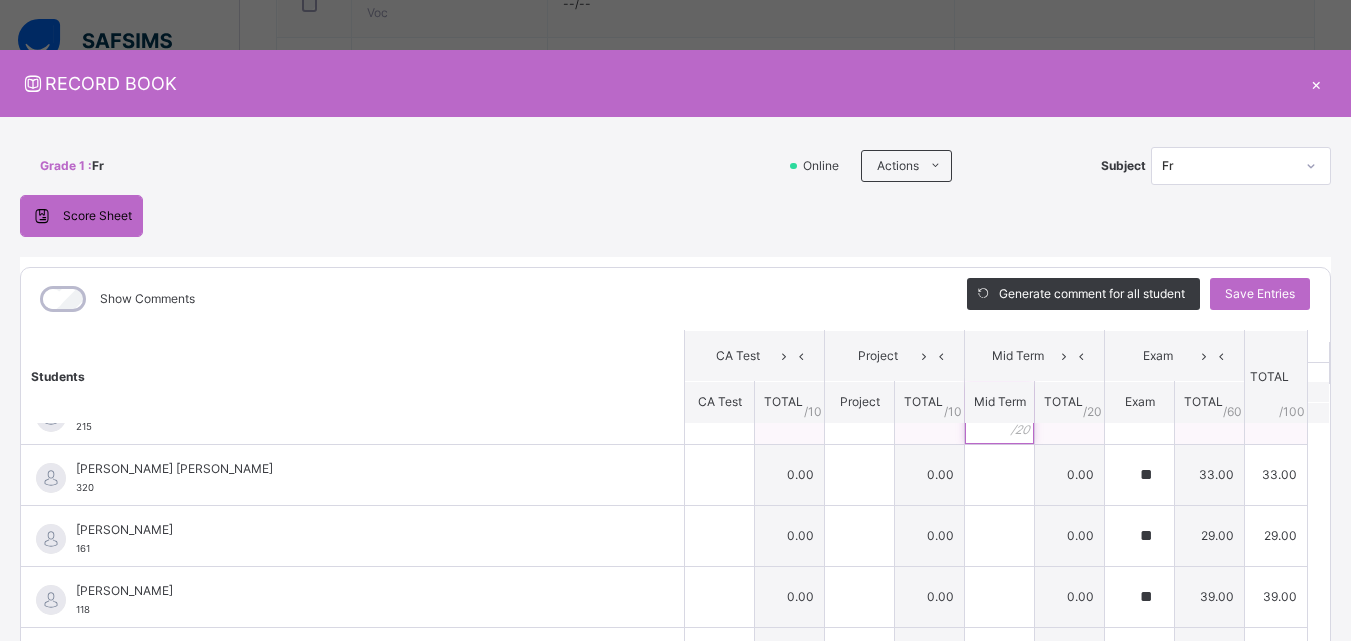 scroll, scrollTop: 42, scrollLeft: 0, axis: vertical 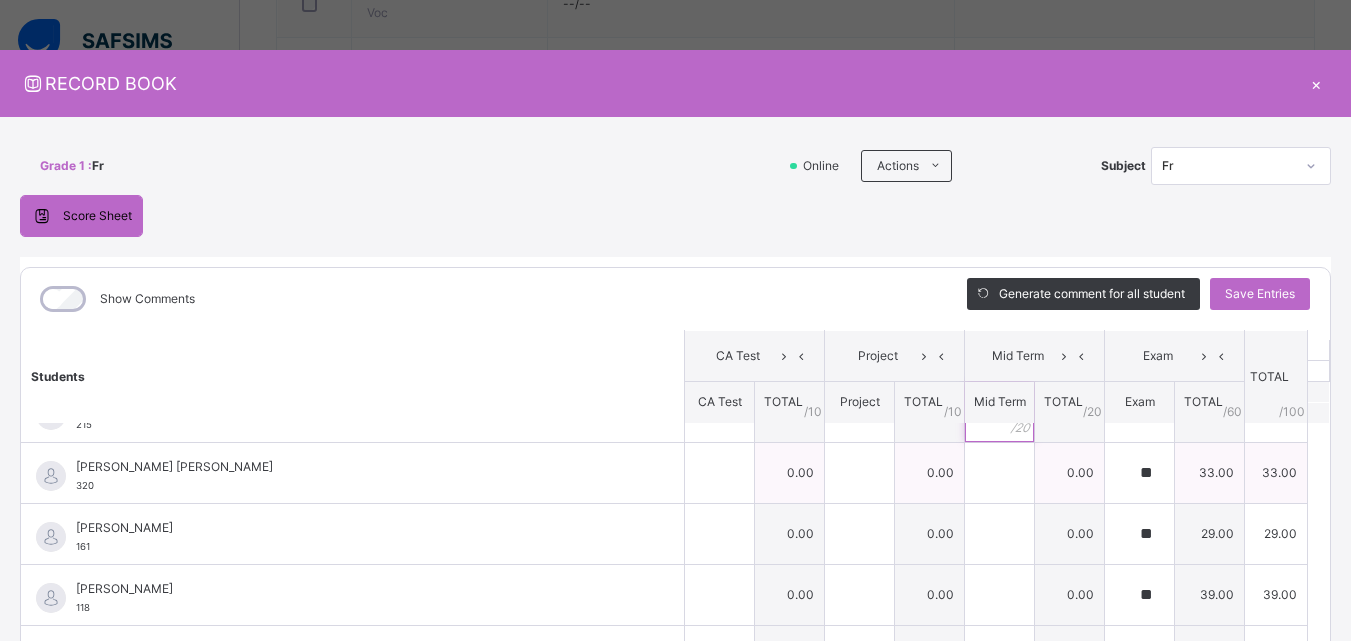 type on "**" 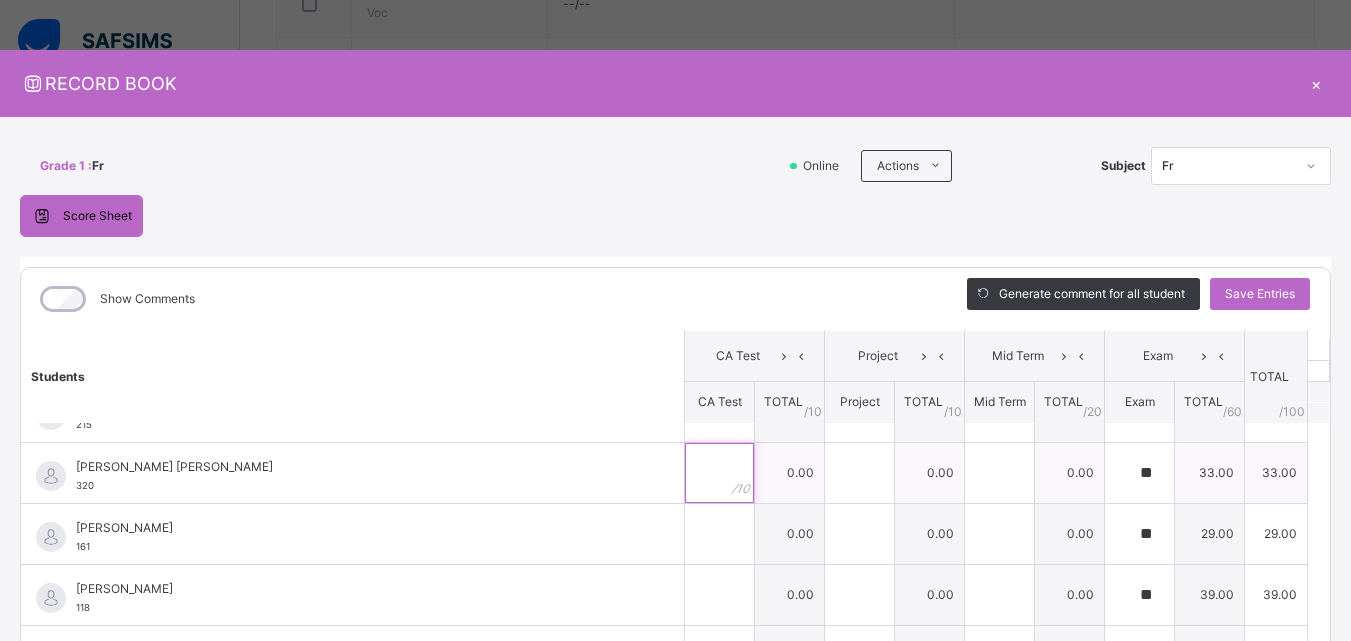 click at bounding box center (719, 473) 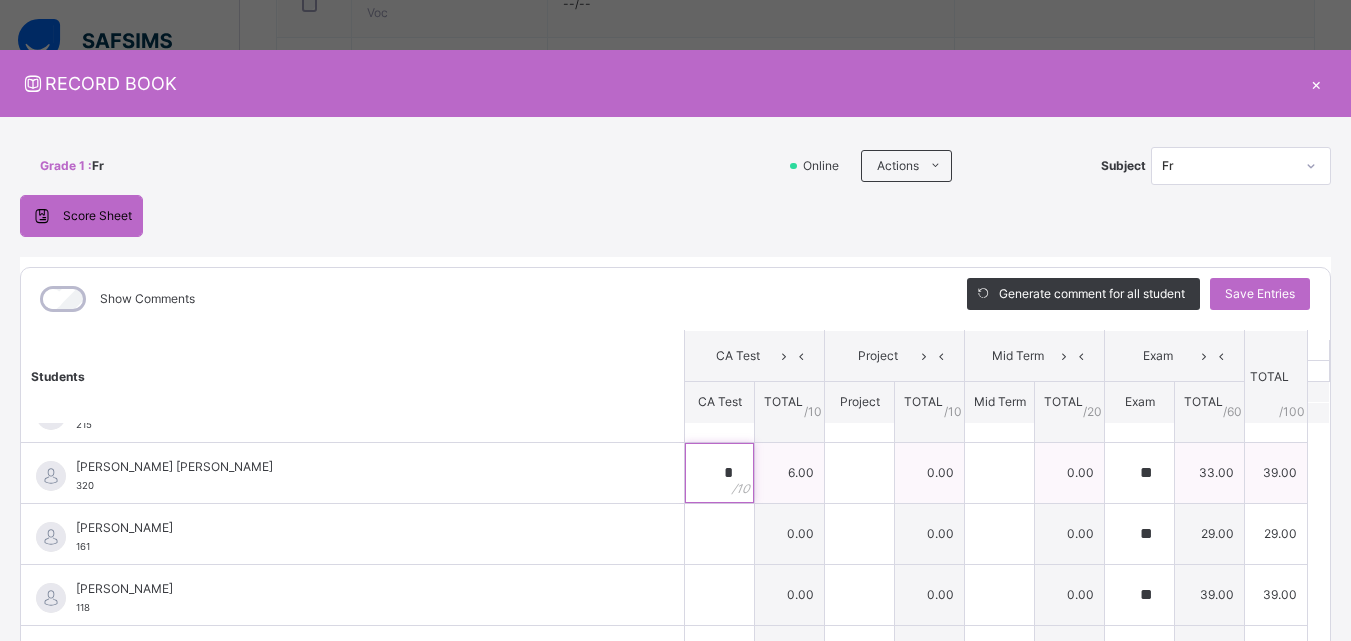 type on "*" 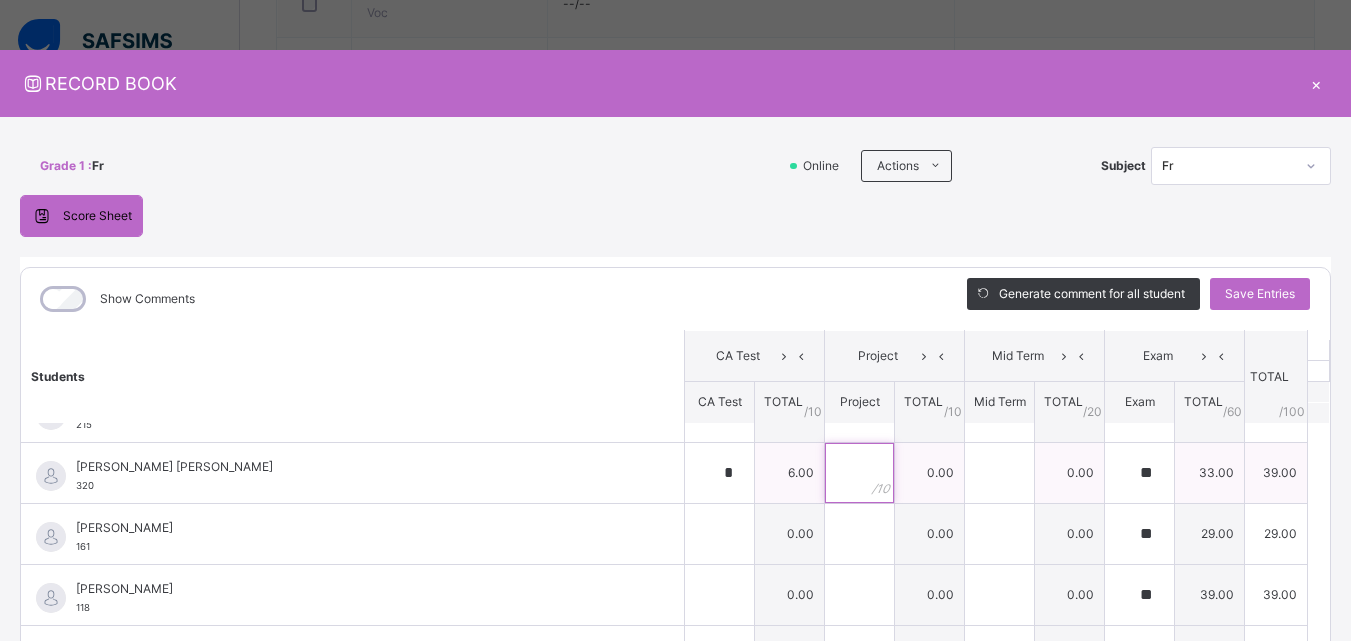click at bounding box center [859, 473] 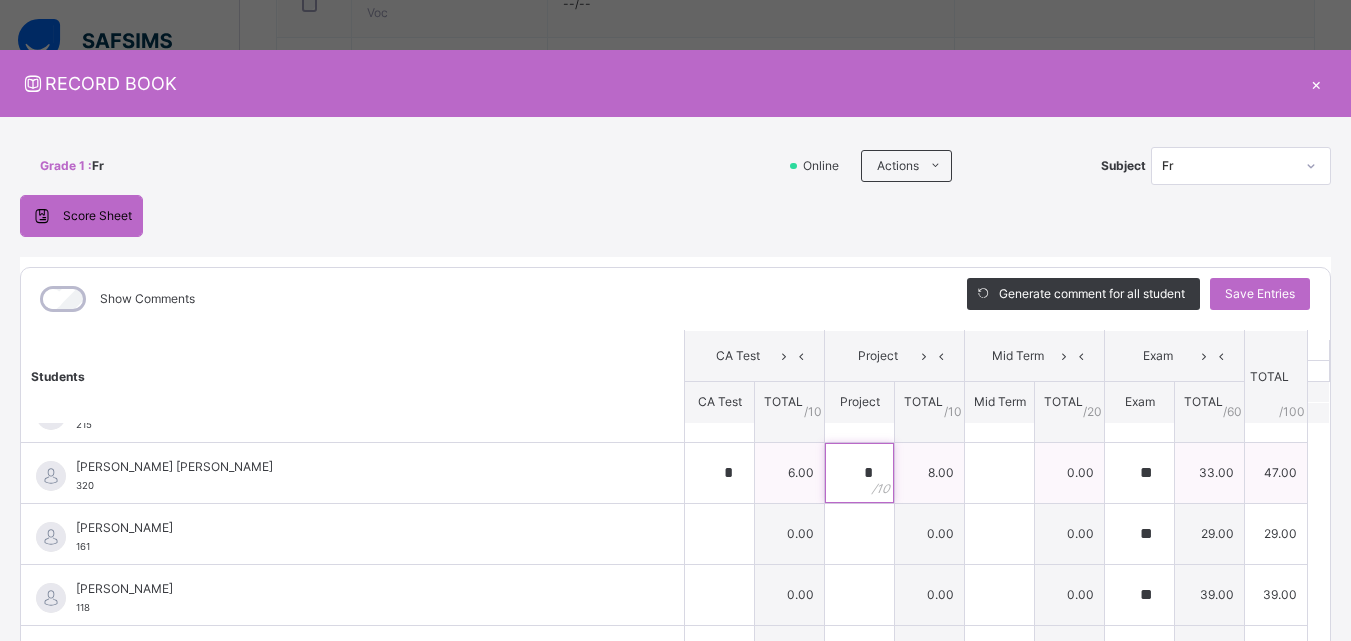 type on "*" 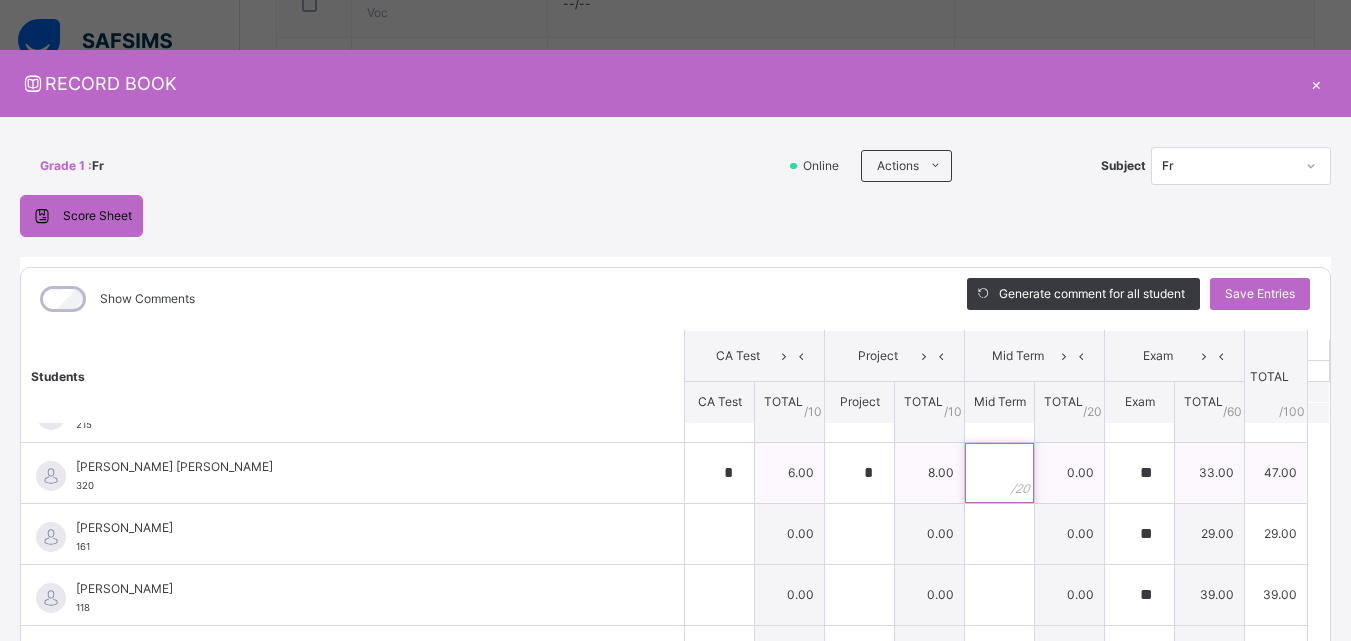 click at bounding box center (999, 473) 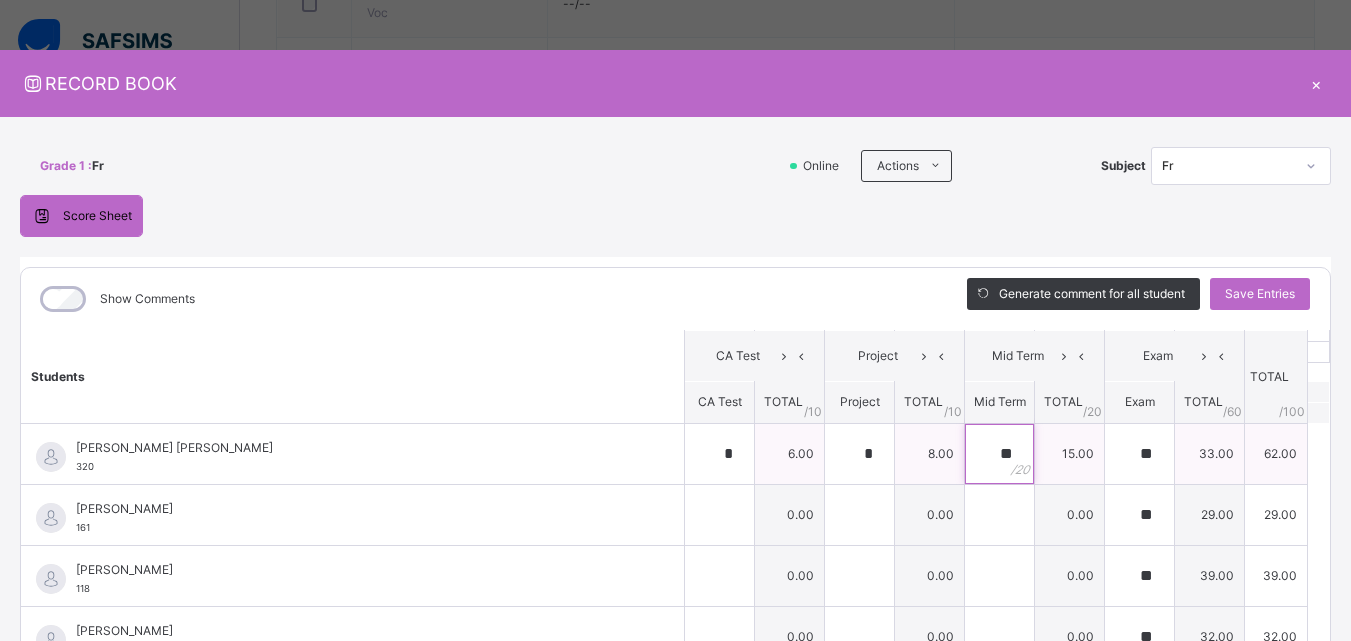 scroll, scrollTop: 62, scrollLeft: 0, axis: vertical 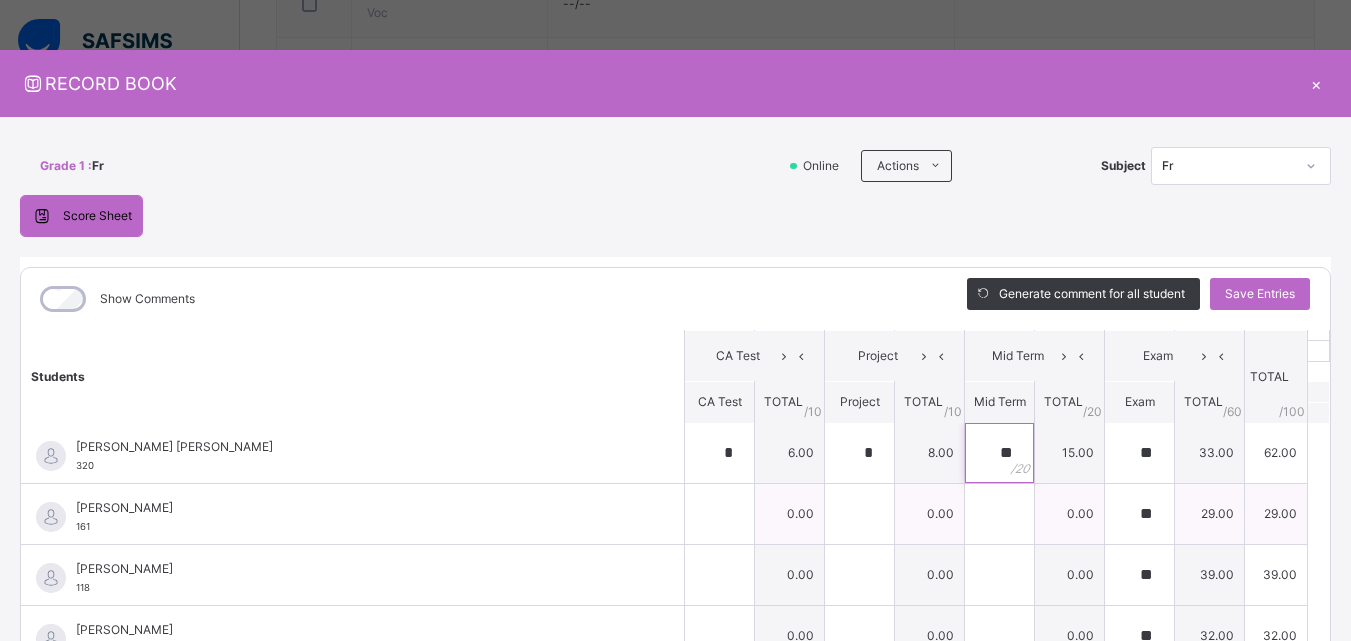 type on "**" 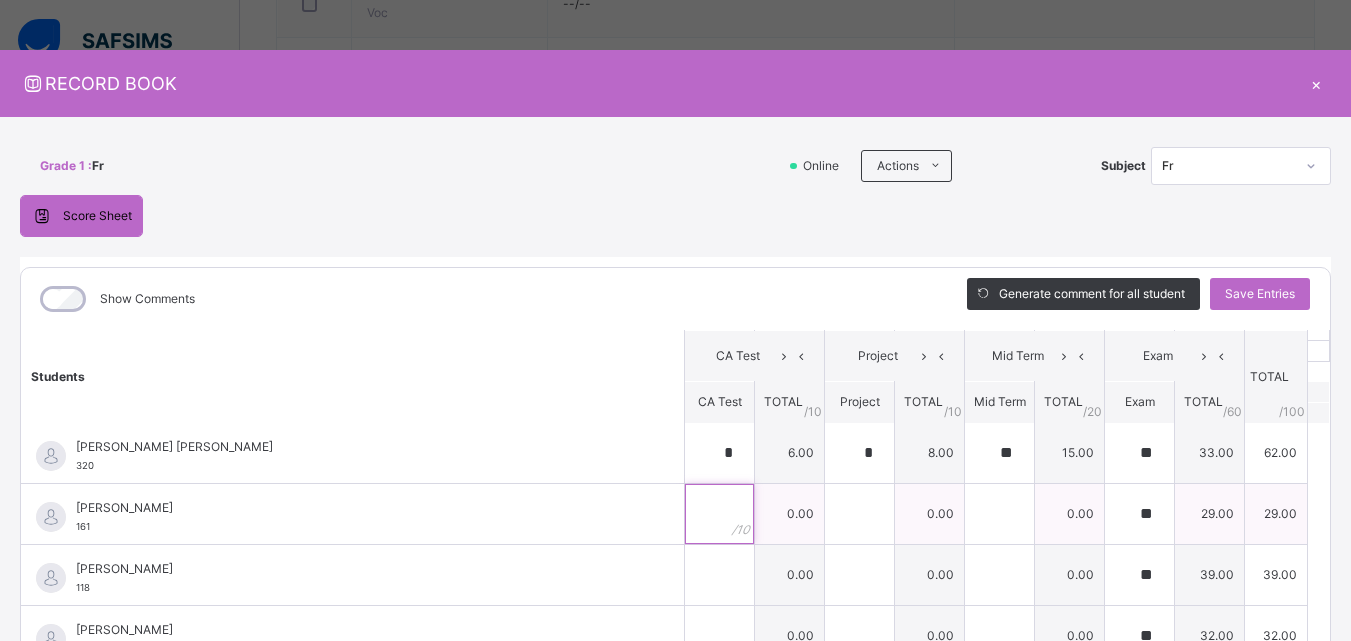 click at bounding box center (719, 514) 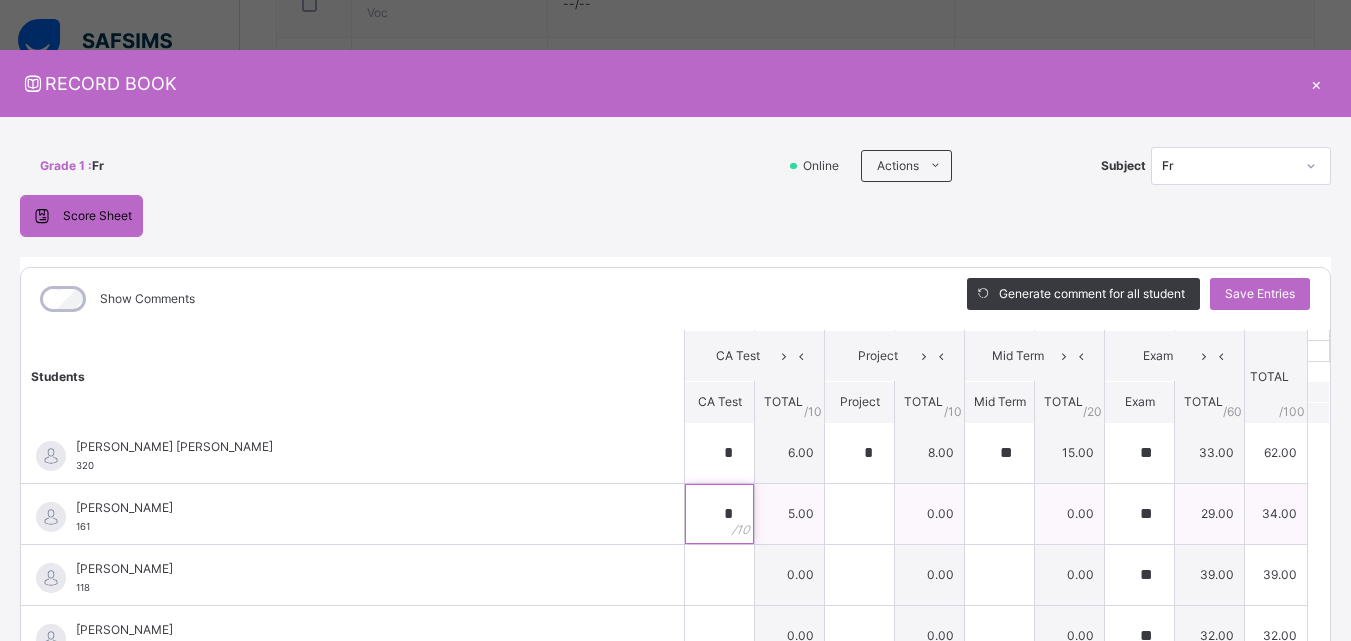 type on "*" 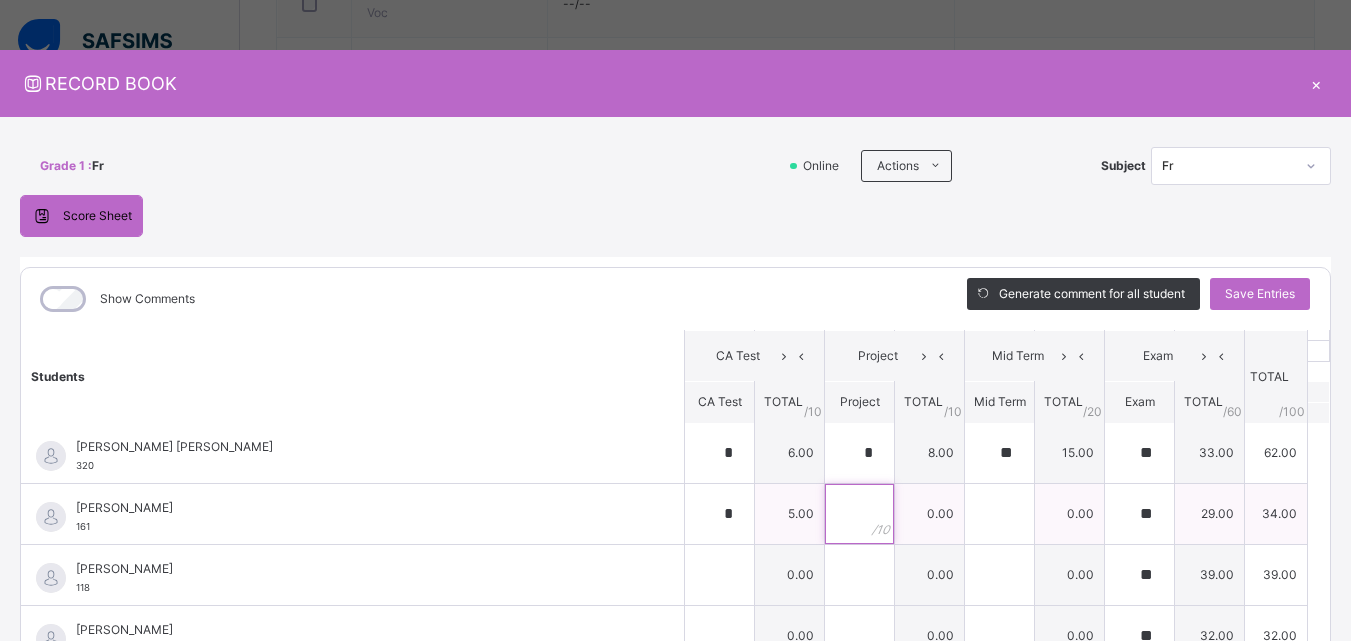 click at bounding box center [859, 514] 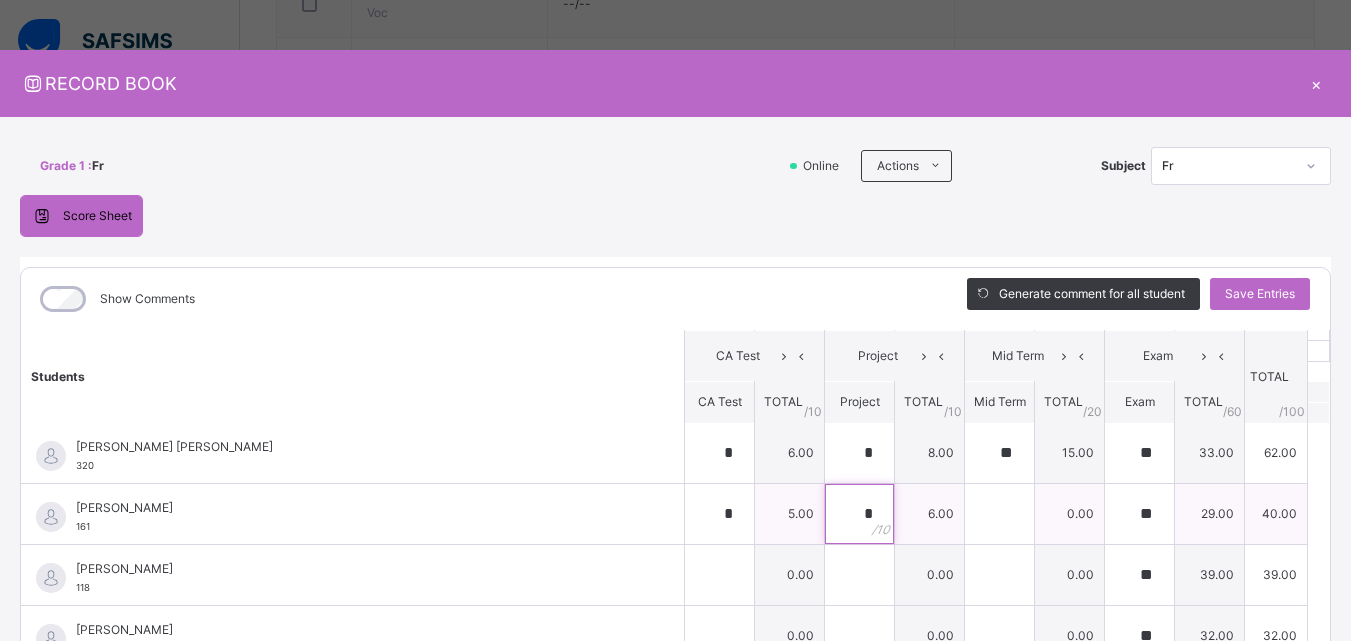 type on "*" 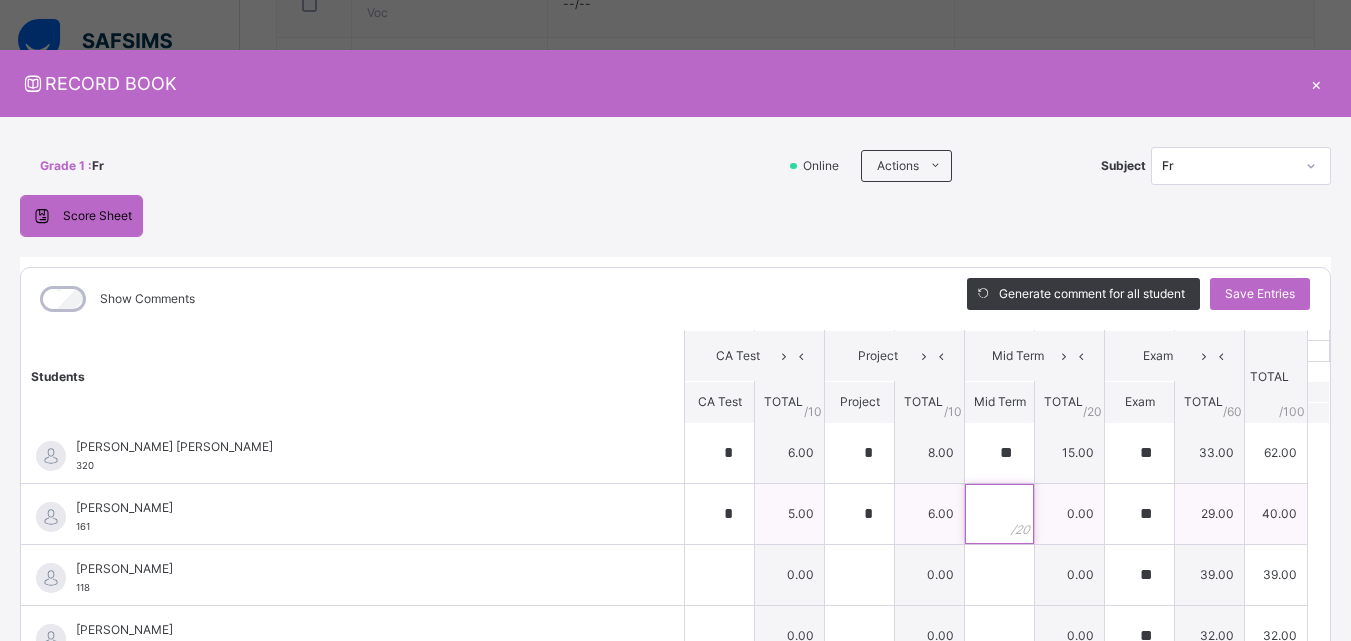 click at bounding box center (999, 514) 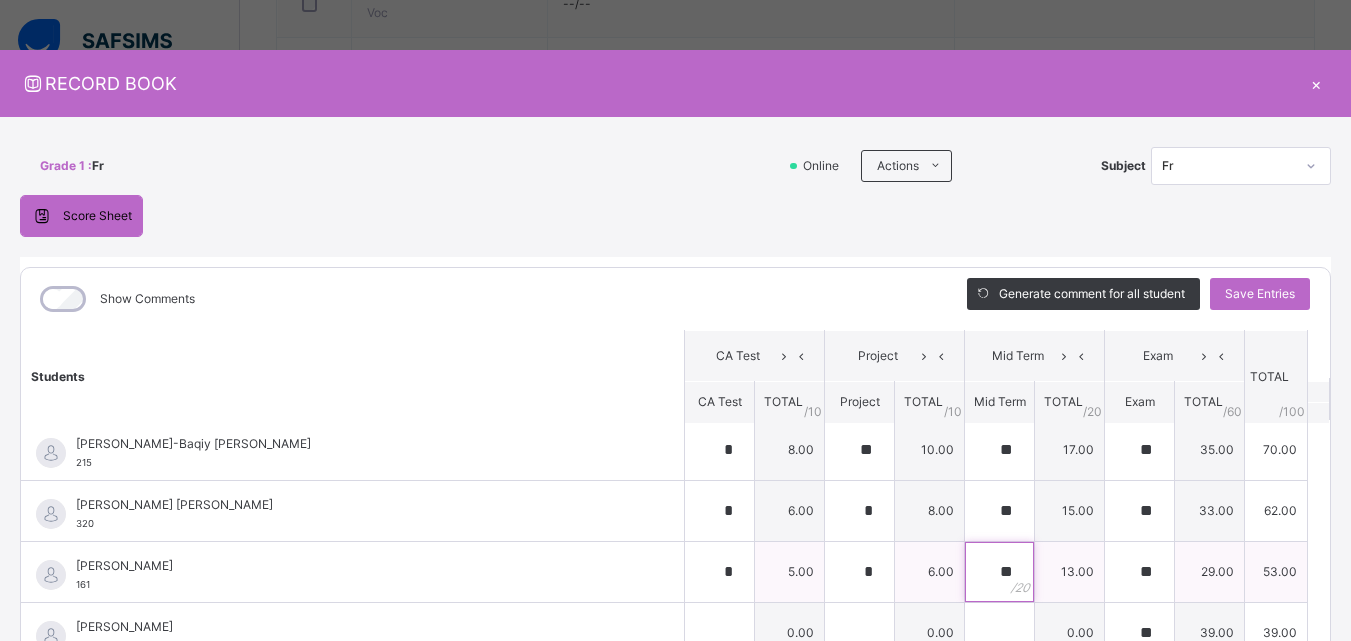 scroll, scrollTop: 0, scrollLeft: 0, axis: both 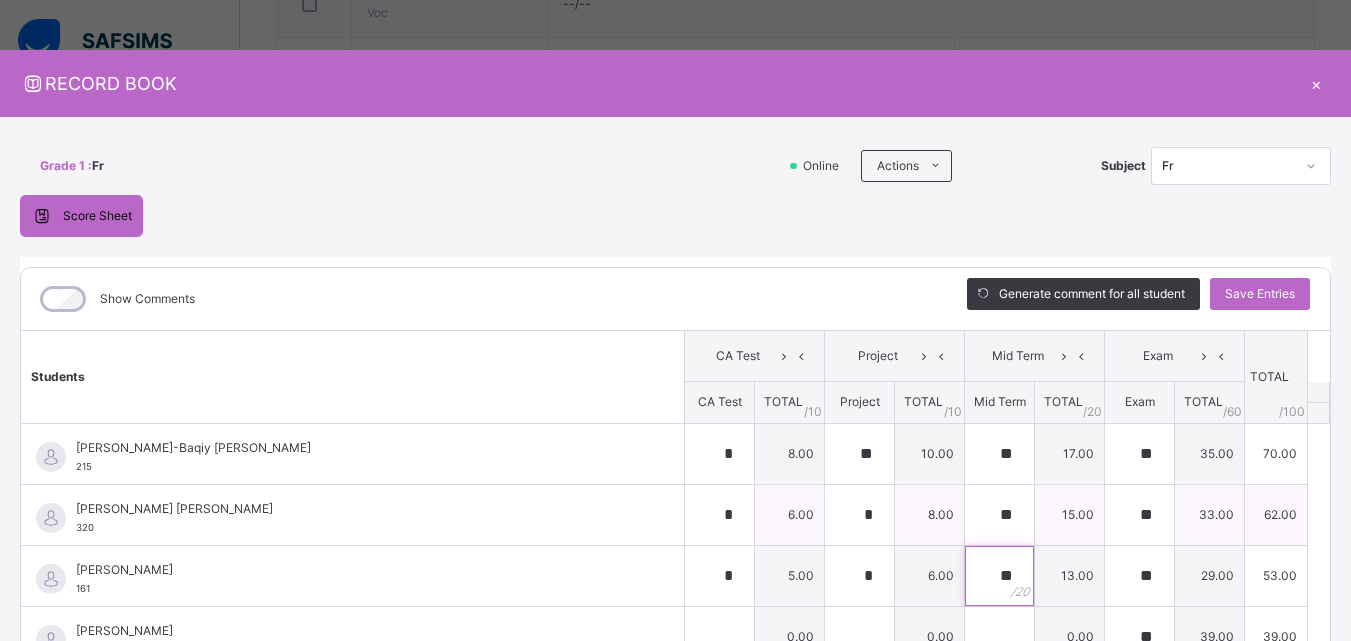 type on "**" 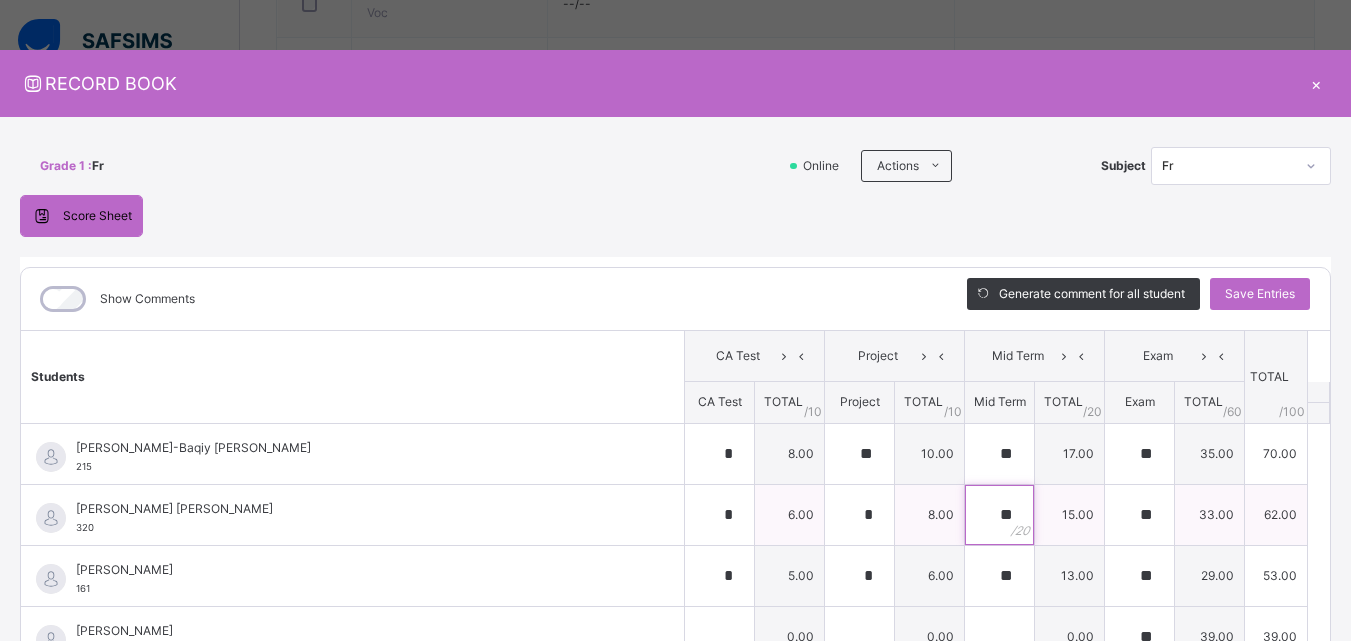 click on "**" at bounding box center [999, 515] 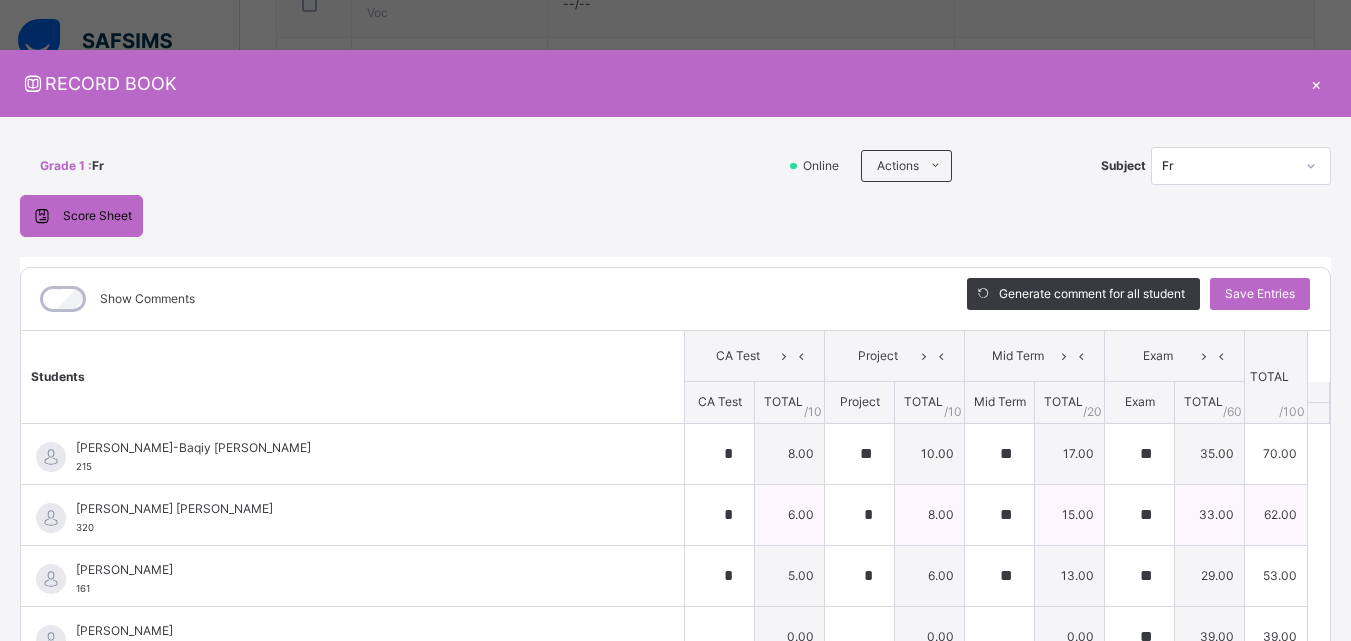 click on "**" at bounding box center (999, 515) 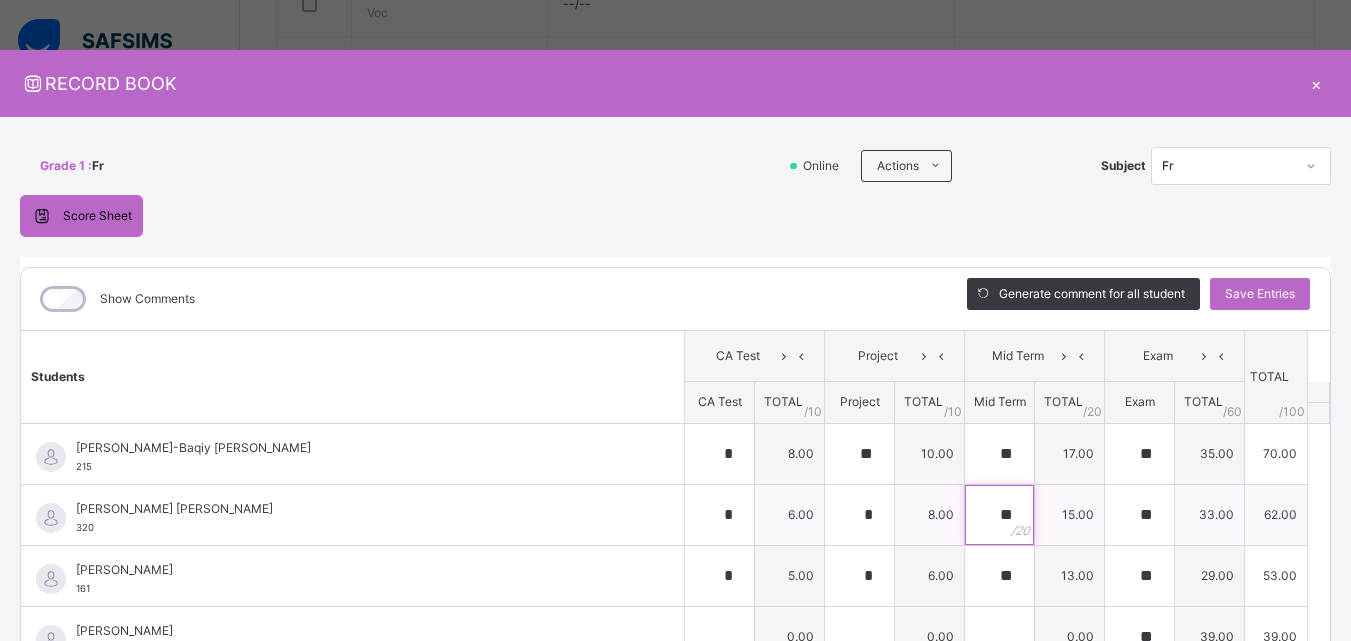 click on "**" at bounding box center (999, 515) 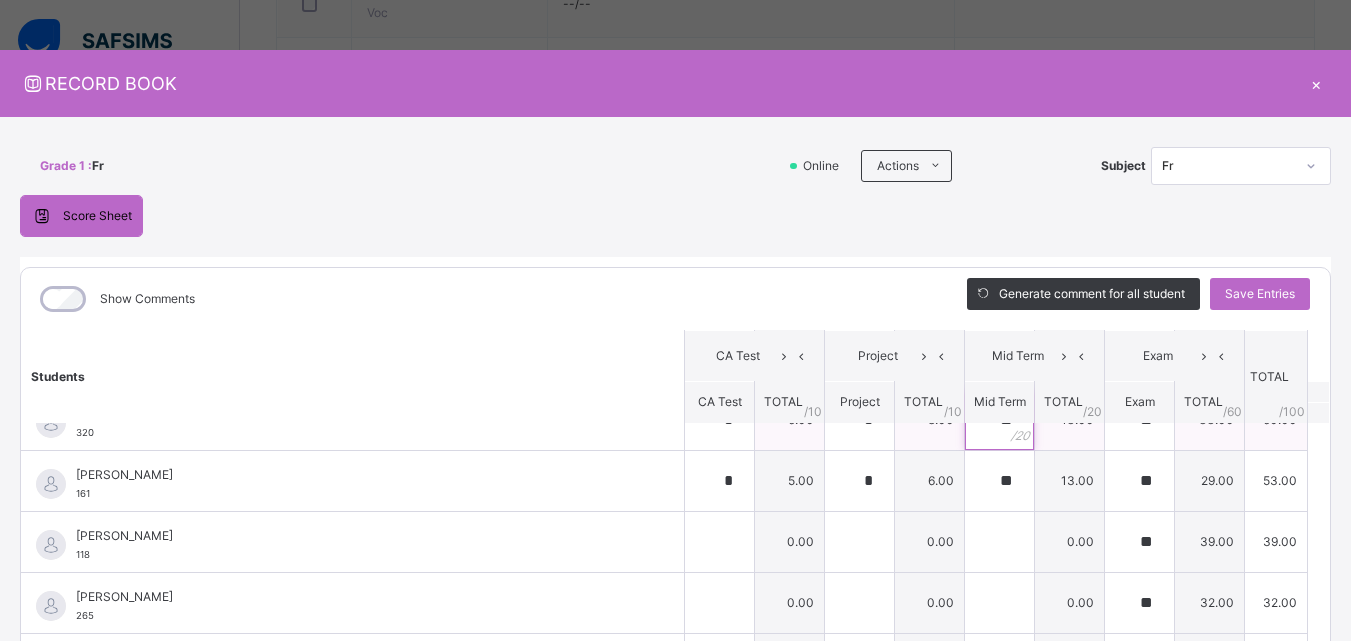 scroll, scrollTop: 99, scrollLeft: 0, axis: vertical 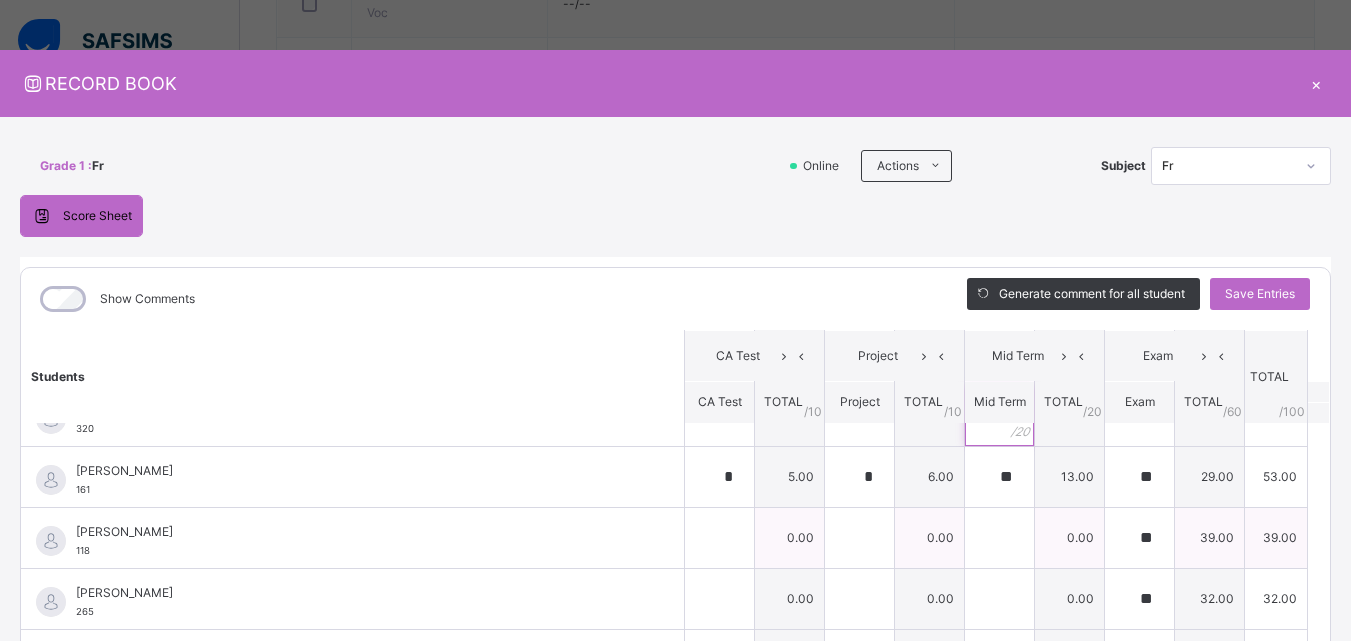 type on "**" 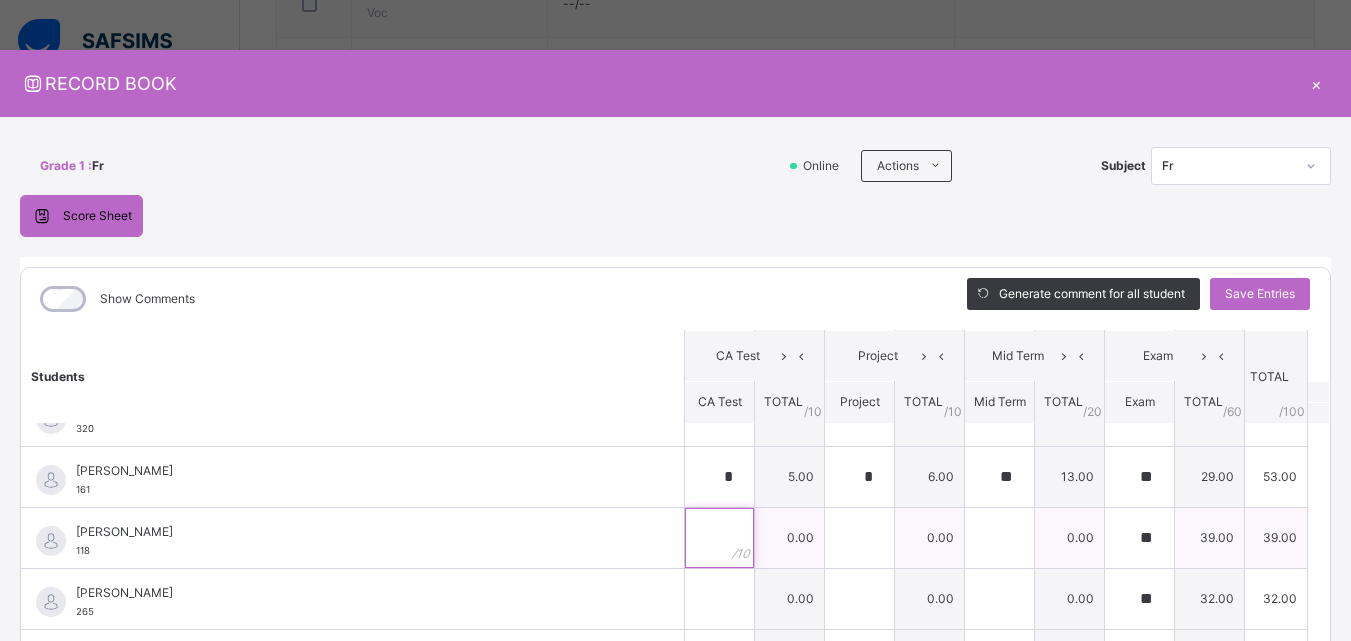click at bounding box center (719, 538) 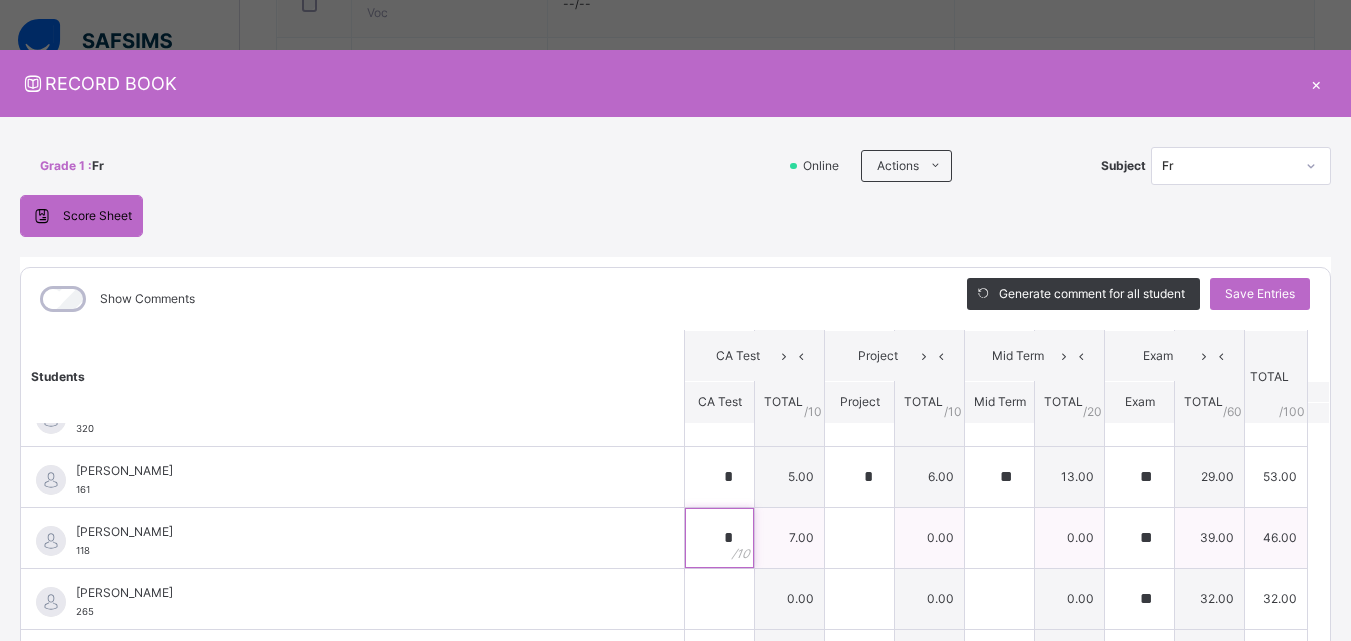 type on "*" 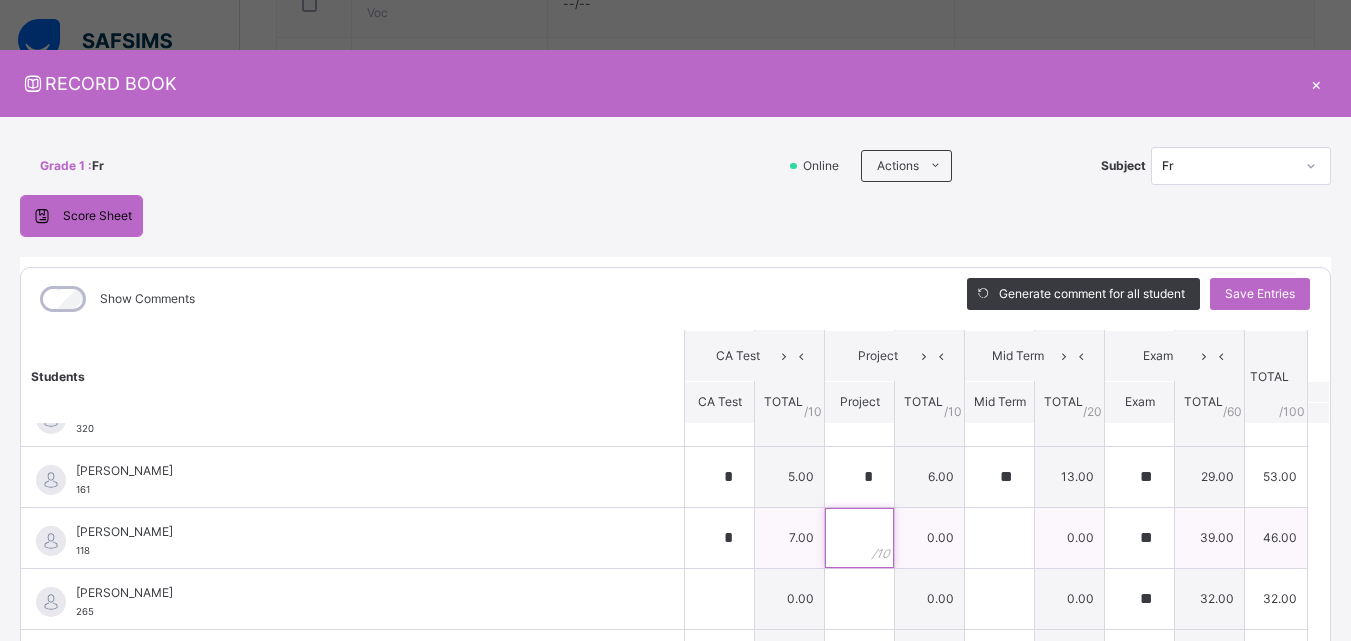 click at bounding box center [859, 538] 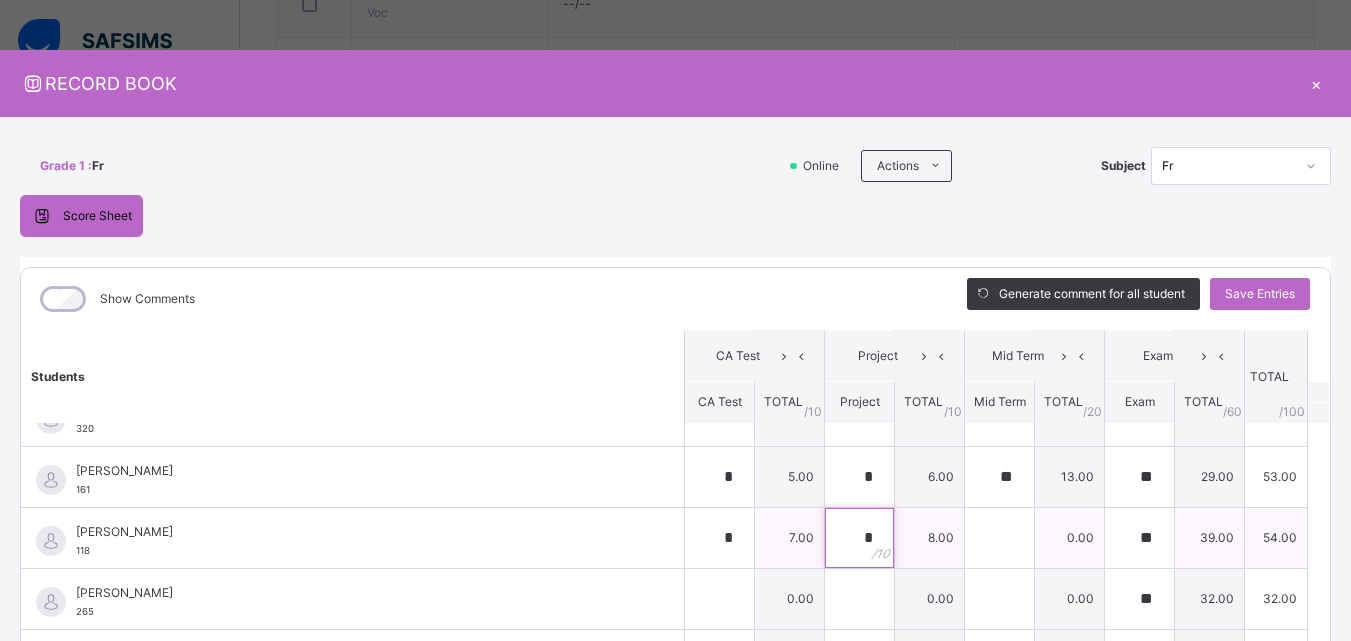 type on "*" 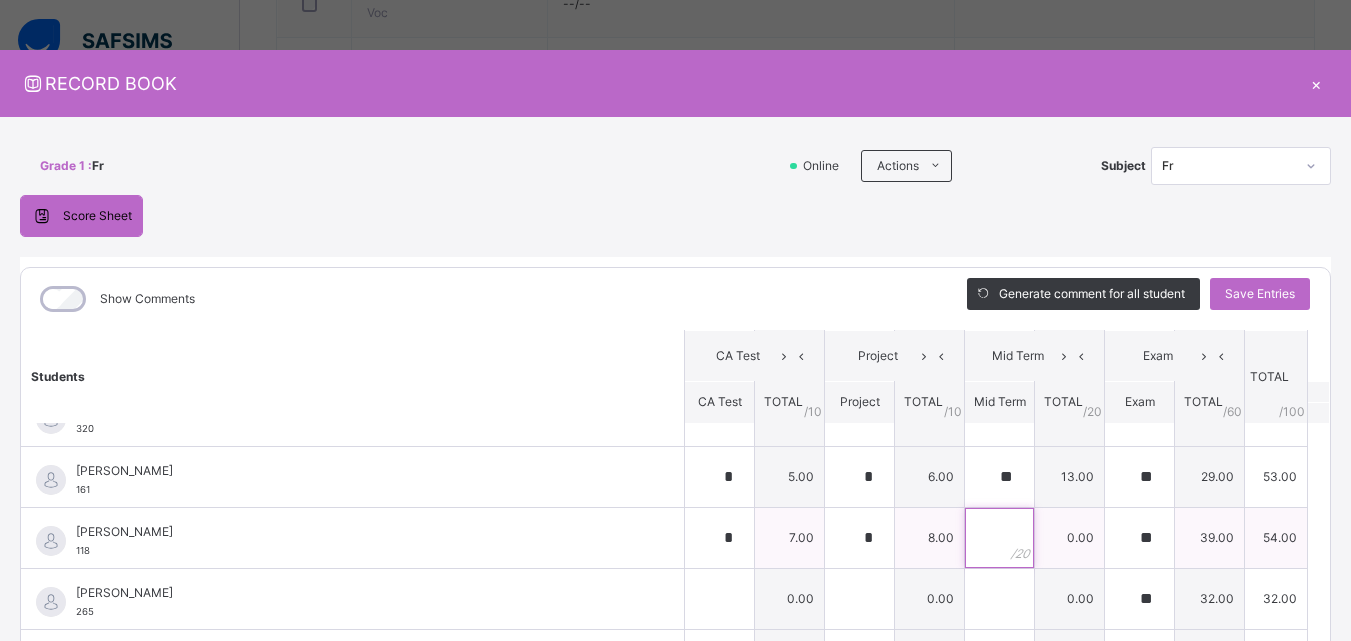 click at bounding box center (999, 538) 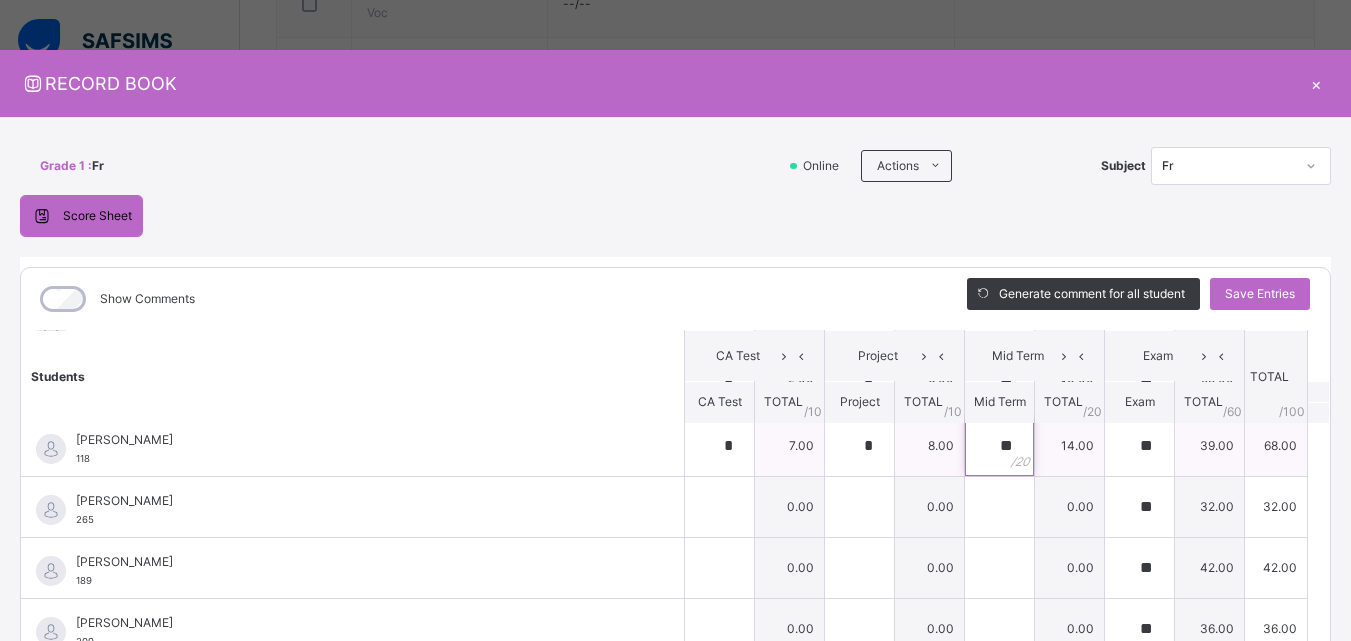 scroll, scrollTop: 193, scrollLeft: 0, axis: vertical 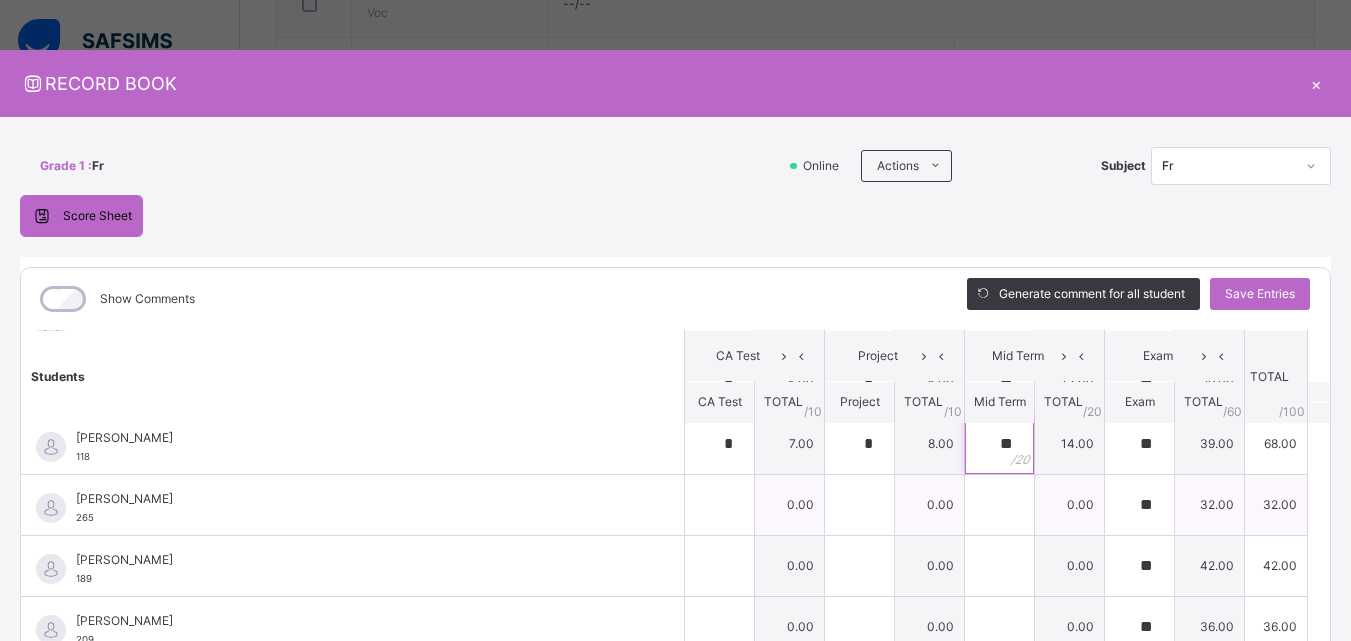 type on "**" 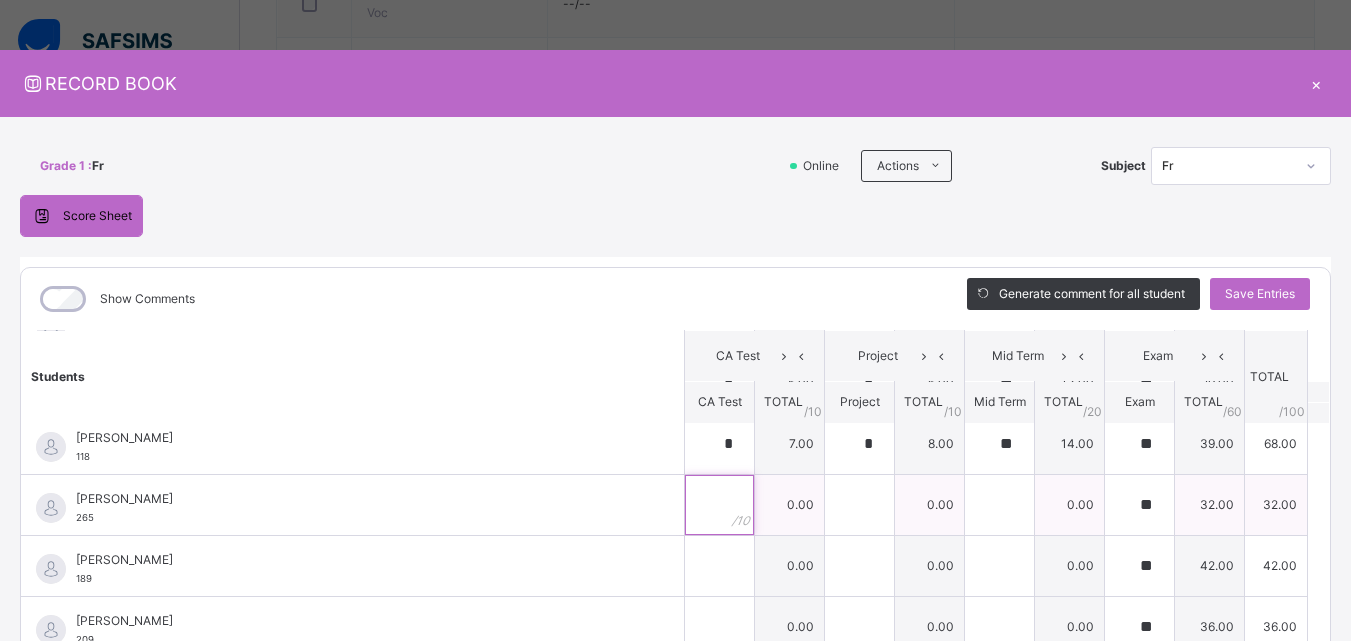 click at bounding box center (719, 505) 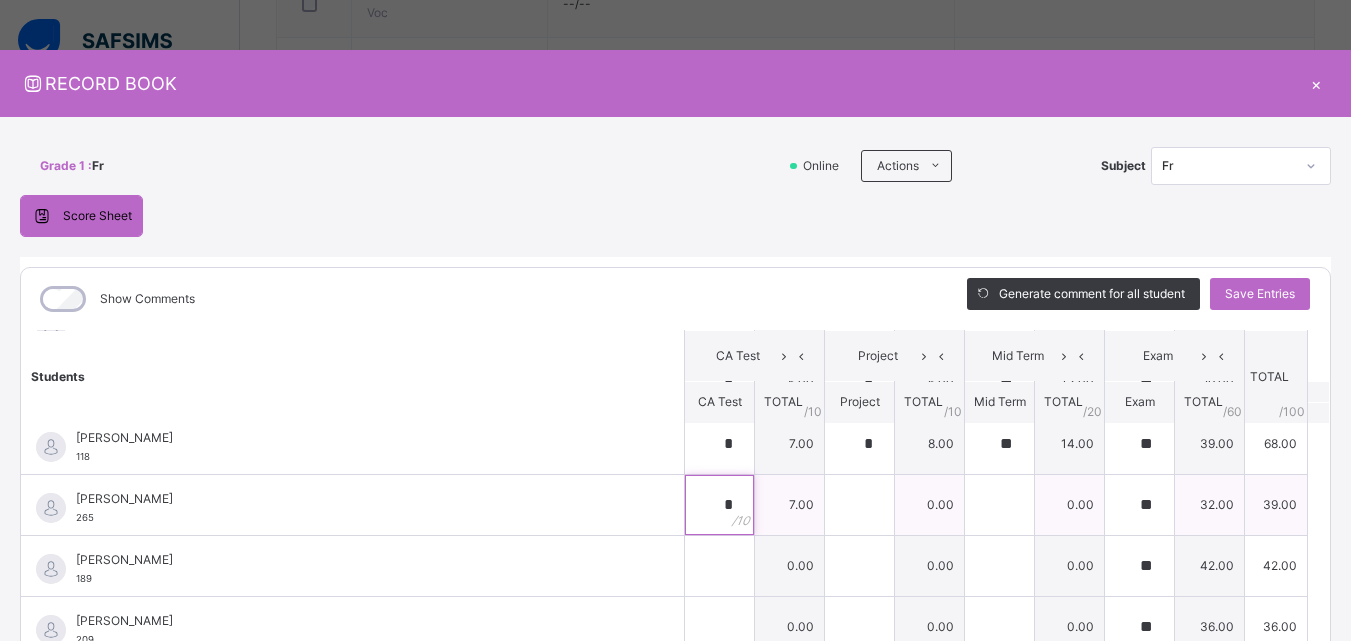 type on "*" 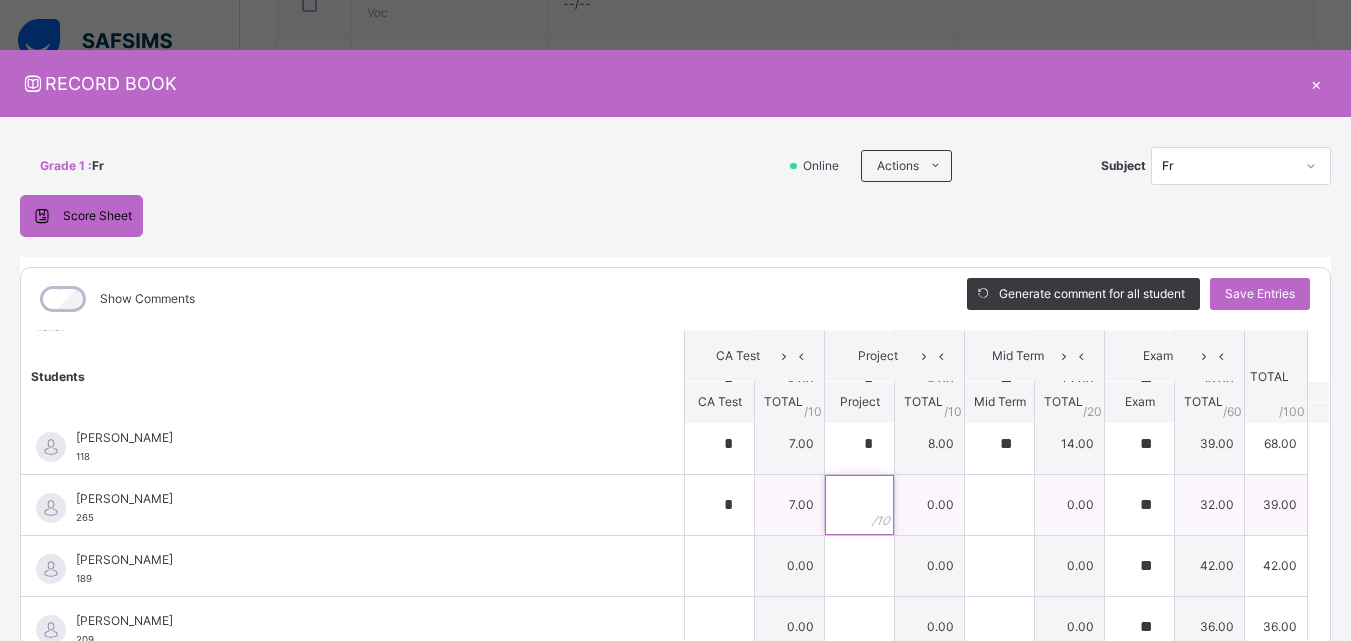 click at bounding box center [859, 505] 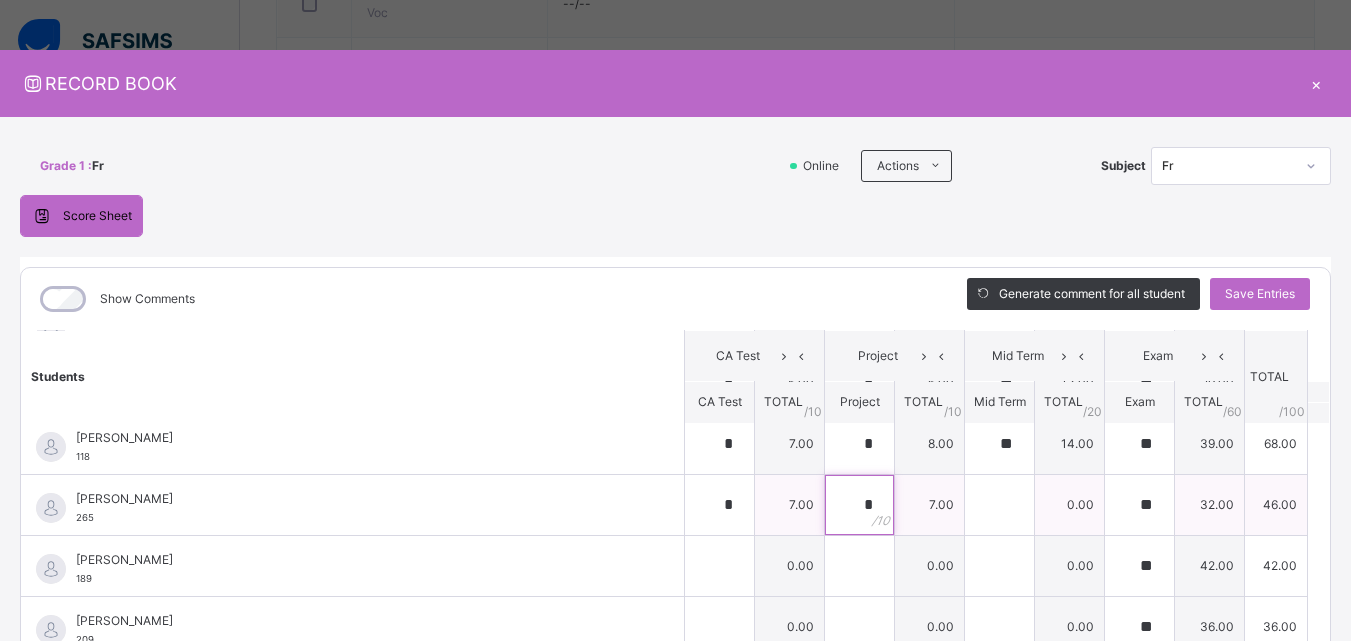 type on "*" 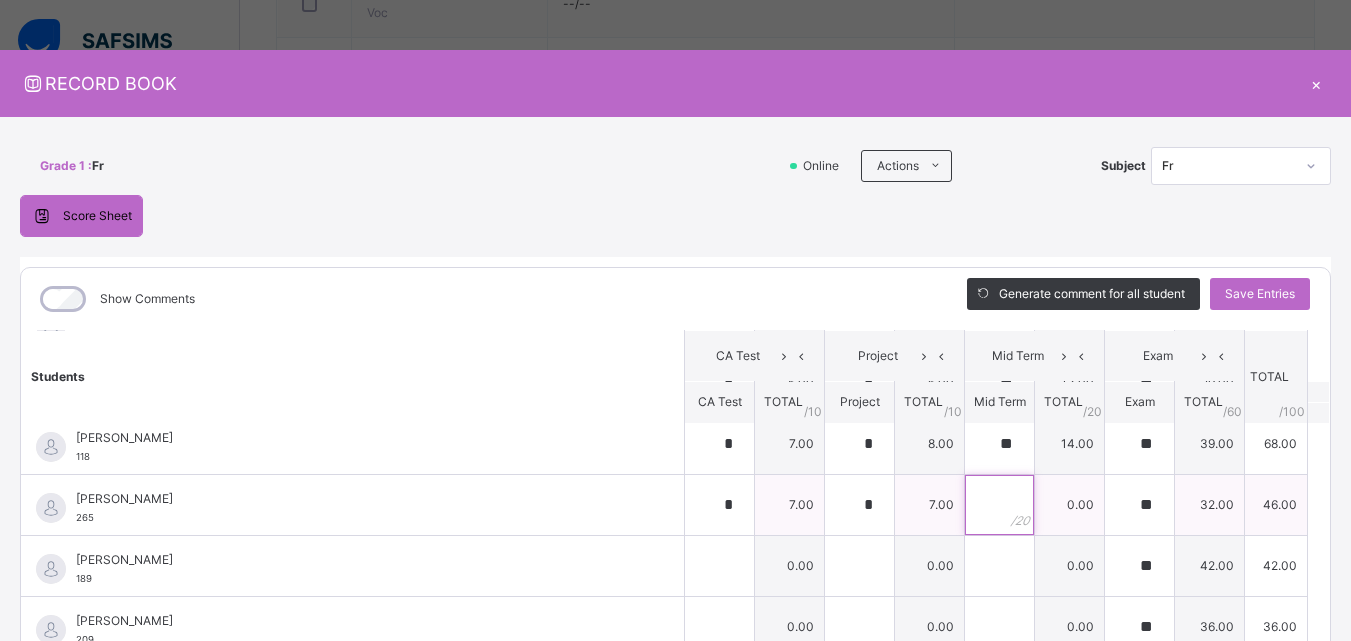 click at bounding box center [999, 505] 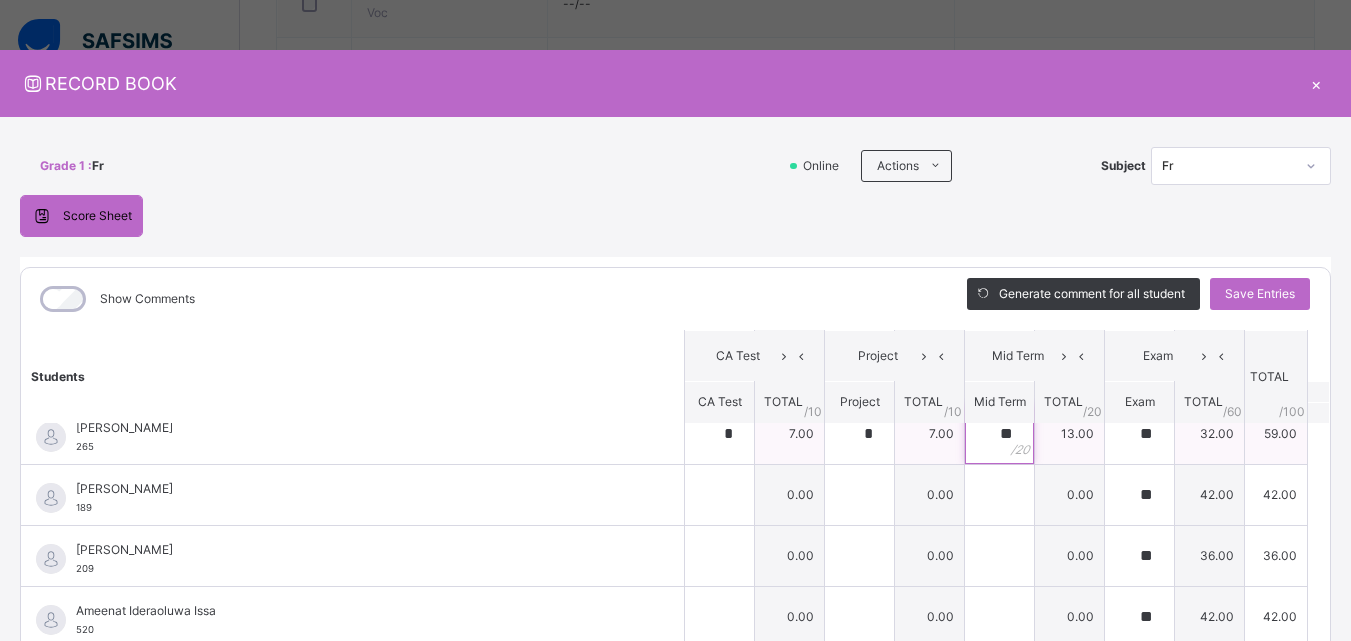 scroll, scrollTop: 273, scrollLeft: 0, axis: vertical 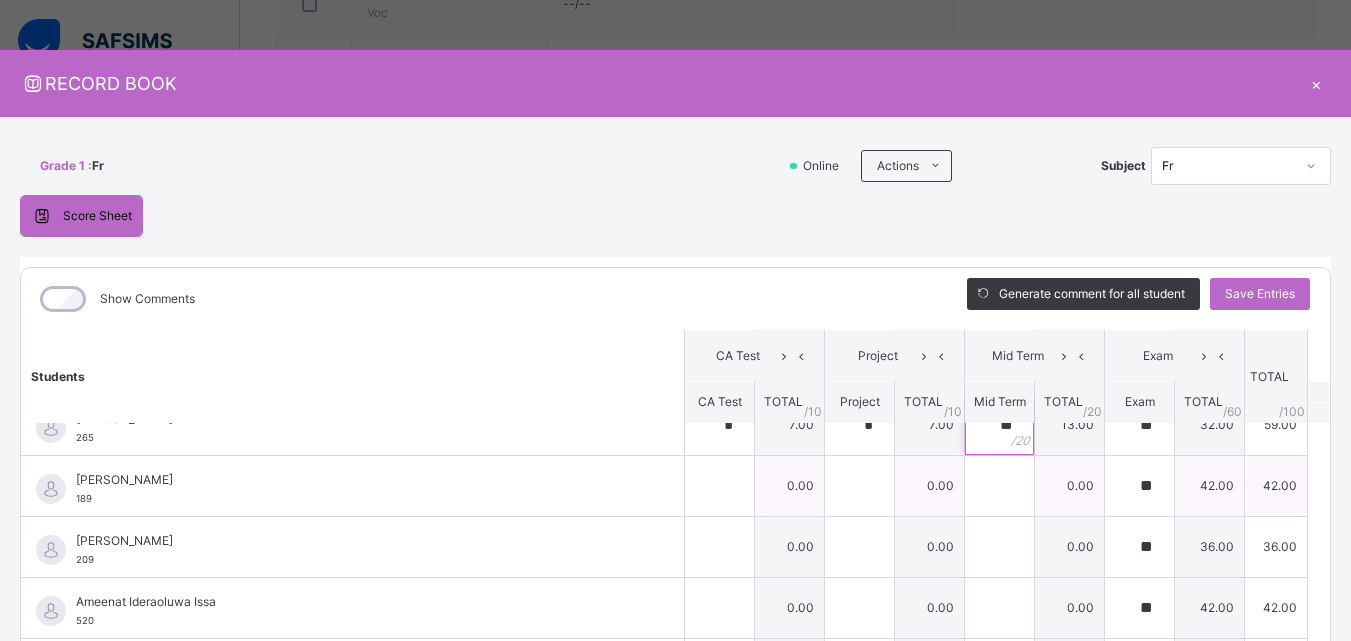type on "**" 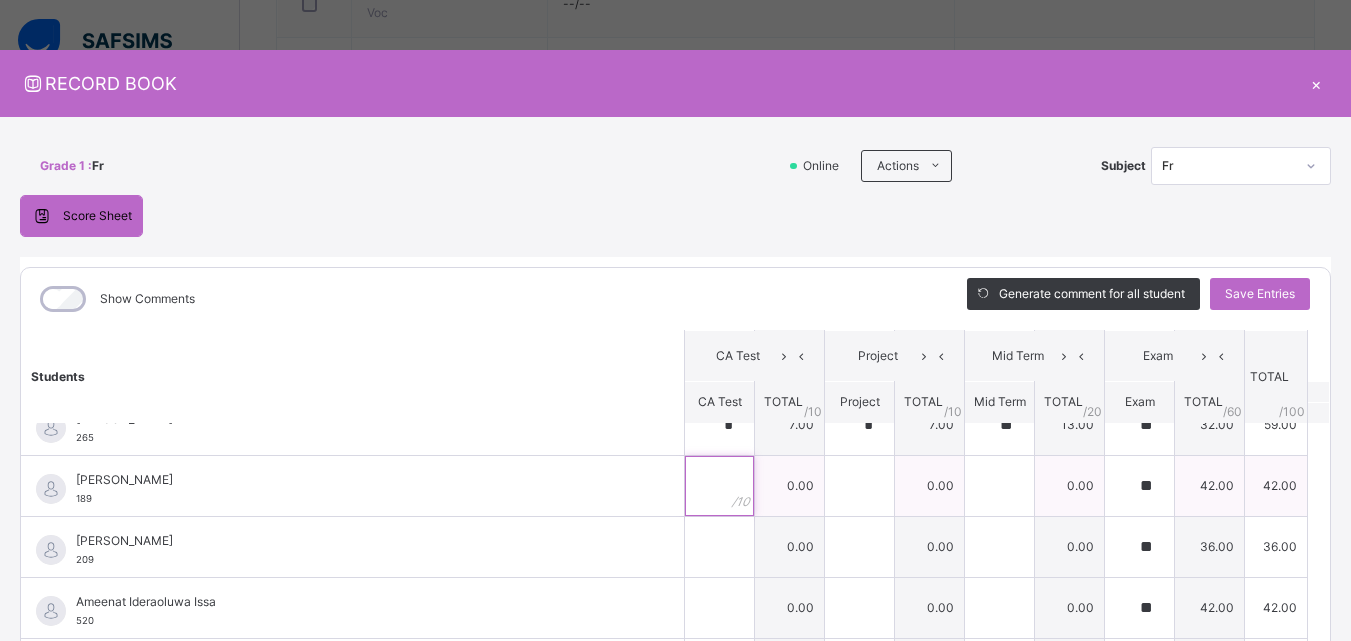 click at bounding box center [719, 486] 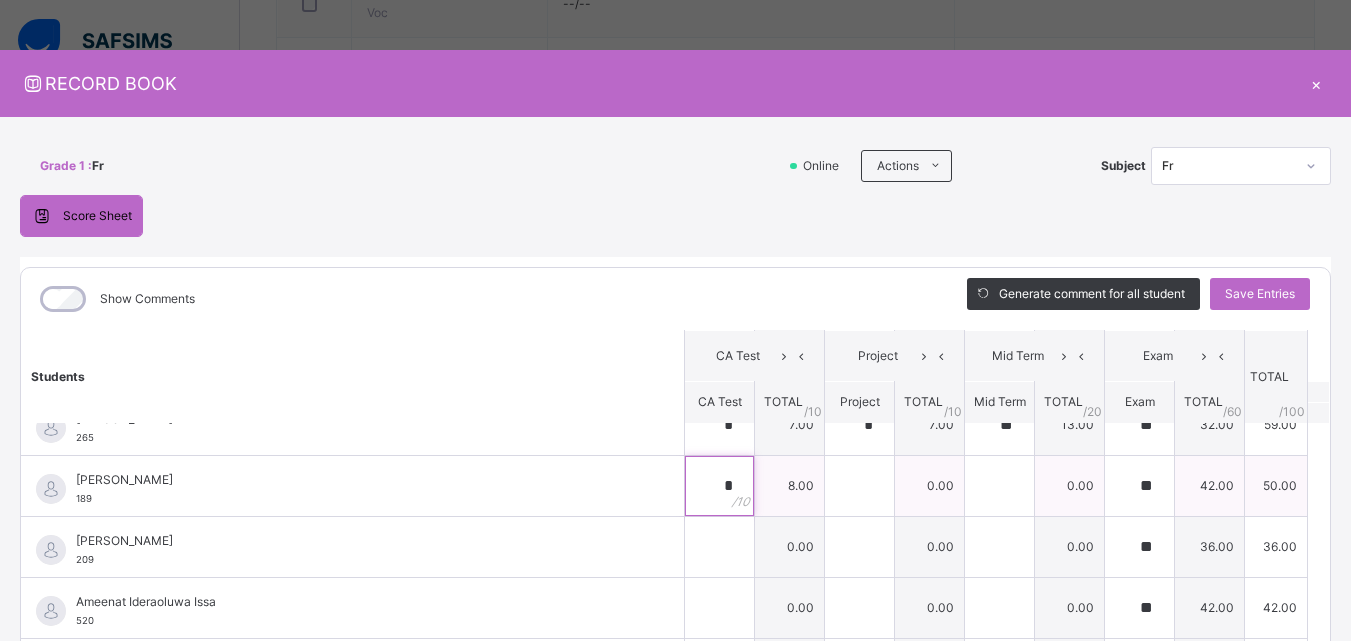type on "*" 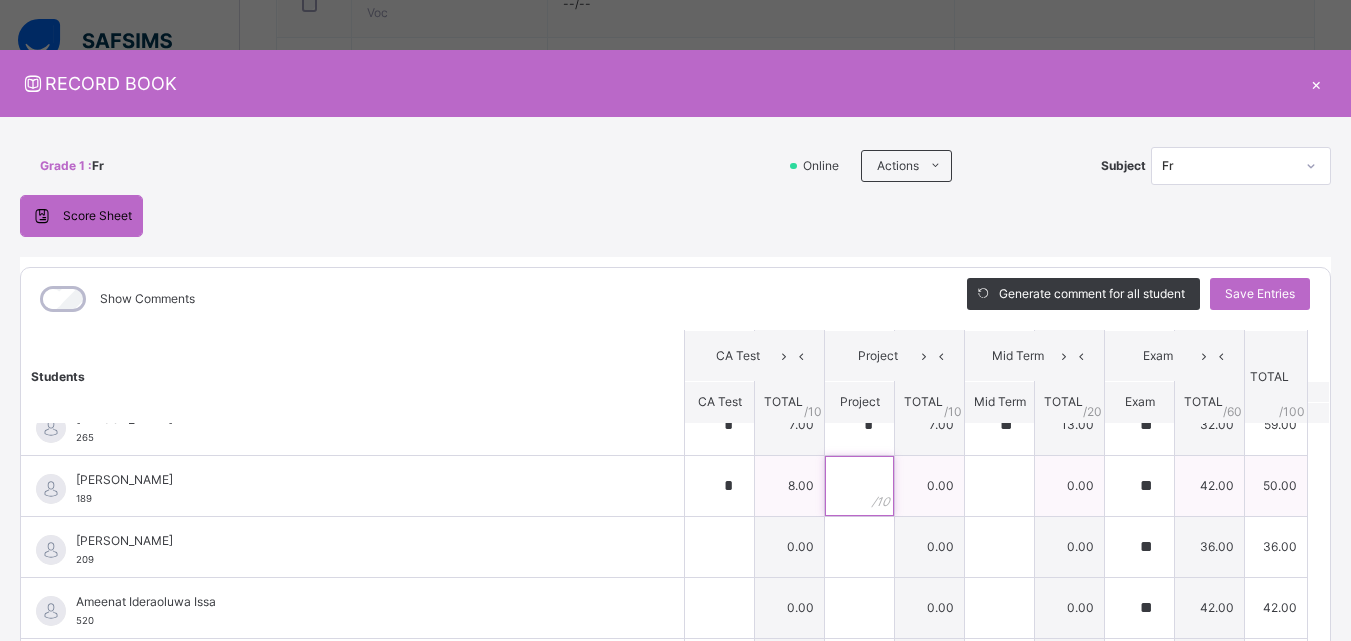 click at bounding box center (859, 486) 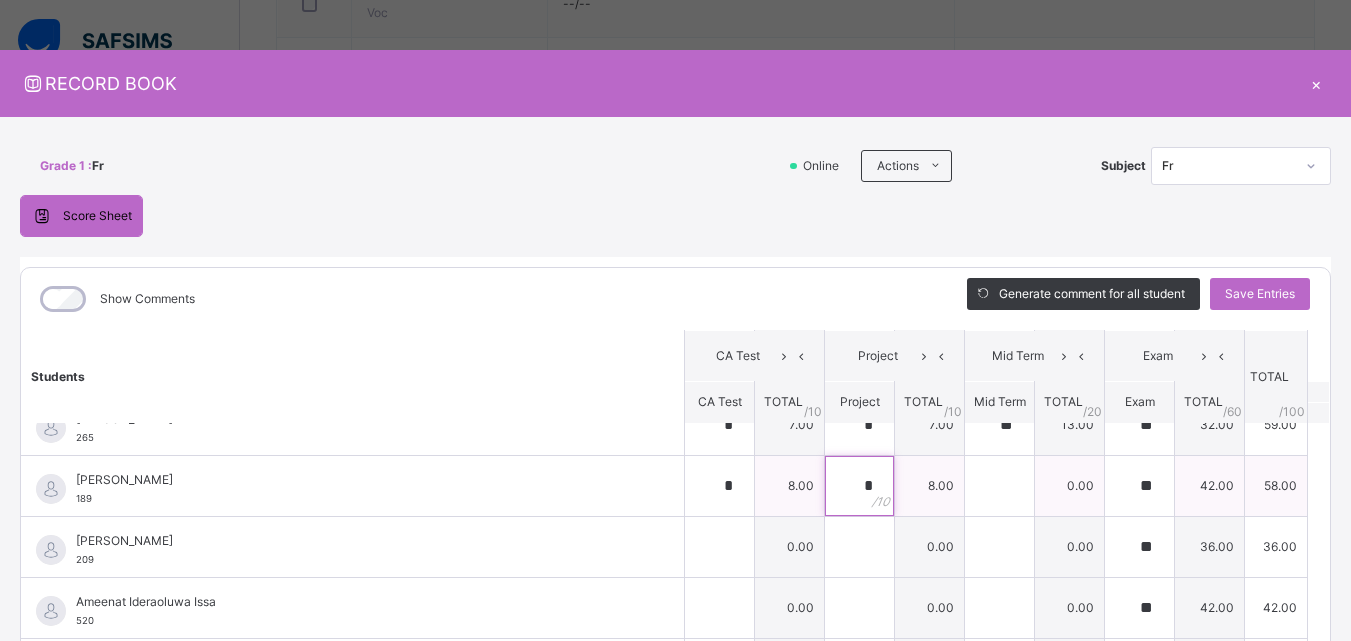type on "*" 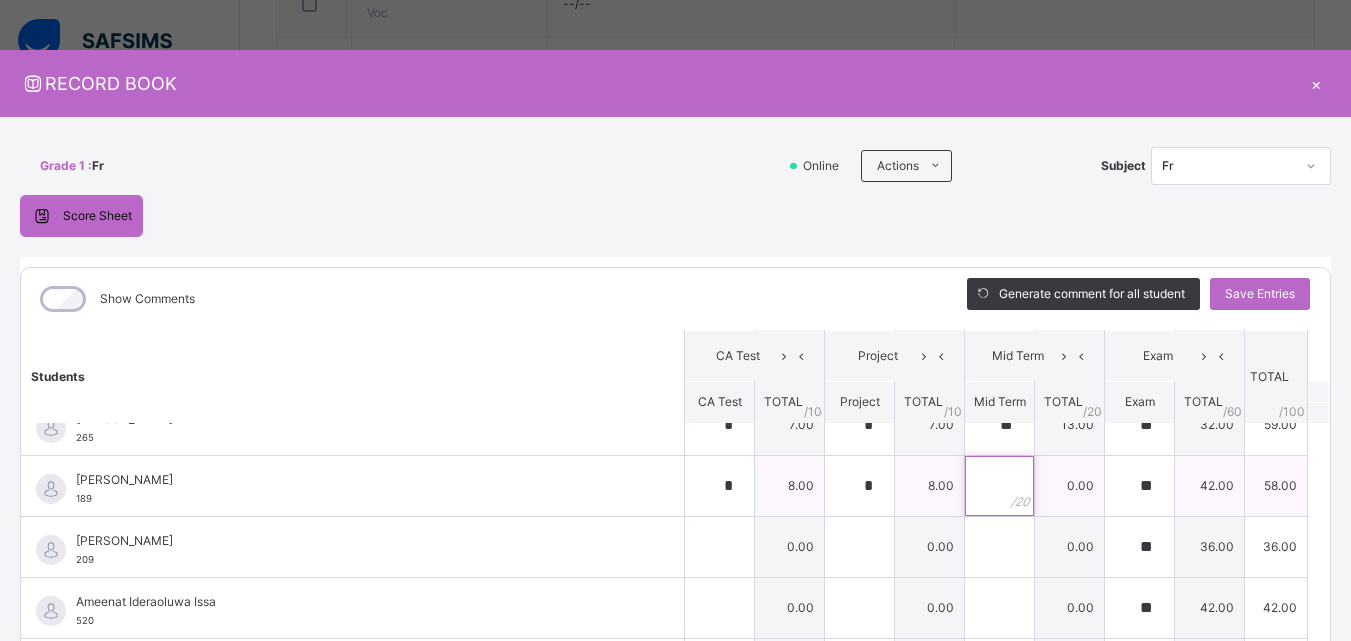 click at bounding box center (999, 486) 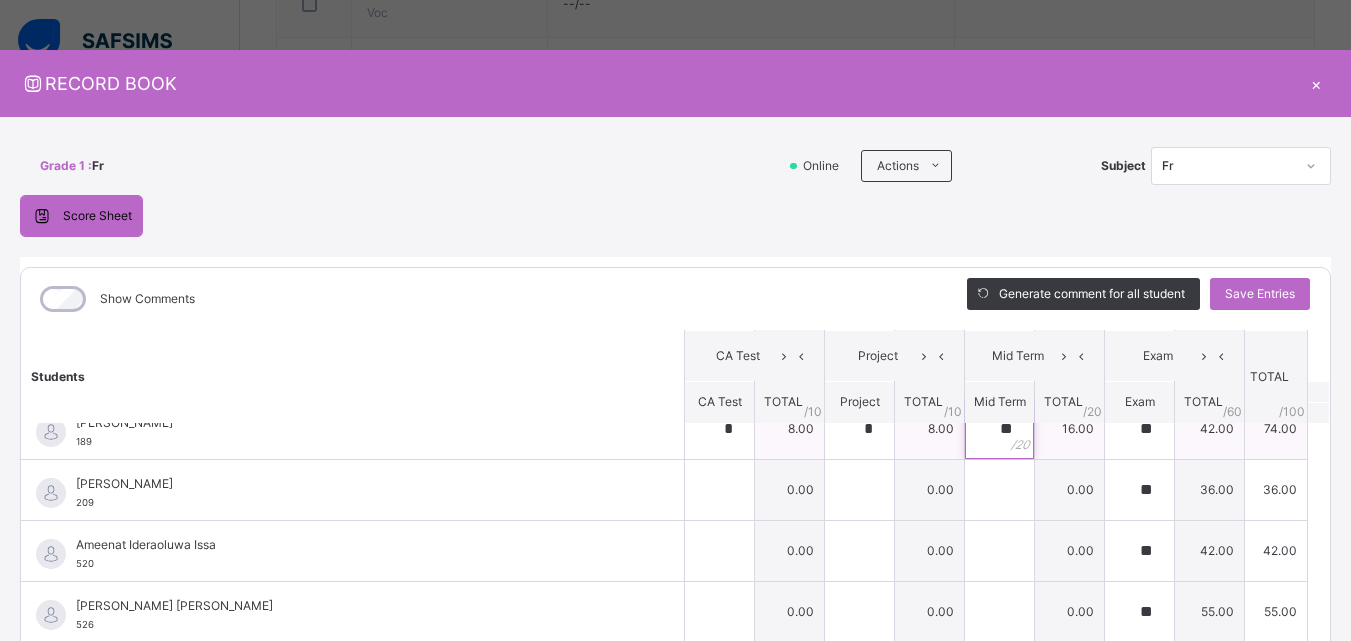 scroll, scrollTop: 322, scrollLeft: 0, axis: vertical 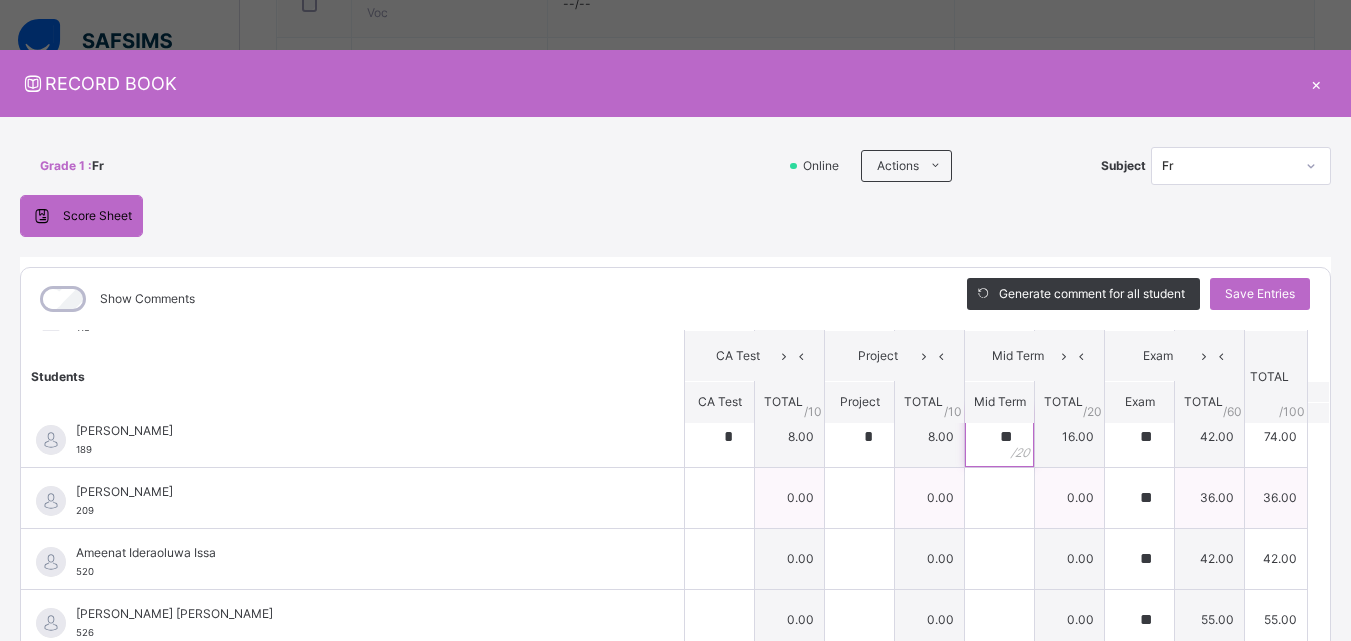 type on "**" 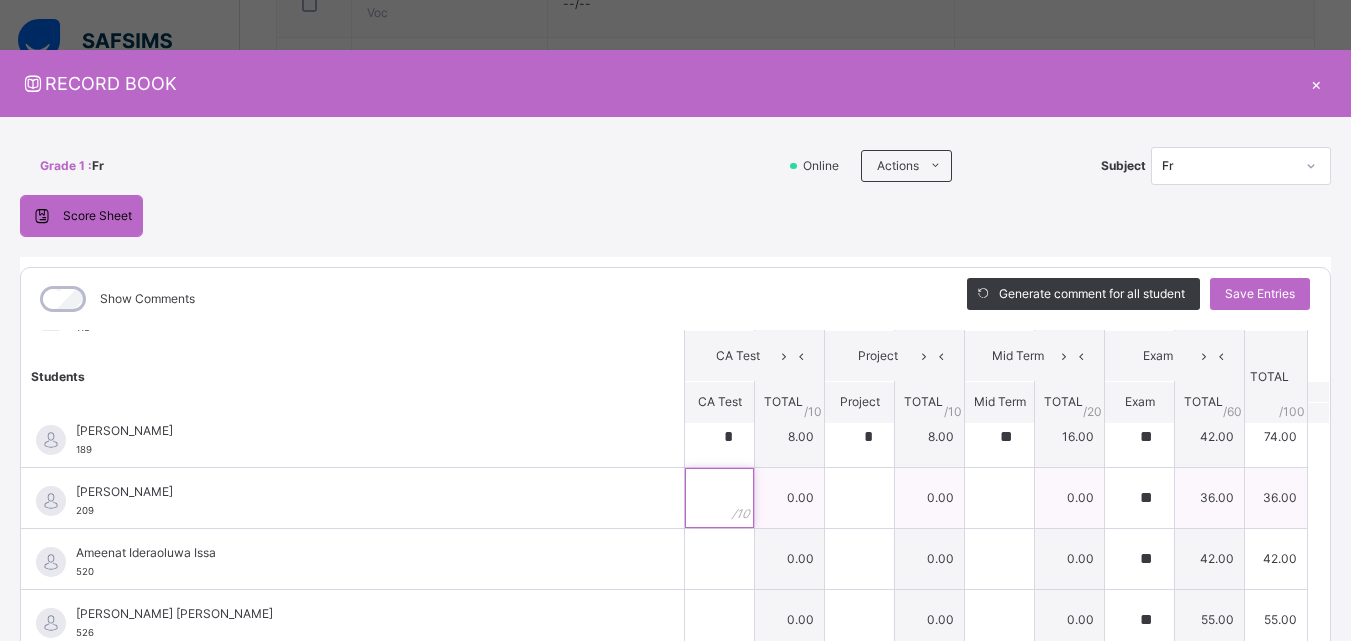 click at bounding box center (719, 498) 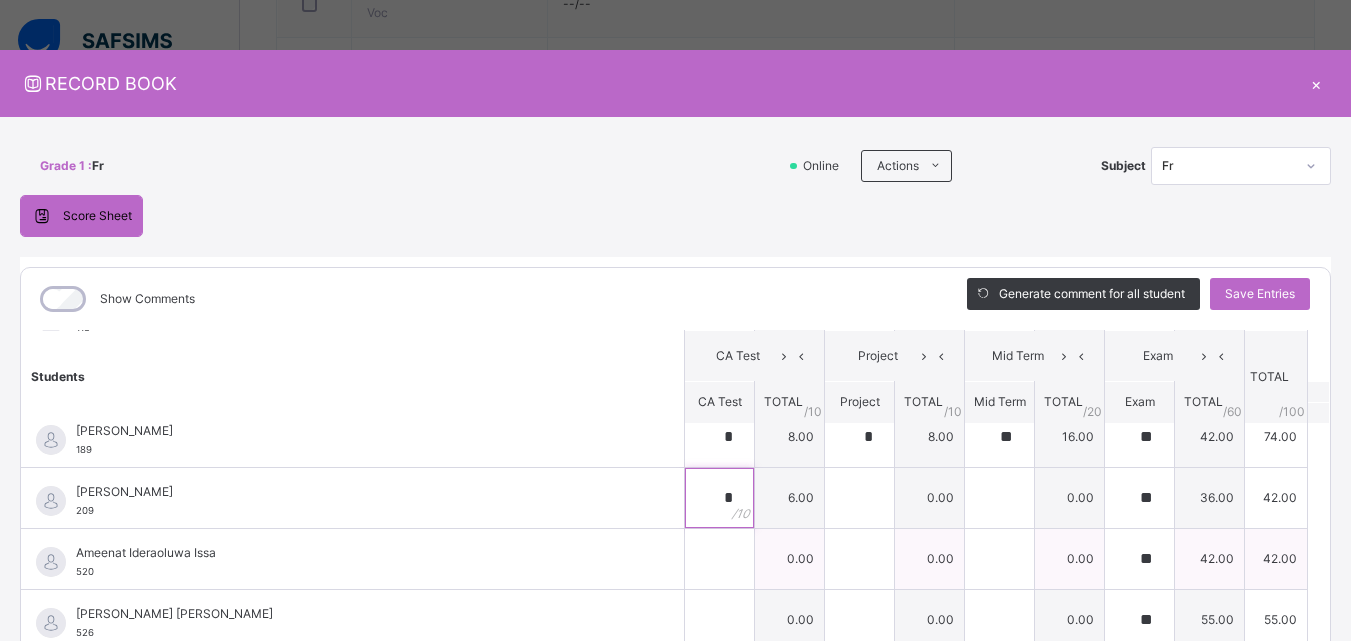 type on "*" 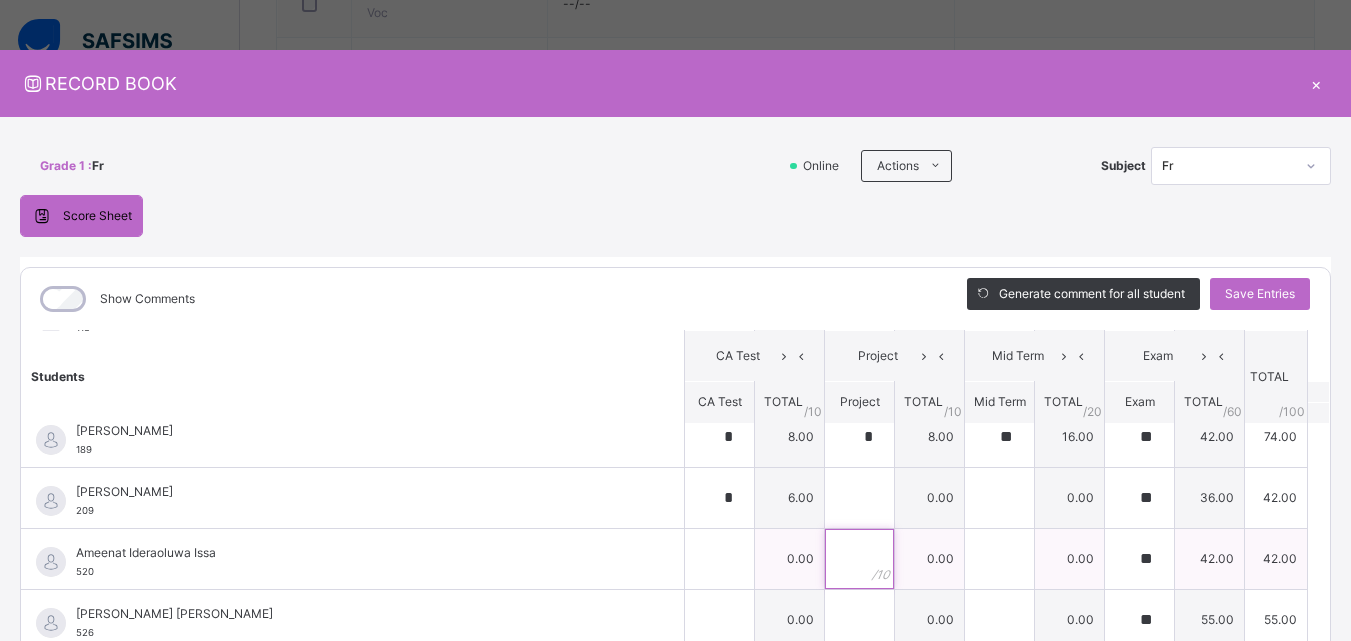click at bounding box center (859, 559) 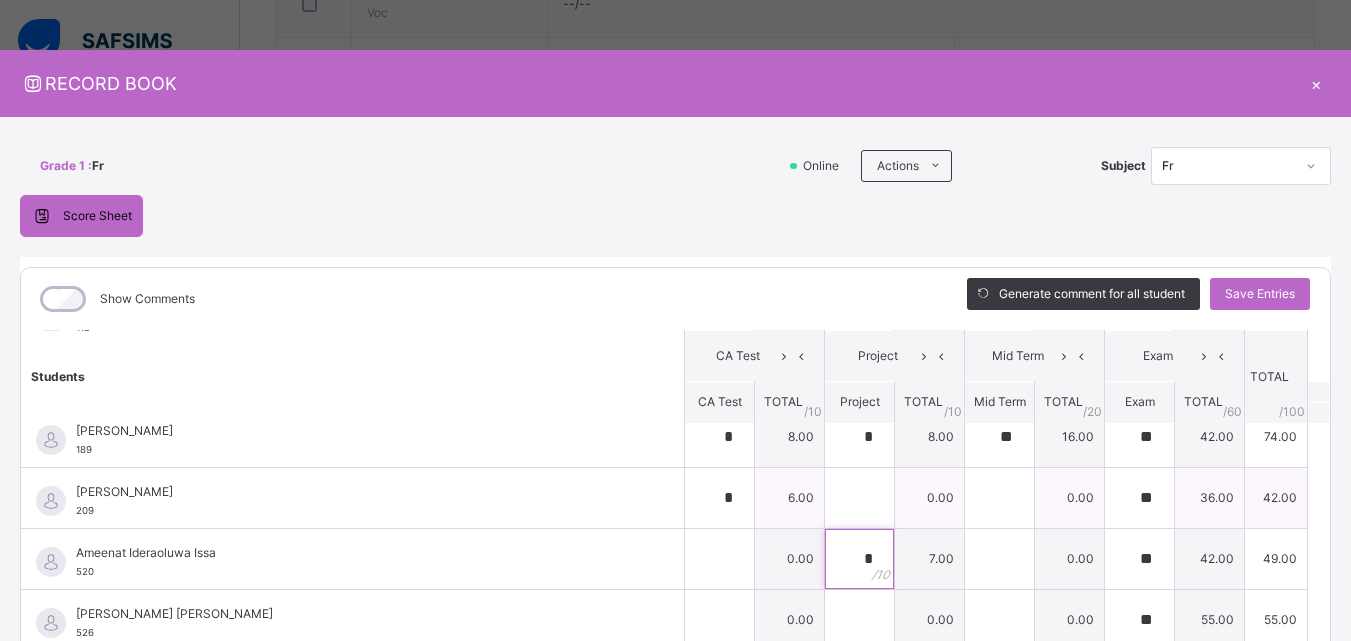 type on "*" 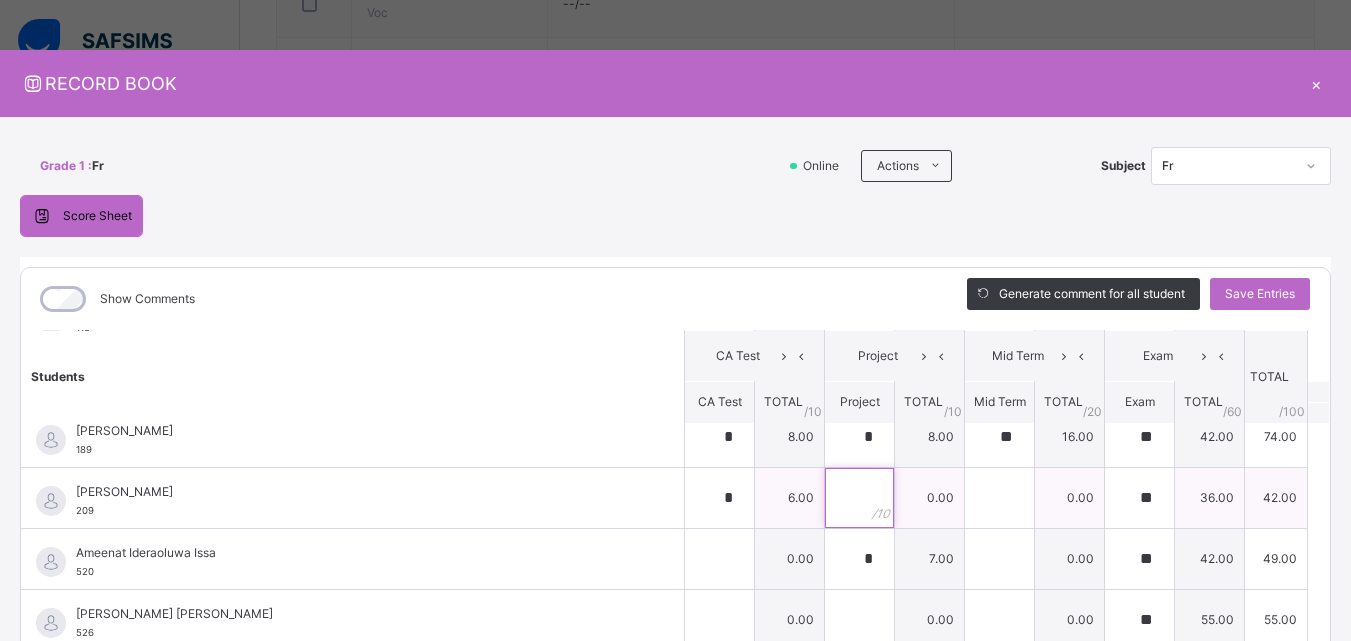 click at bounding box center [859, 498] 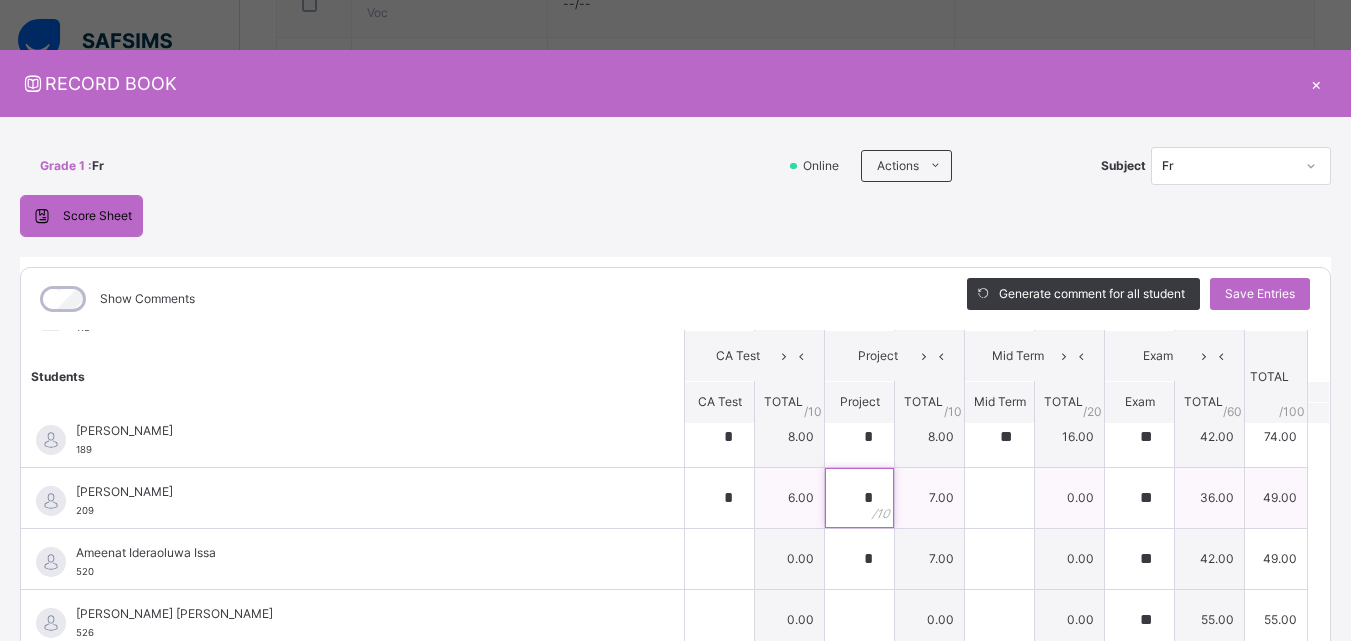 type on "*" 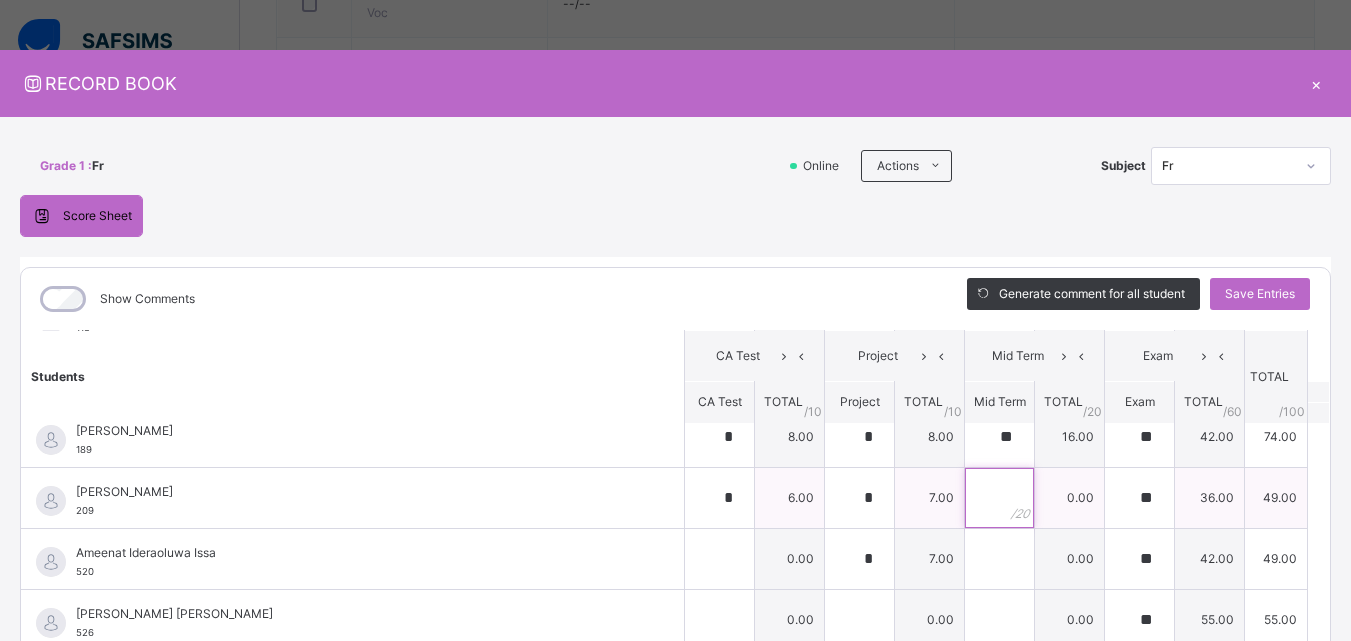 click at bounding box center [999, 498] 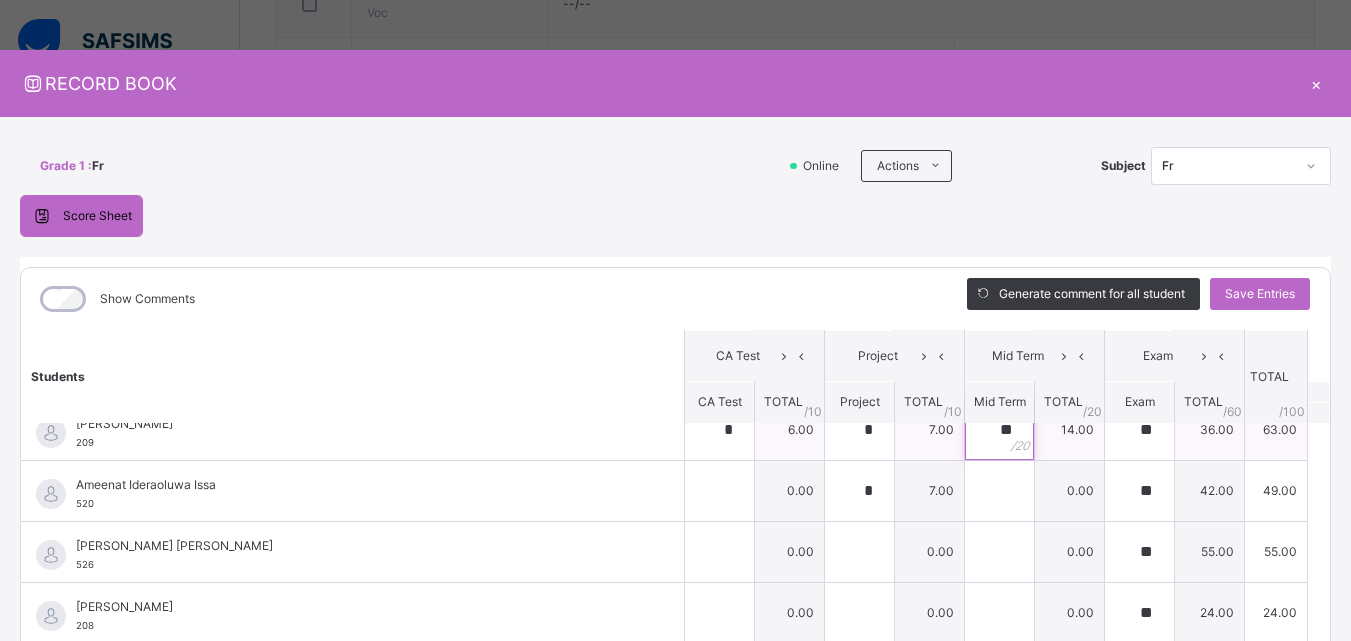 scroll, scrollTop: 392, scrollLeft: 0, axis: vertical 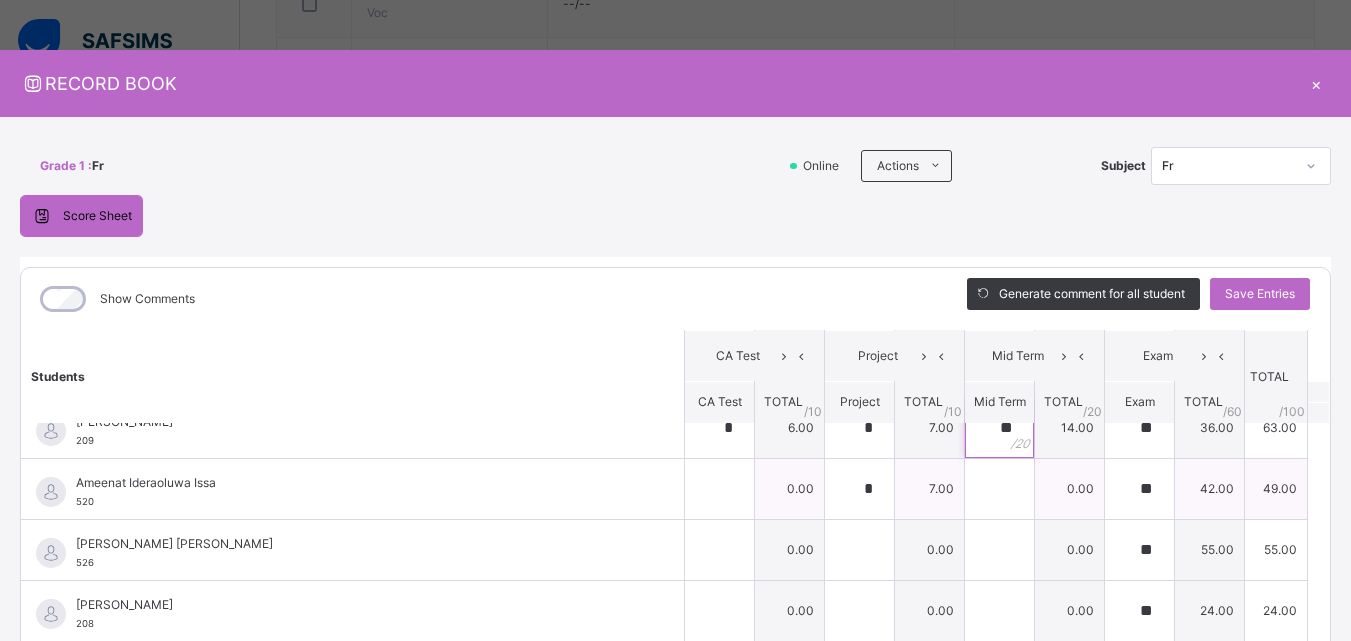 type on "**" 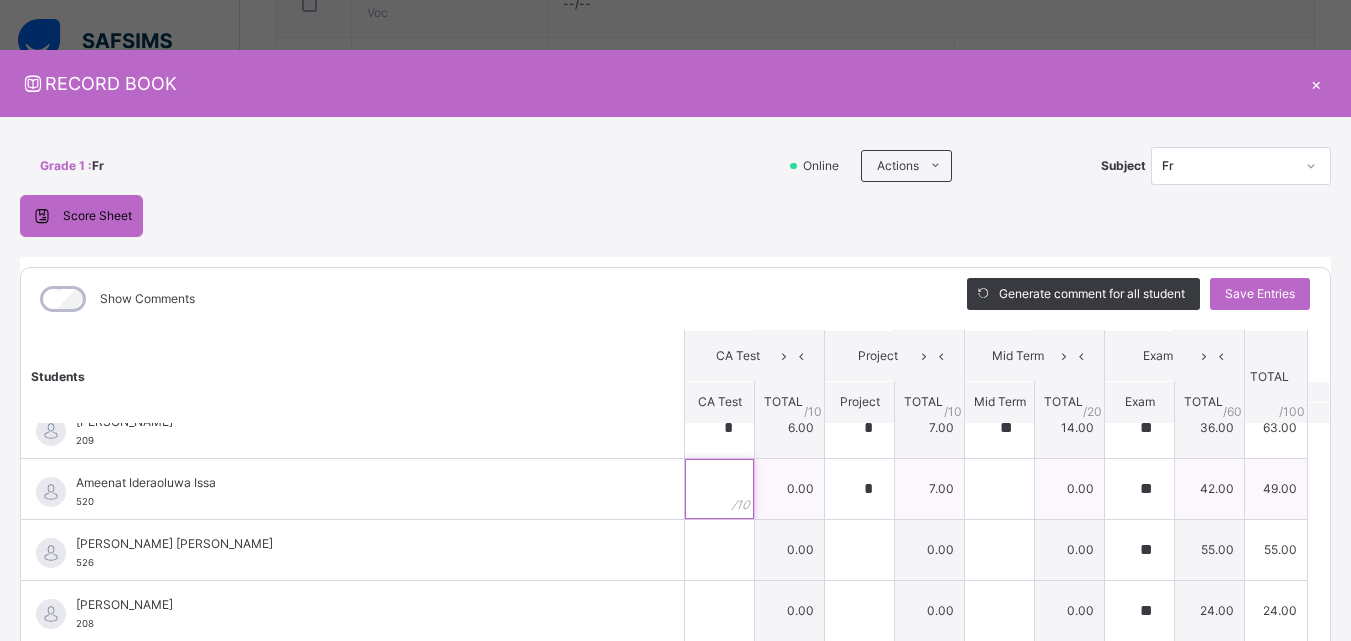 click at bounding box center (719, 489) 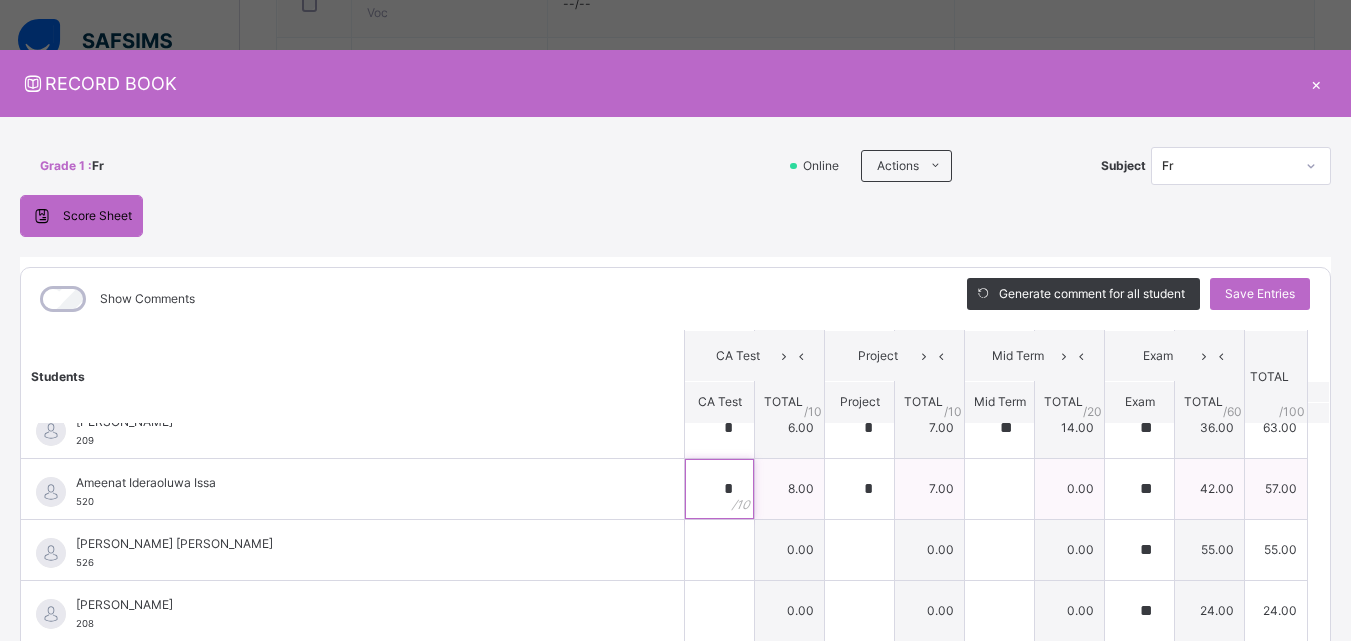 type on "*" 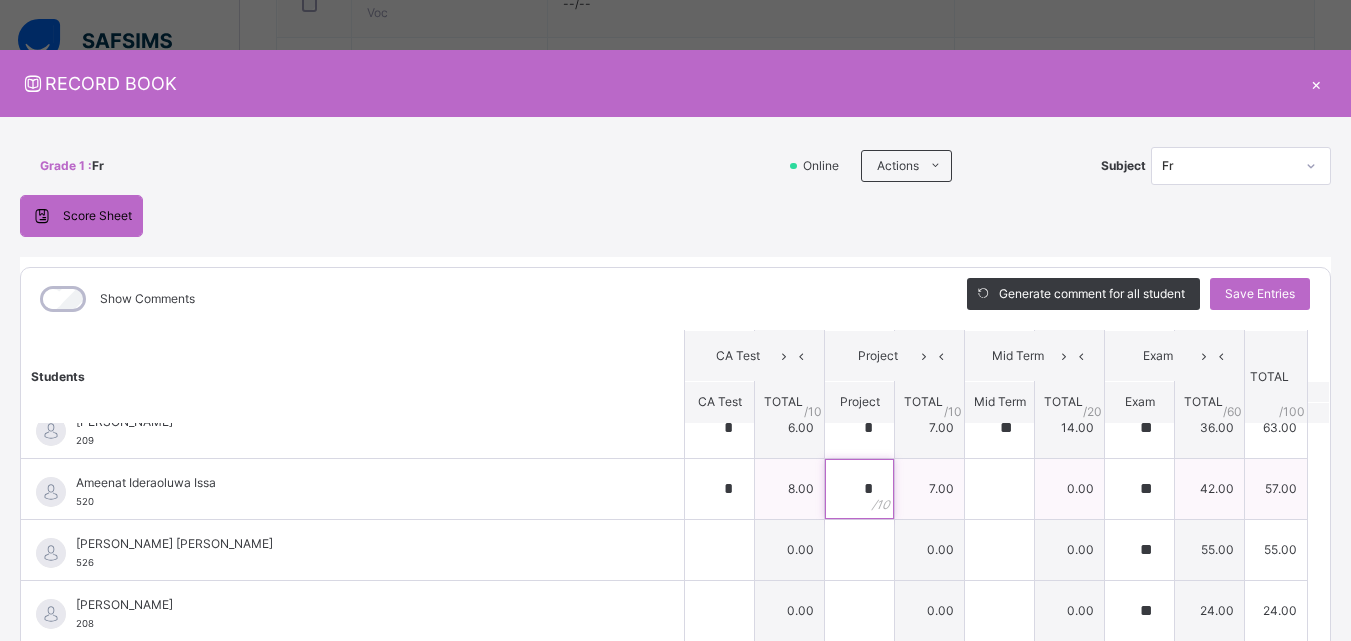 click on "*" at bounding box center (859, 489) 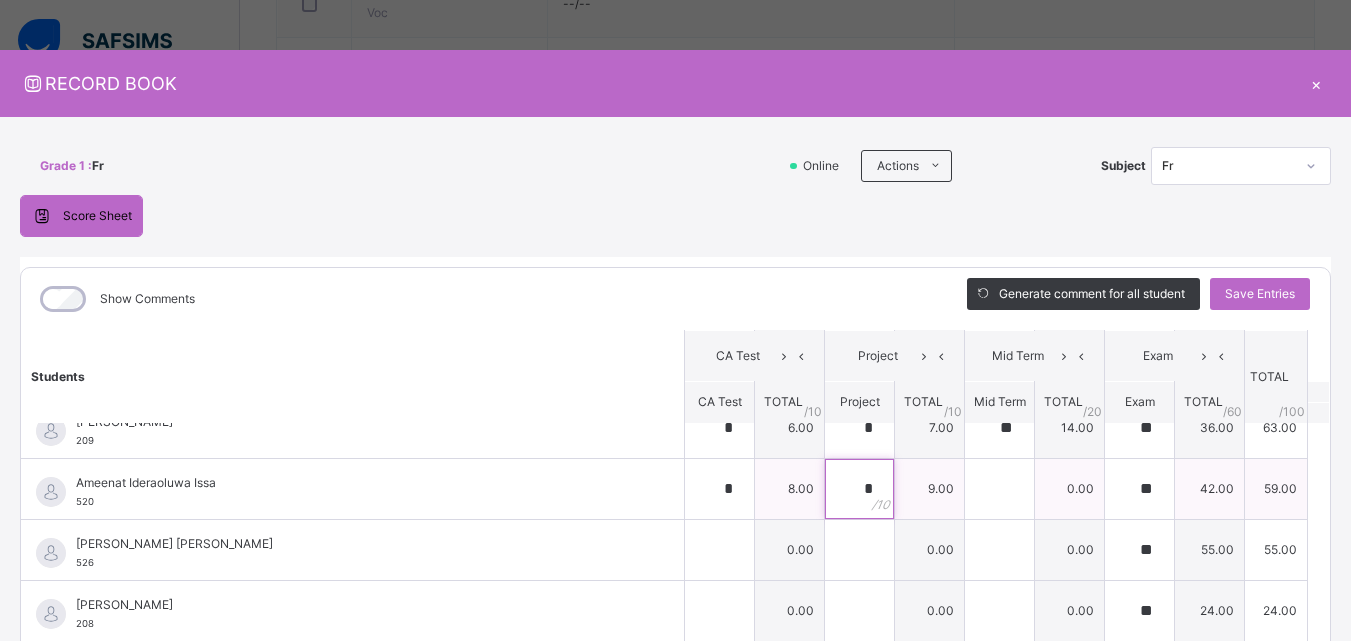 type on "*" 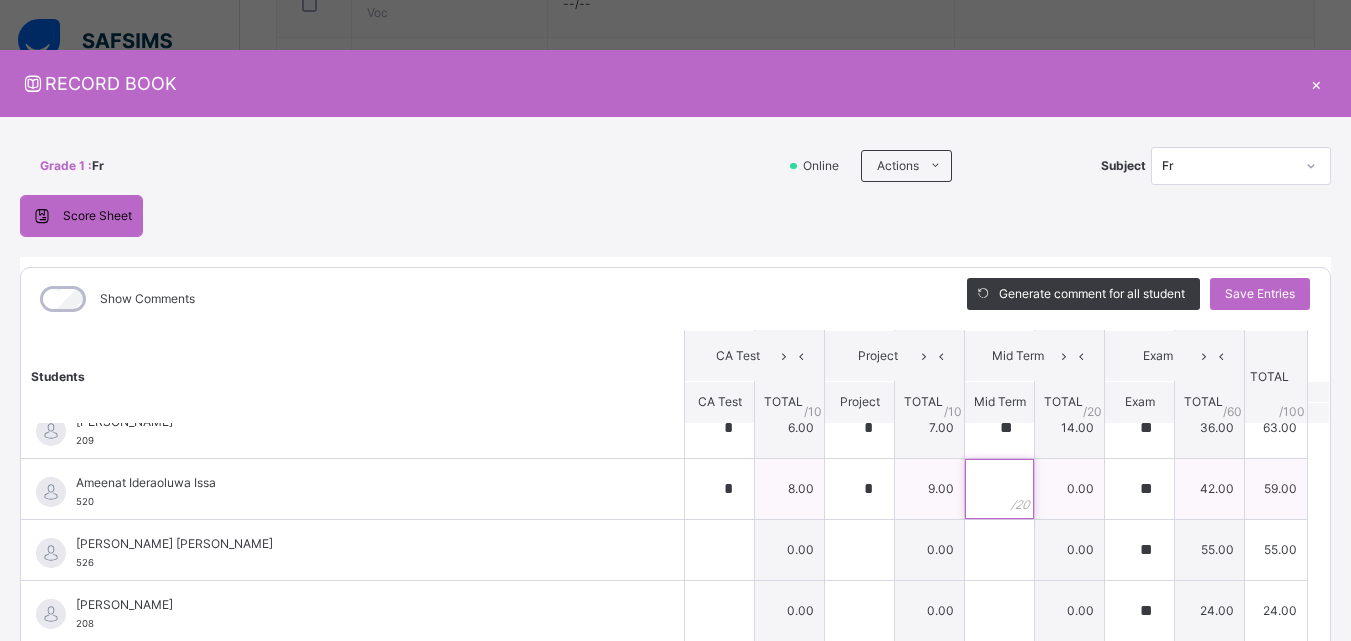 click at bounding box center (999, 489) 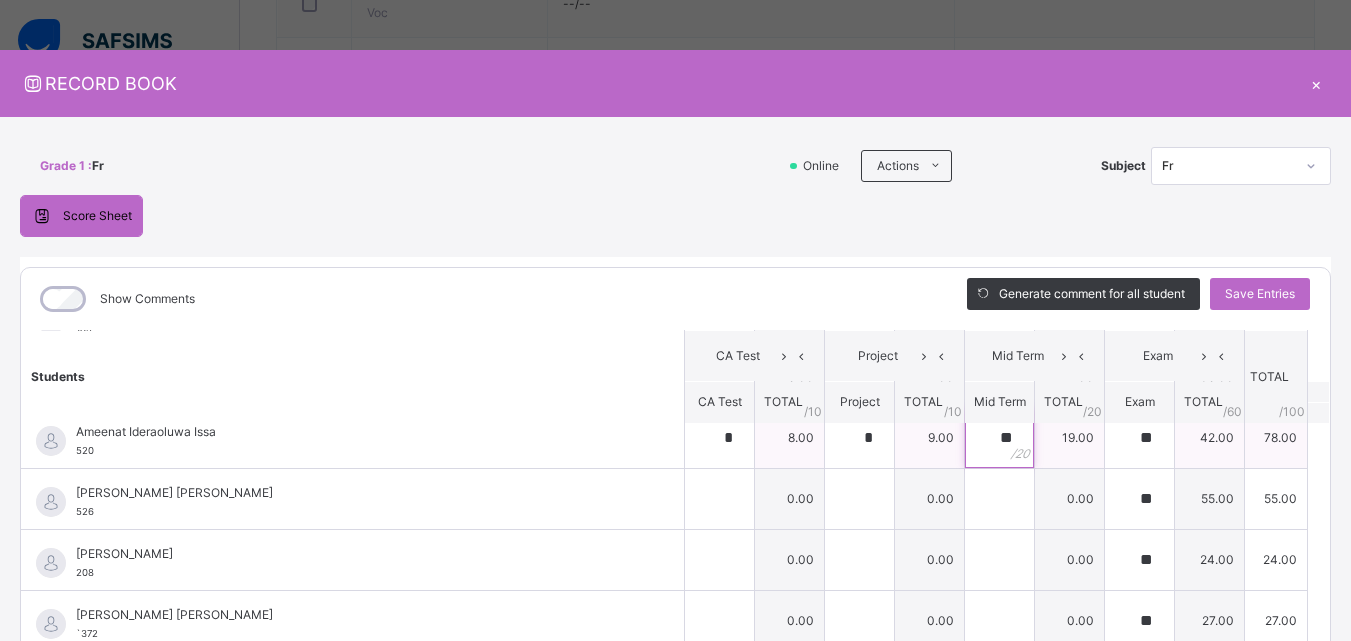 scroll, scrollTop: 445, scrollLeft: 0, axis: vertical 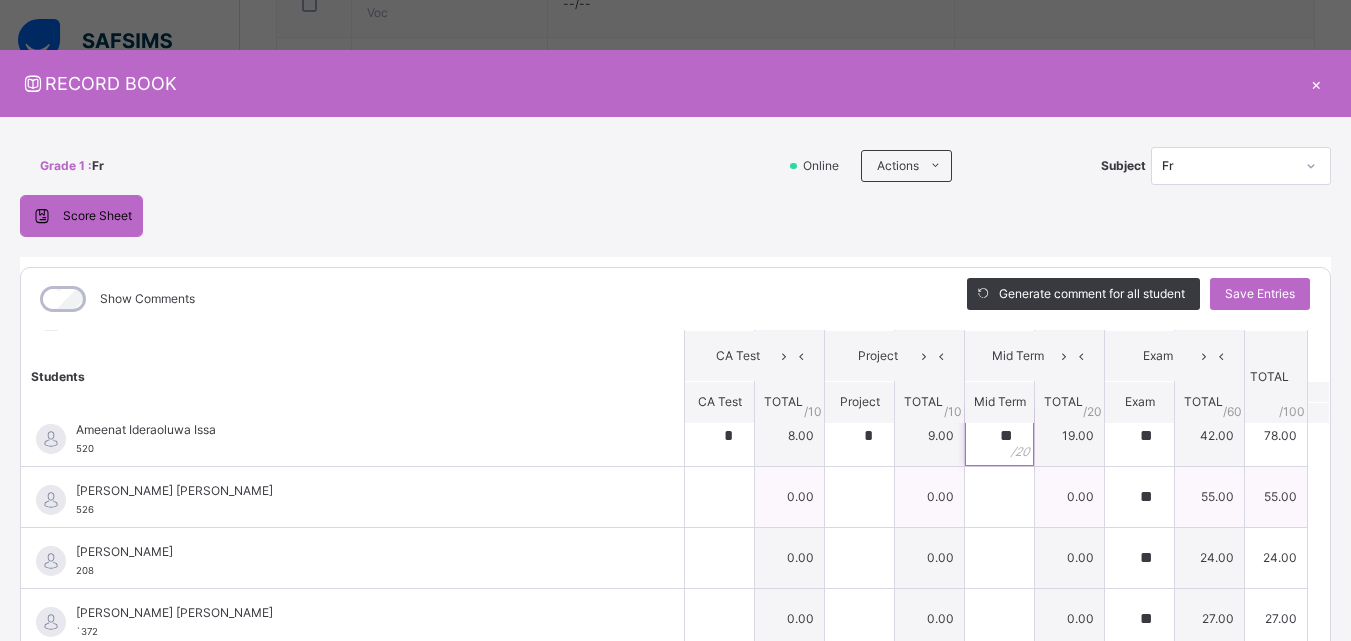 type on "**" 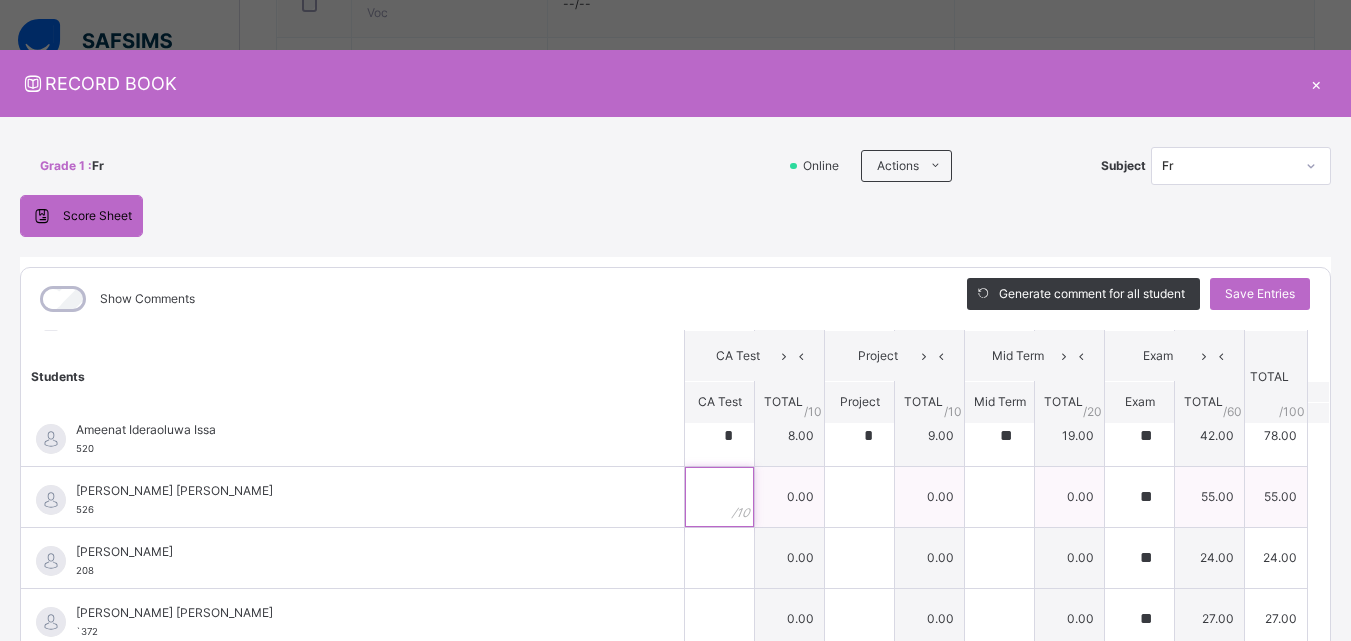click at bounding box center (719, 497) 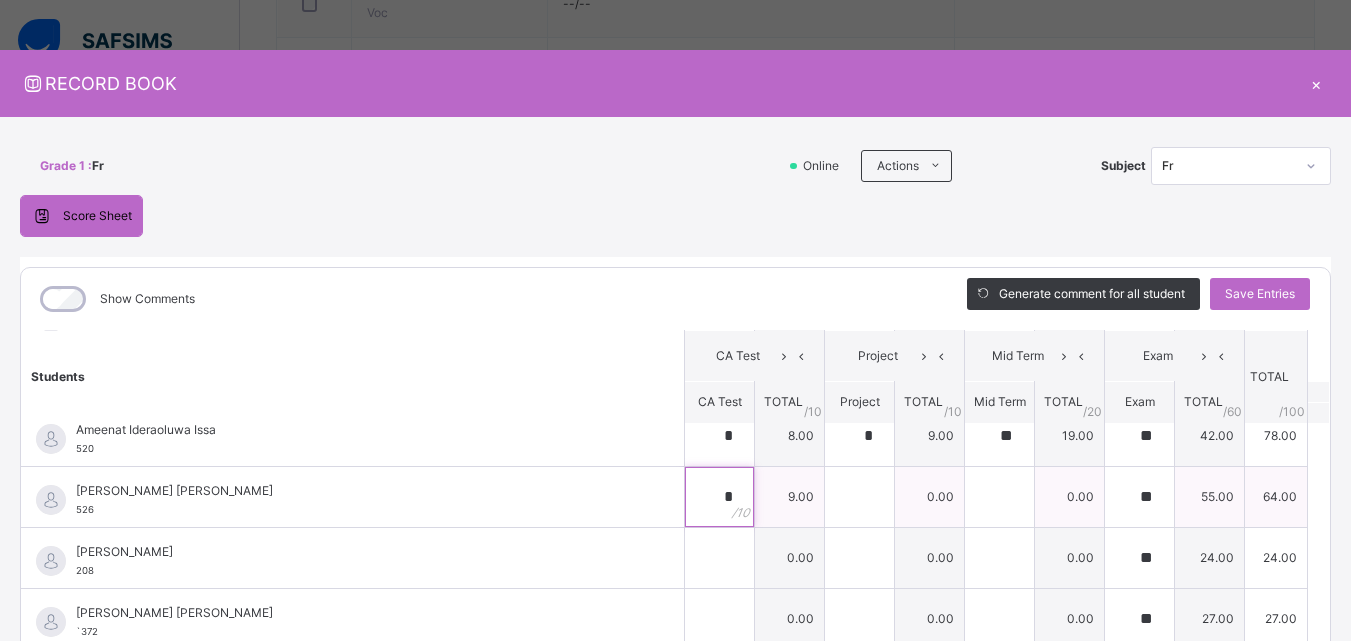 type on "*" 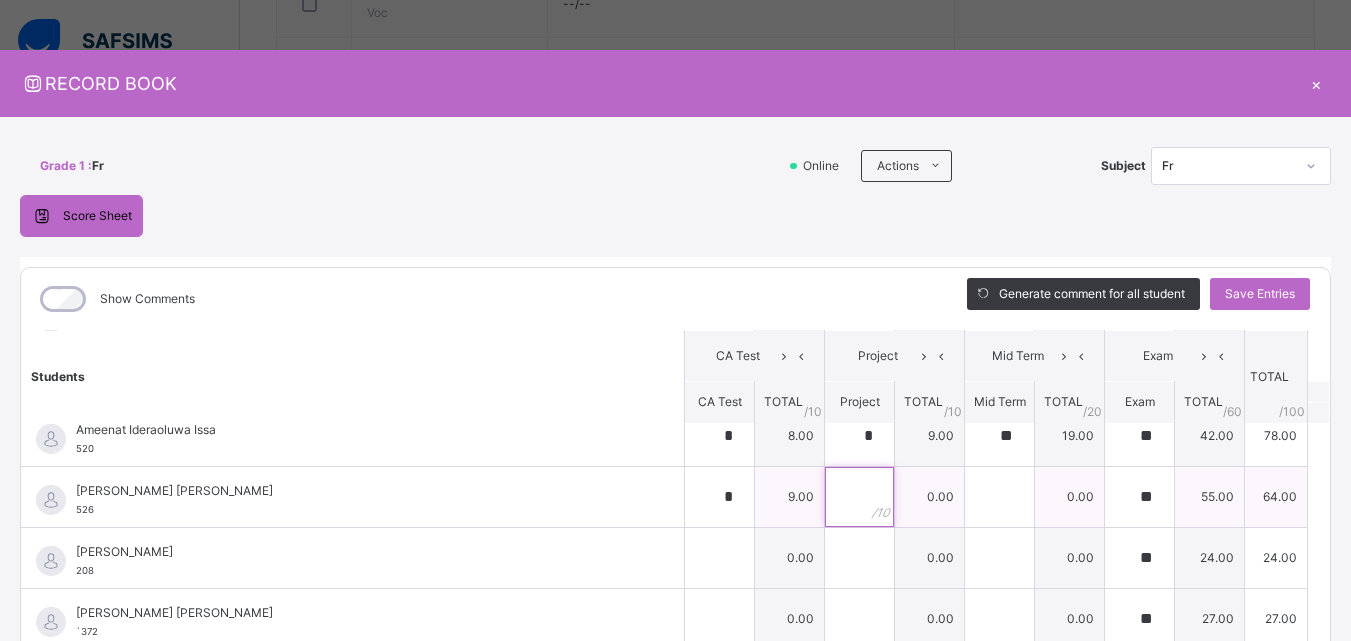 click at bounding box center (859, 497) 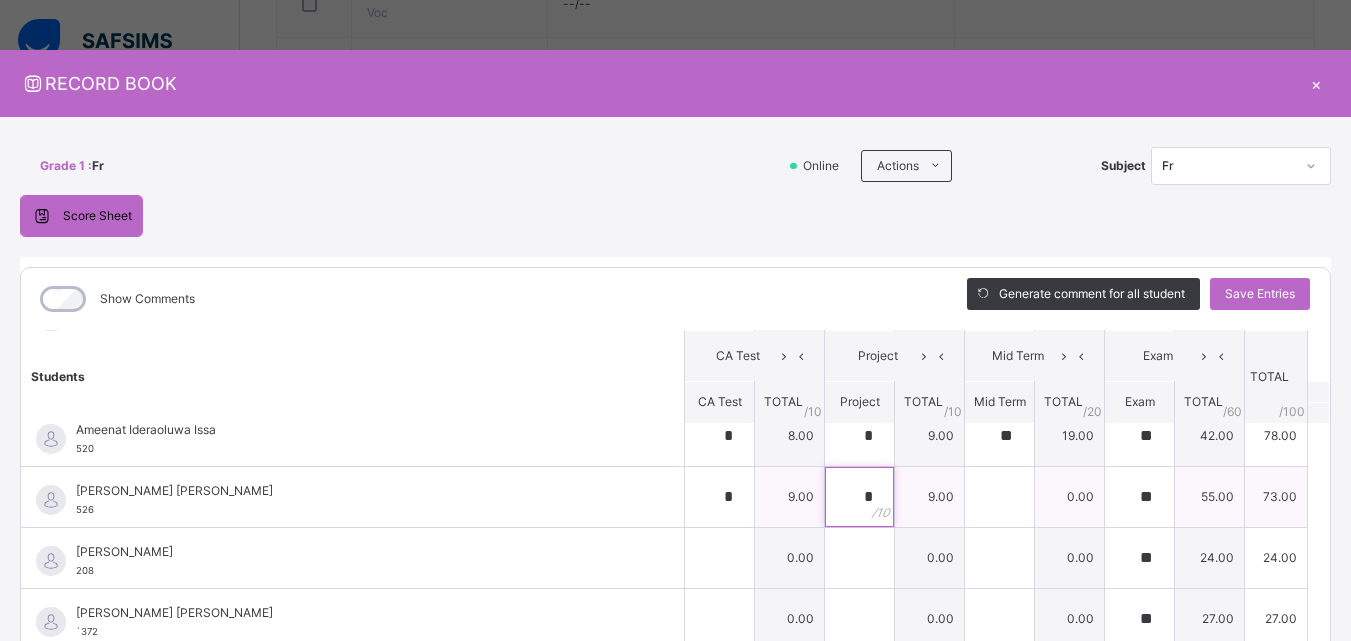 type on "*" 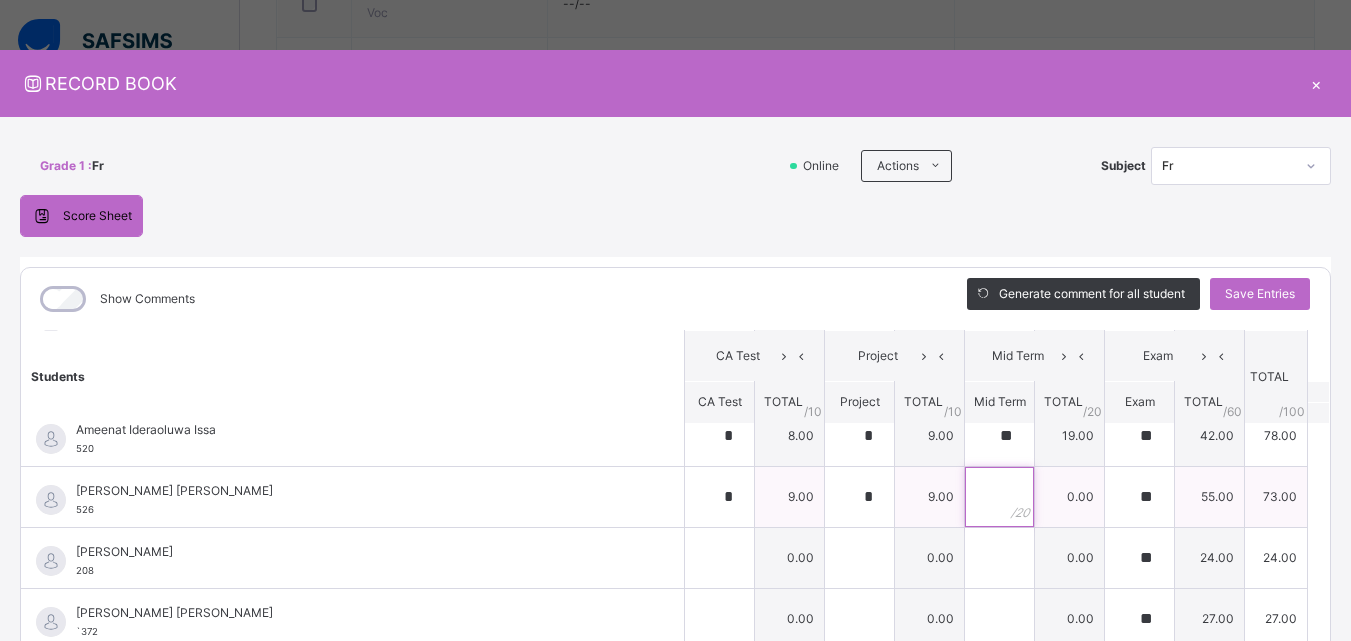 click at bounding box center [999, 497] 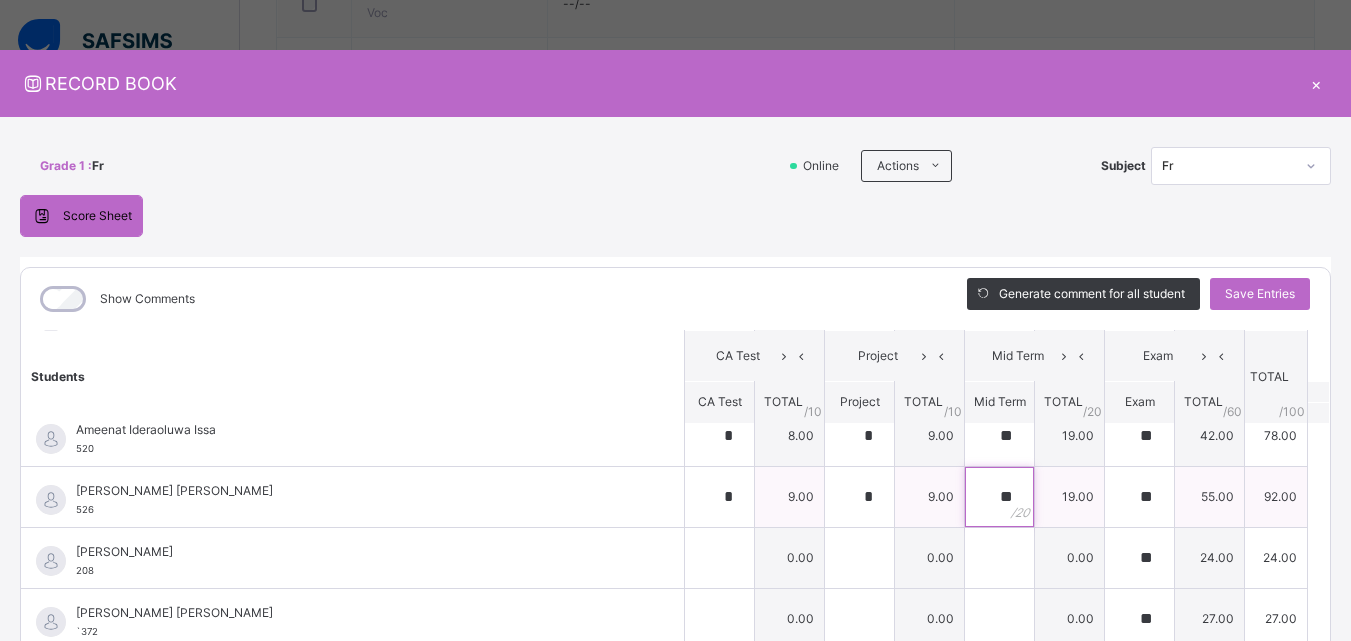 scroll, scrollTop: 448, scrollLeft: 0, axis: vertical 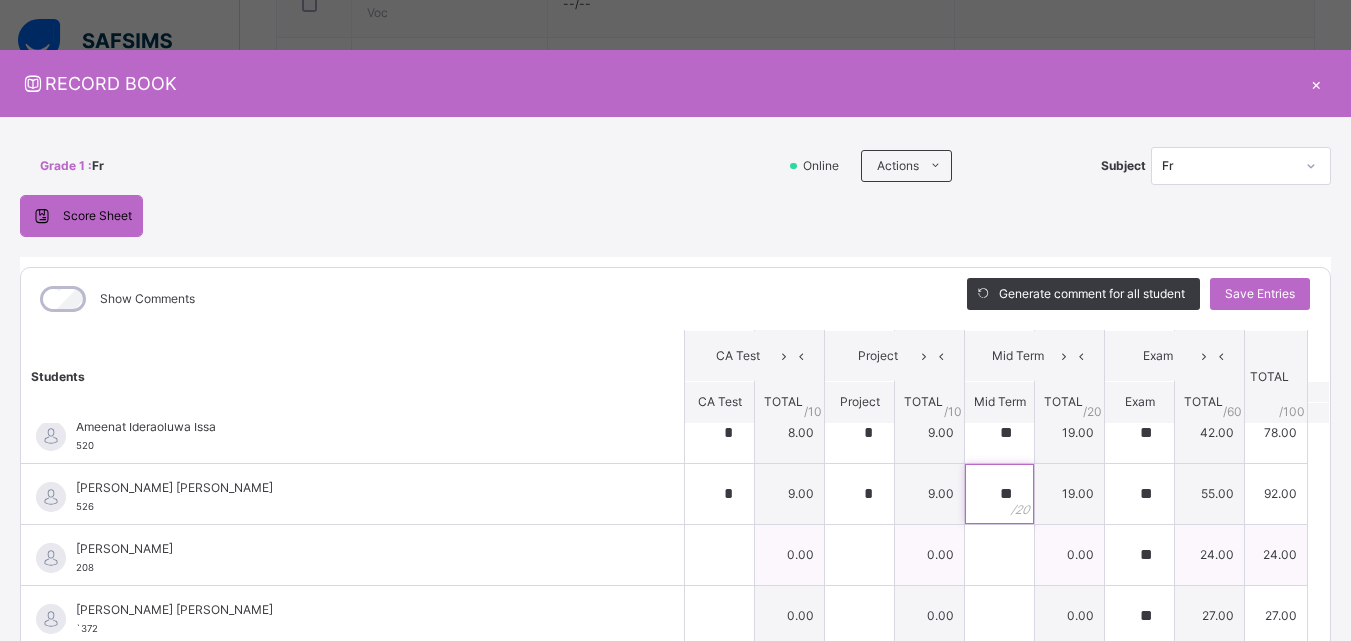 type on "**" 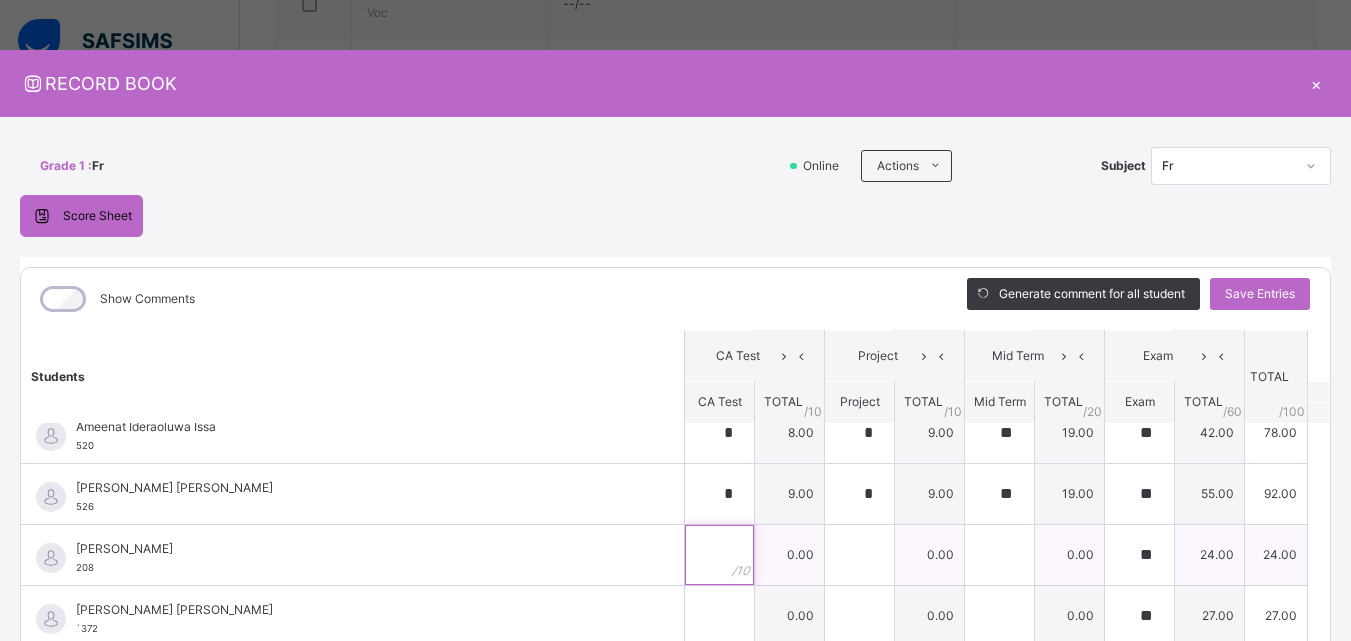 click at bounding box center [719, 555] 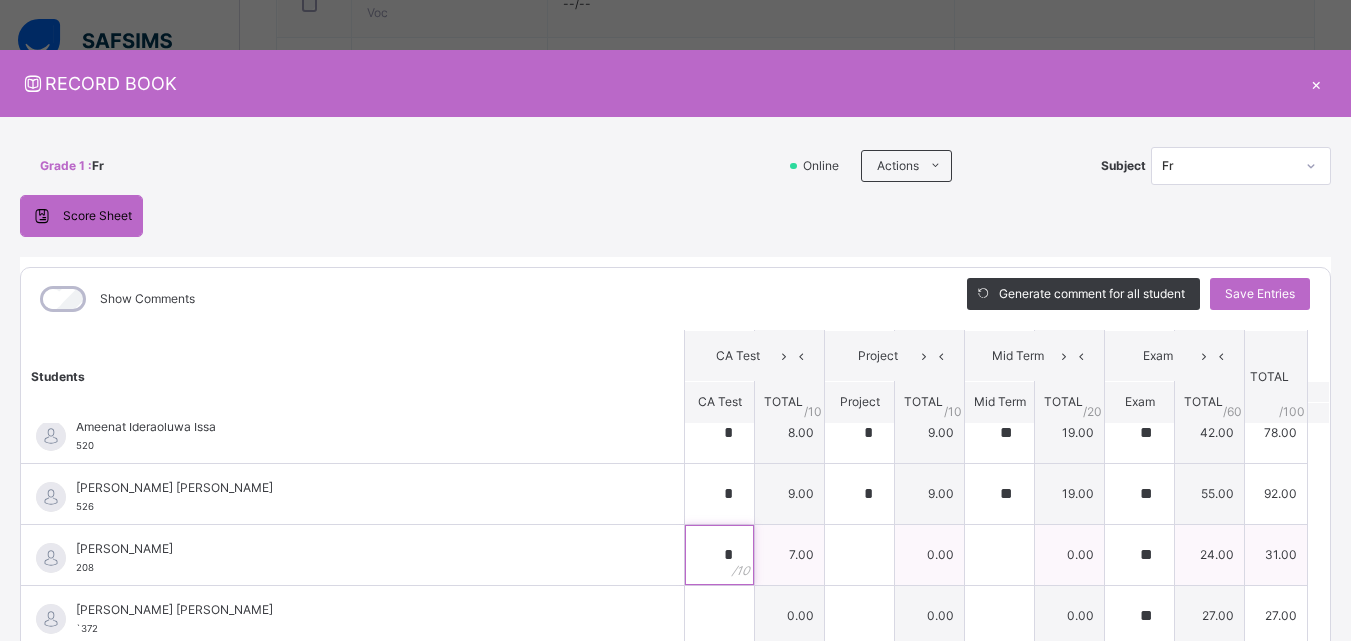 type on "*" 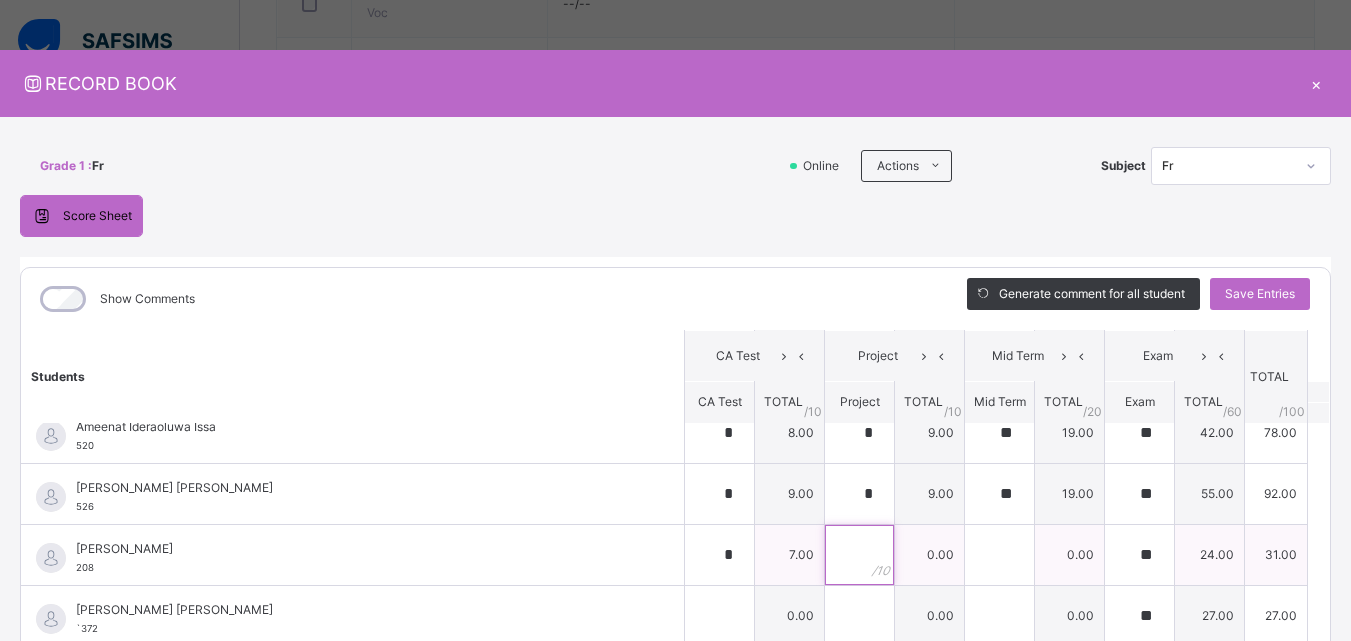 click at bounding box center (859, 555) 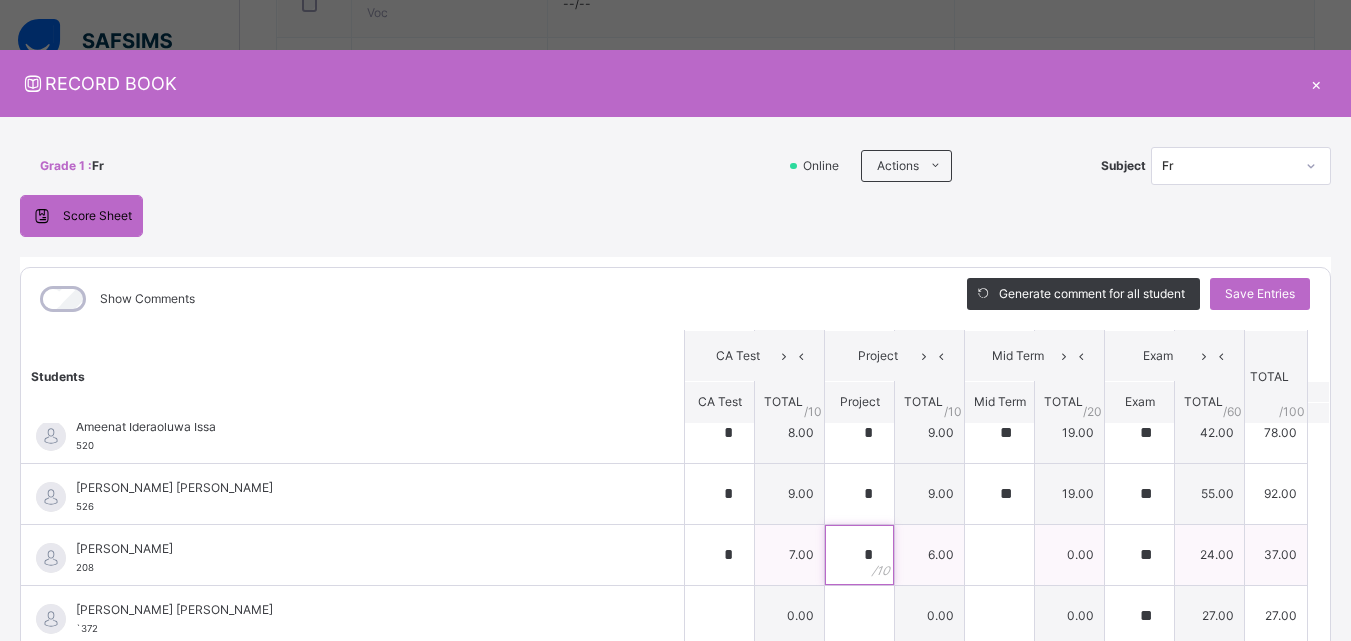 type on "*" 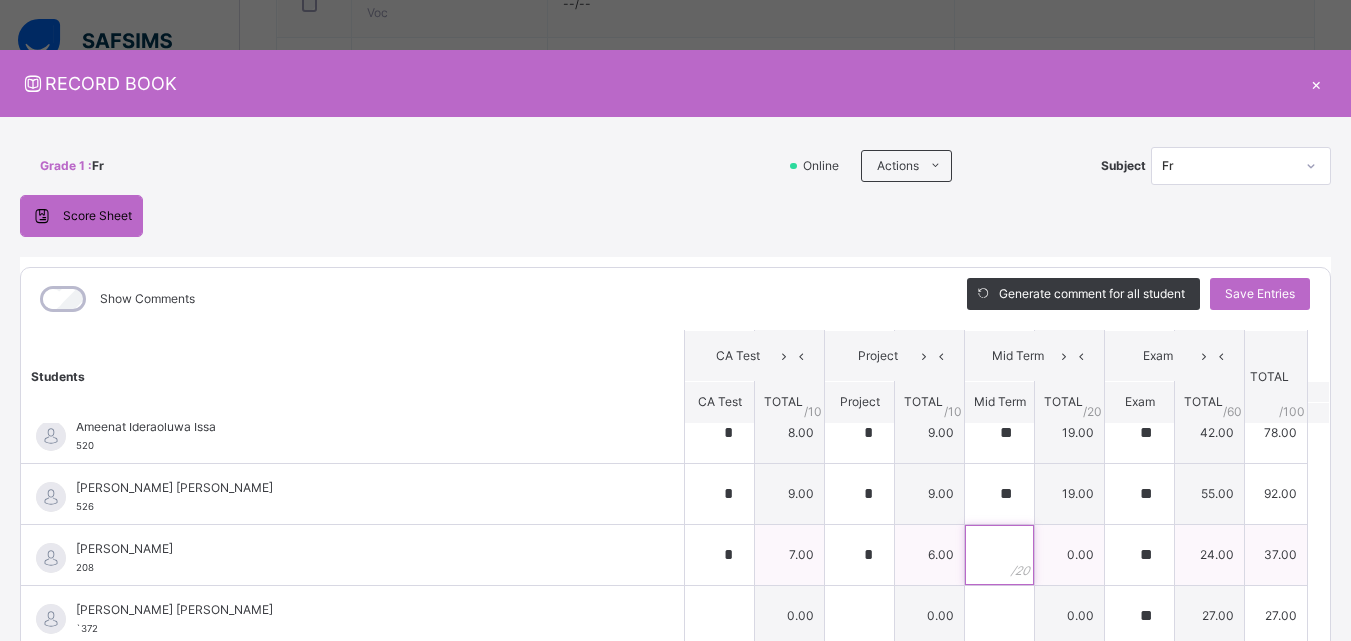 click at bounding box center [999, 555] 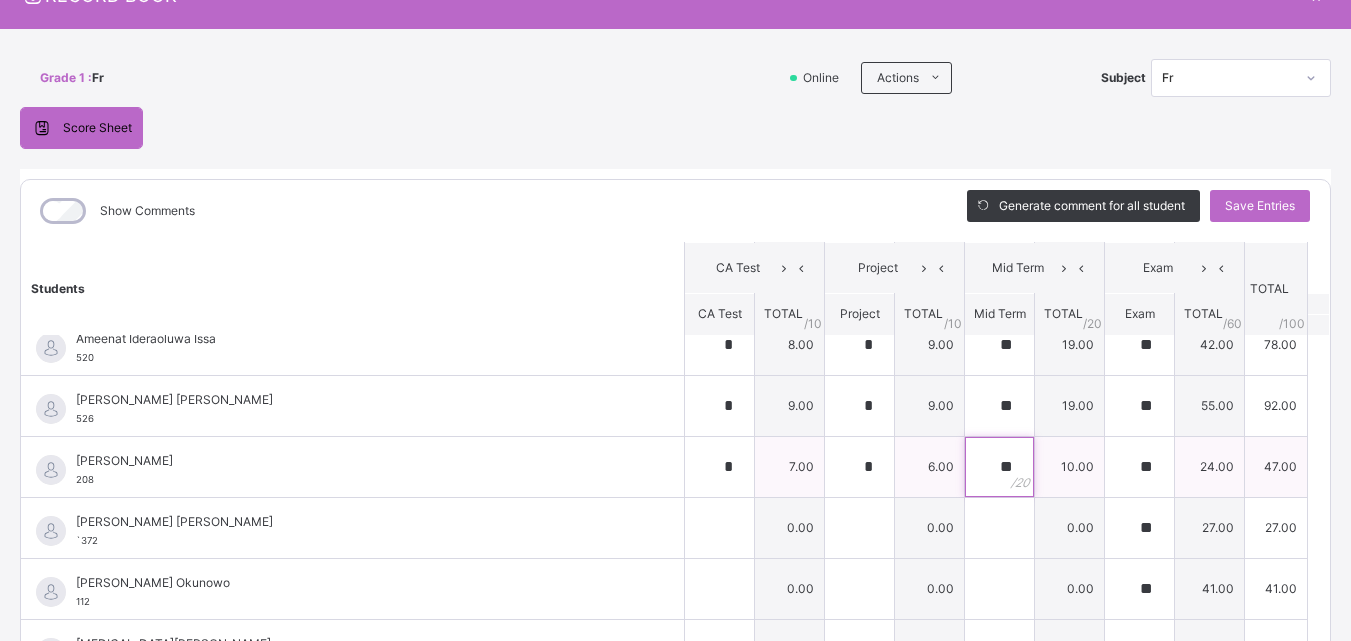 scroll, scrollTop: 116, scrollLeft: 0, axis: vertical 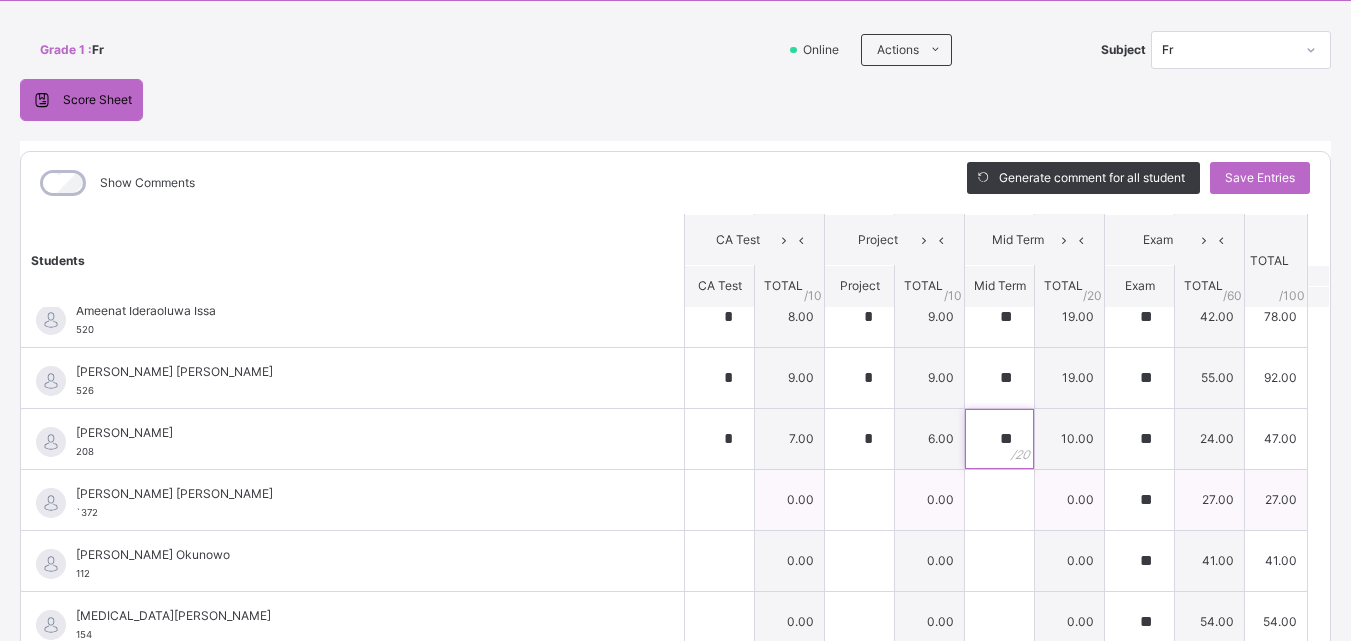 type on "**" 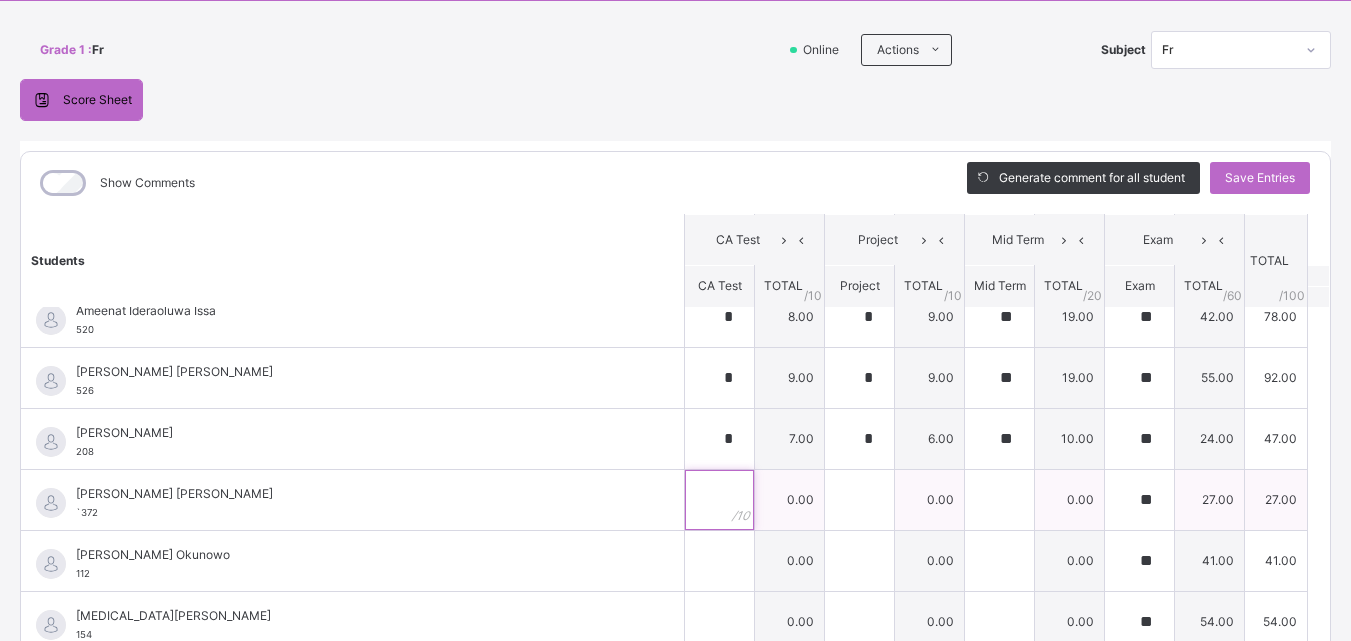click at bounding box center (719, 500) 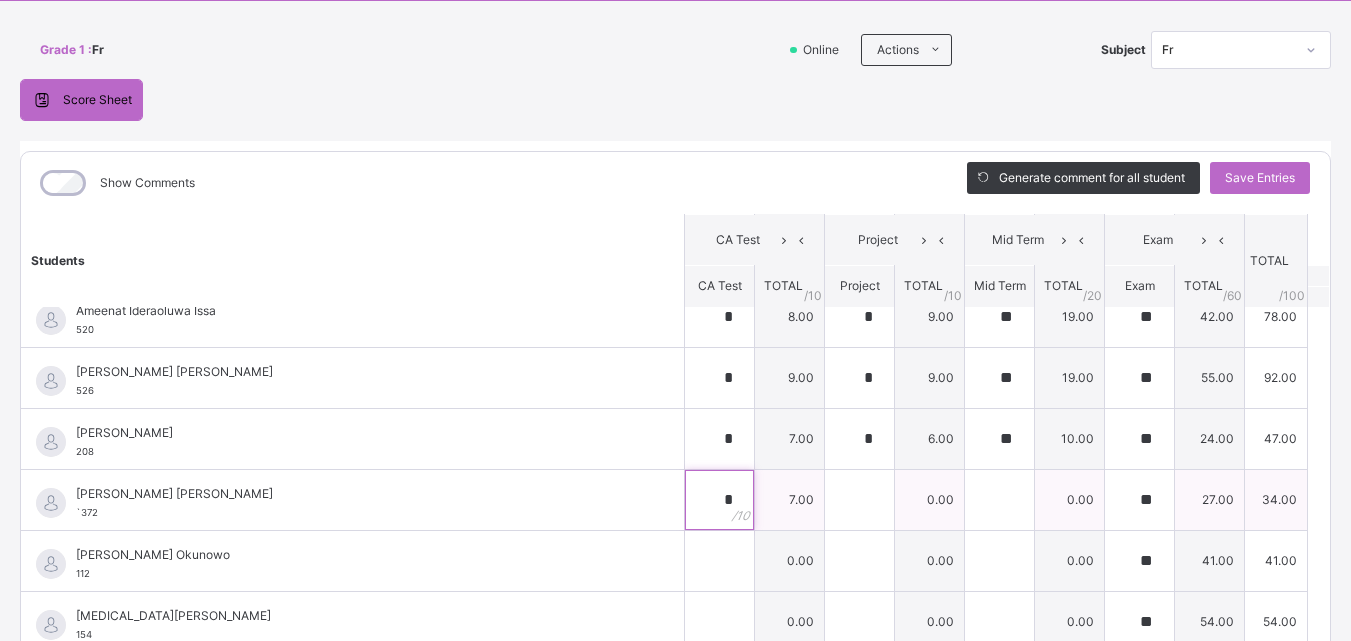 type on "*" 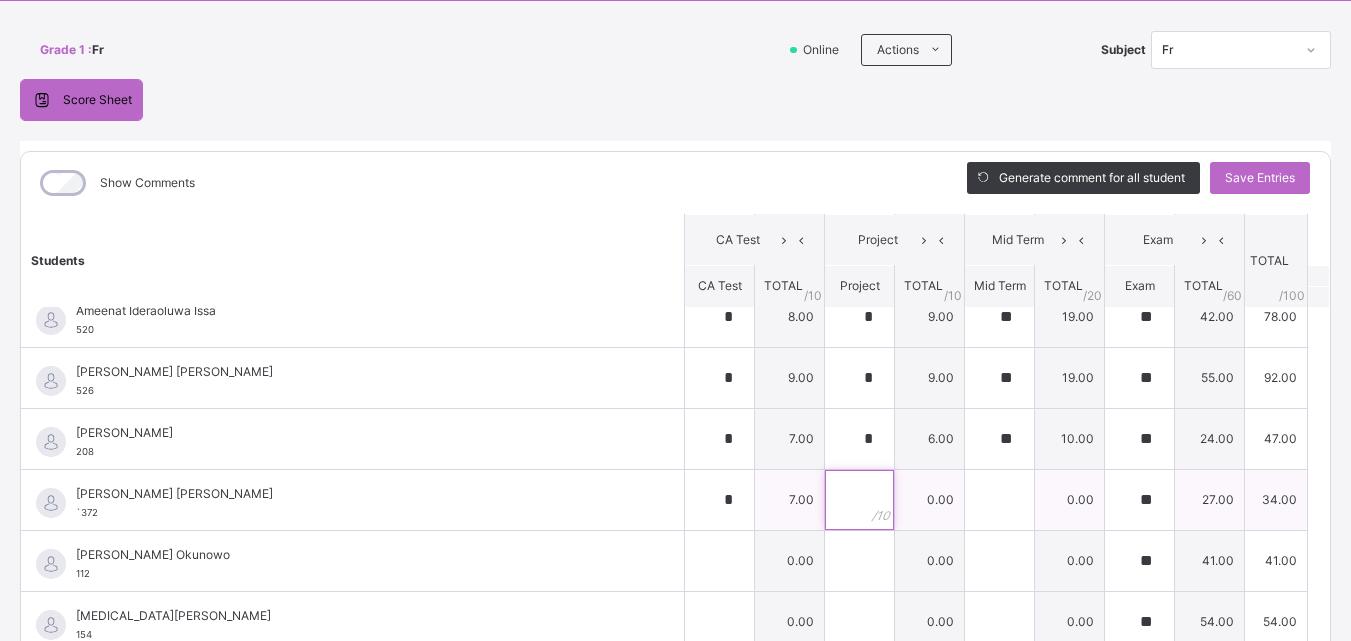 click at bounding box center [859, 500] 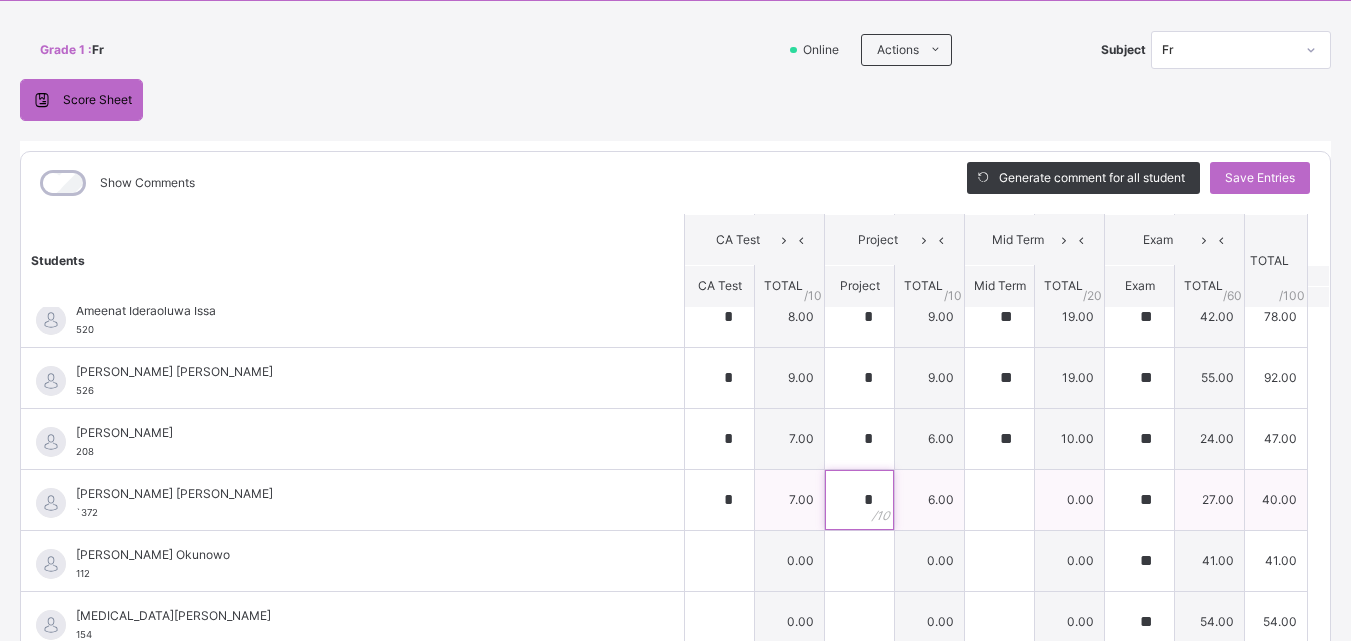 type on "*" 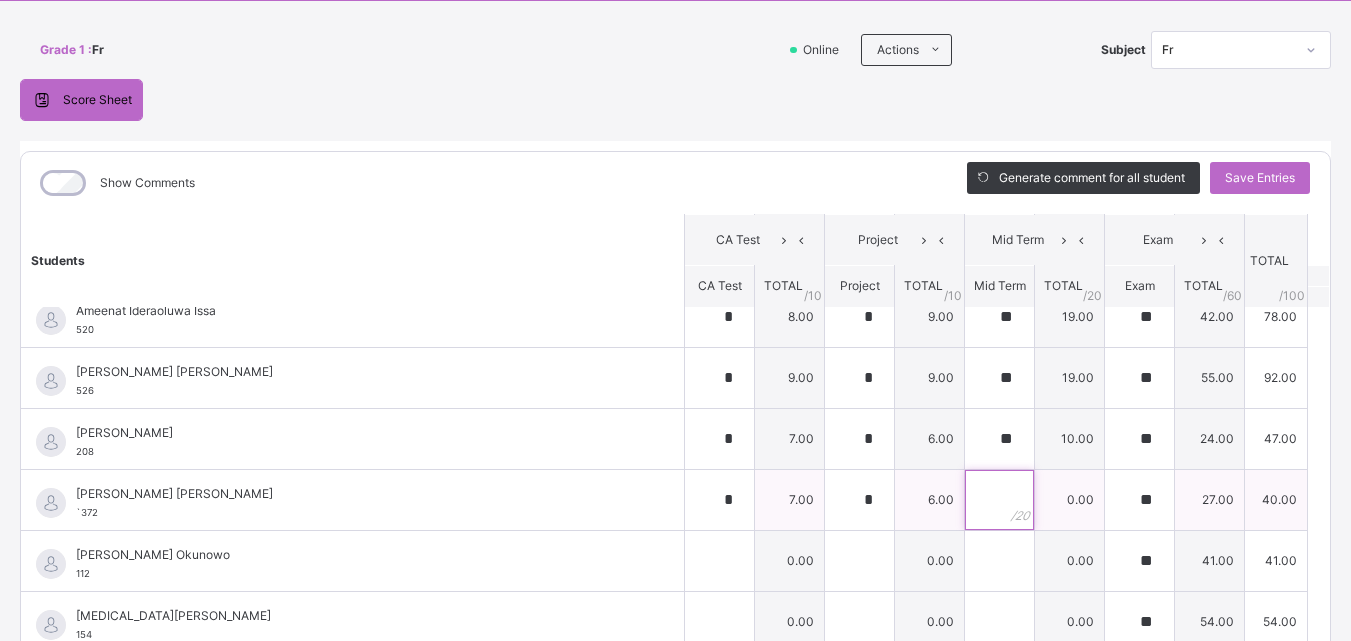 click at bounding box center (999, 500) 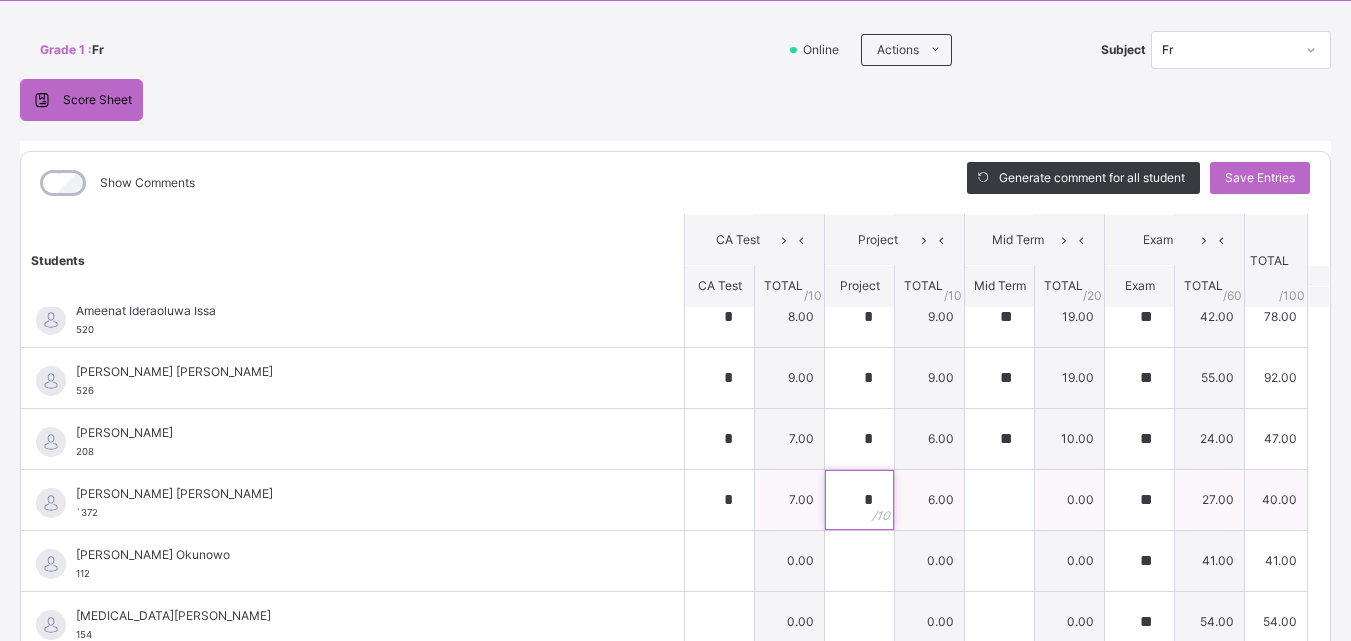 click on "*" at bounding box center [859, 500] 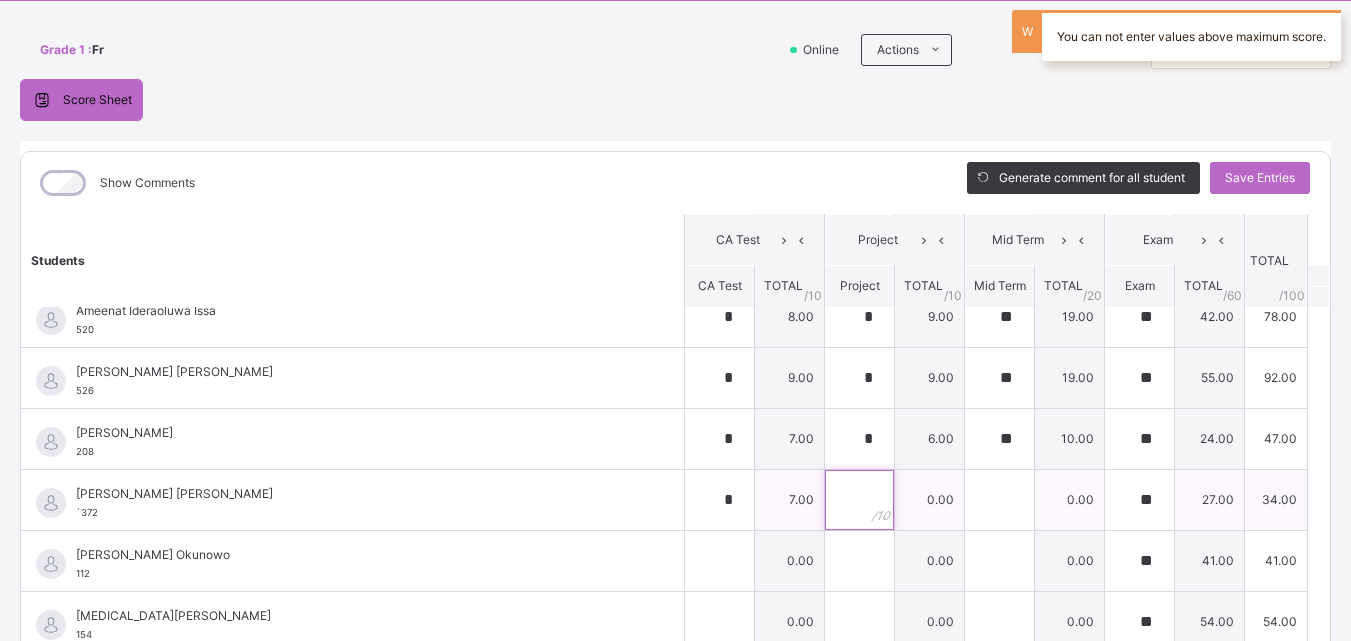 type 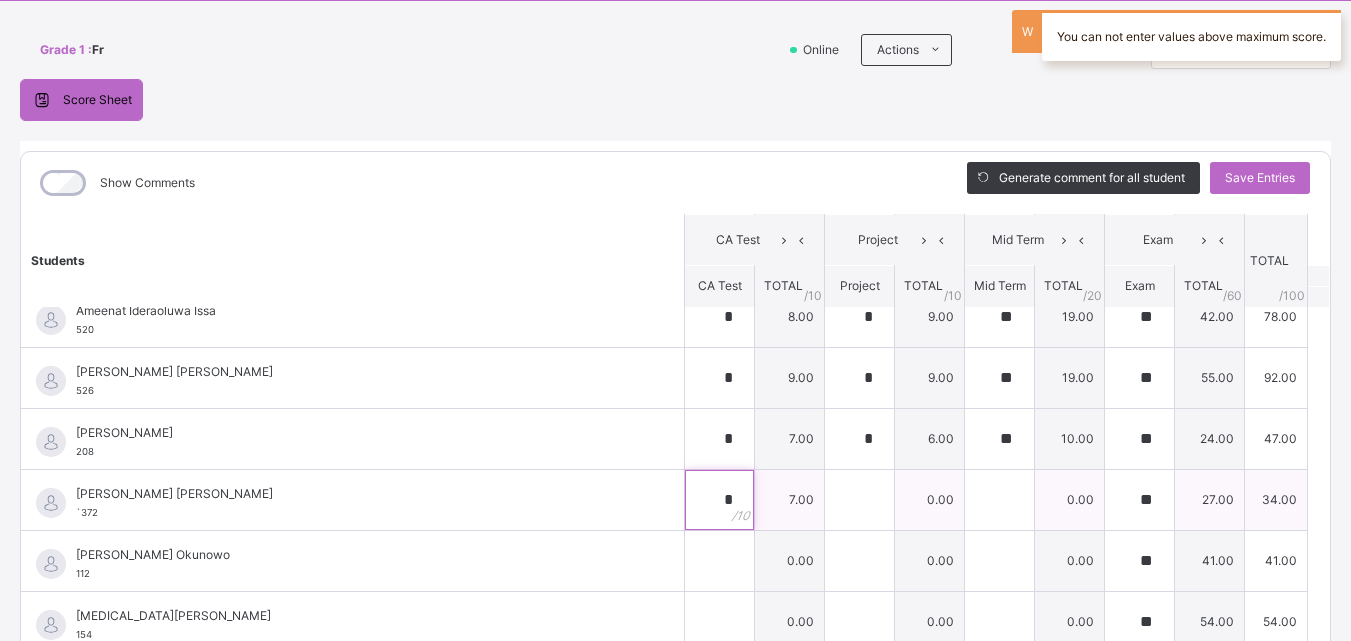 click on "*" at bounding box center [719, 500] 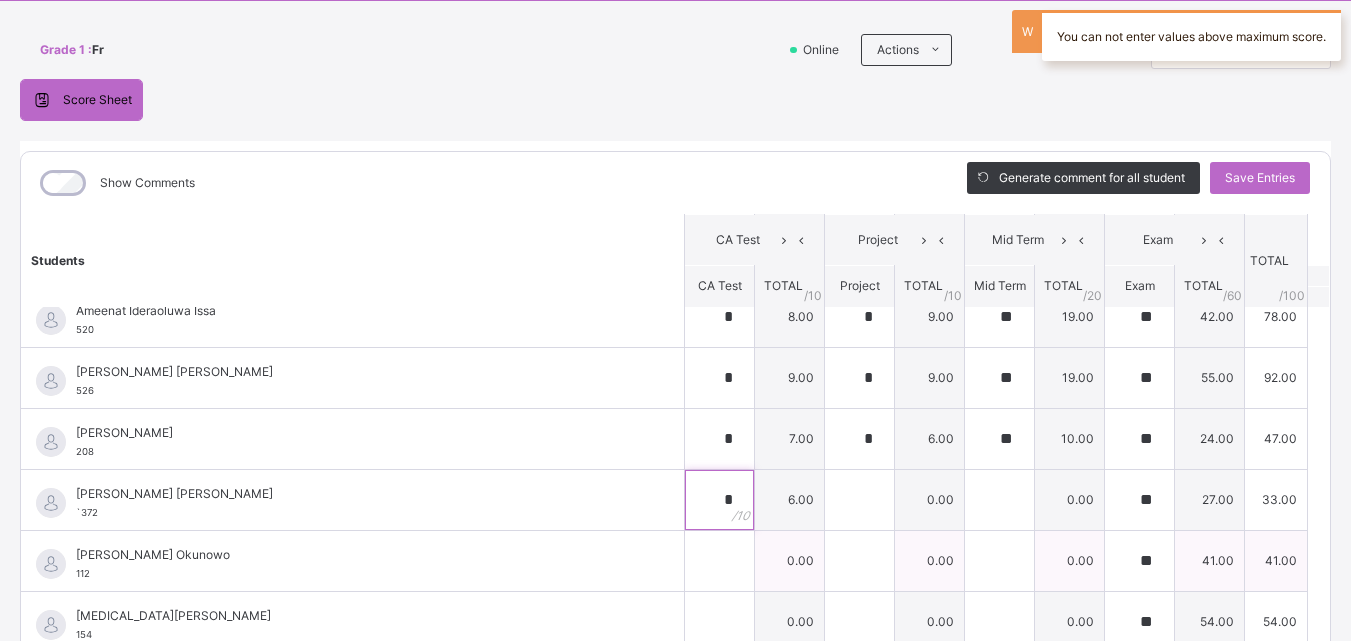 type on "*" 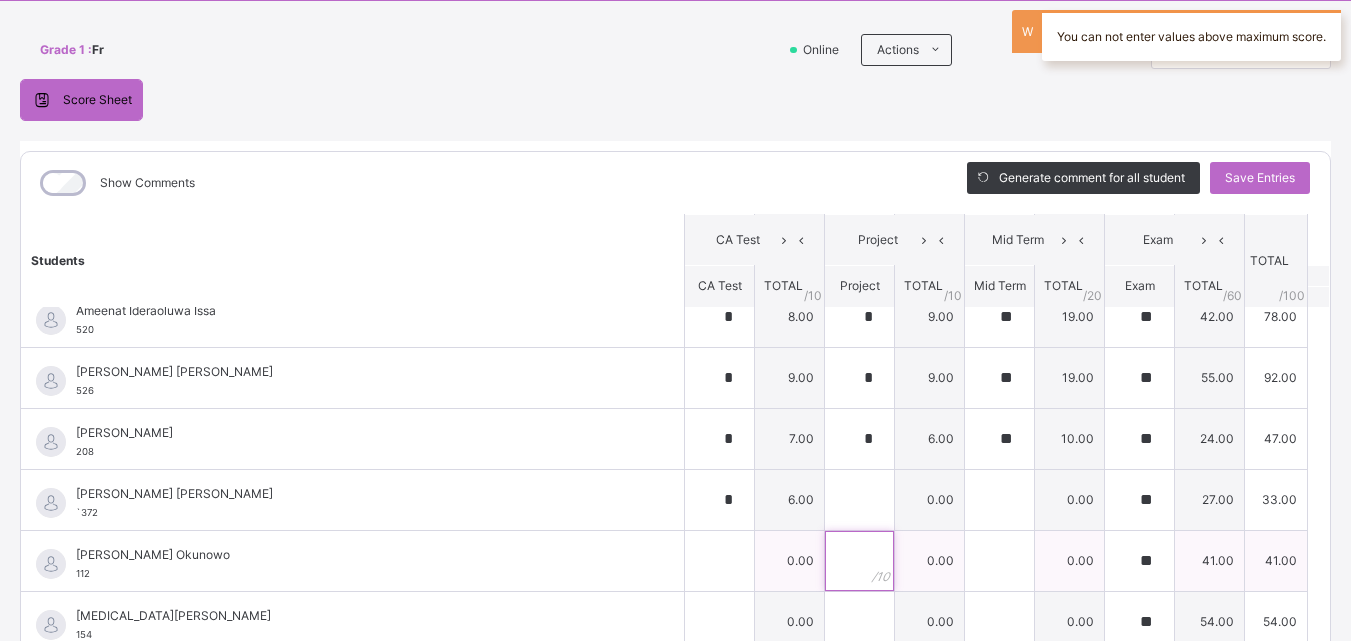 click at bounding box center (859, 561) 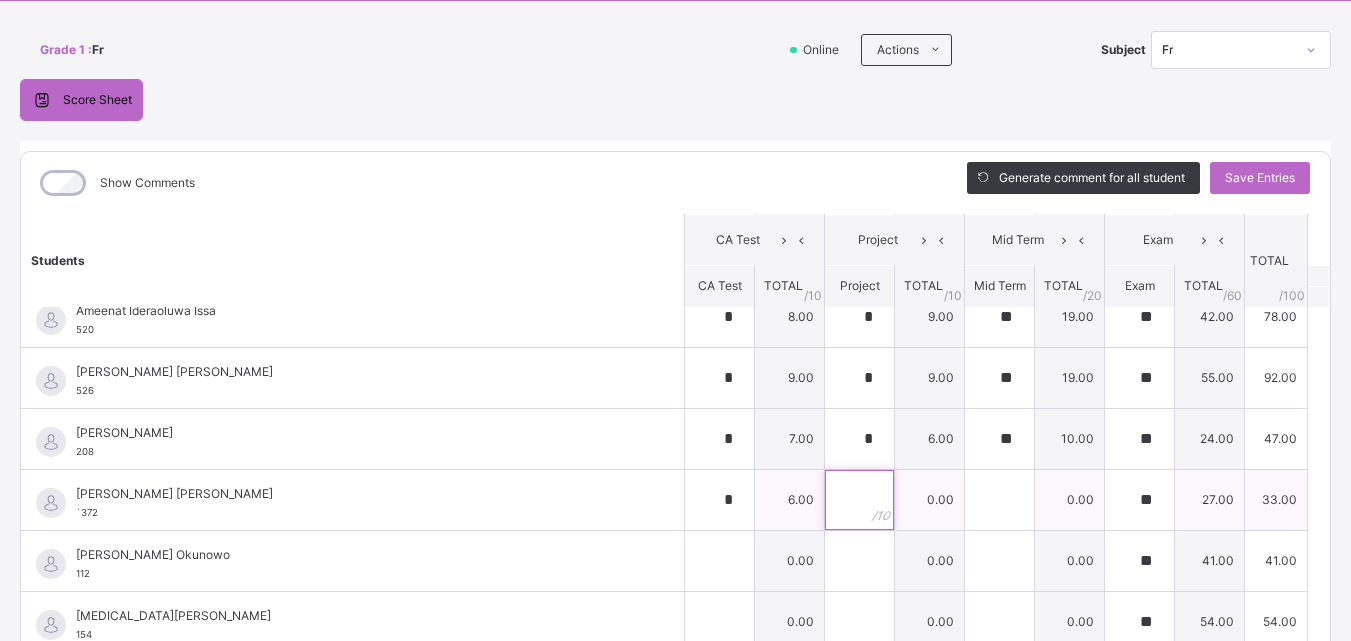 click at bounding box center (859, 500) 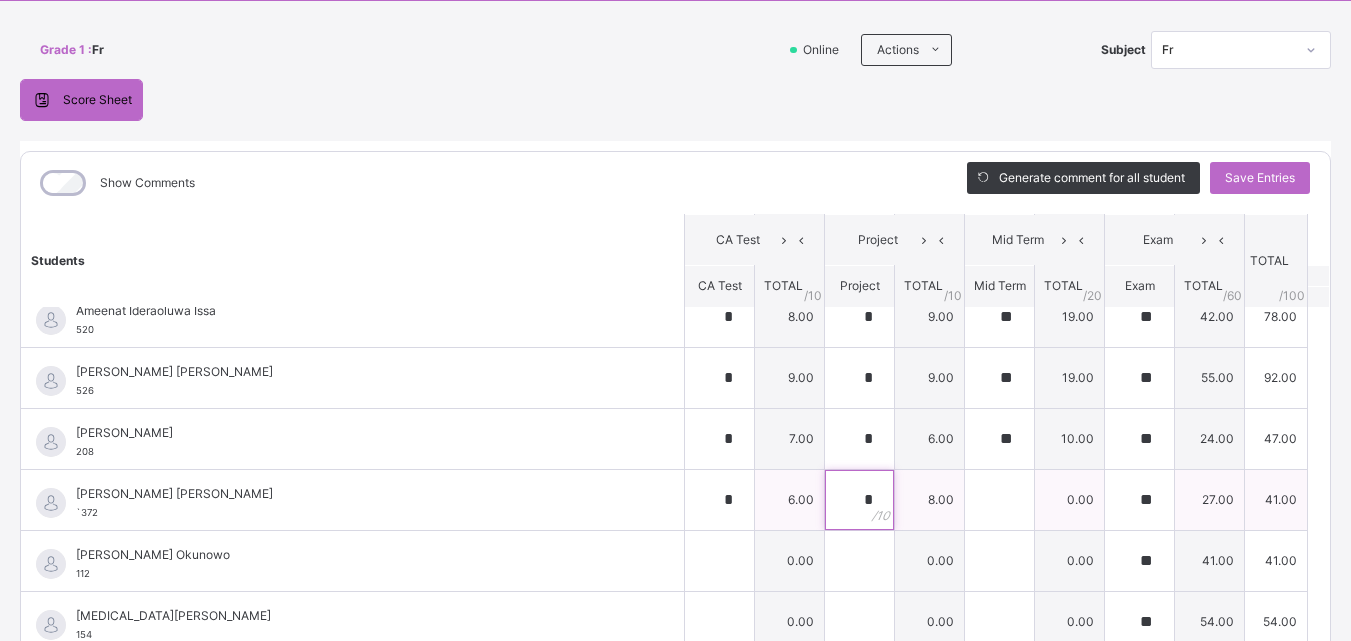 type on "*" 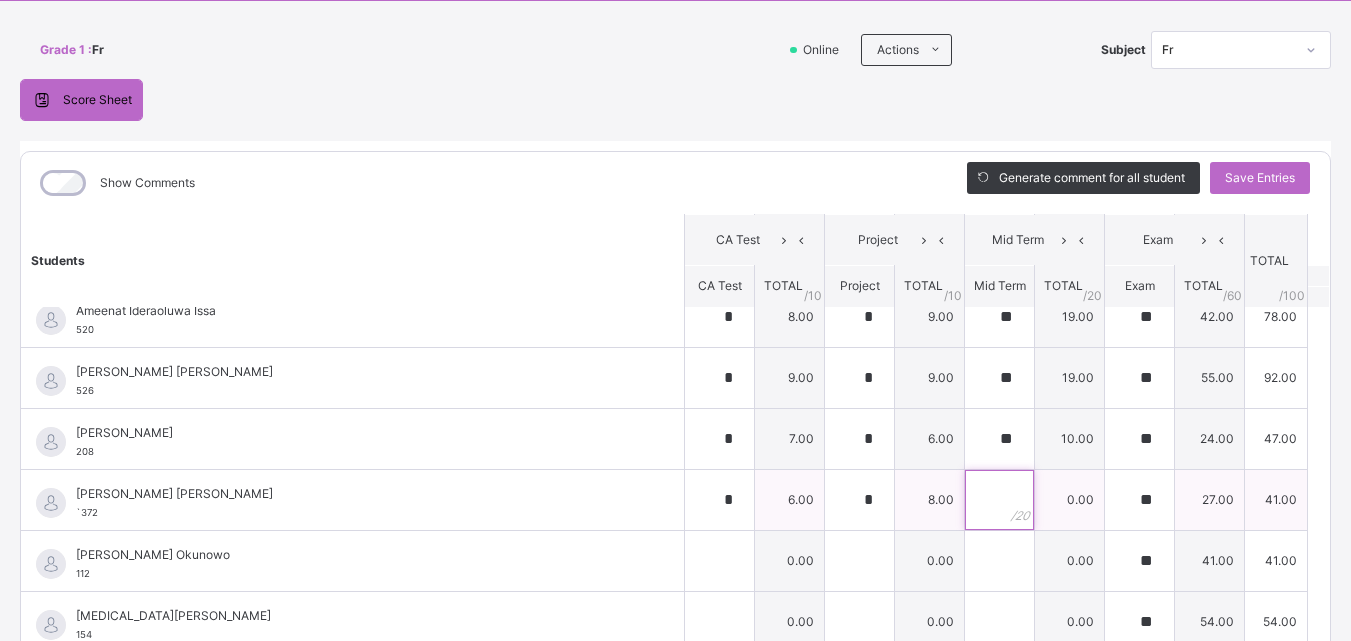 click at bounding box center (999, 500) 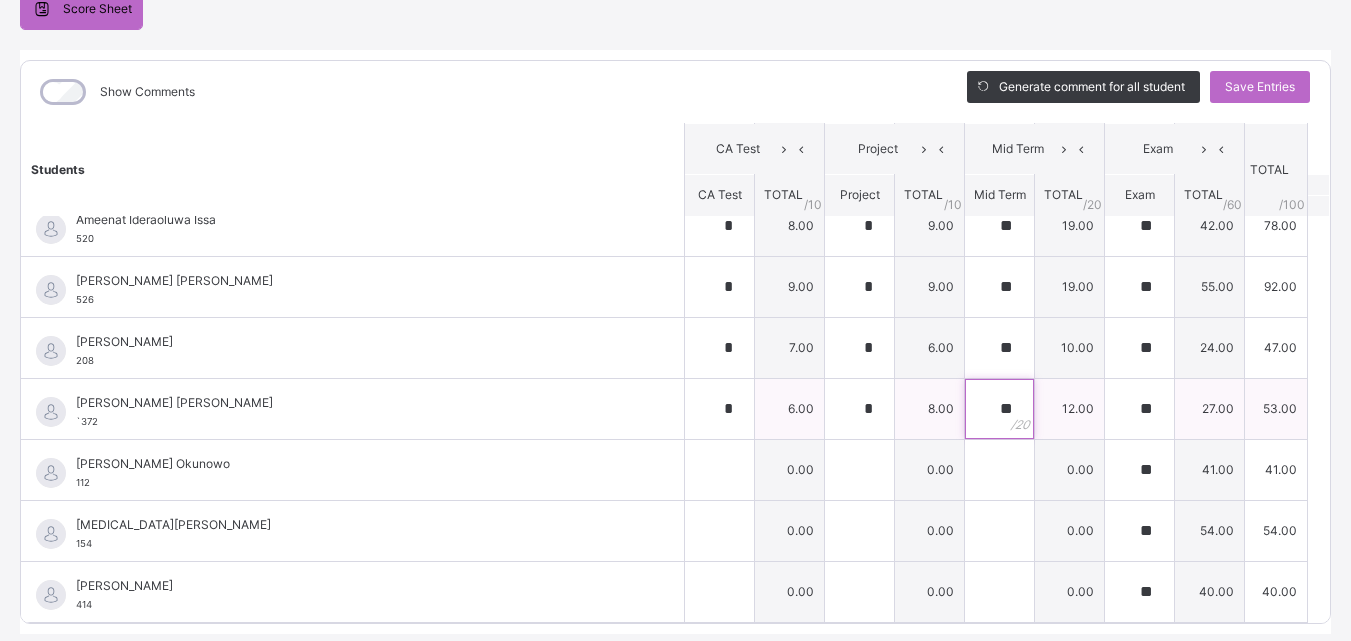 scroll, scrollTop: 239, scrollLeft: 0, axis: vertical 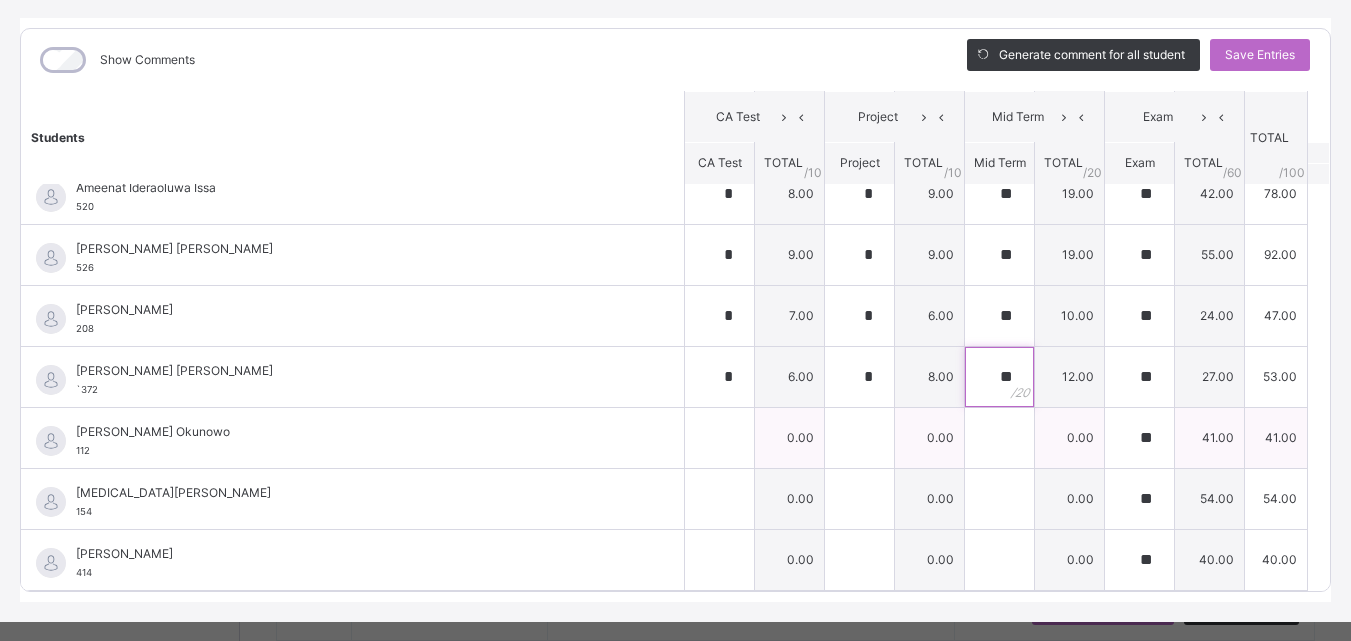 type on "**" 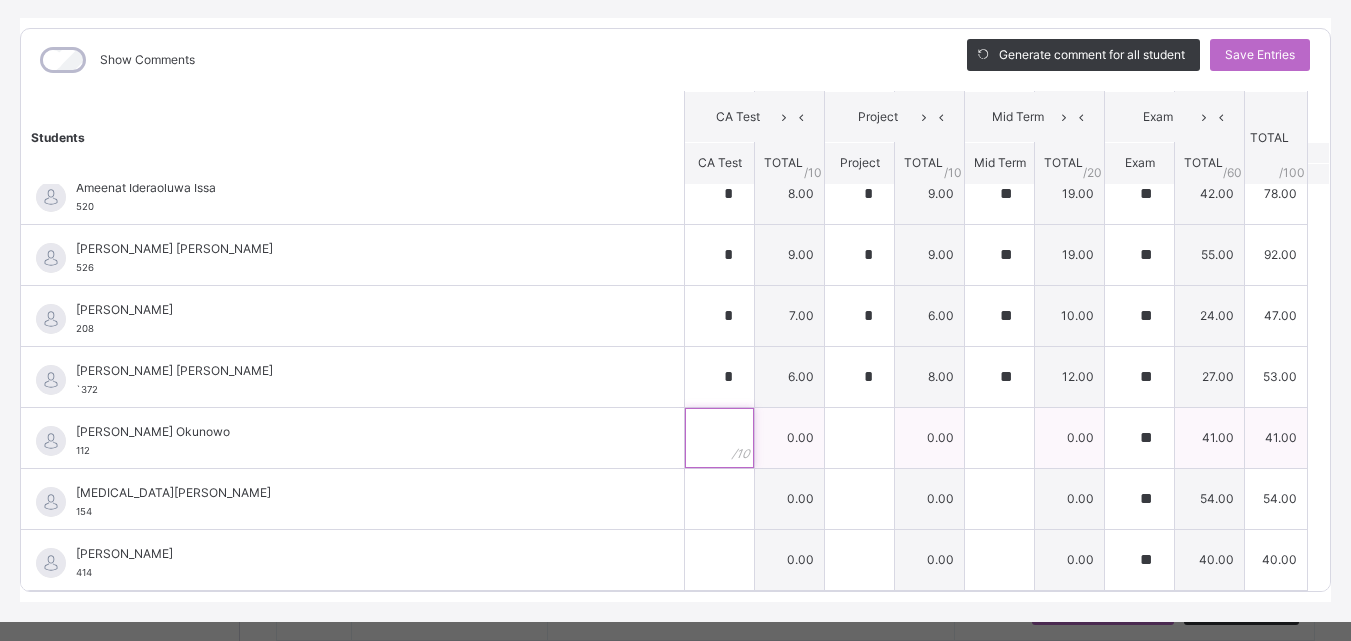 click at bounding box center (719, 438) 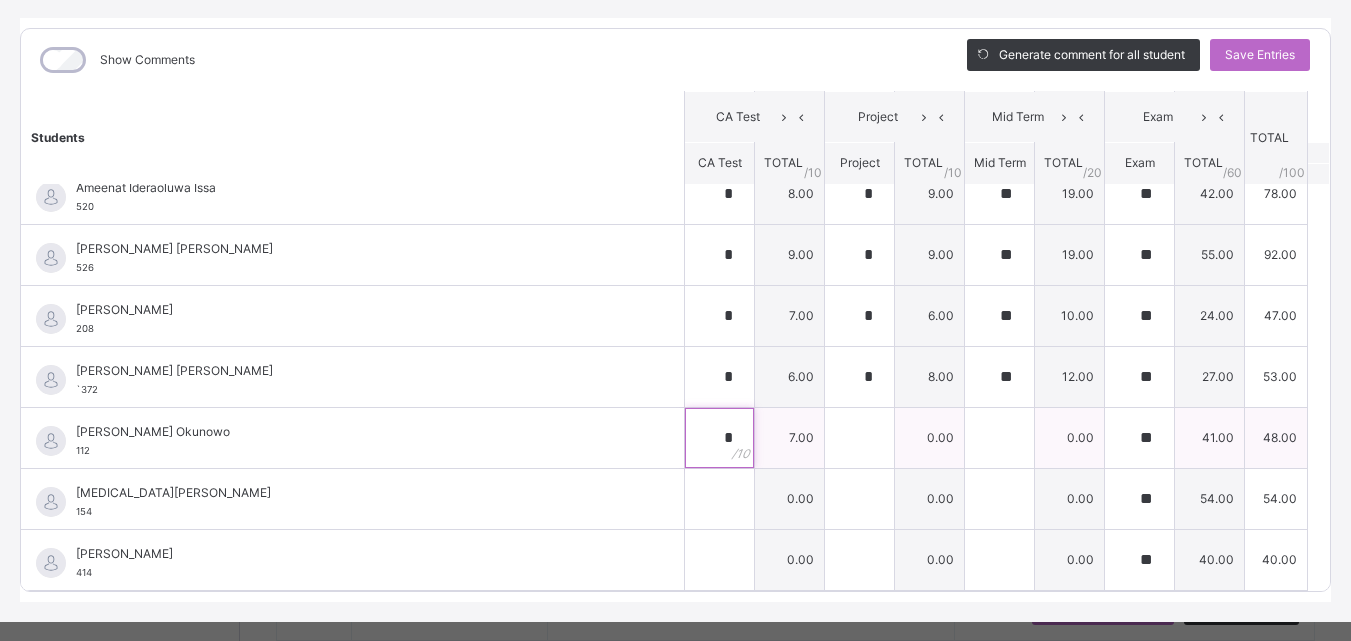 type on "*" 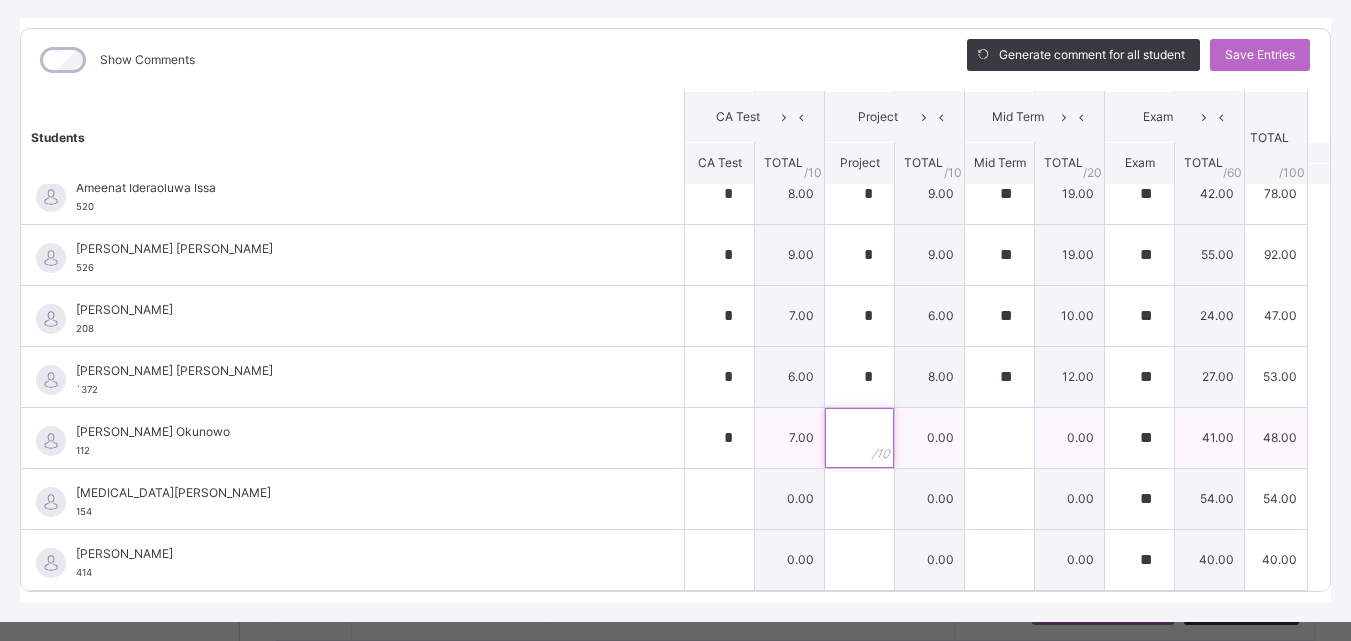 click at bounding box center (859, 438) 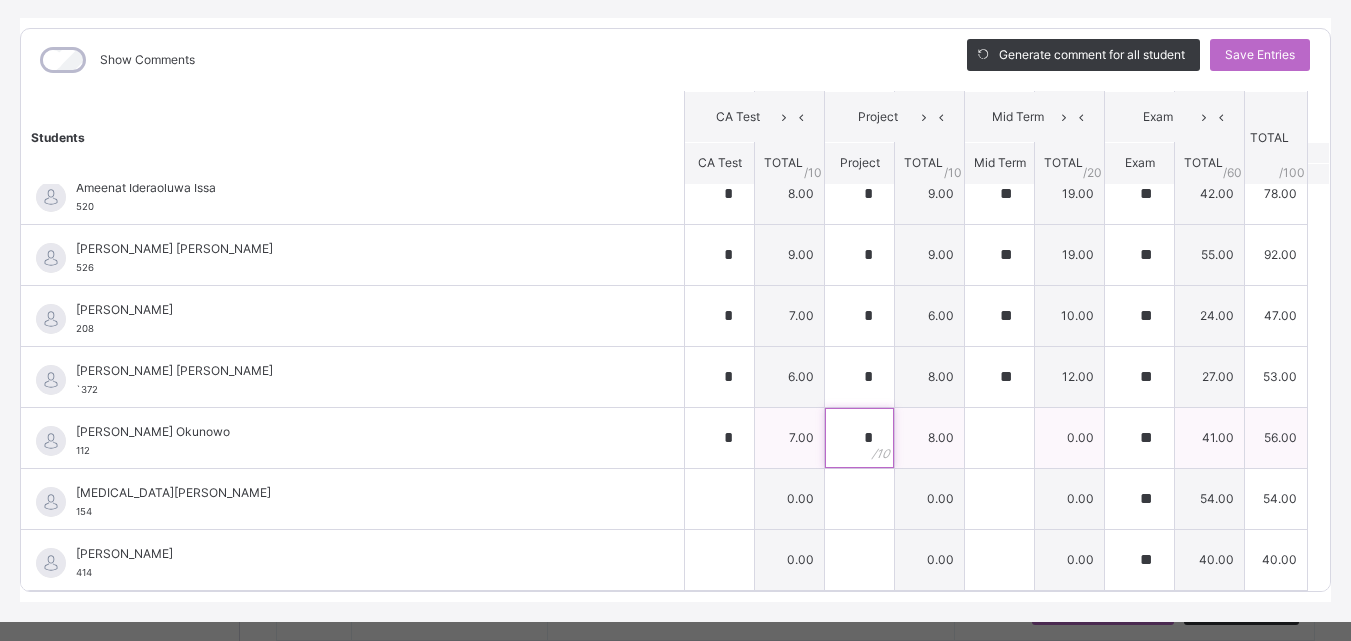 type on "*" 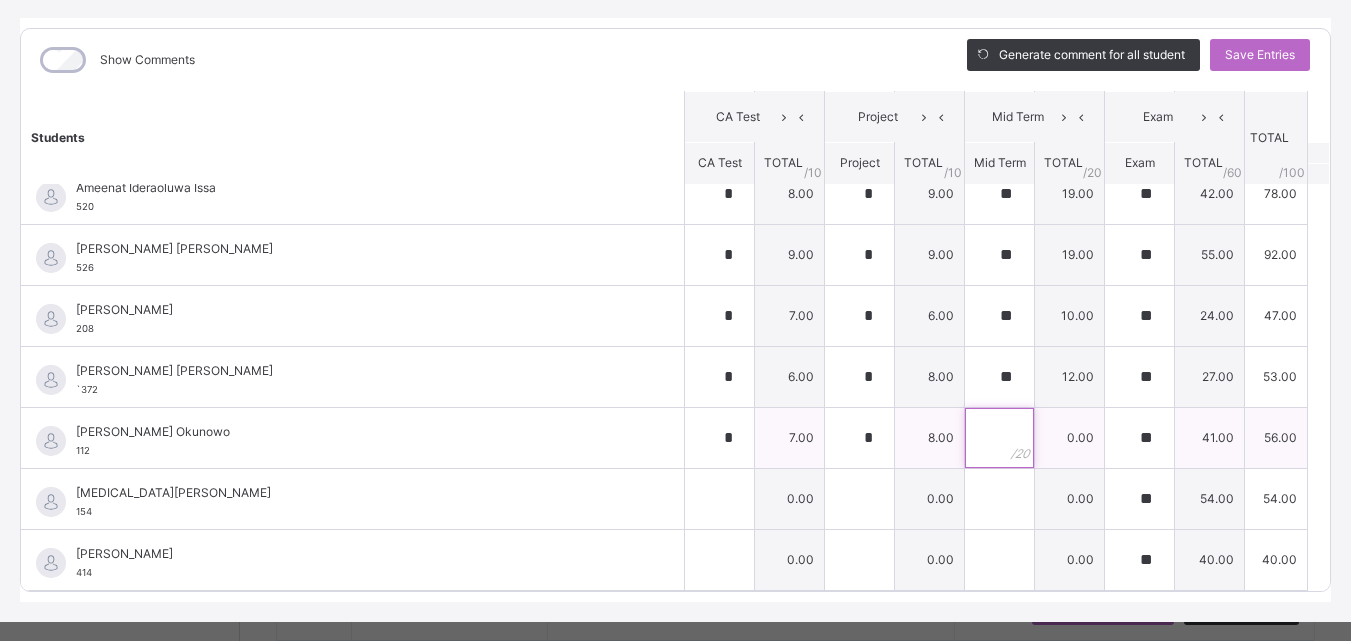click at bounding box center (999, 438) 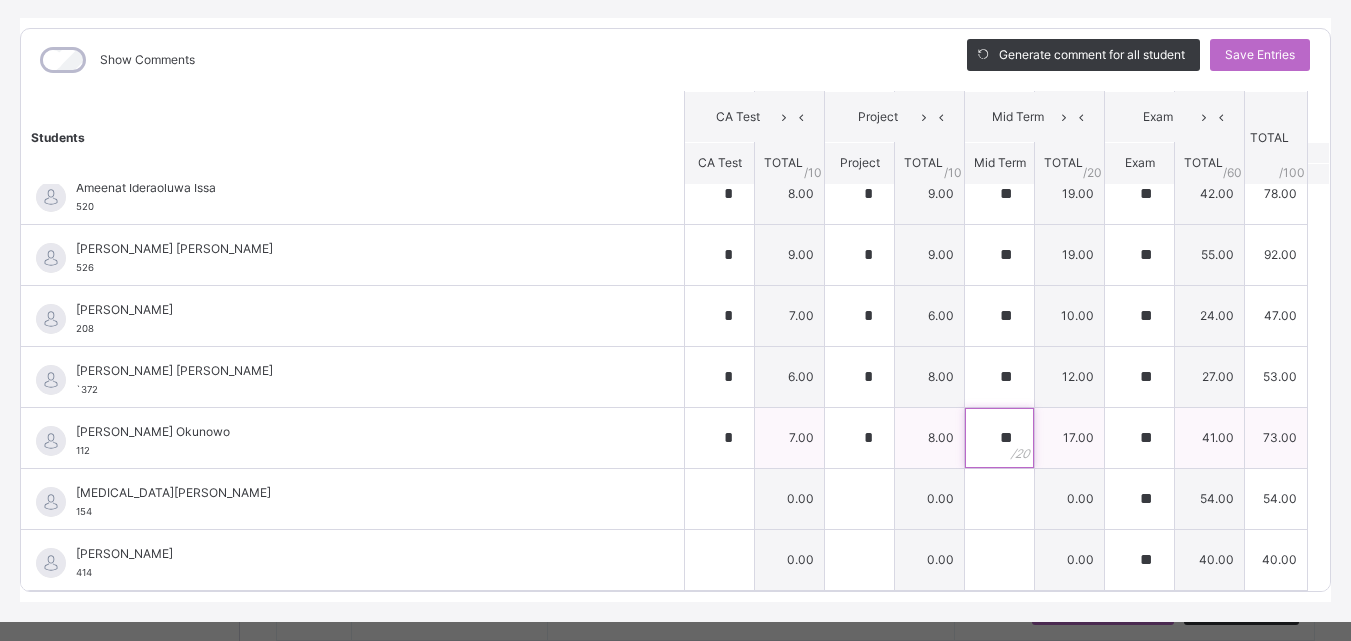 scroll, scrollTop: 270, scrollLeft: 0, axis: vertical 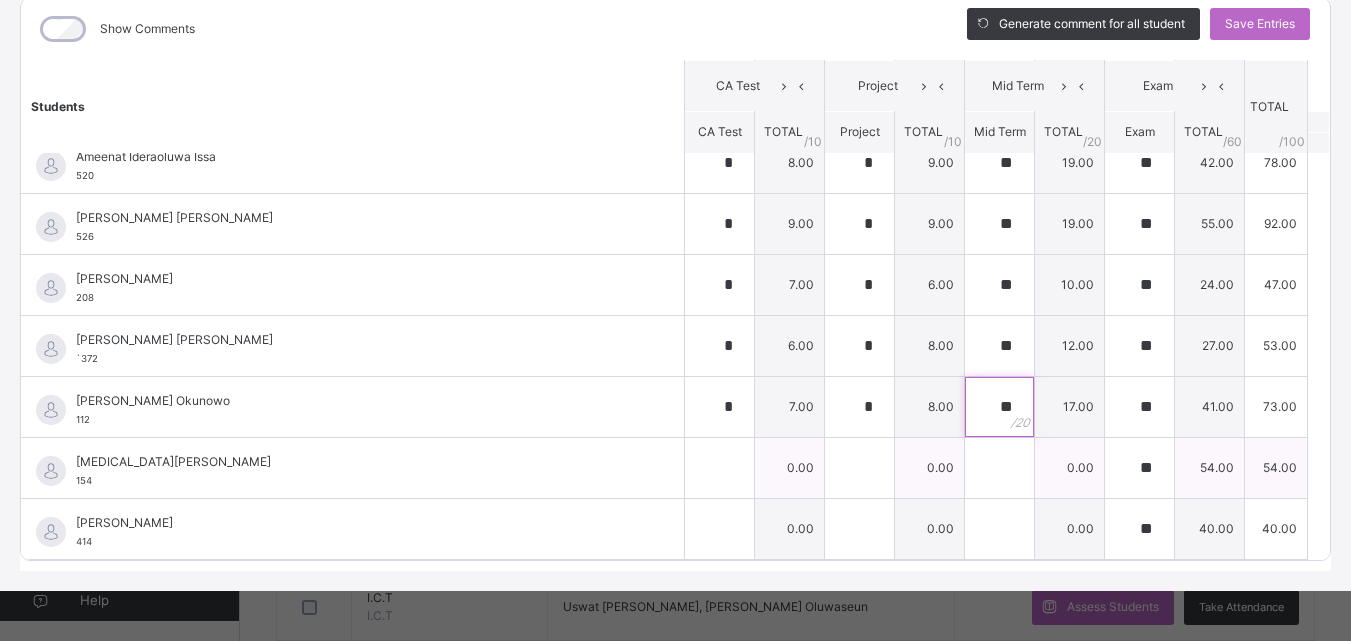 type on "**" 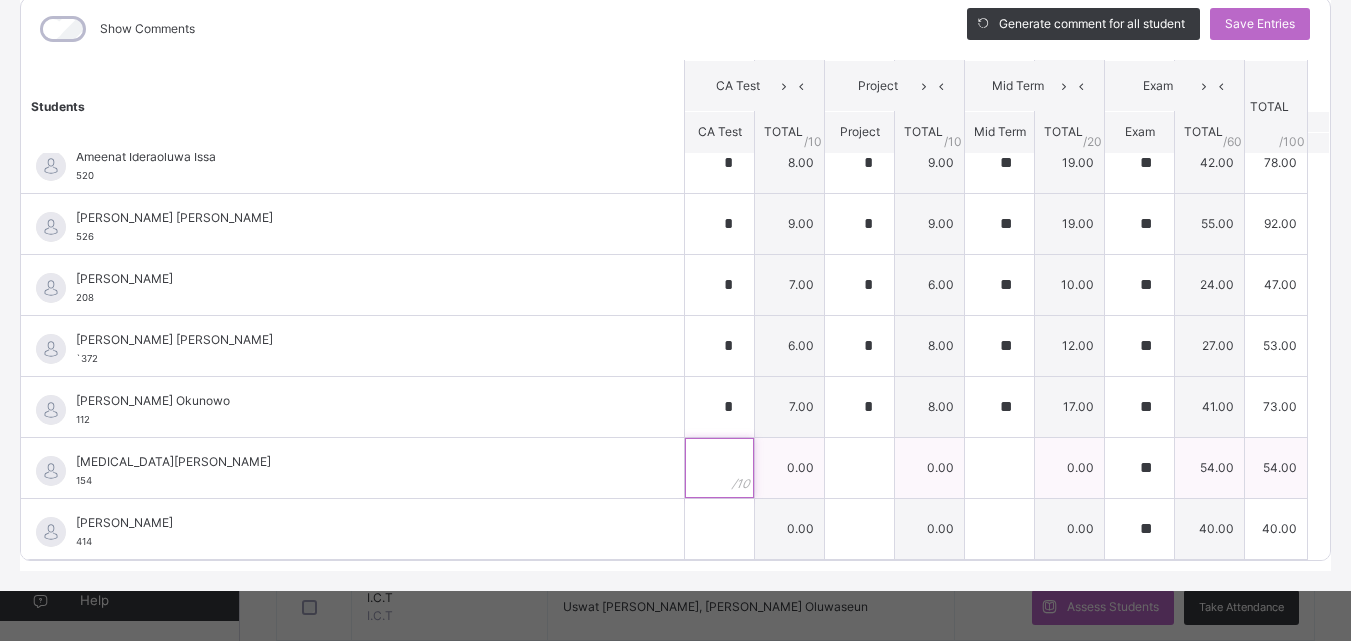 click at bounding box center [719, 468] 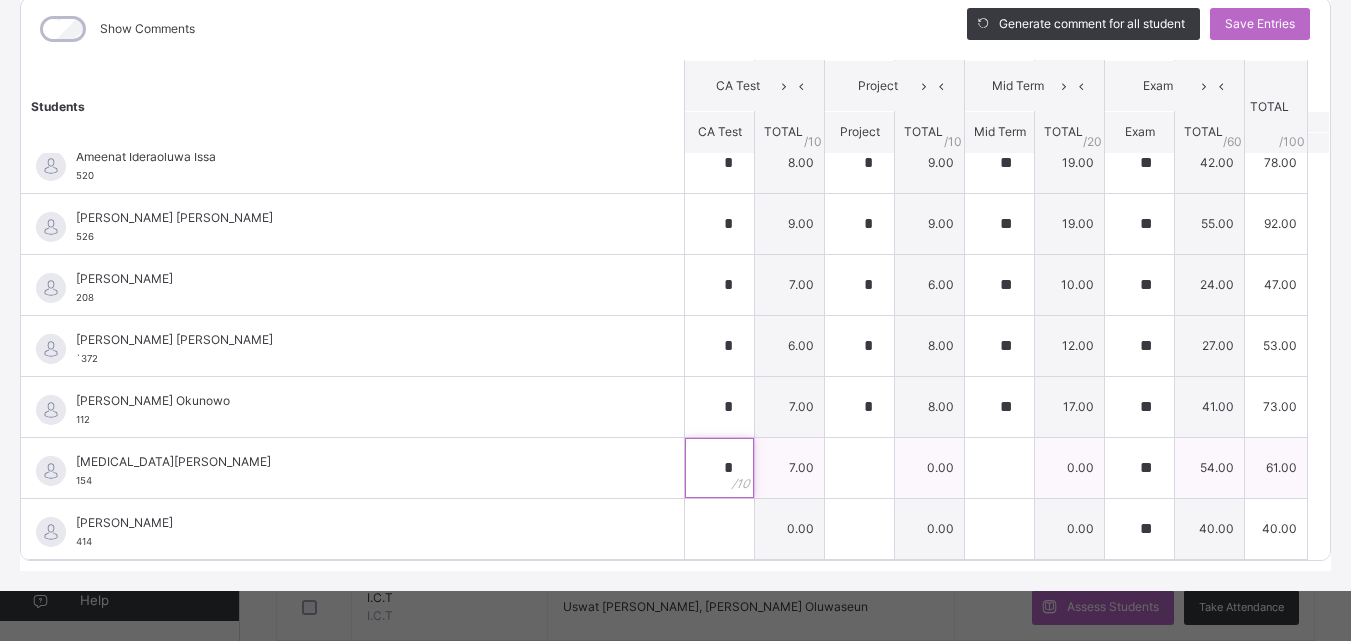 type on "*" 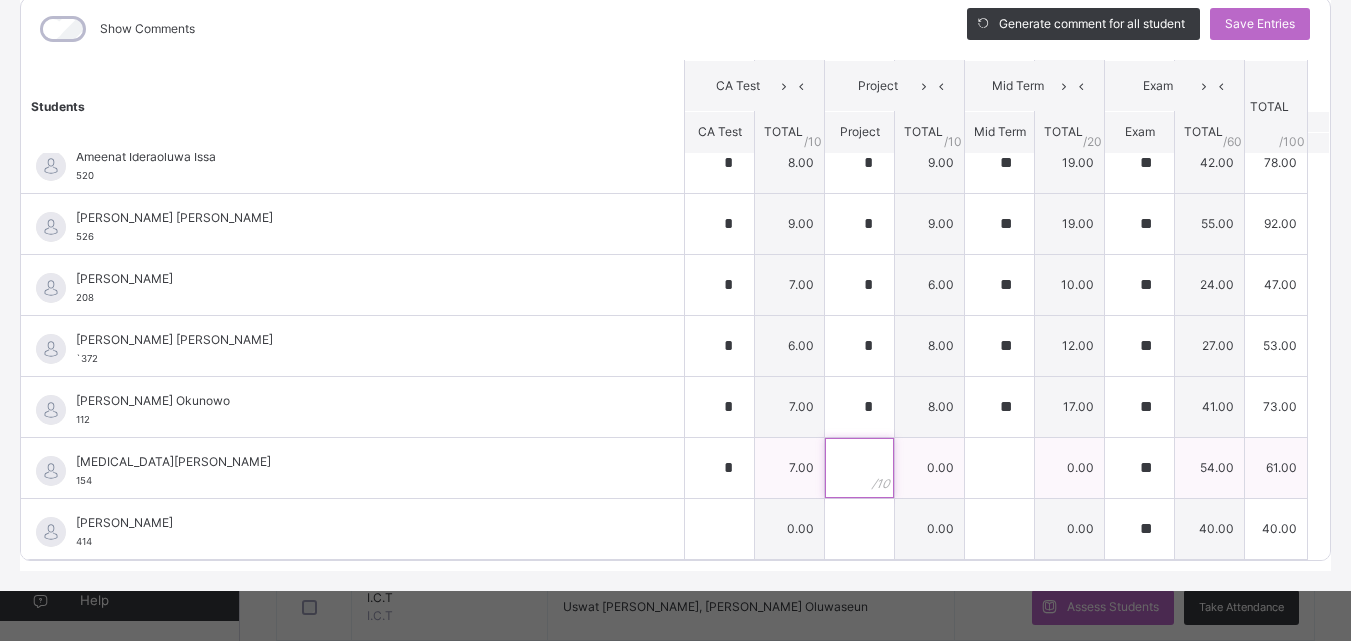 click at bounding box center [859, 468] 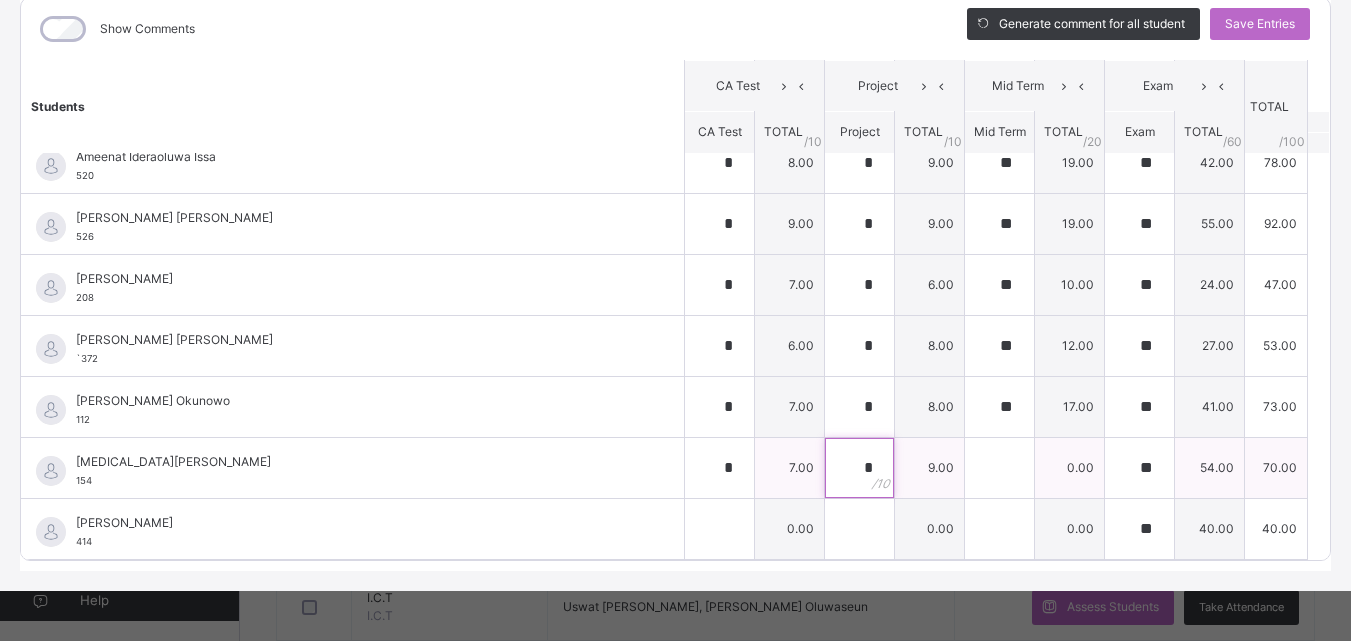 type on "*" 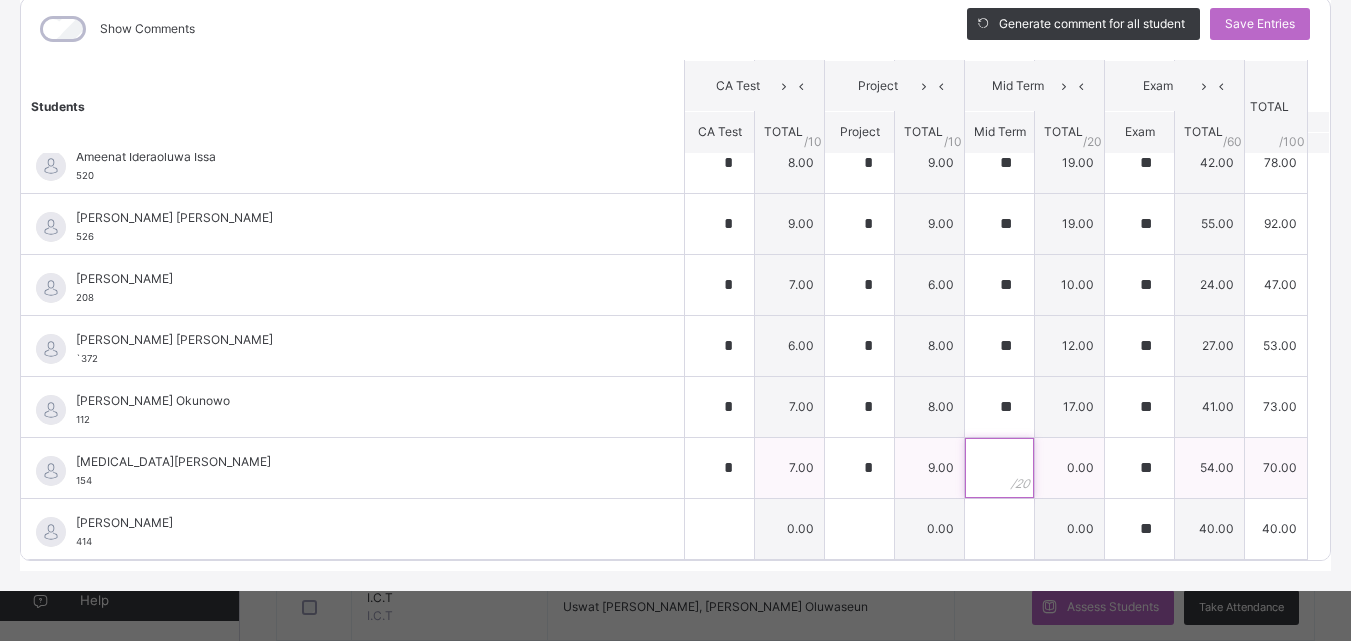 click at bounding box center (999, 468) 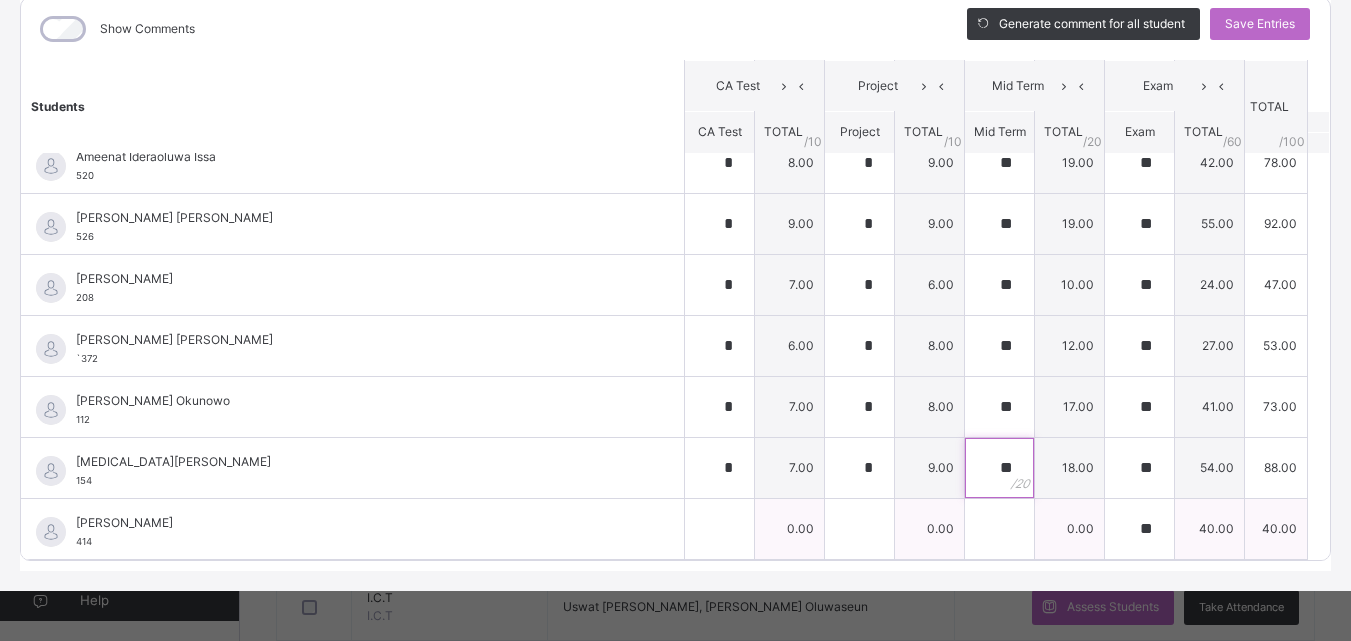 type on "**" 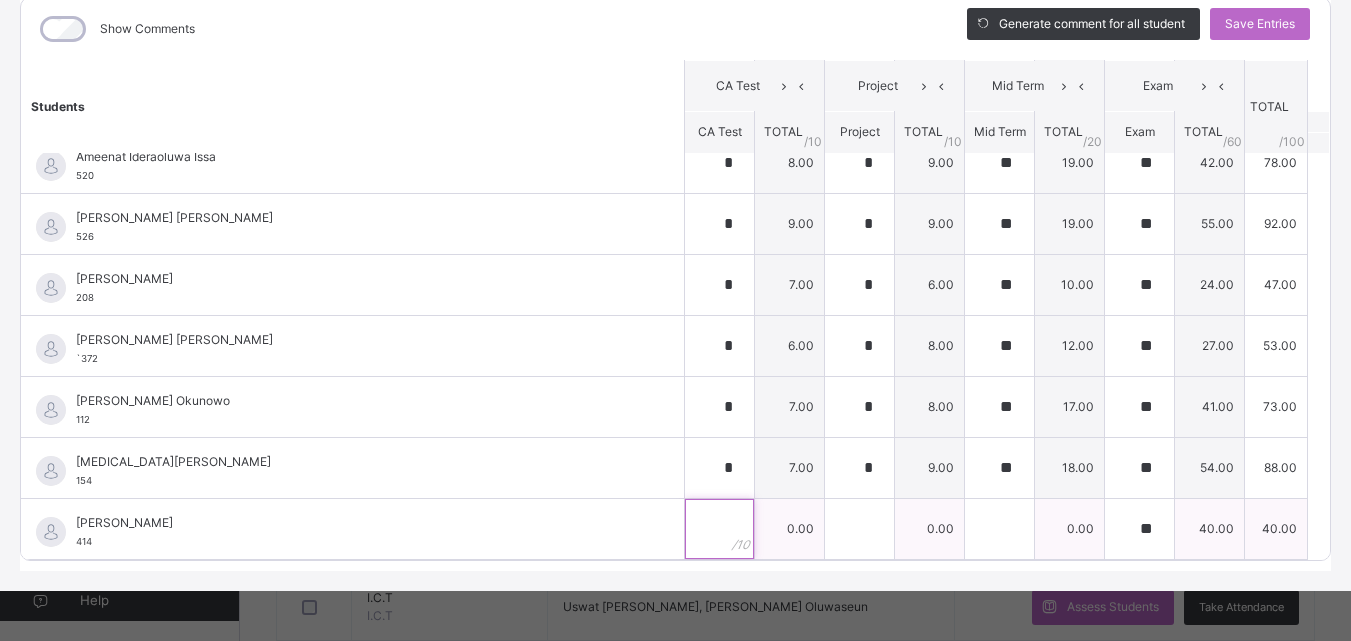 click at bounding box center (719, 529) 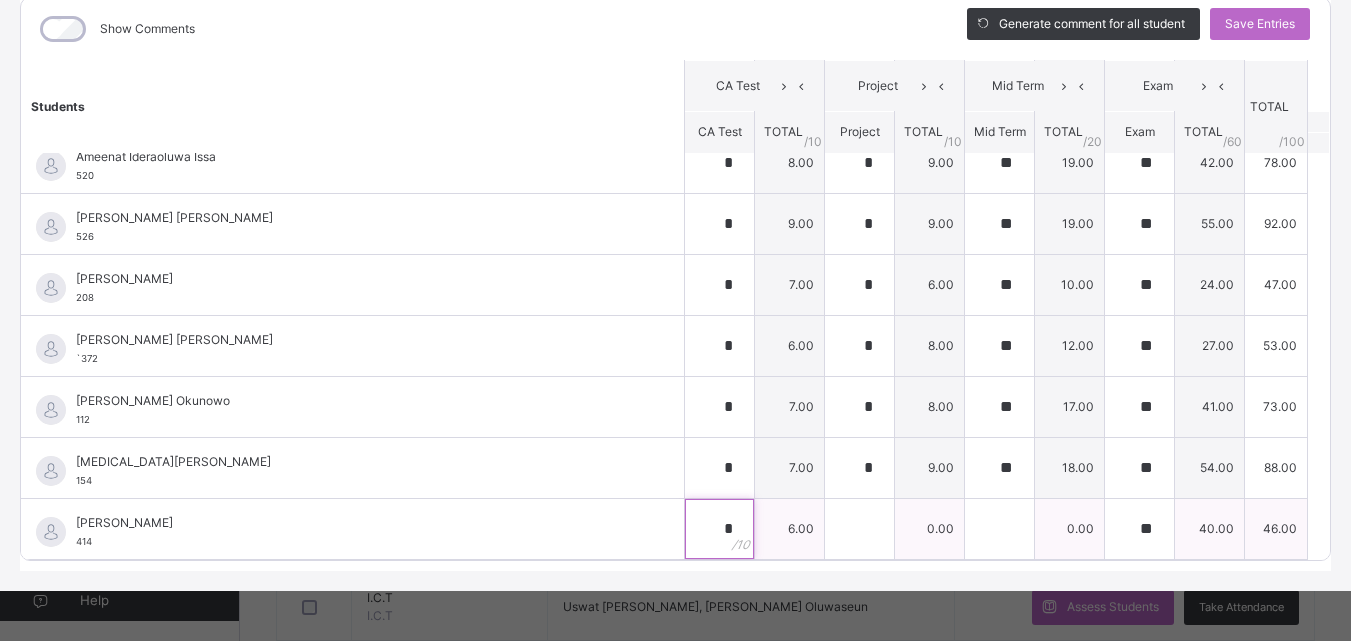 type on "*" 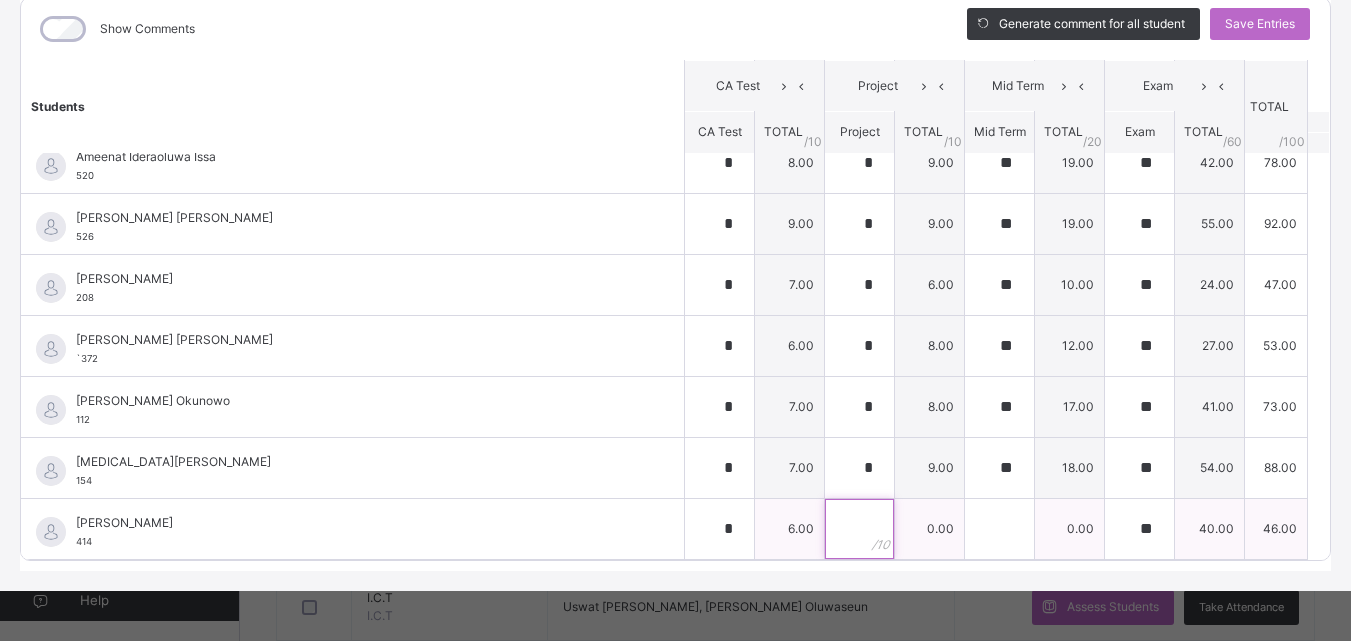 click at bounding box center [859, 529] 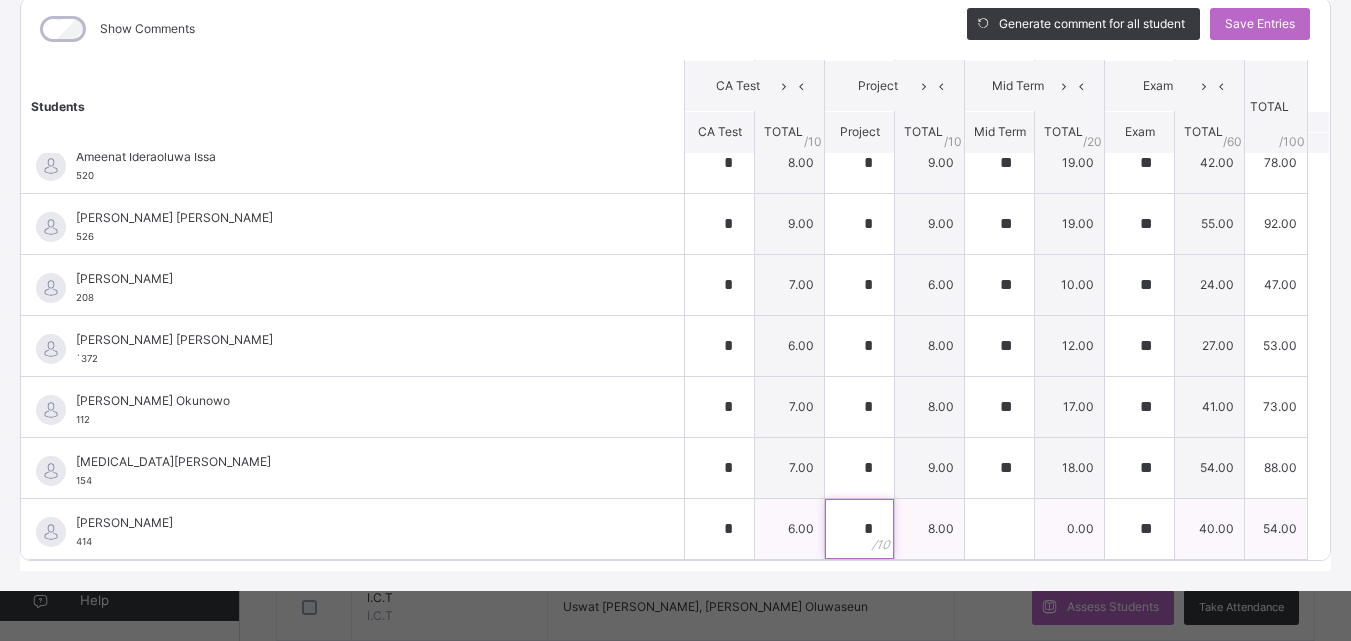 type on "*" 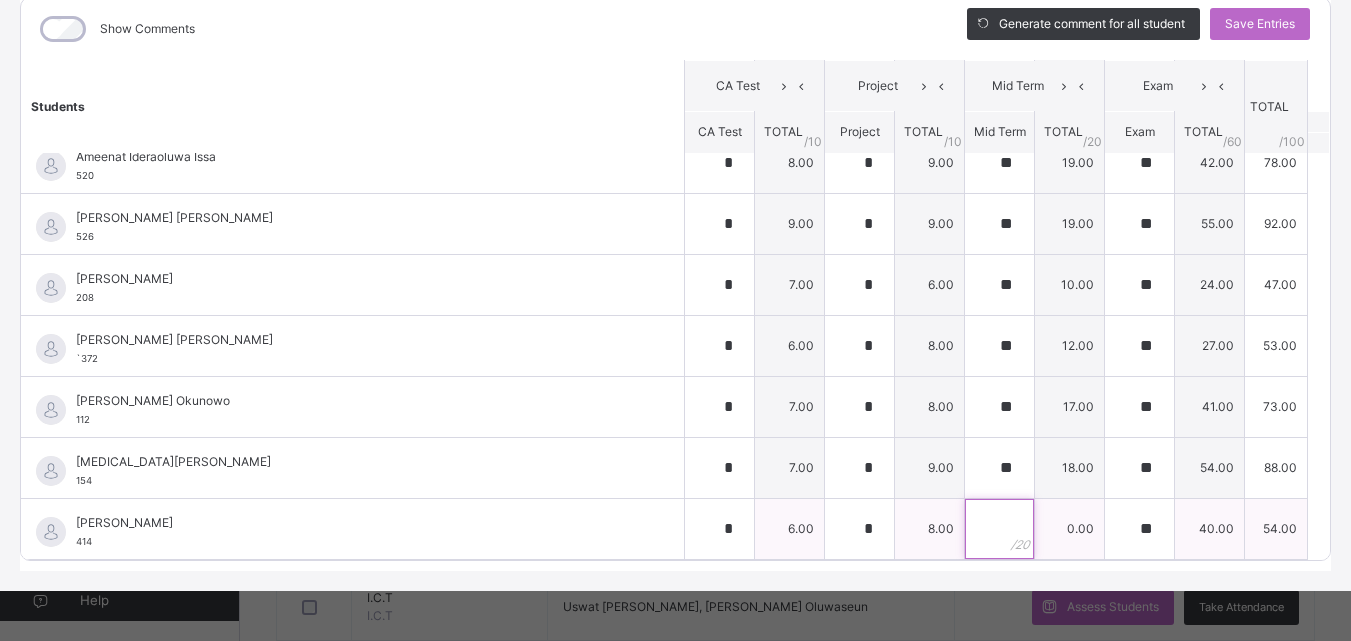 click at bounding box center (999, 529) 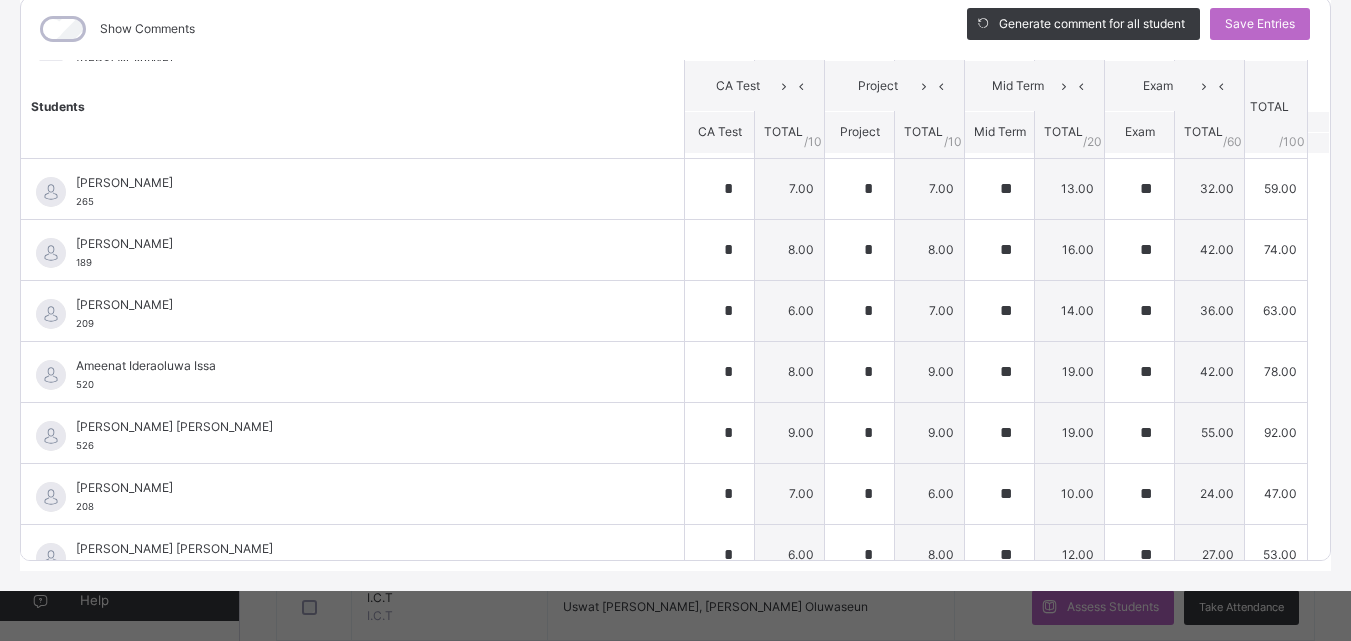 scroll, scrollTop: 0, scrollLeft: 0, axis: both 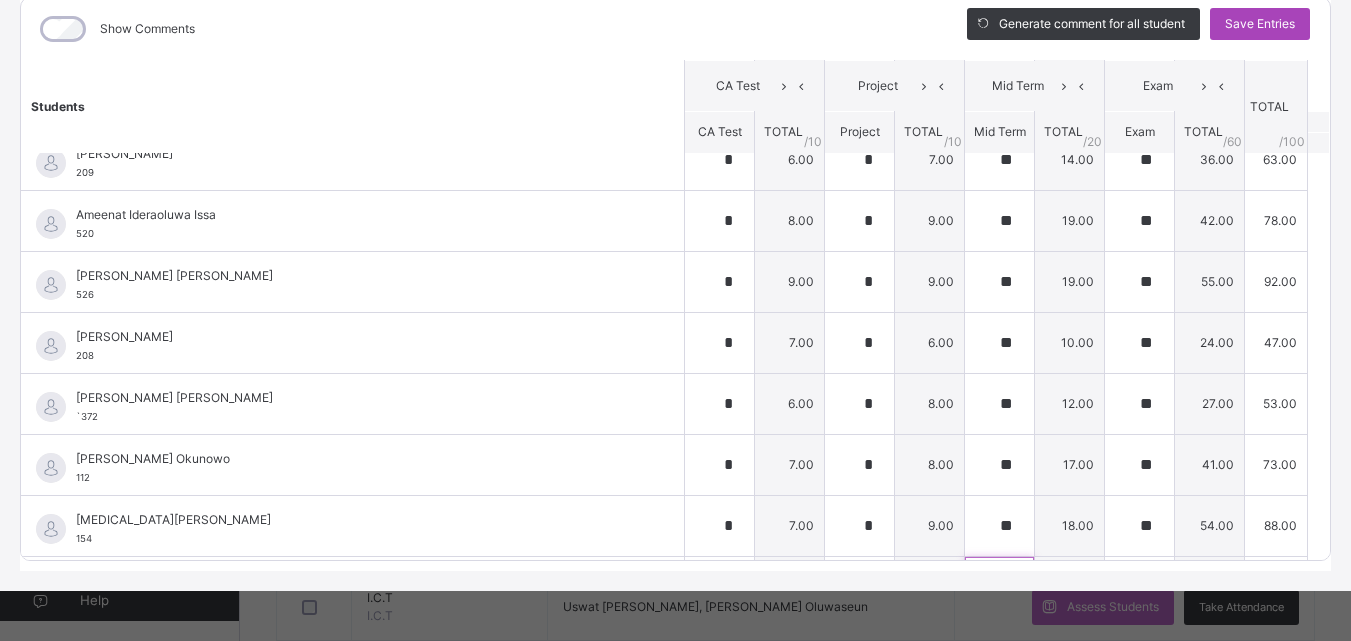type on "**" 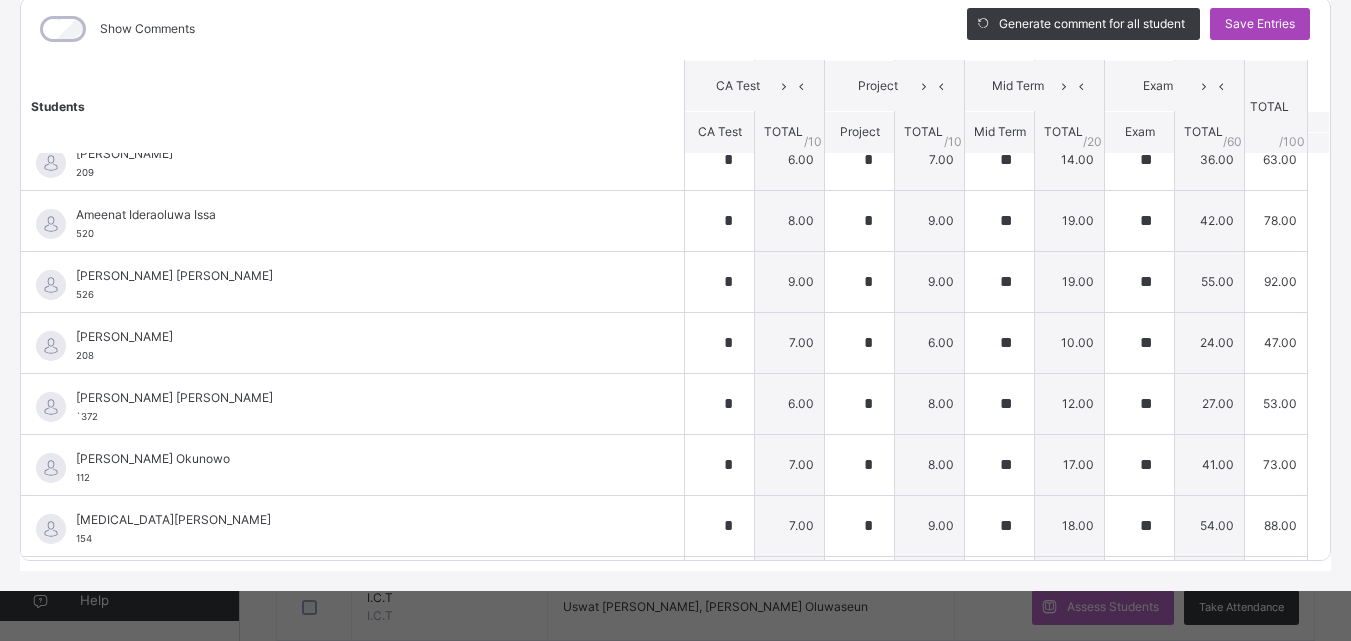 click on "Save Entries" at bounding box center [1260, 24] 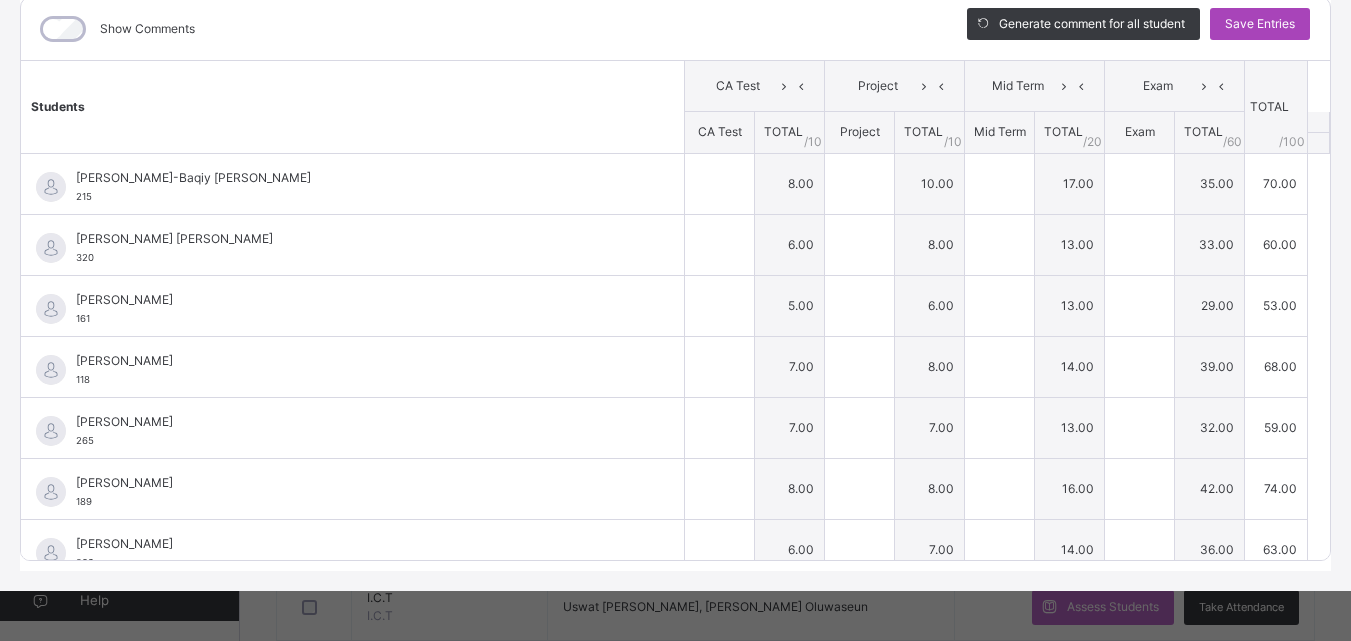 type on "*" 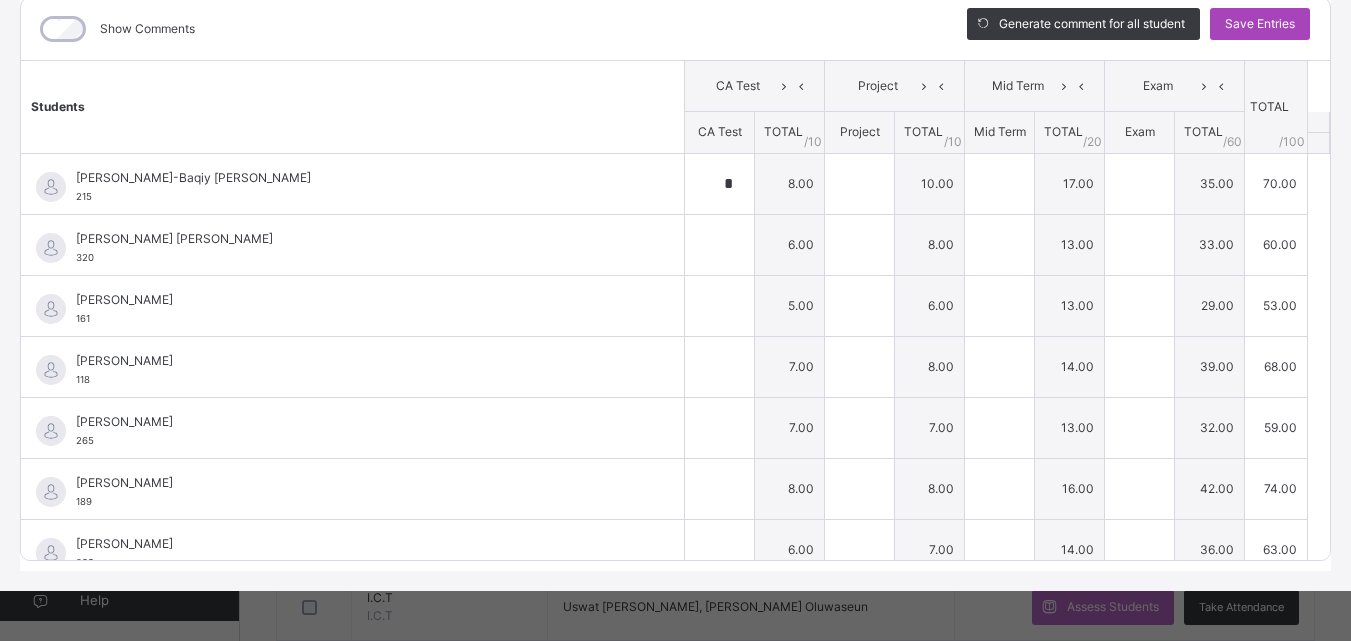 type on "**" 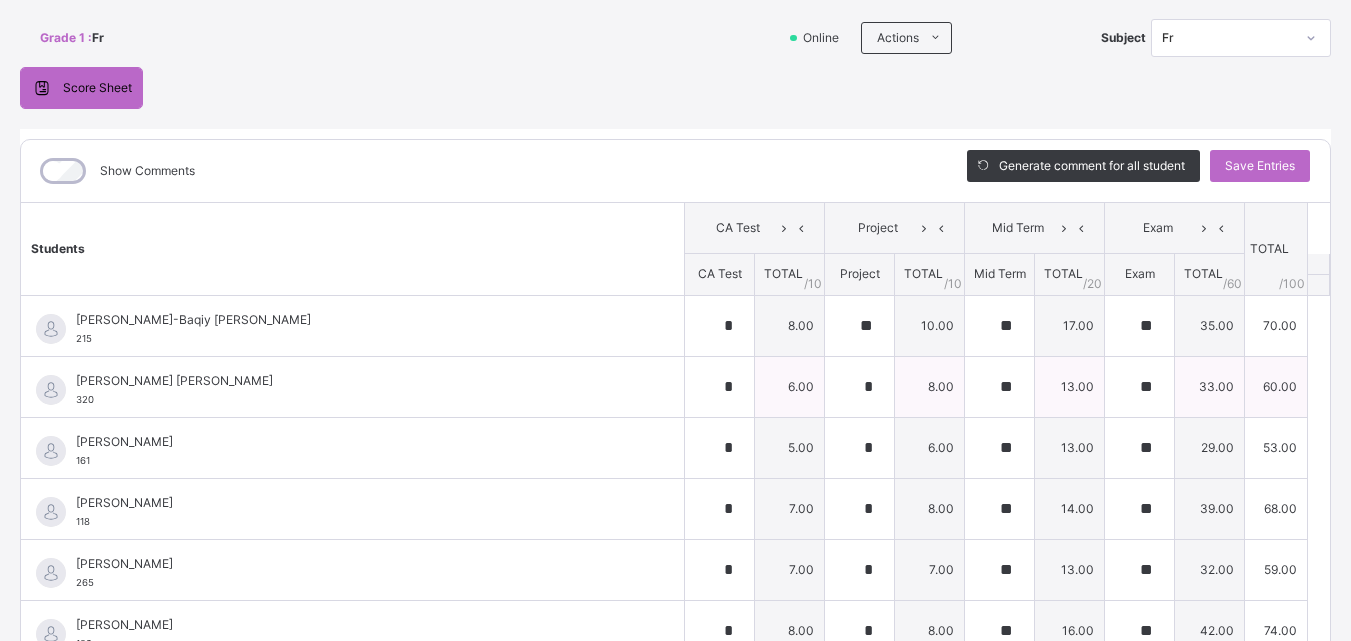 scroll, scrollTop: 0, scrollLeft: 0, axis: both 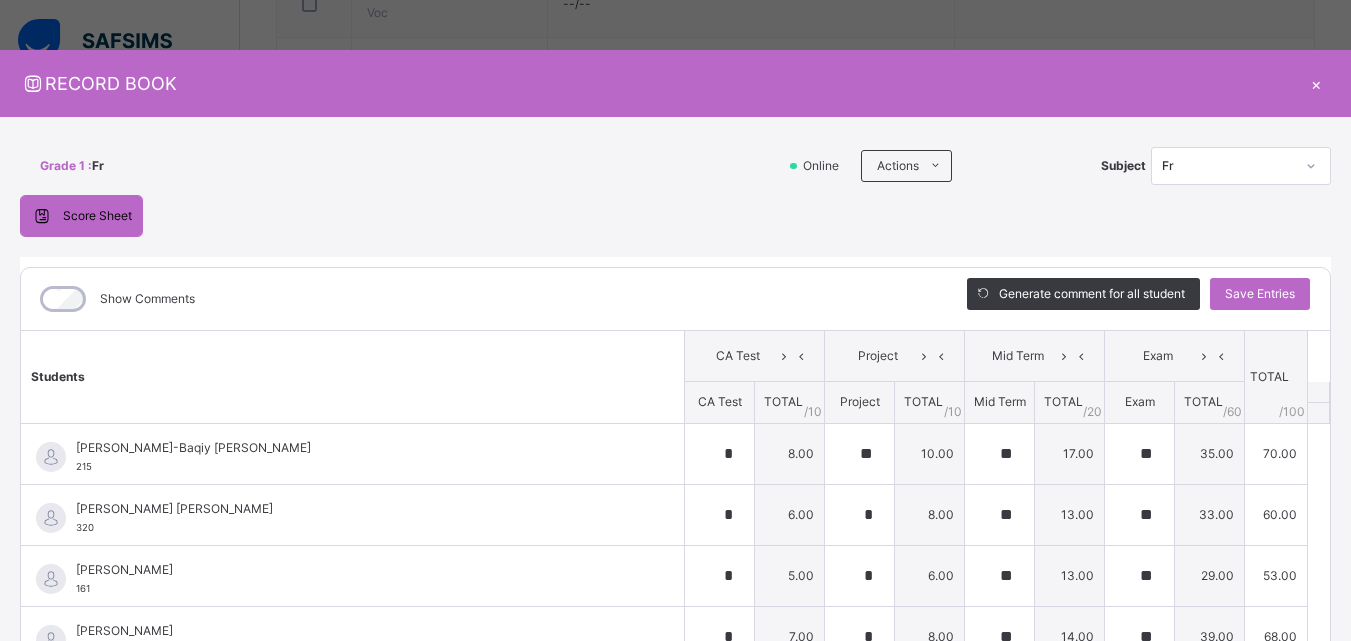 click on "×" at bounding box center [1316, 83] 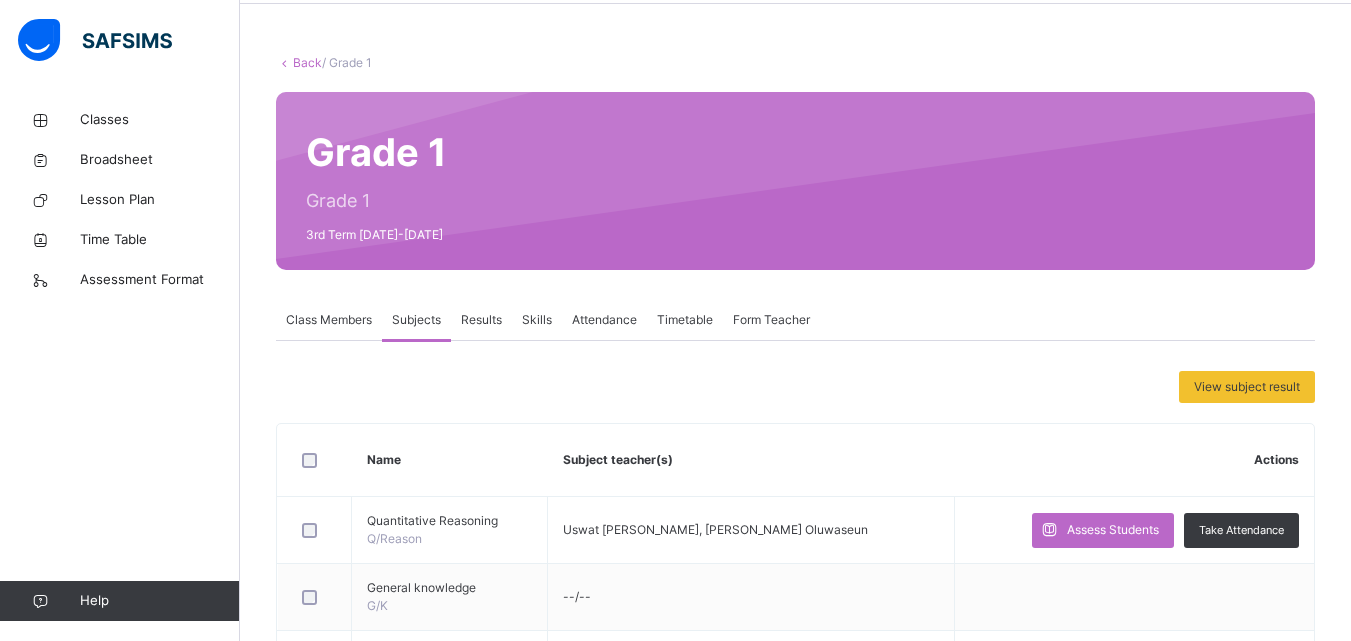 scroll, scrollTop: 89, scrollLeft: 0, axis: vertical 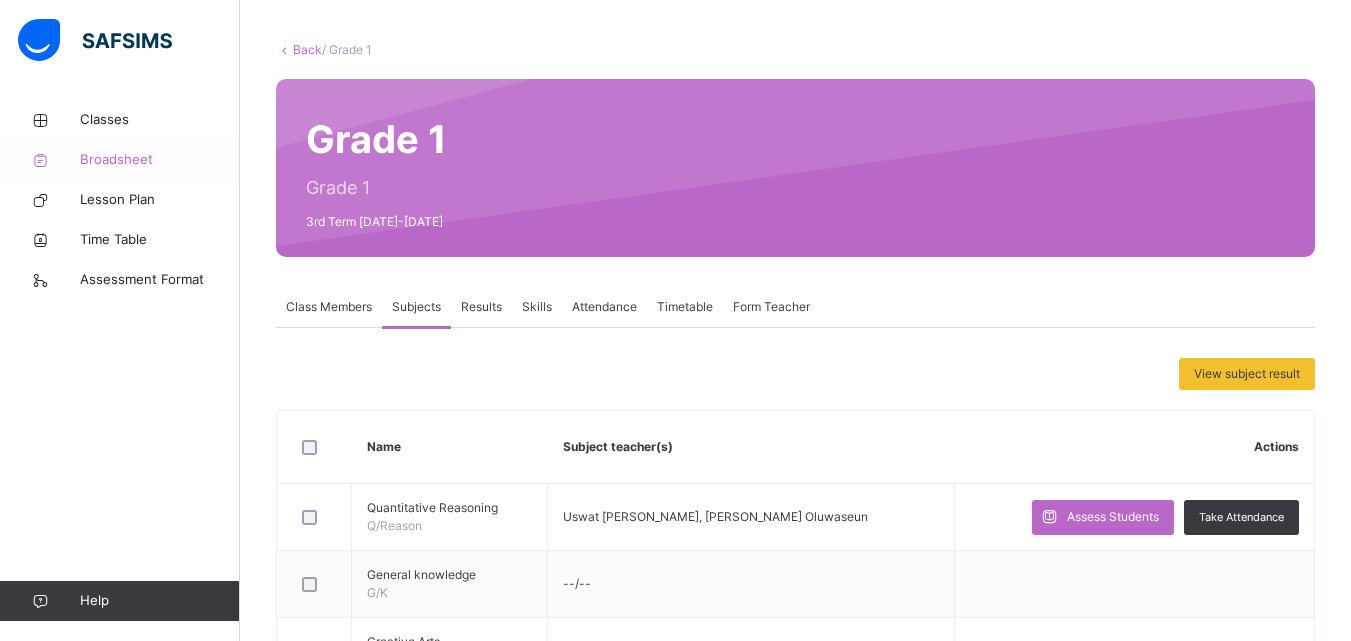 click on "Broadsheet" at bounding box center [160, 160] 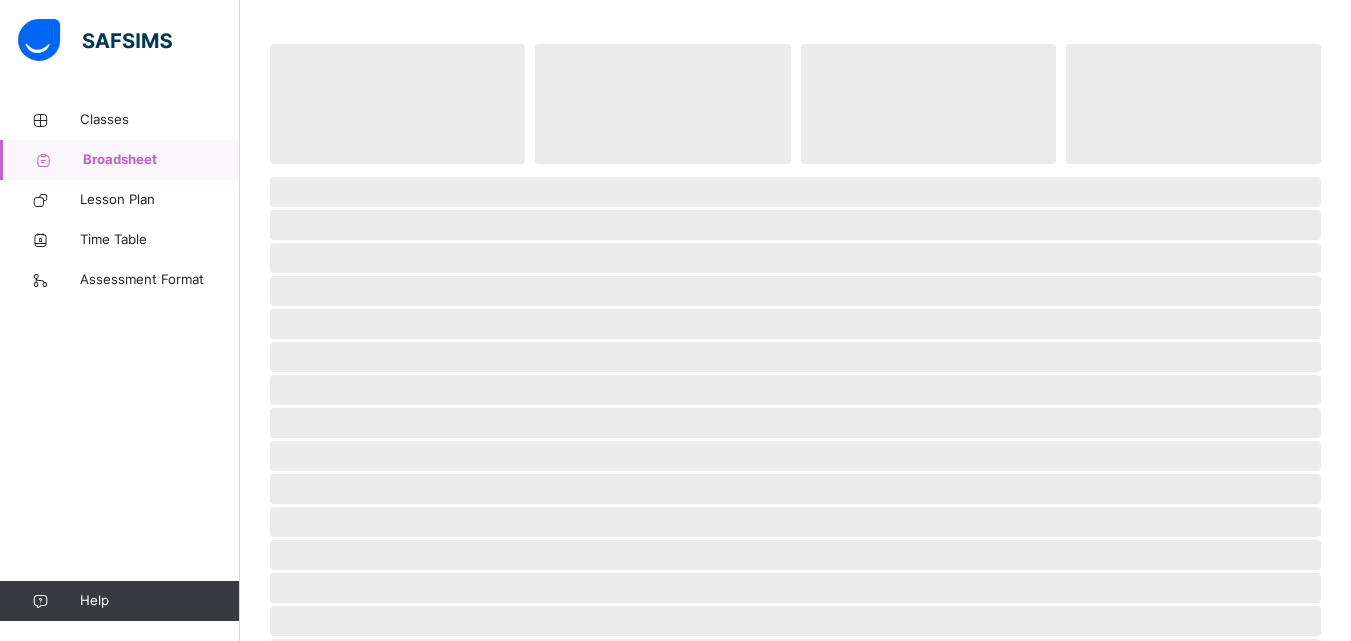 scroll, scrollTop: 0, scrollLeft: 0, axis: both 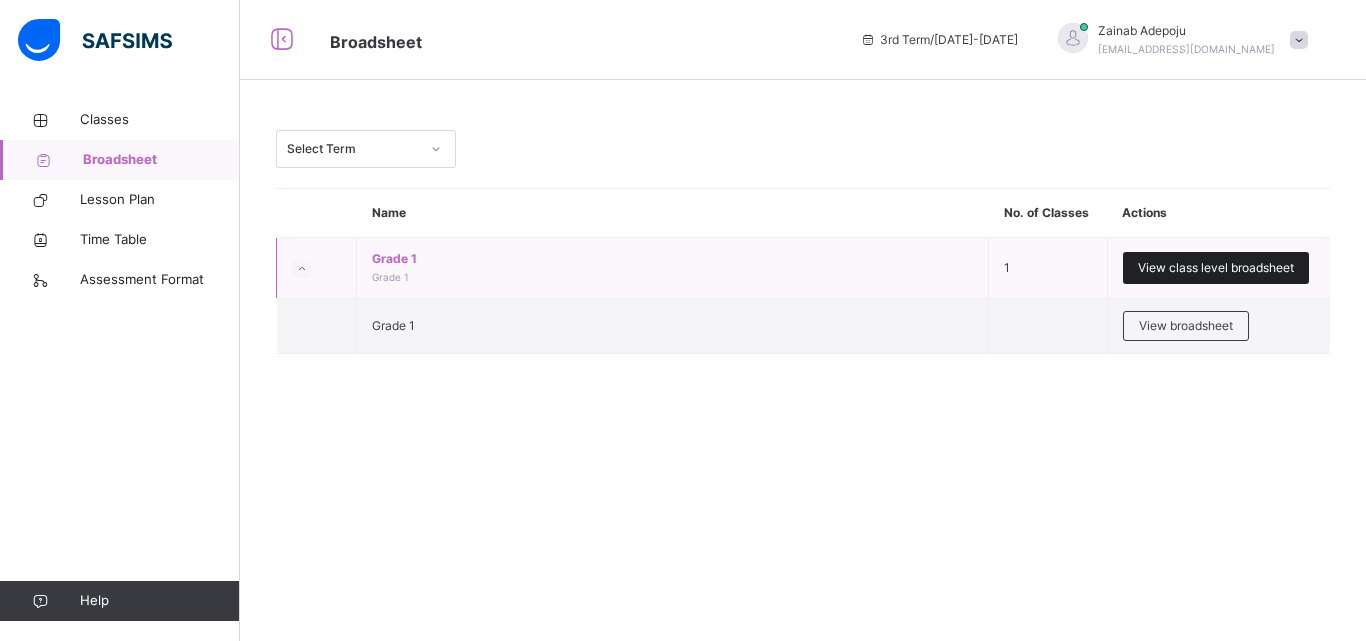 click on "View class level broadsheet" at bounding box center [1216, 268] 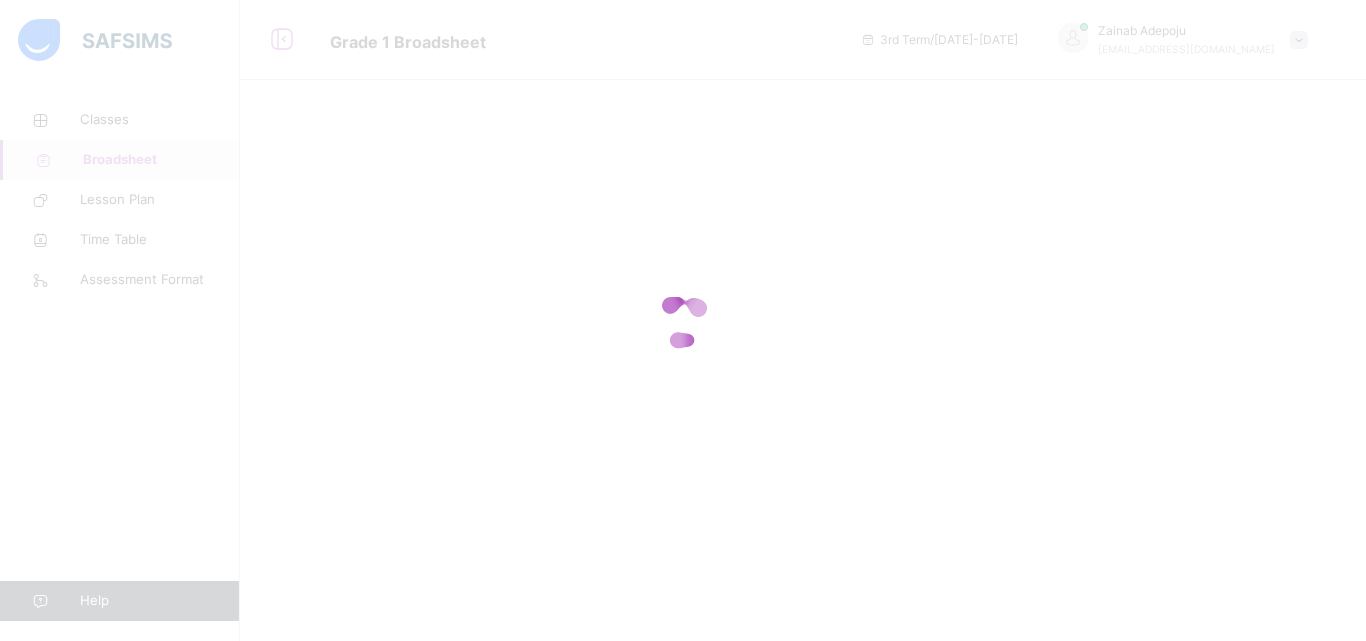 click at bounding box center (683, 320) 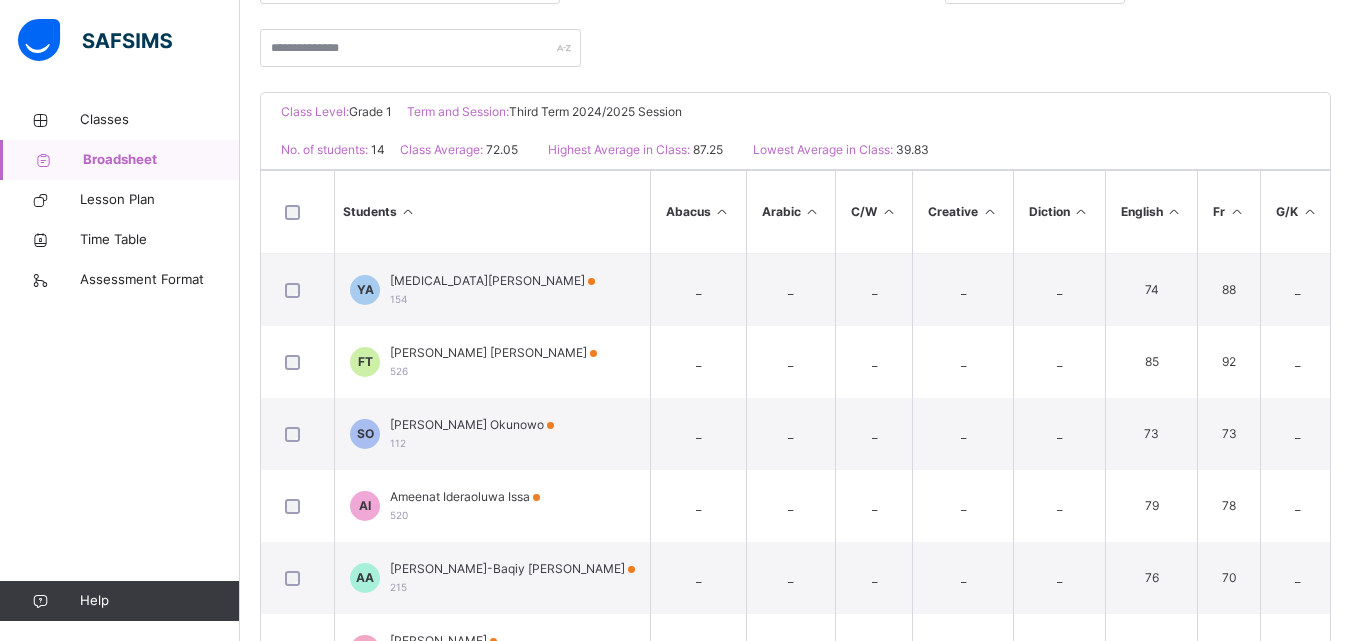 scroll, scrollTop: 319, scrollLeft: 0, axis: vertical 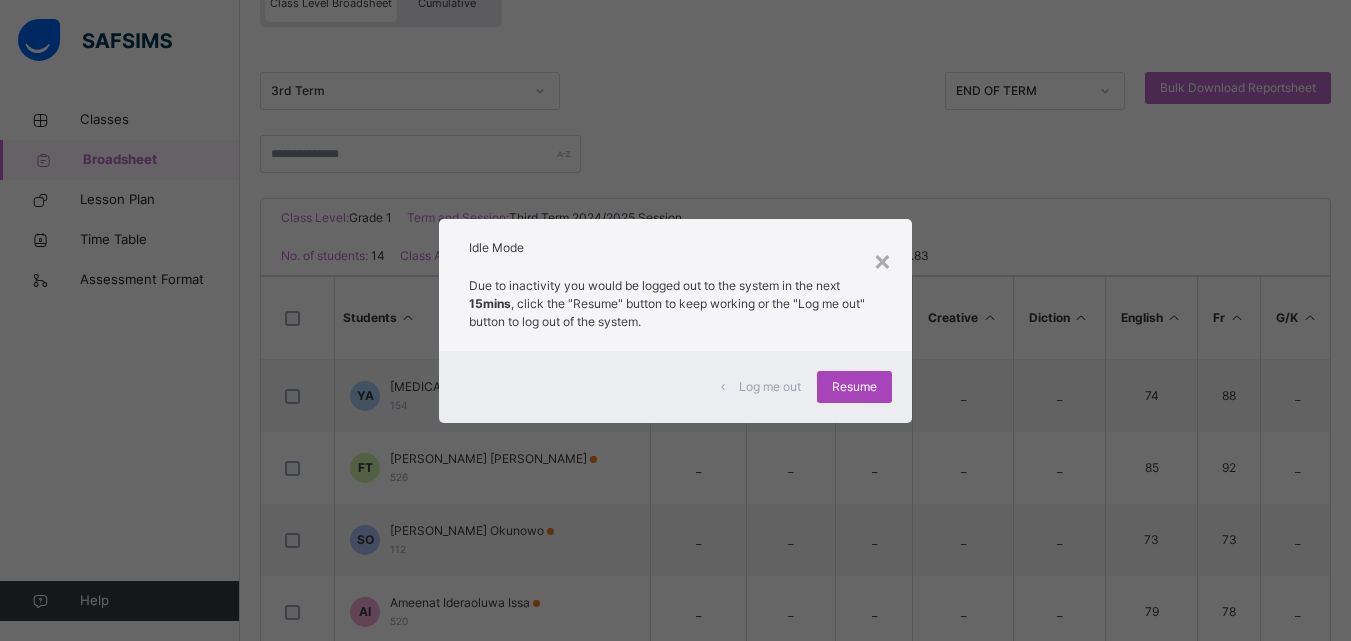 click on "Resume" at bounding box center (854, 387) 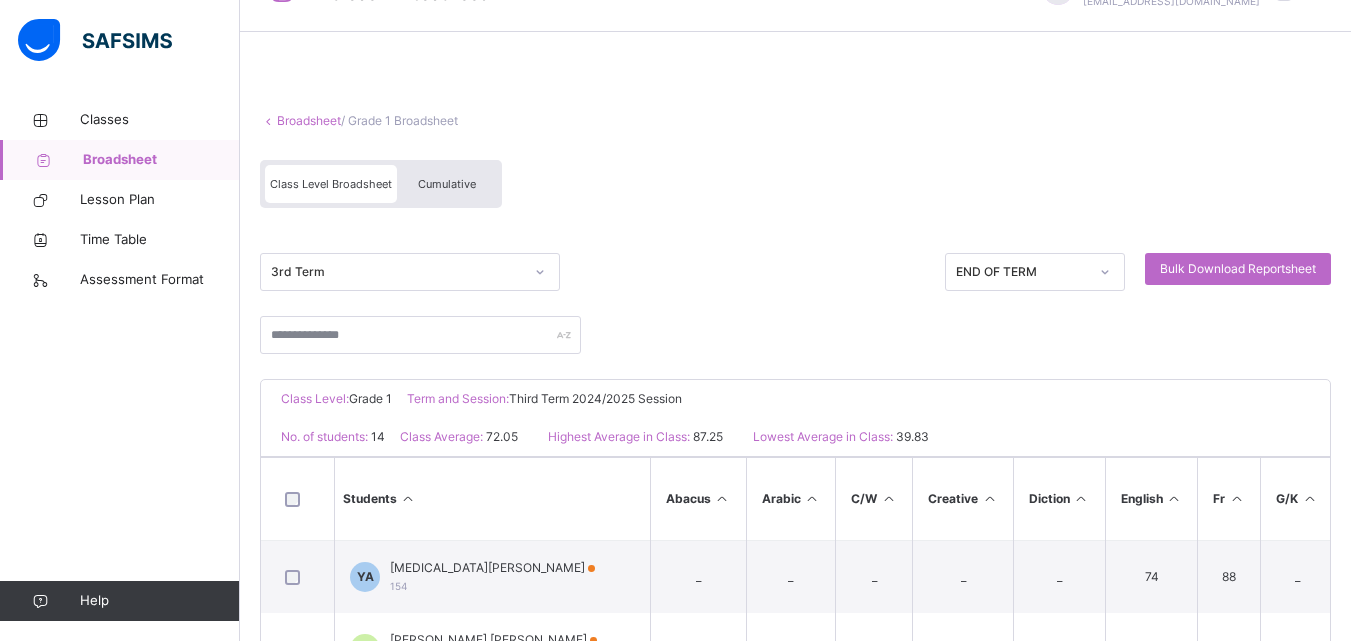 scroll, scrollTop: 0, scrollLeft: 0, axis: both 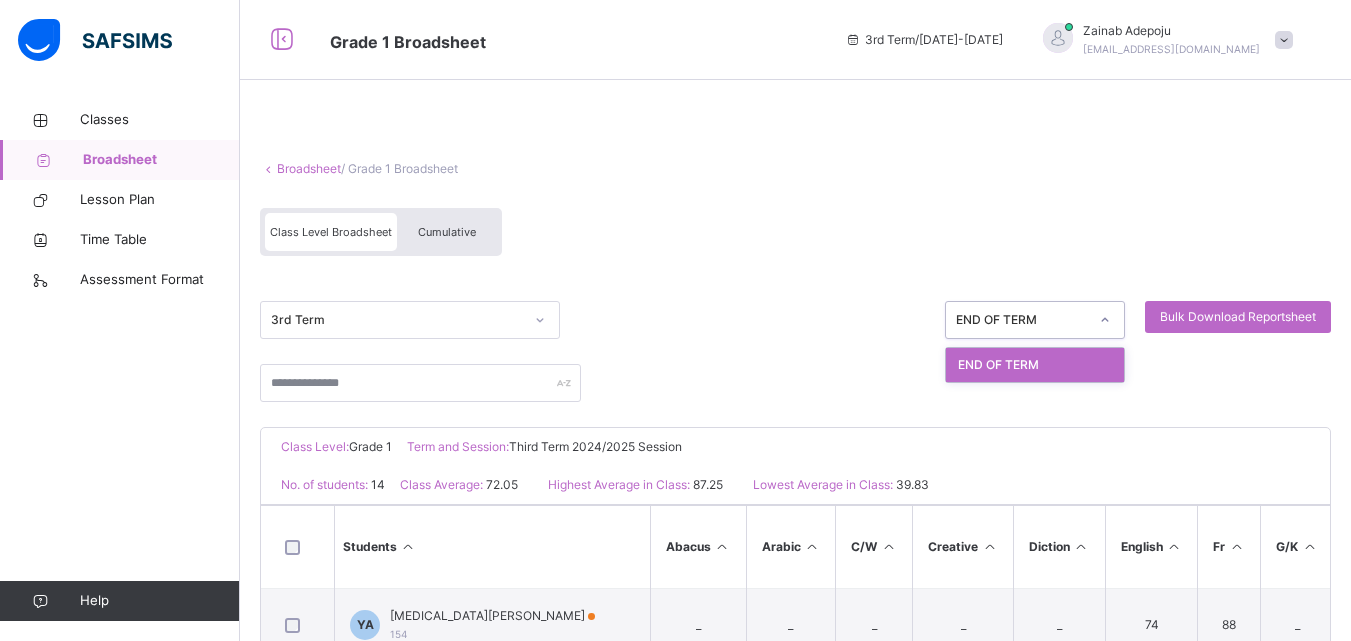 click at bounding box center (795, 395) 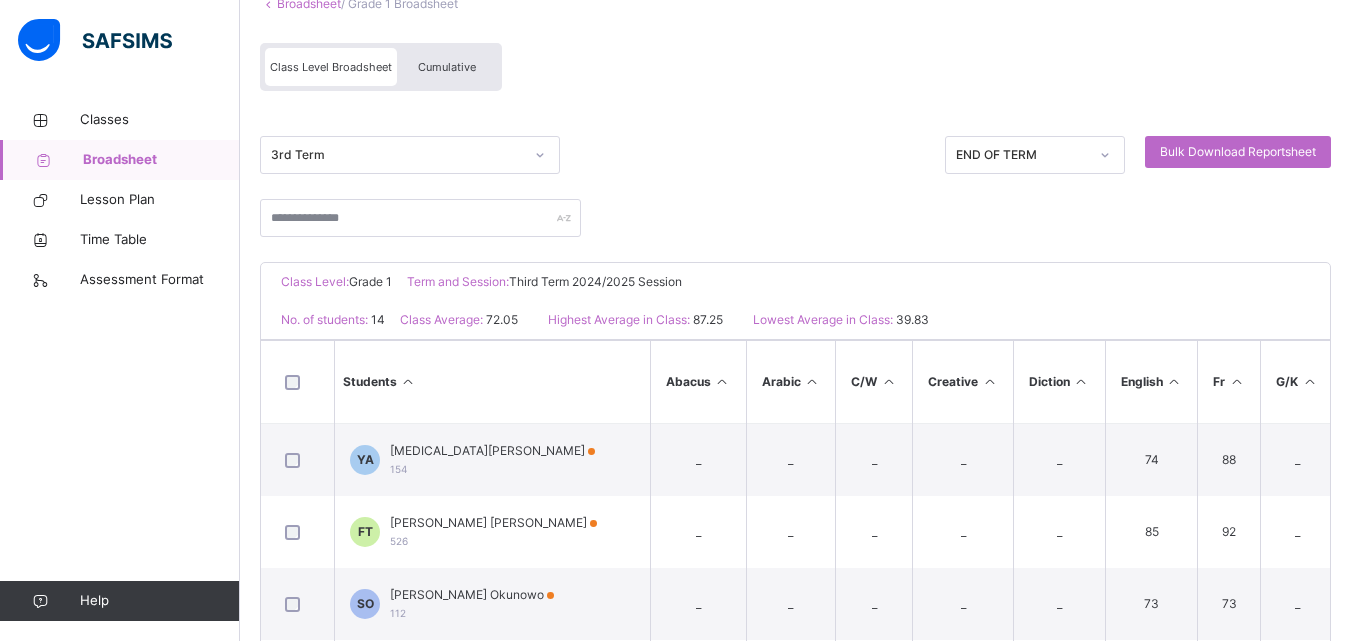 scroll, scrollTop: 170, scrollLeft: 0, axis: vertical 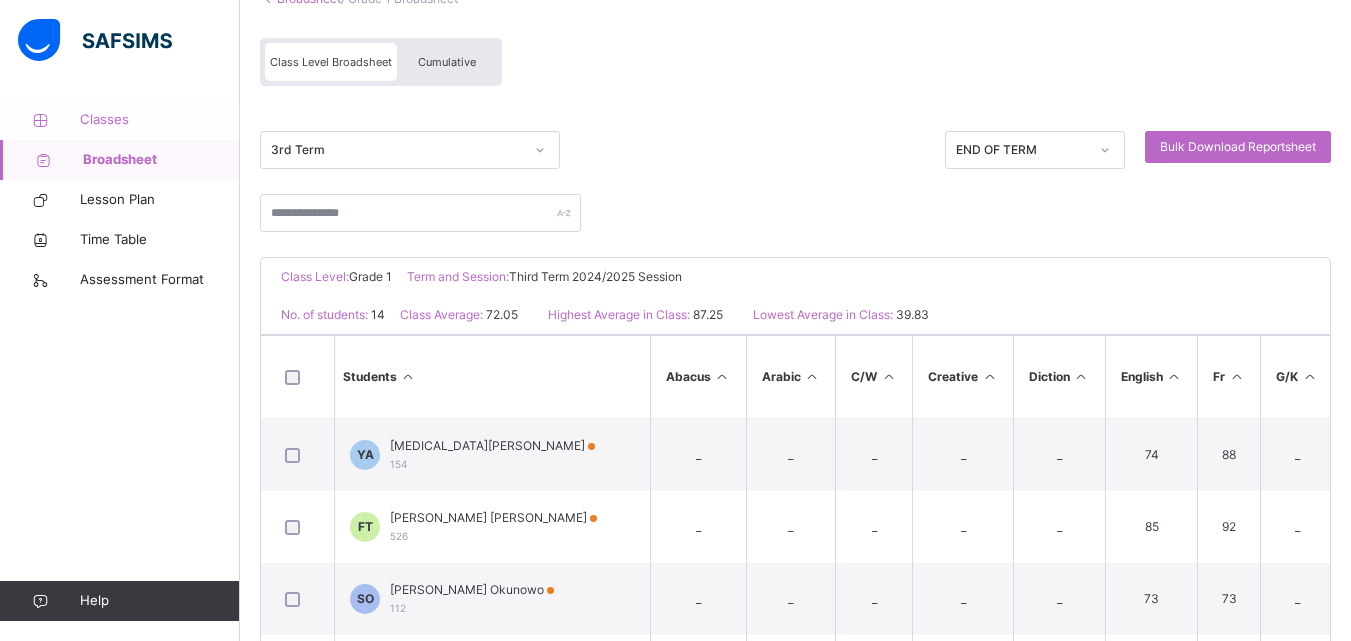 click on "Classes" at bounding box center [160, 120] 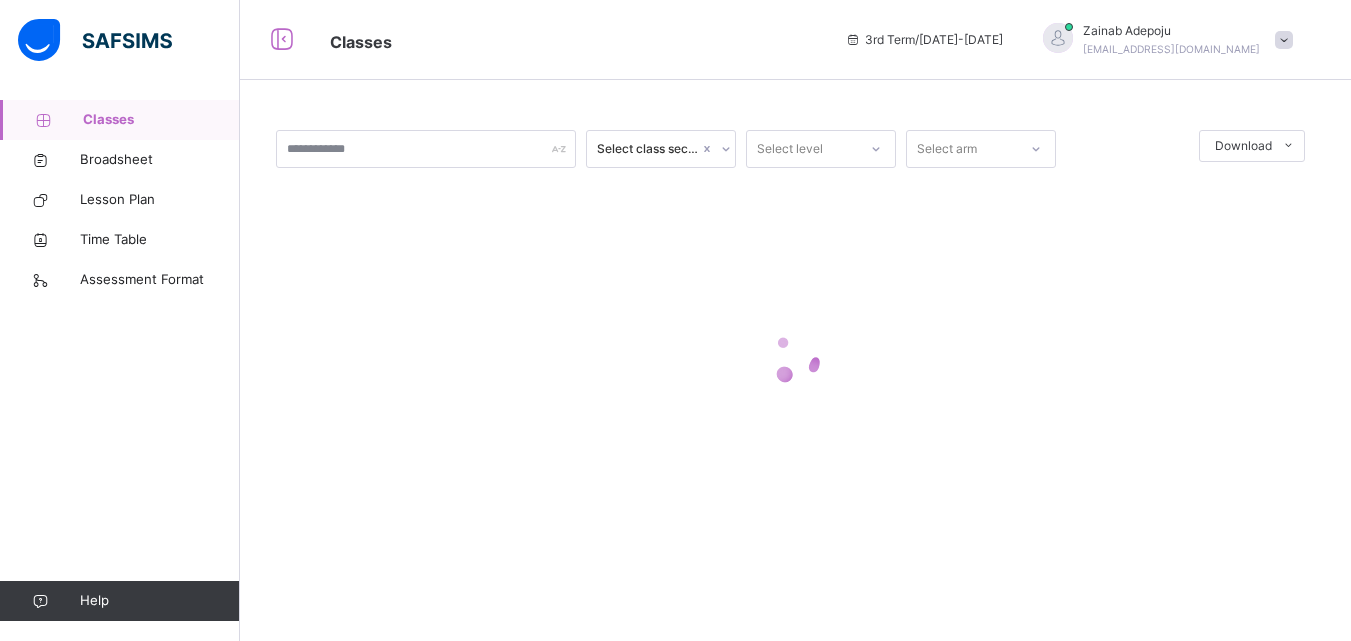 scroll, scrollTop: 0, scrollLeft: 0, axis: both 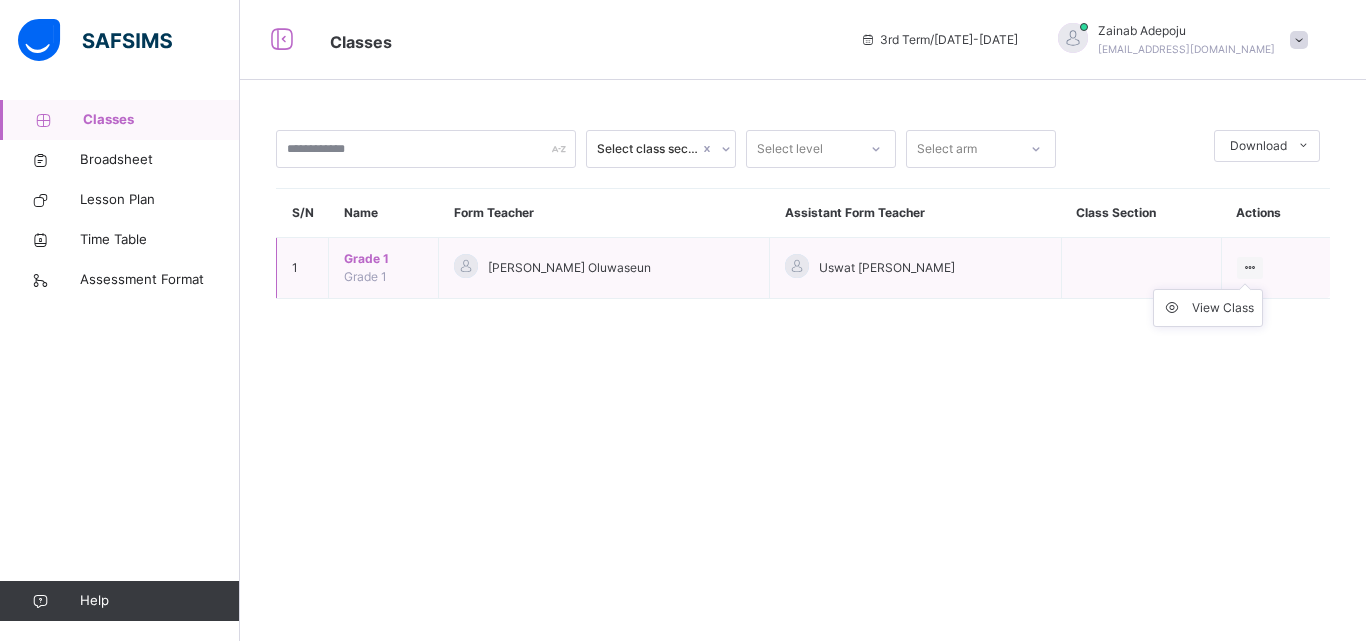 click on "View Class" at bounding box center [1208, 308] 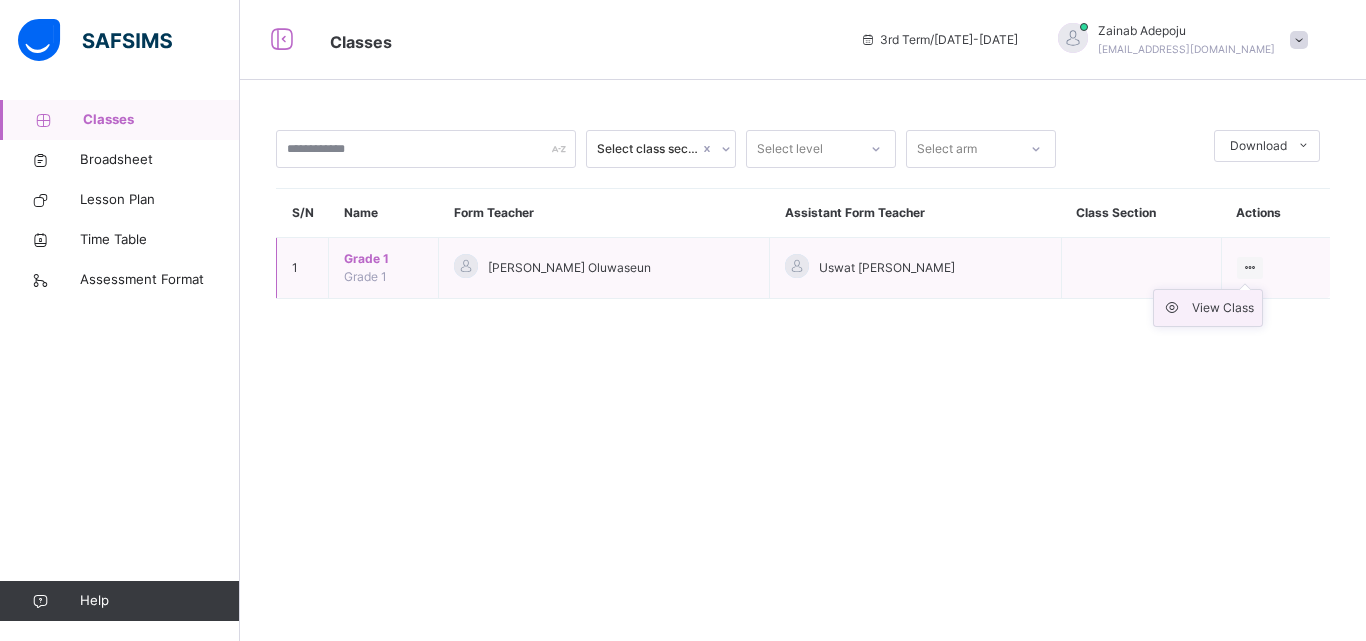 click on "View Class" at bounding box center [1223, 308] 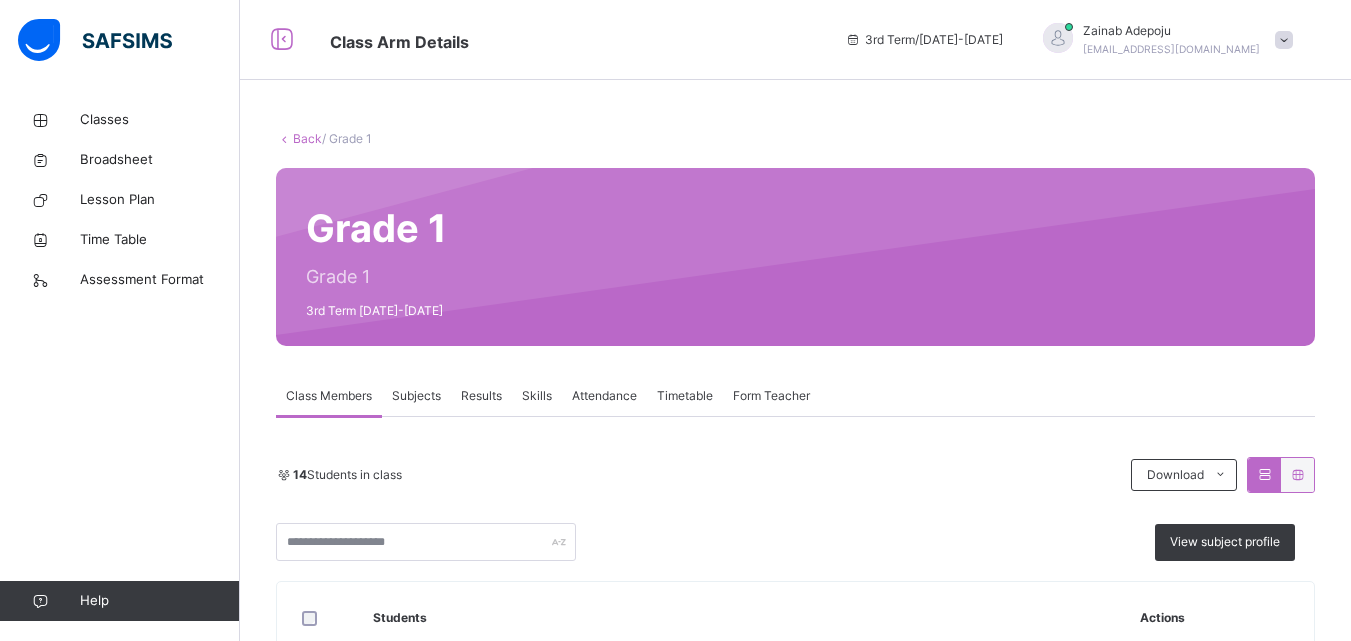 scroll, scrollTop: 101, scrollLeft: 0, axis: vertical 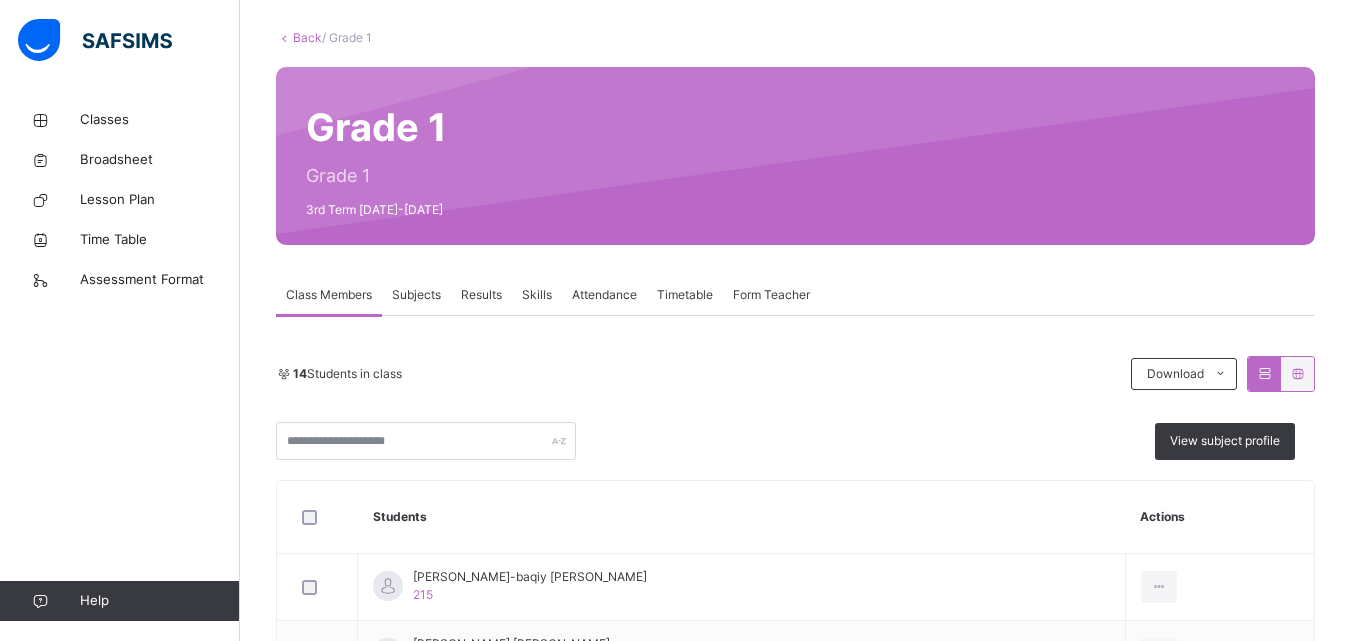 click on "Subjects" at bounding box center [416, 295] 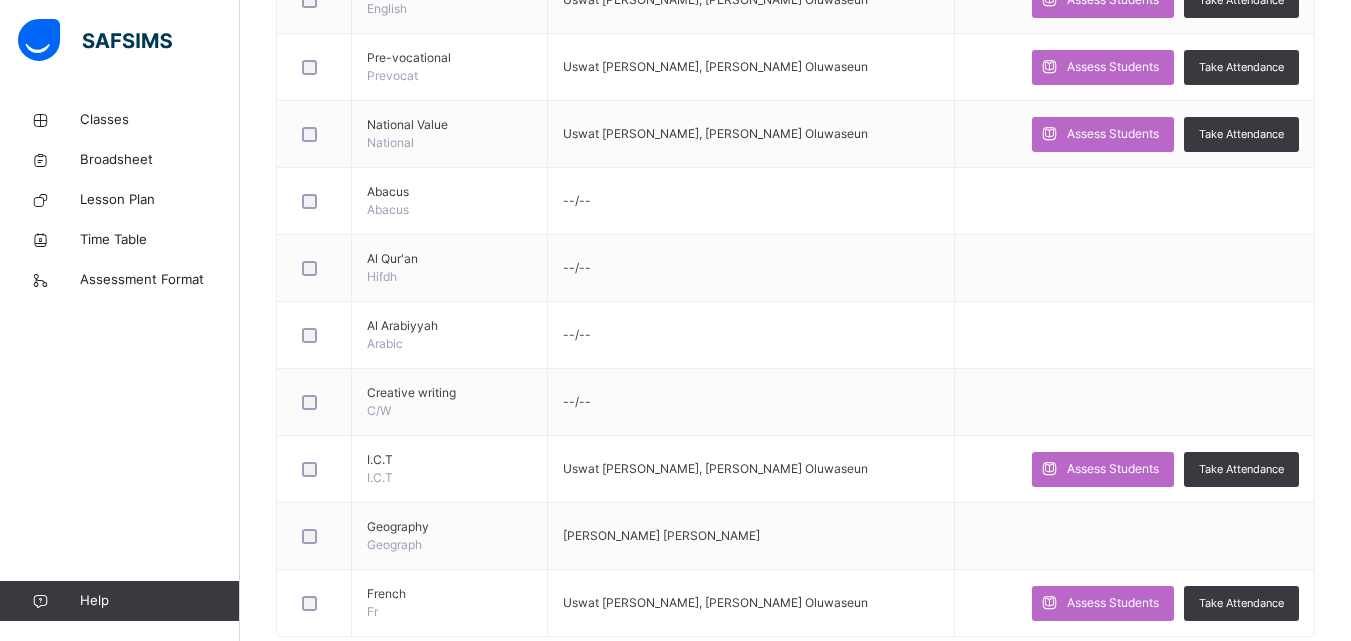 scroll, scrollTop: 1657, scrollLeft: 0, axis: vertical 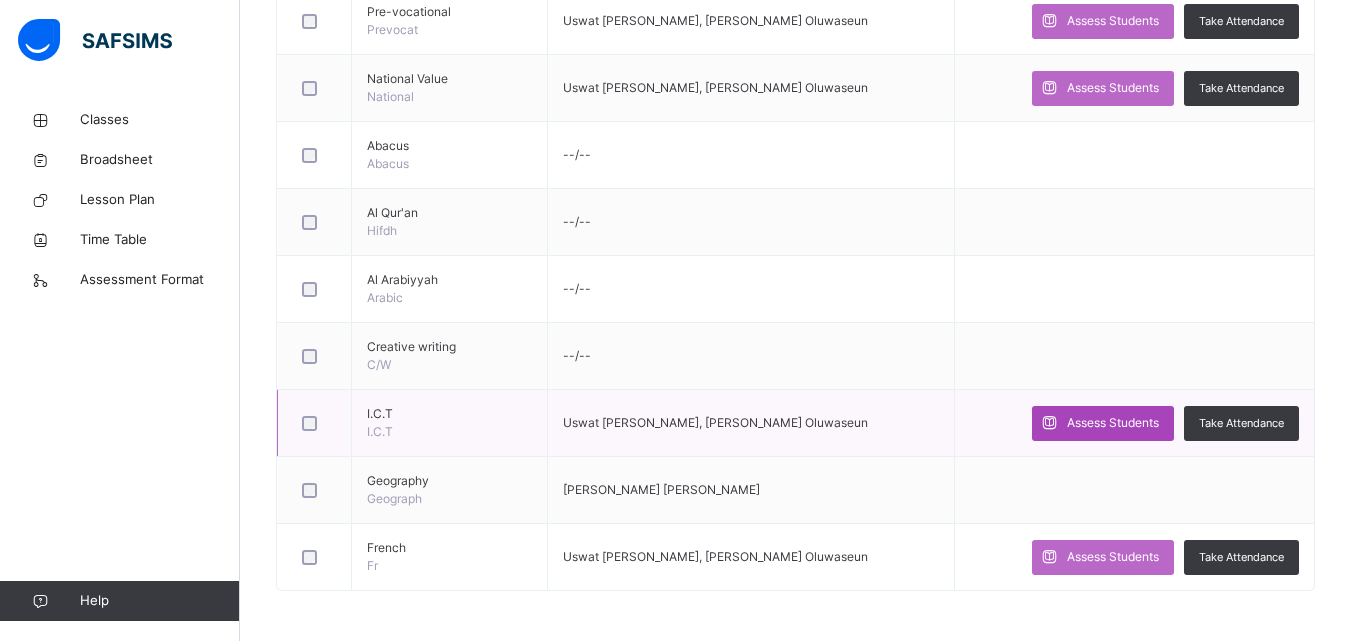 click on "Assess Students" at bounding box center (1113, 423) 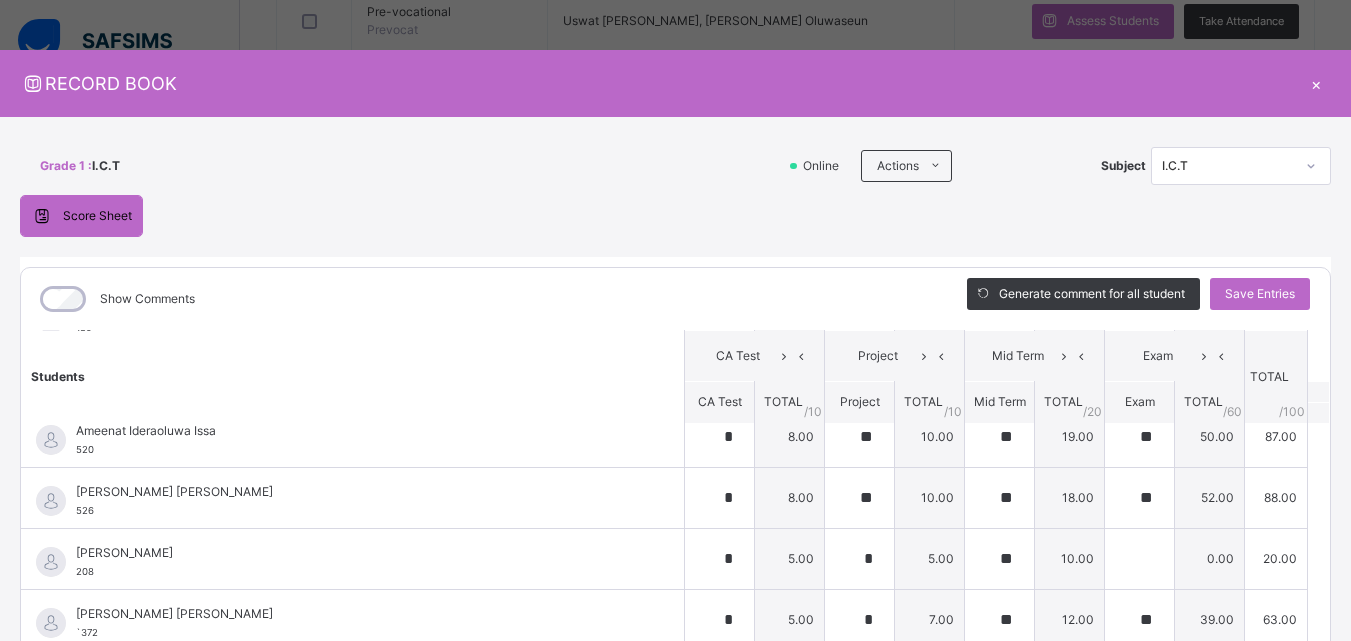 scroll, scrollTop: 448, scrollLeft: 0, axis: vertical 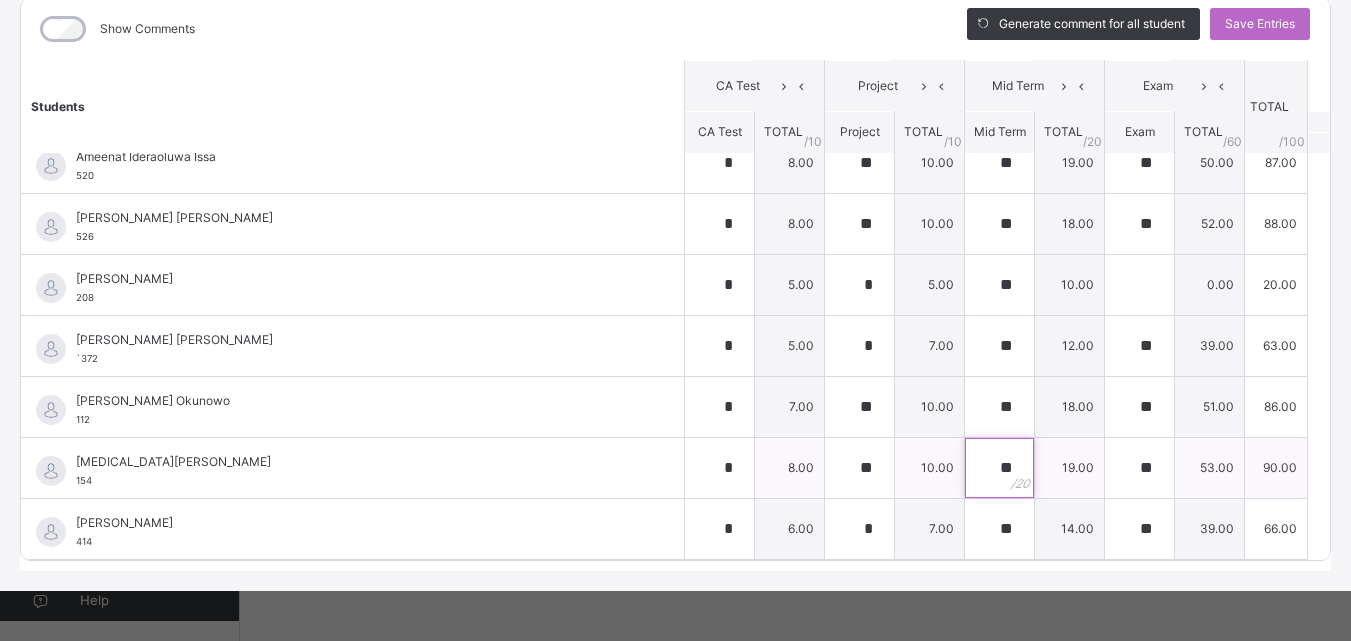 click on "**" at bounding box center (999, 468) 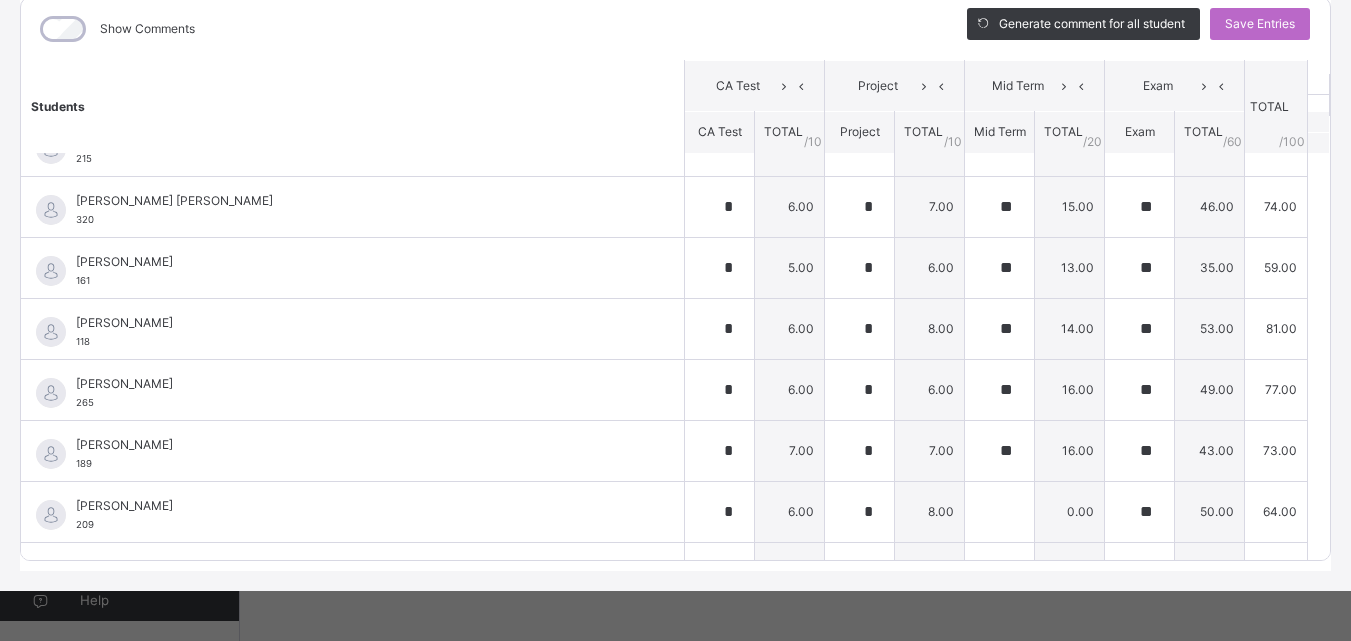 scroll, scrollTop: 0, scrollLeft: 0, axis: both 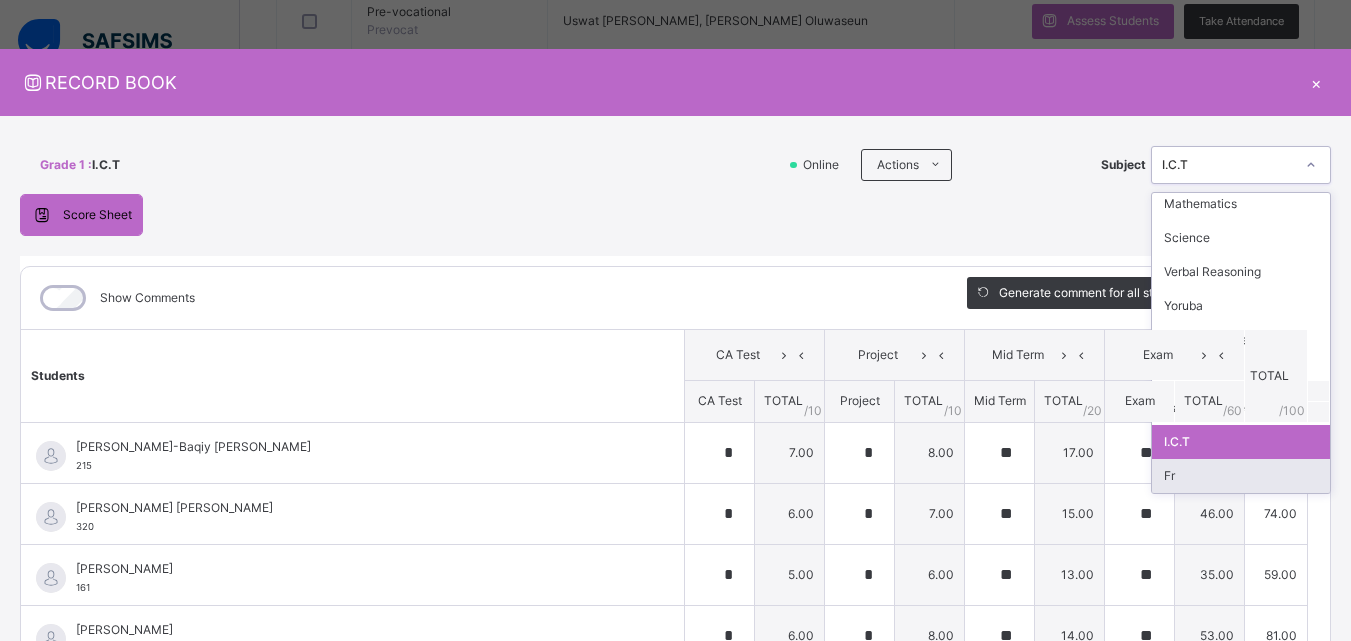 click on "Fr" at bounding box center (1241, 476) 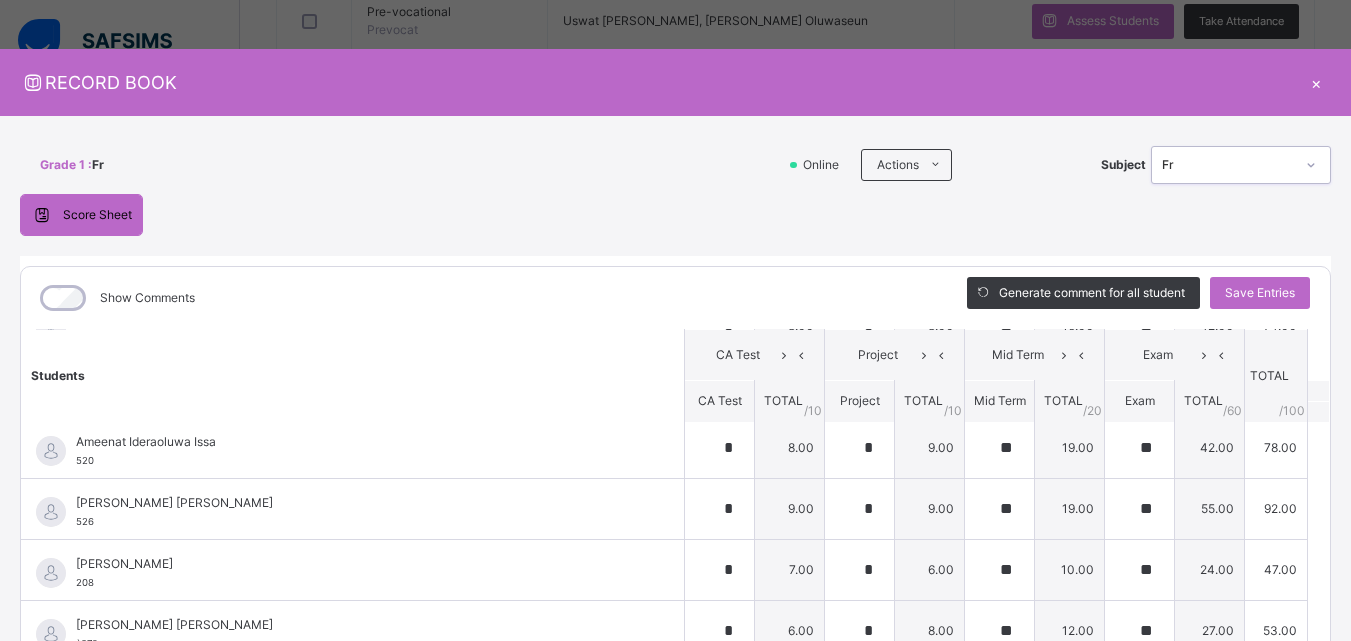 scroll, scrollTop: 448, scrollLeft: 0, axis: vertical 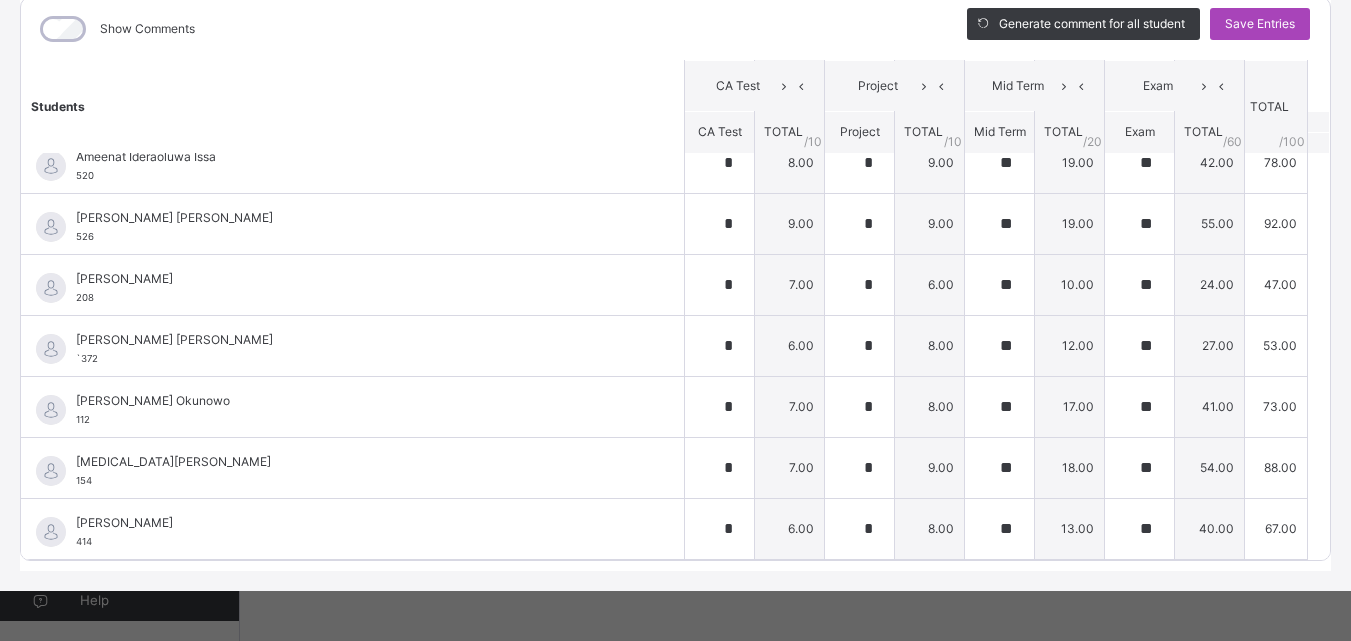 click on "Save Entries" at bounding box center [1260, 24] 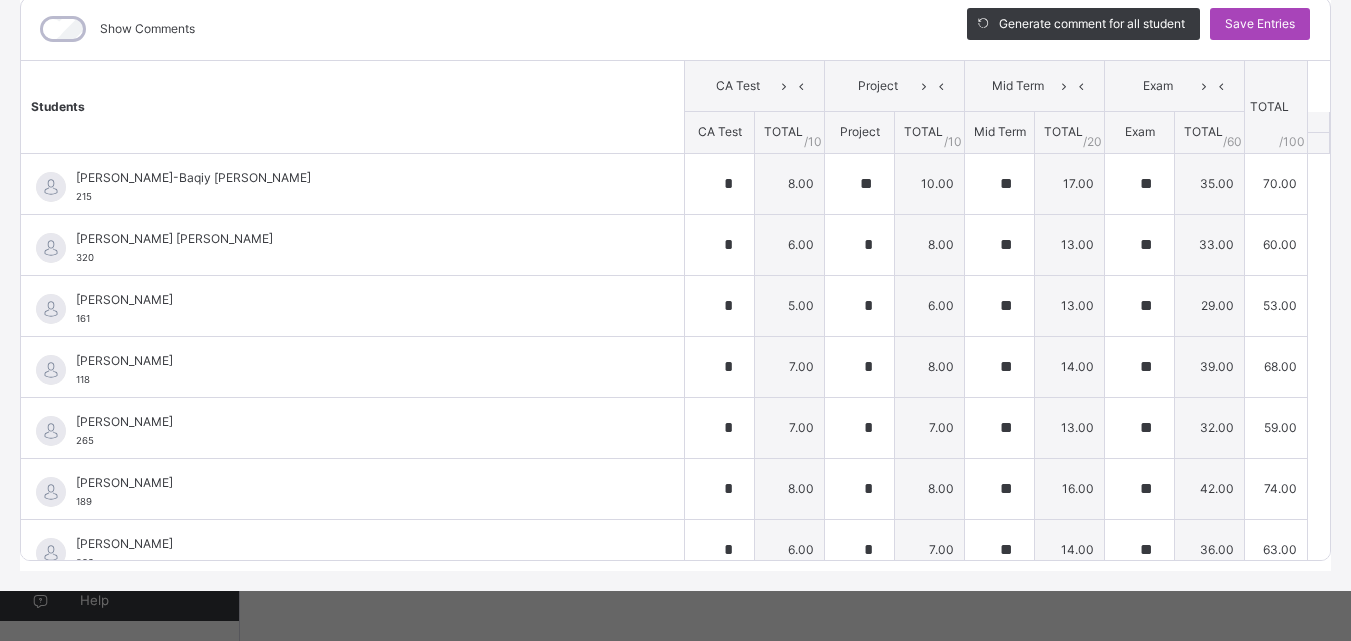 scroll, scrollTop: 0, scrollLeft: 0, axis: both 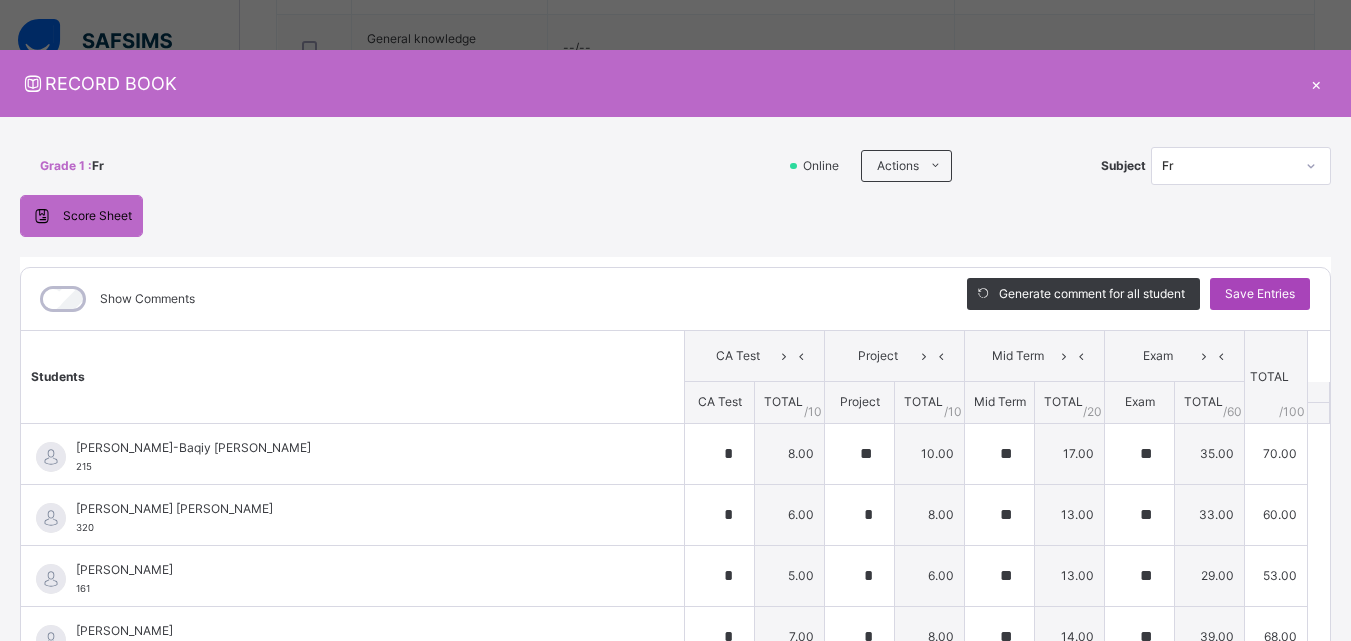 click on "Save Entries" at bounding box center (1260, 294) 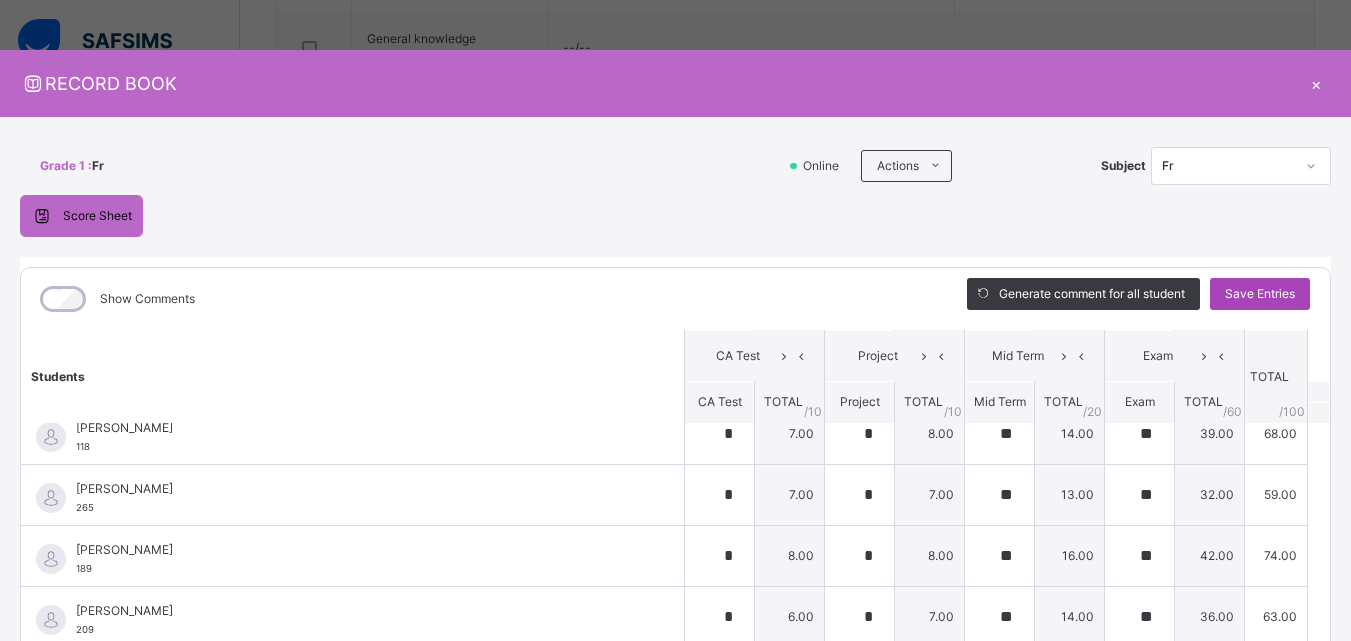 scroll, scrollTop: 0, scrollLeft: 0, axis: both 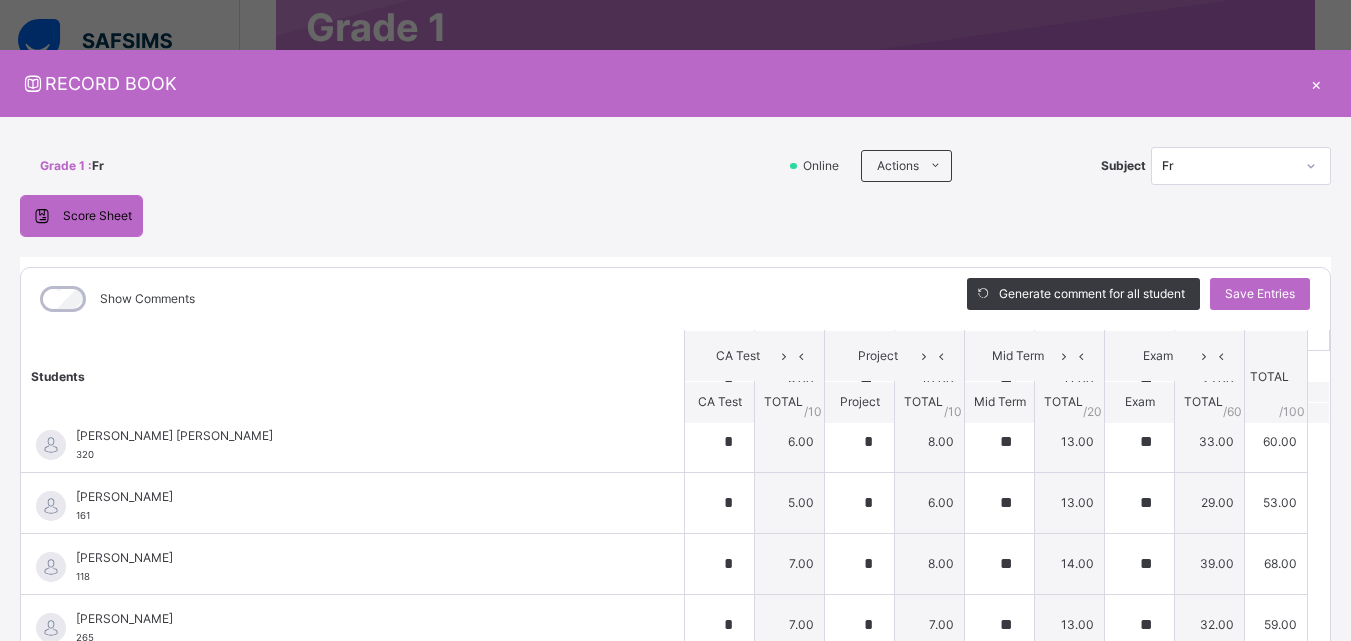 click on "×" at bounding box center [1316, 83] 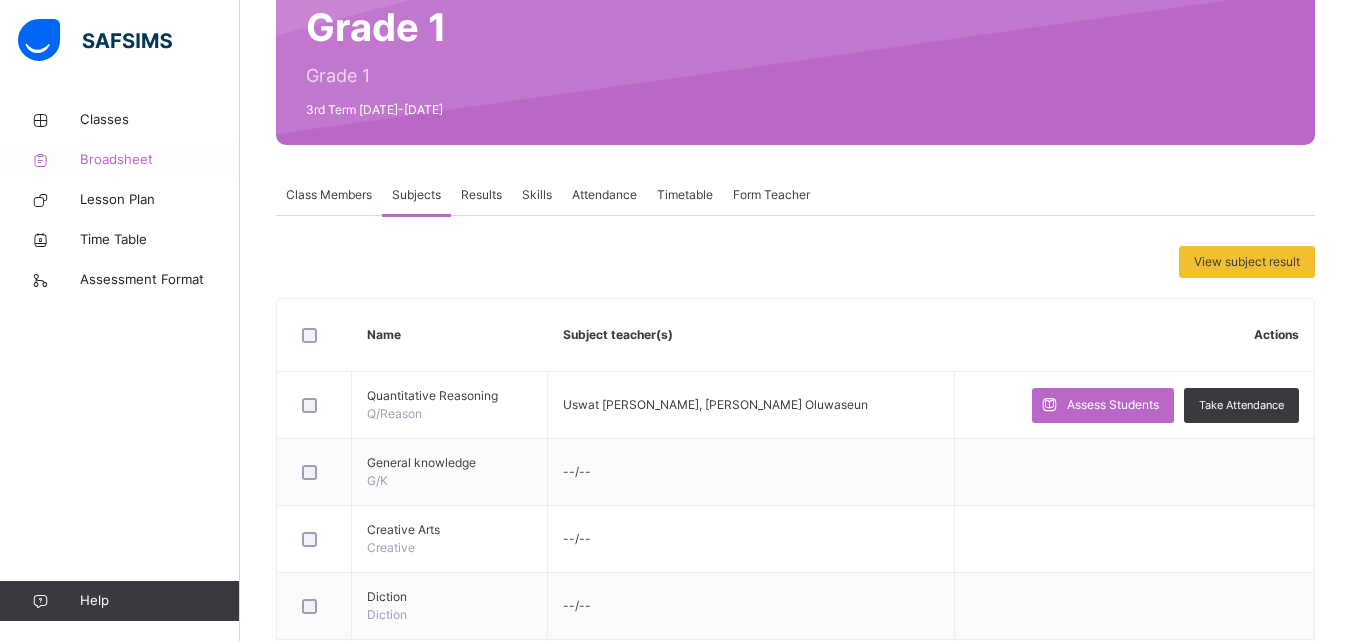 click on "Broadsheet" at bounding box center (160, 160) 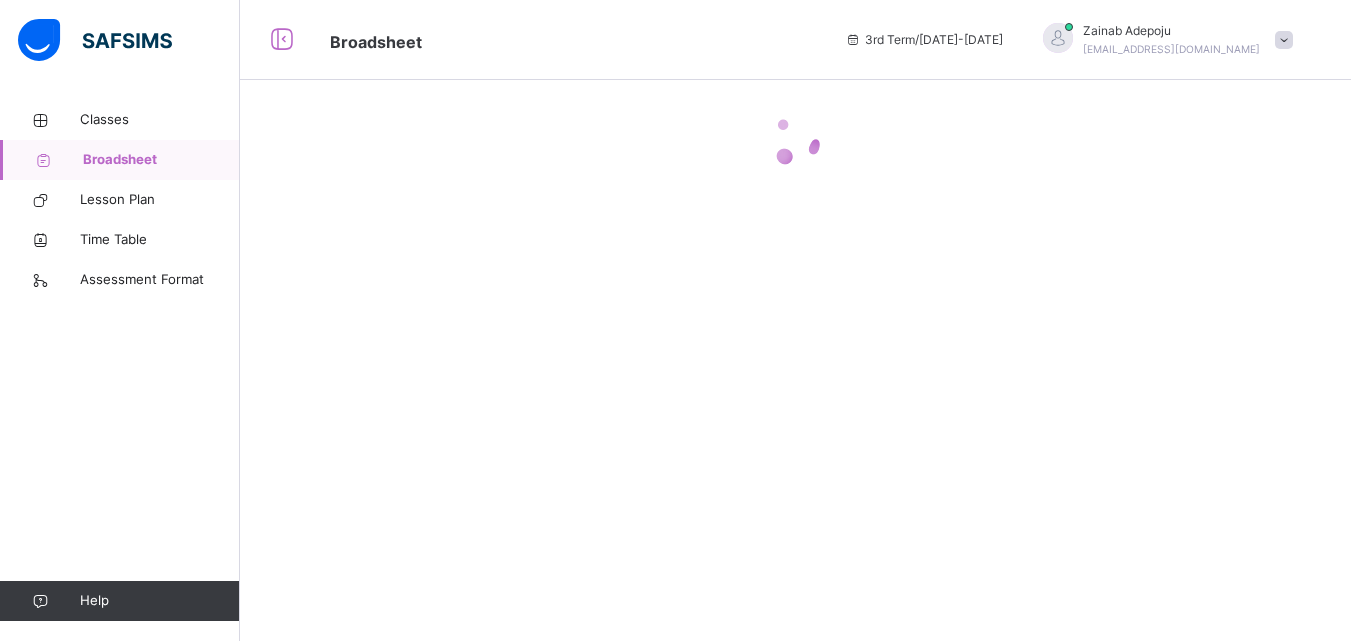 scroll, scrollTop: 0, scrollLeft: 0, axis: both 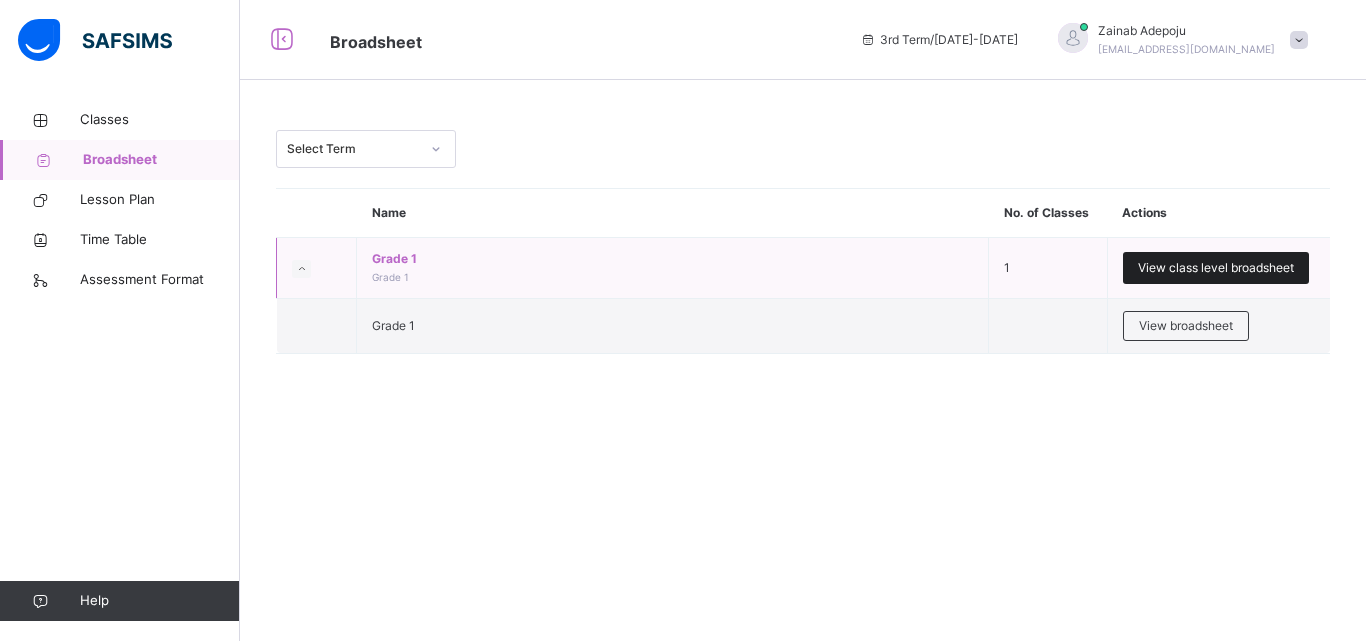 click on "View class level broadsheet" at bounding box center (1216, 268) 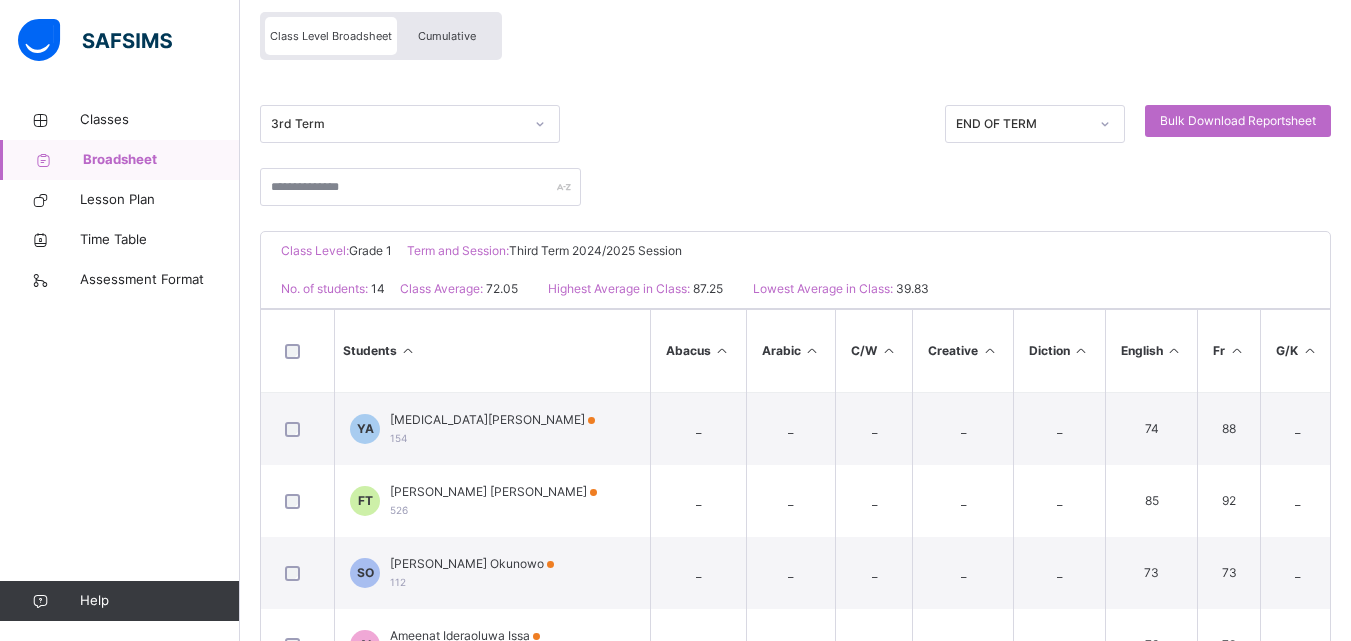 scroll, scrollTop: 199, scrollLeft: 0, axis: vertical 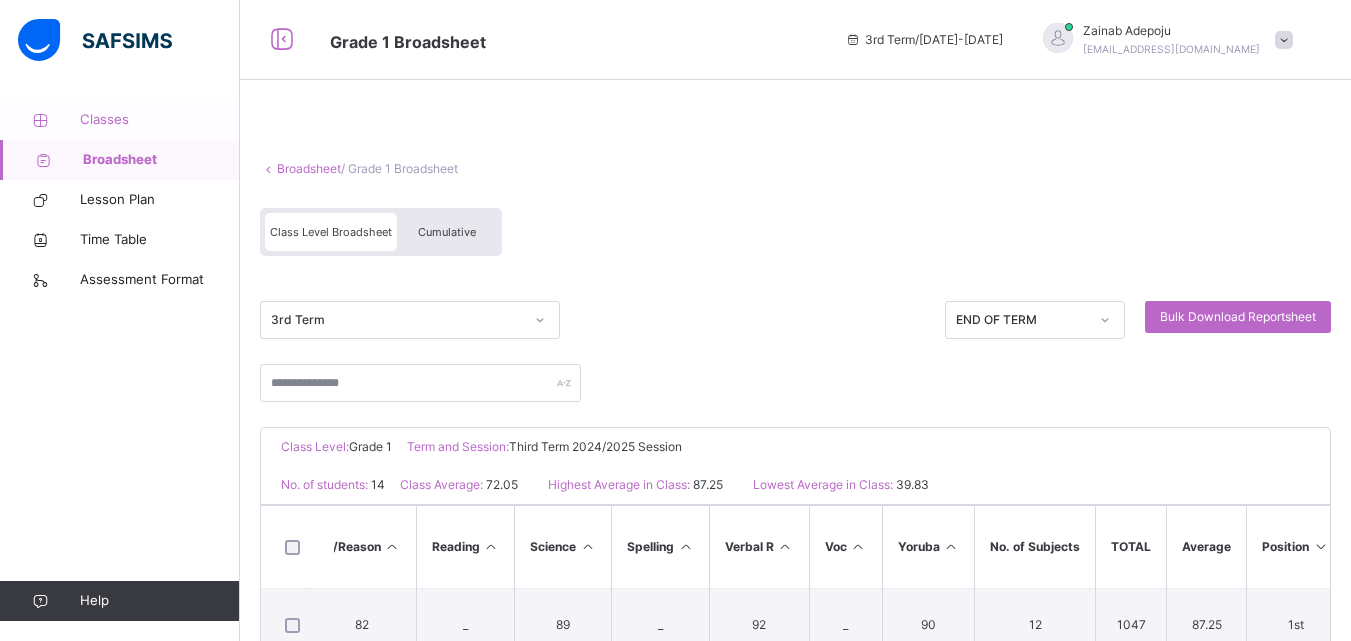 click on "Classes" at bounding box center [120, 120] 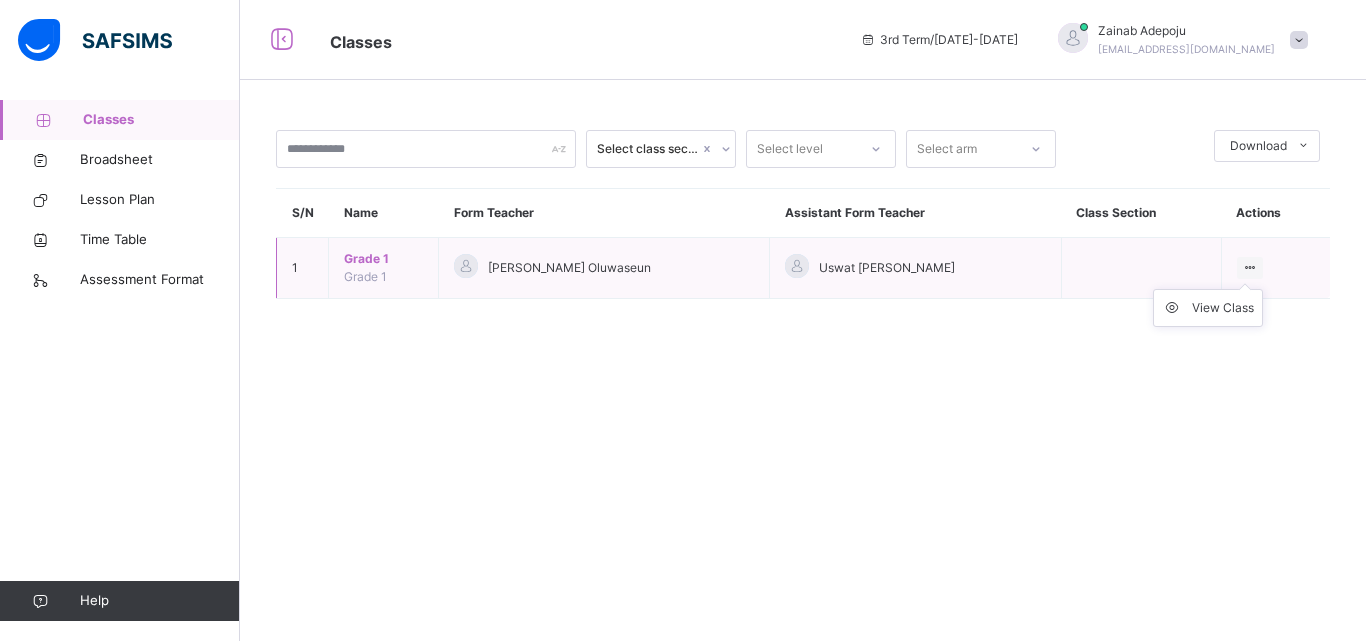 click at bounding box center [1250, 267] 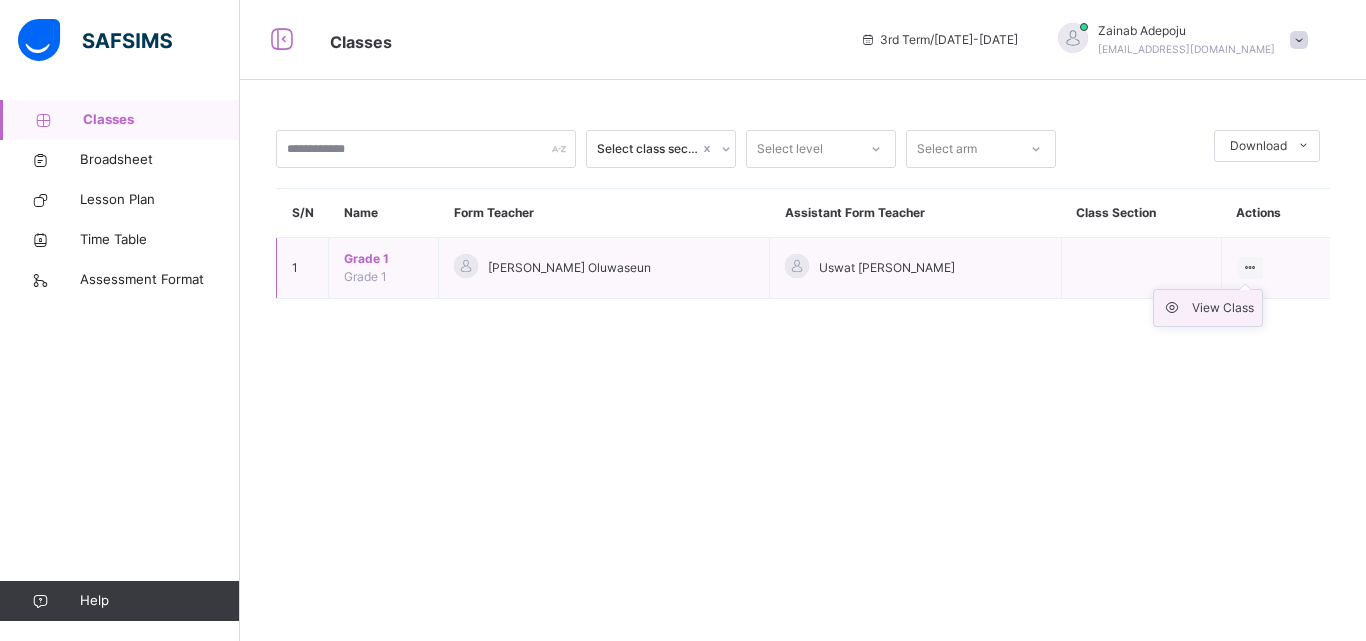 click on "View Class" at bounding box center (1223, 308) 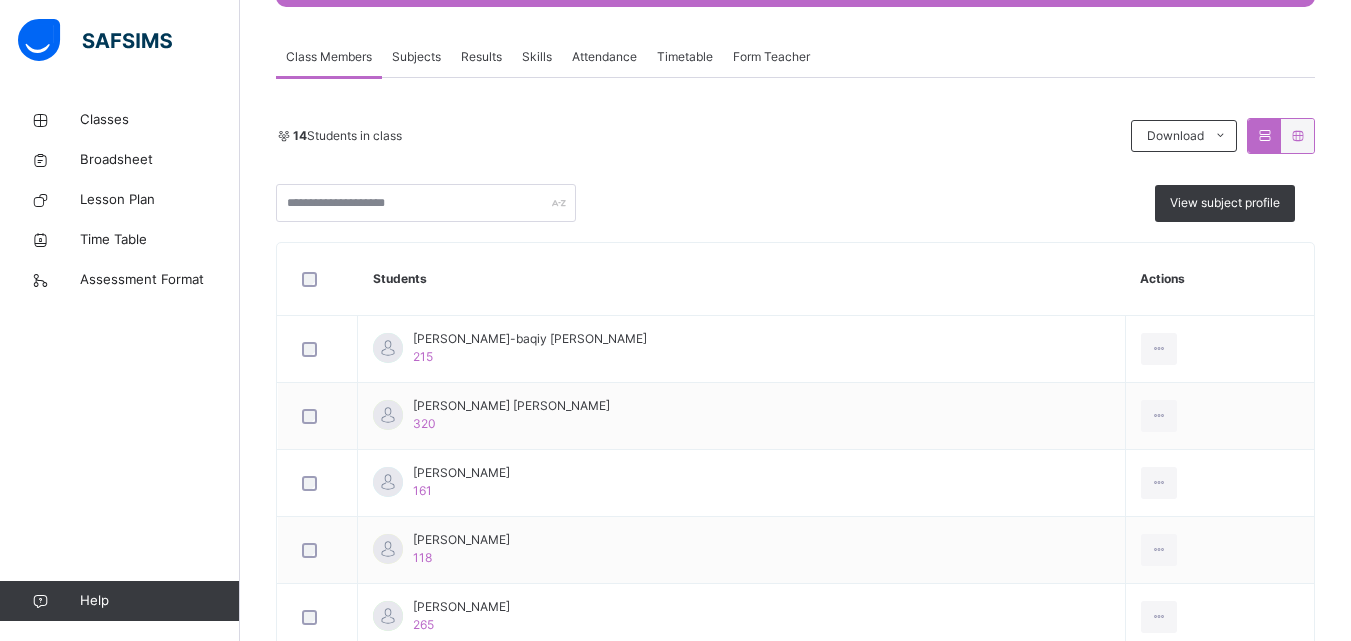 scroll, scrollTop: 331, scrollLeft: 0, axis: vertical 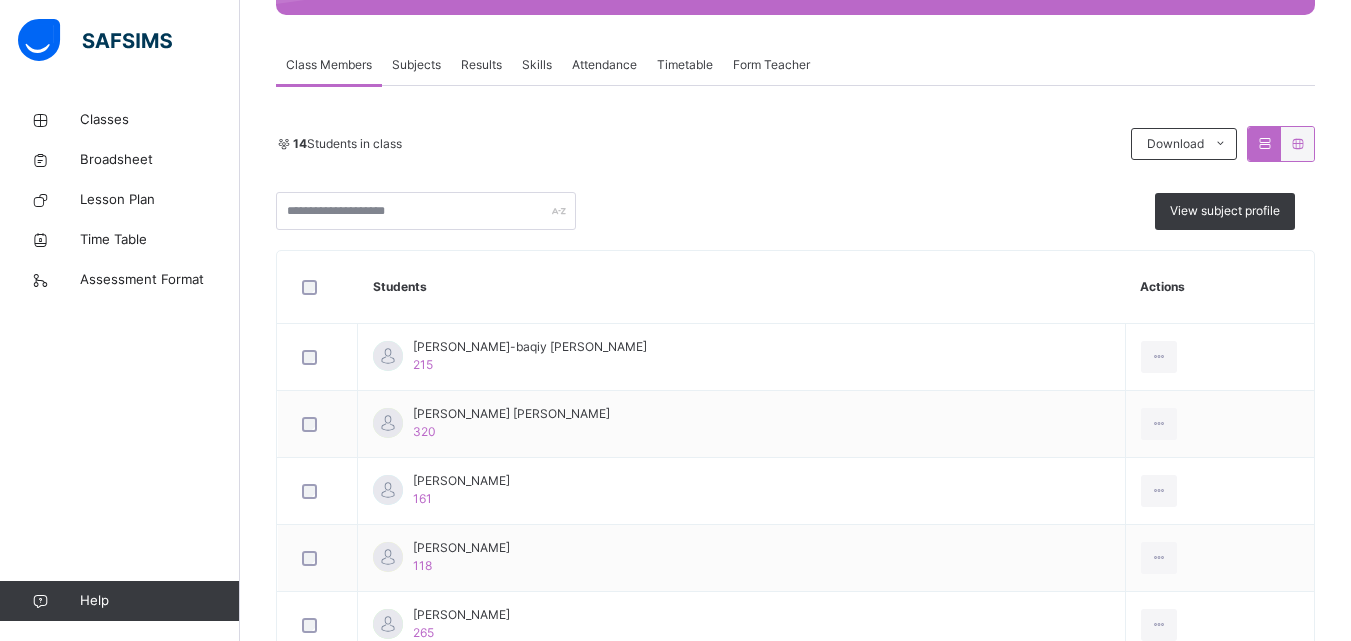 click on "Subjects" at bounding box center [416, 65] 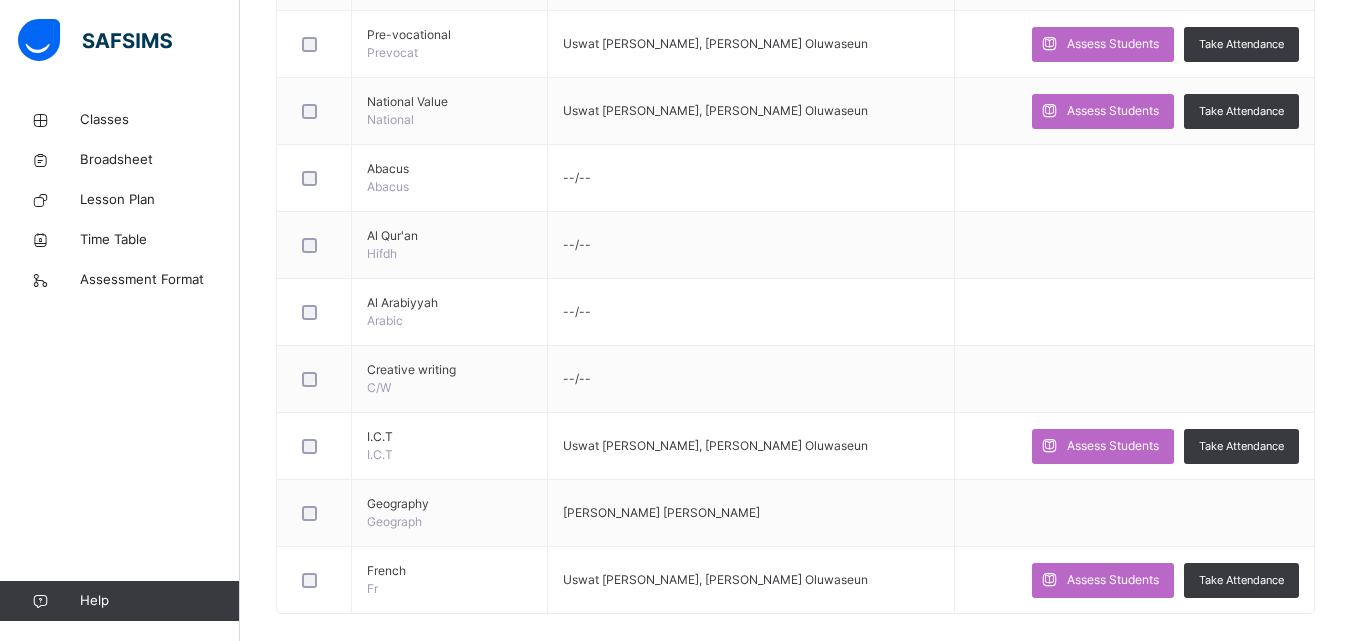 scroll, scrollTop: 1657, scrollLeft: 0, axis: vertical 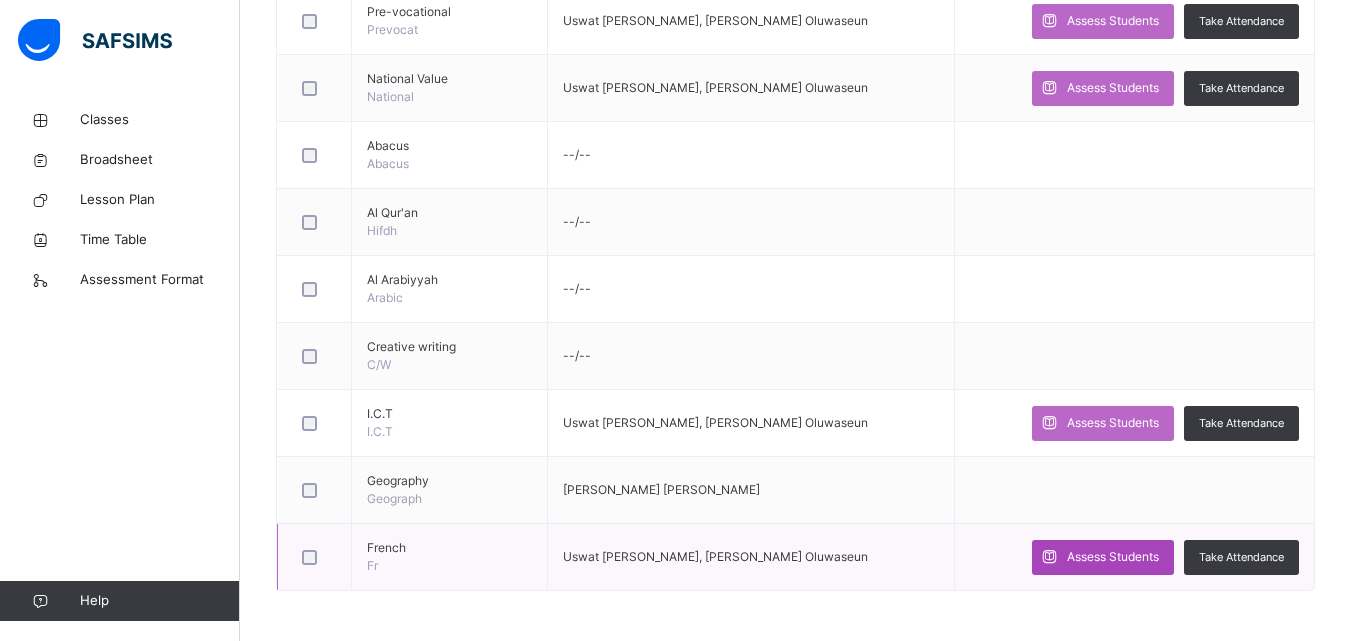 click on "Assess Students" at bounding box center (1113, 557) 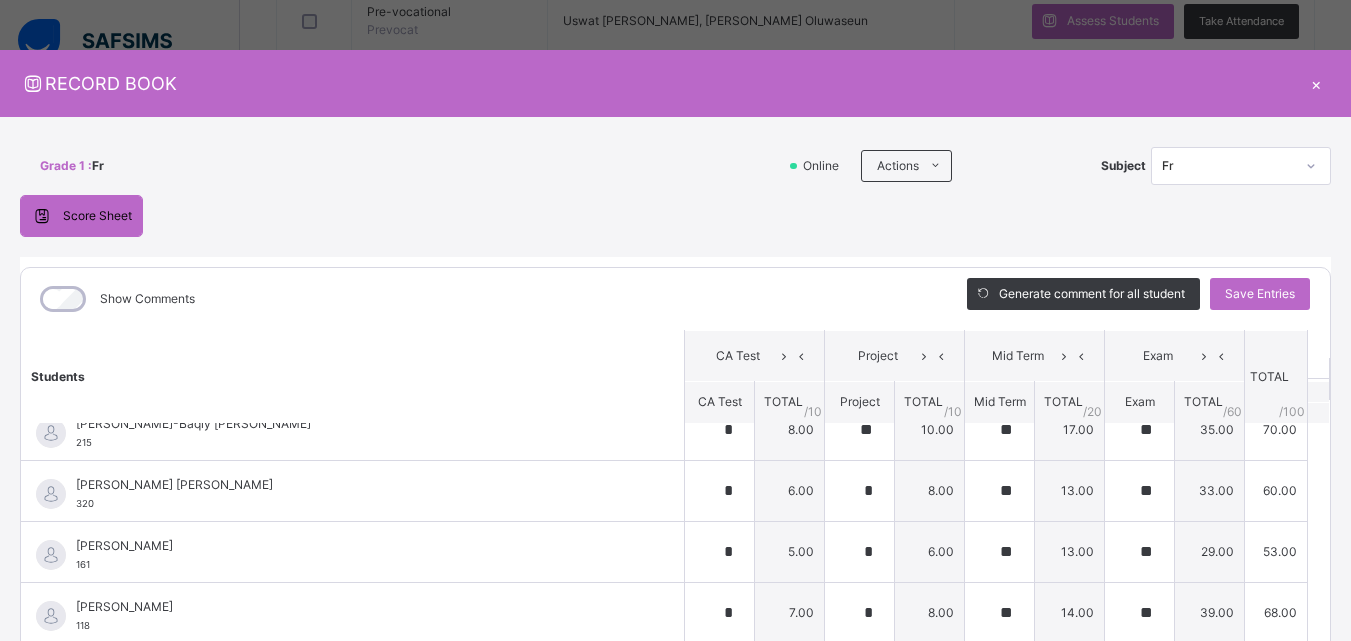 scroll, scrollTop: 0, scrollLeft: 0, axis: both 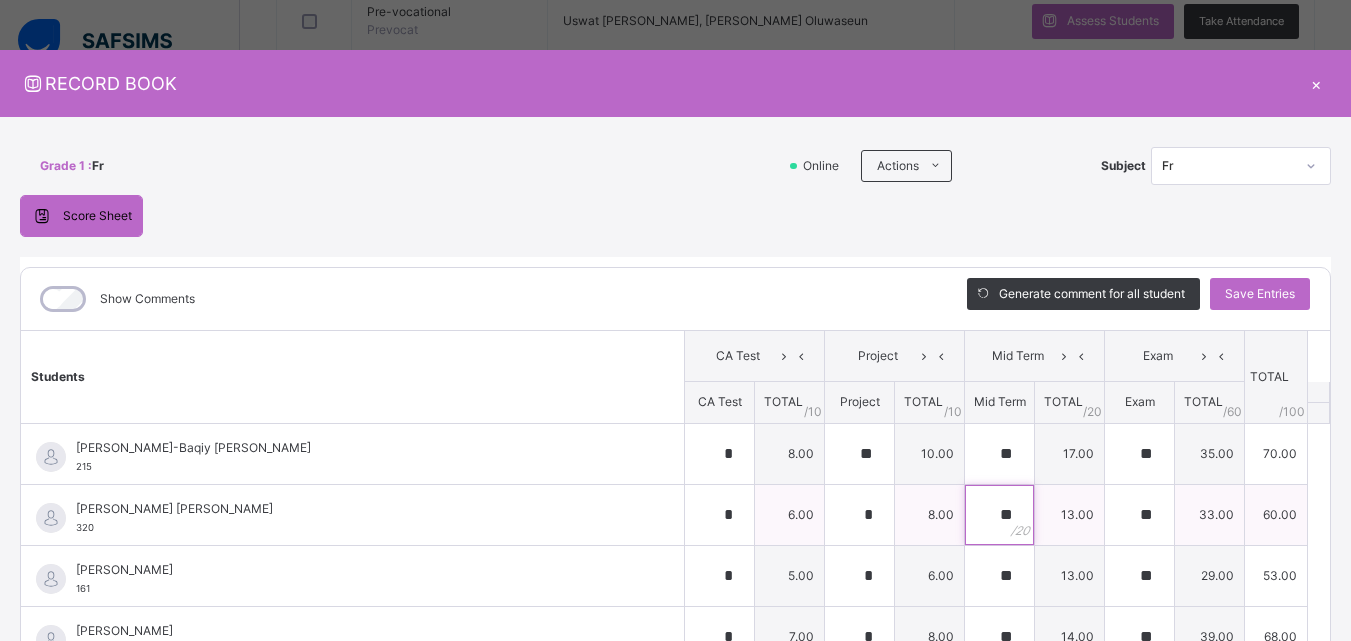 click on "**" at bounding box center (999, 515) 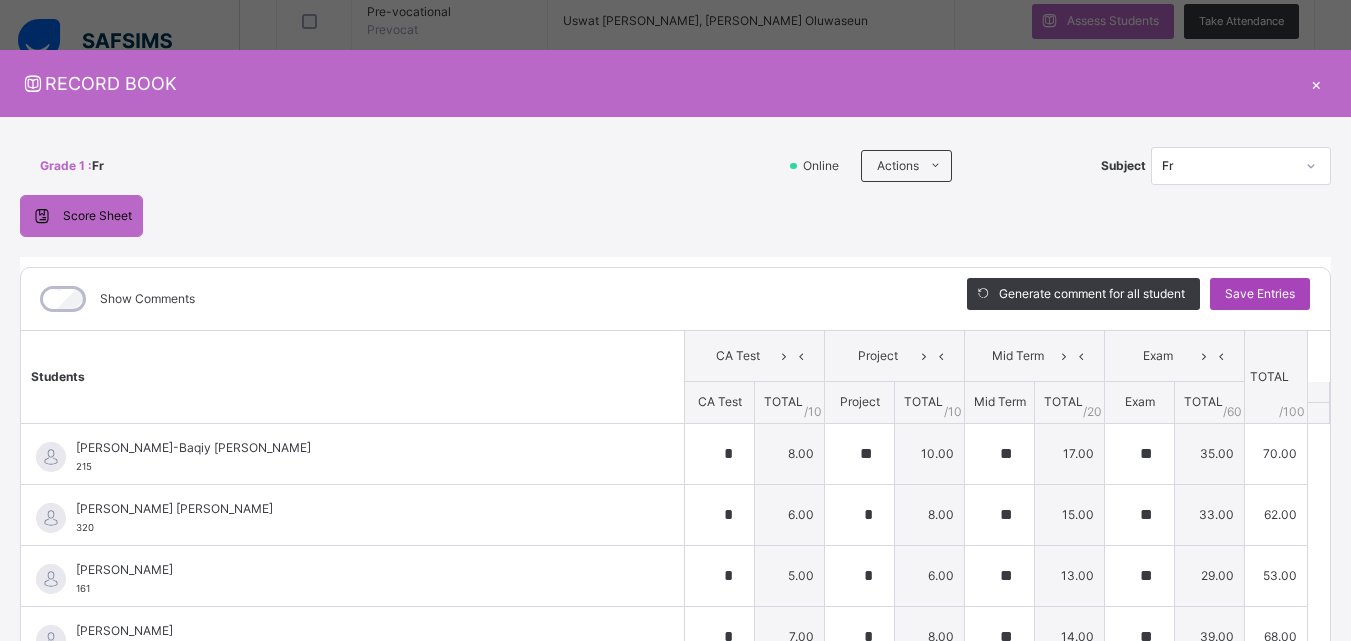 click on "Save Entries" at bounding box center [1260, 294] 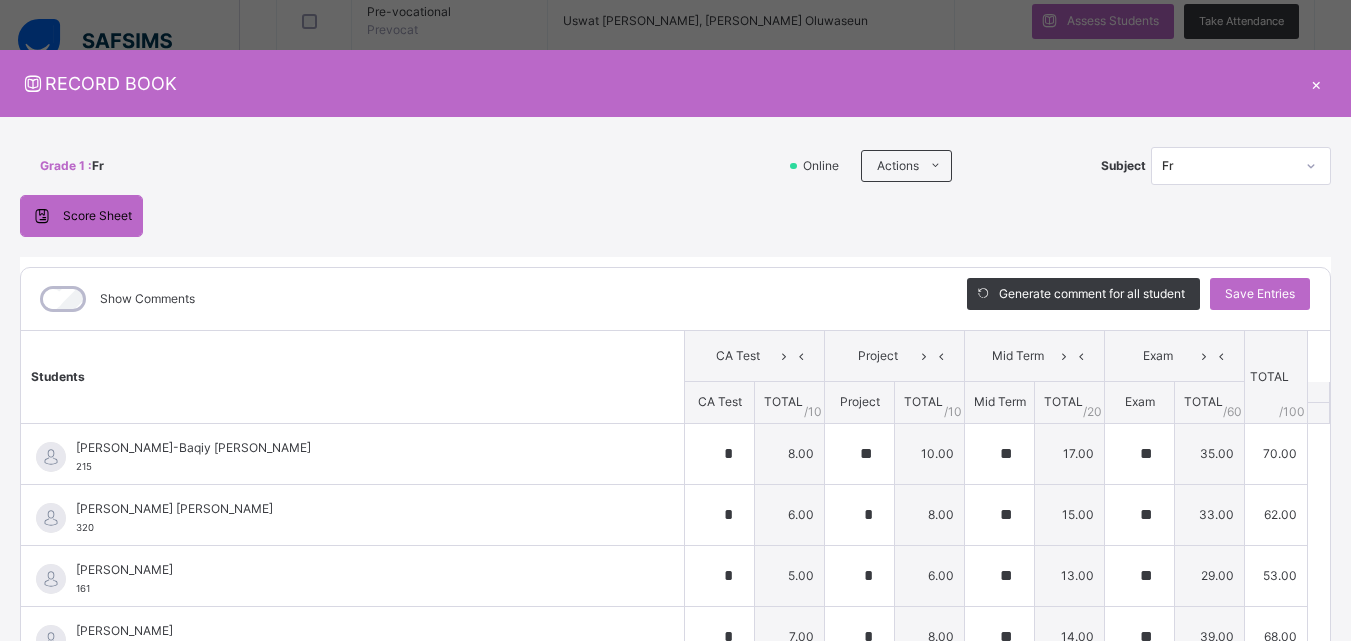 click on "×" at bounding box center [1316, 83] 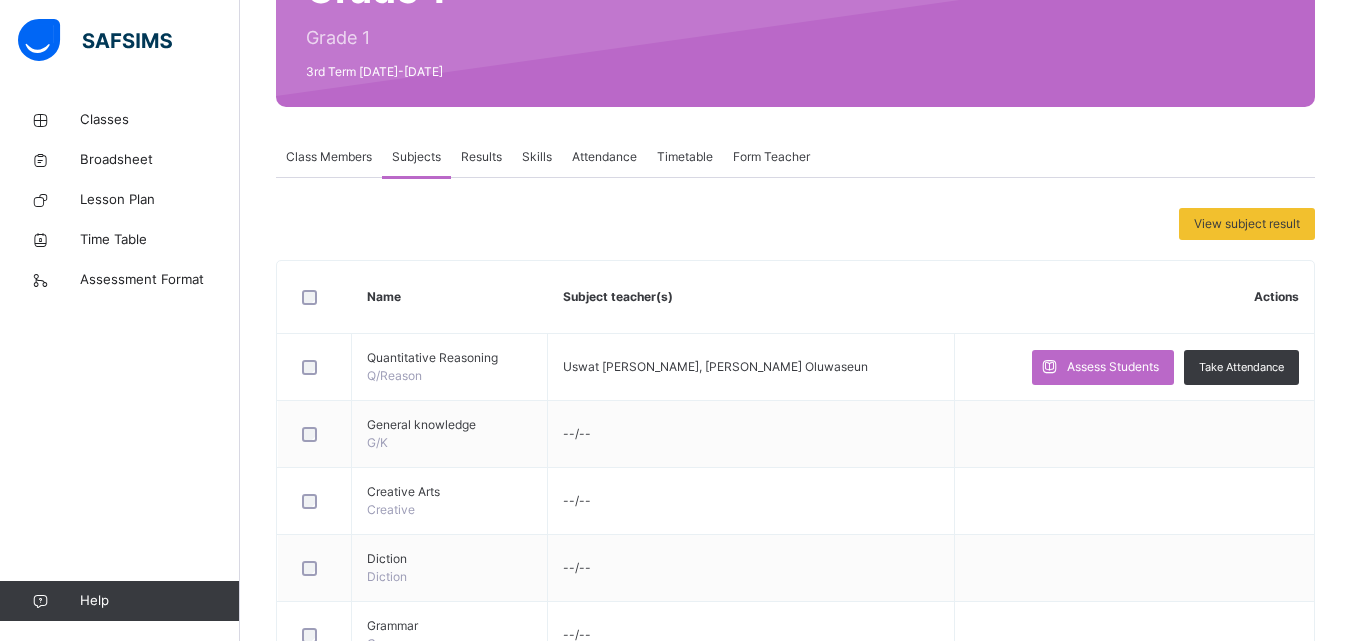scroll, scrollTop: 0, scrollLeft: 0, axis: both 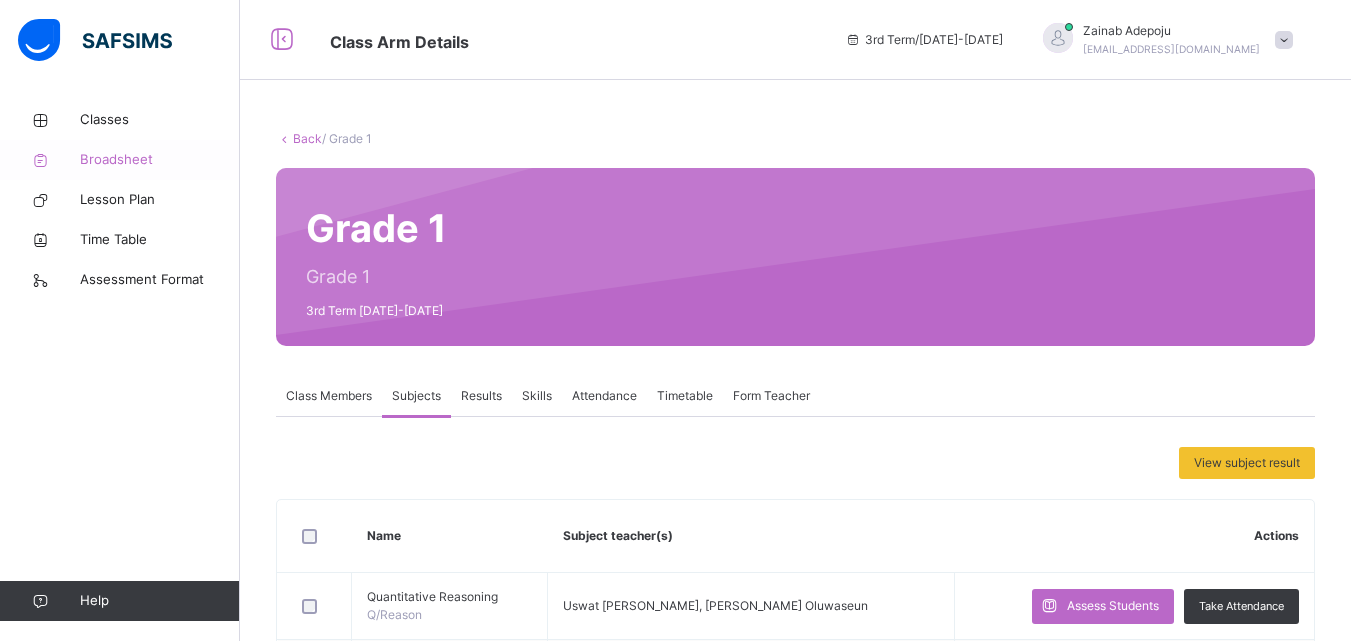 click on "Broadsheet" at bounding box center (160, 160) 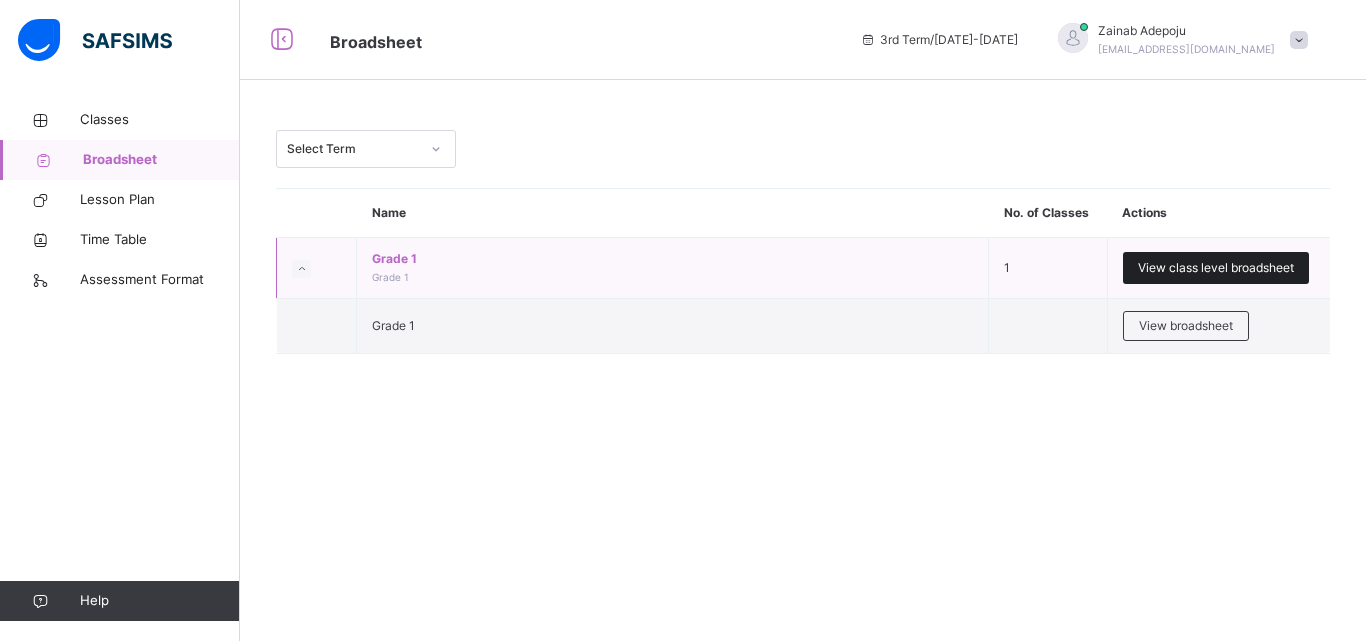 click on "View class level broadsheet" at bounding box center [1216, 268] 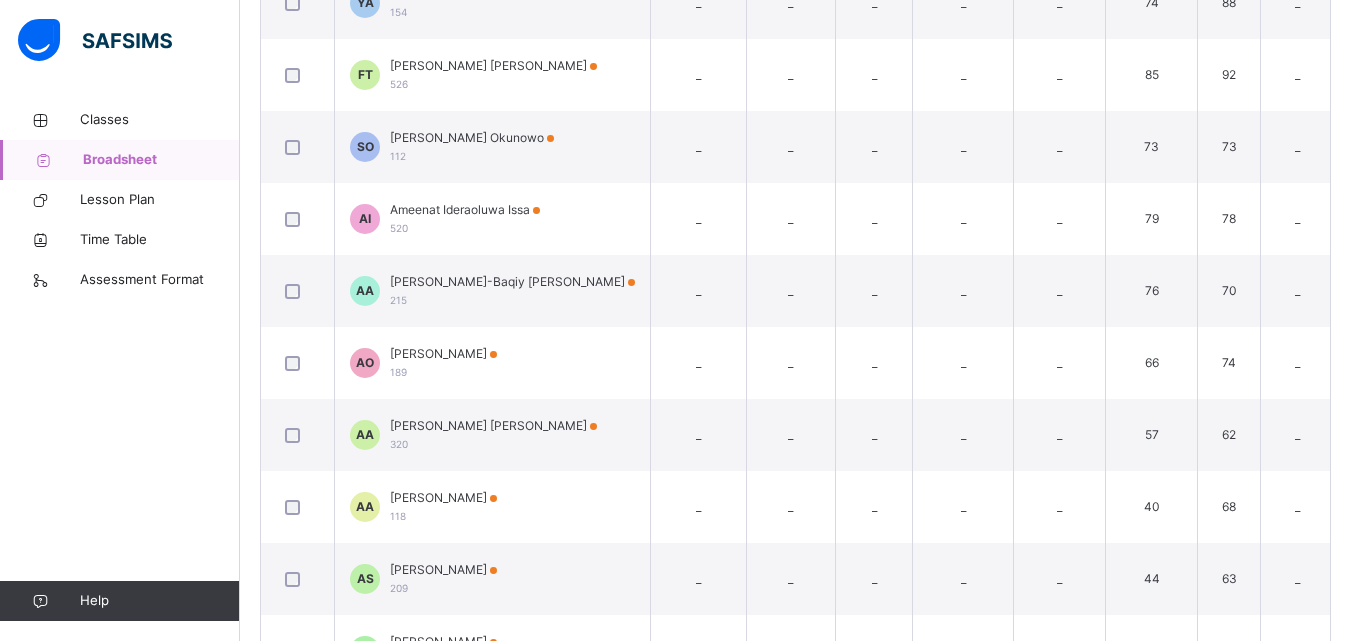 scroll, scrollTop: 623, scrollLeft: 0, axis: vertical 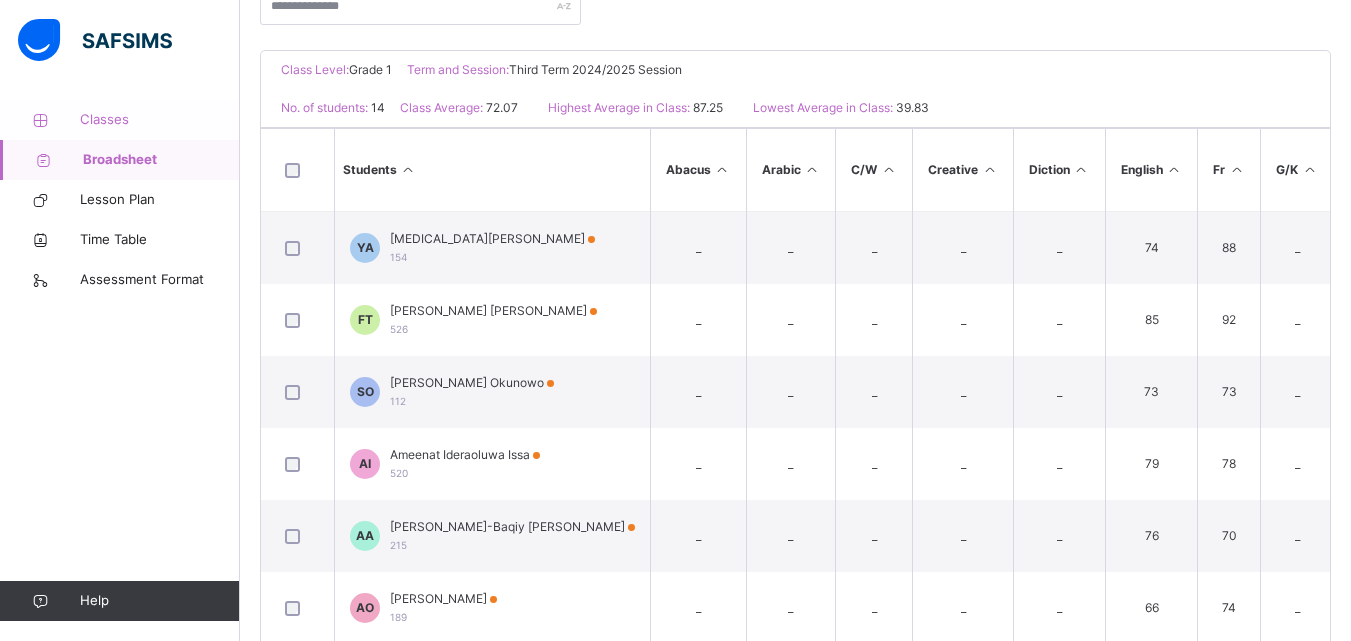 click on "Classes" at bounding box center [160, 120] 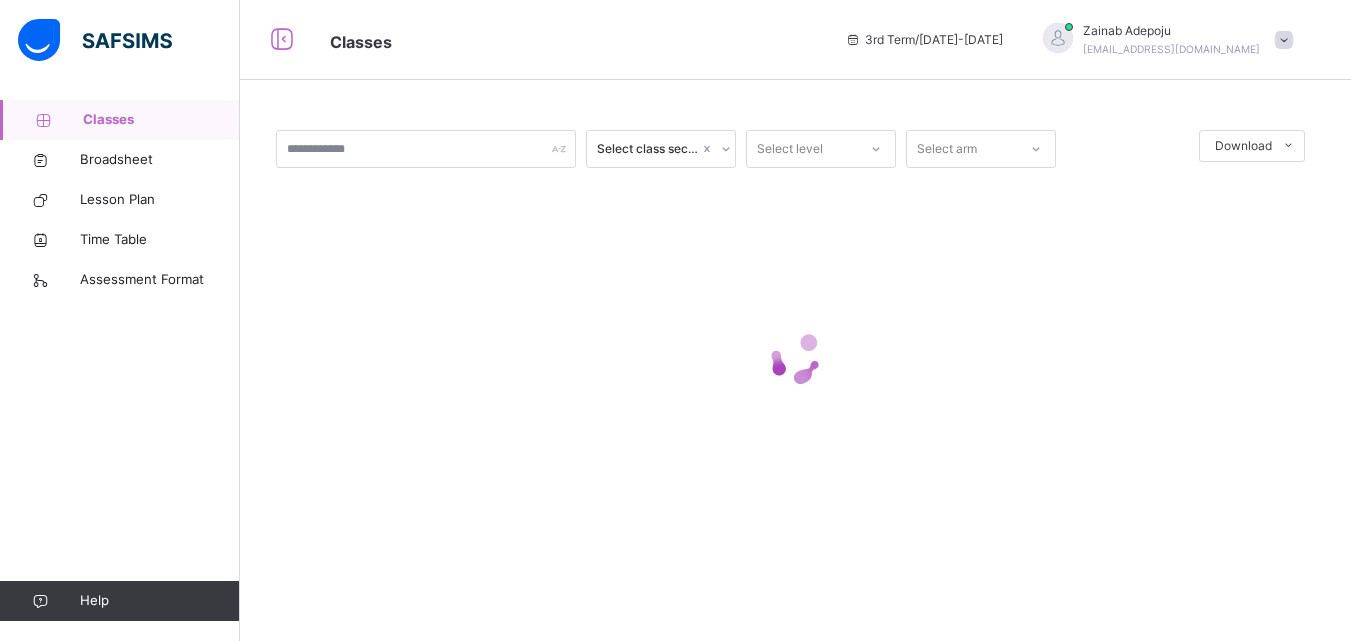 scroll, scrollTop: 0, scrollLeft: 0, axis: both 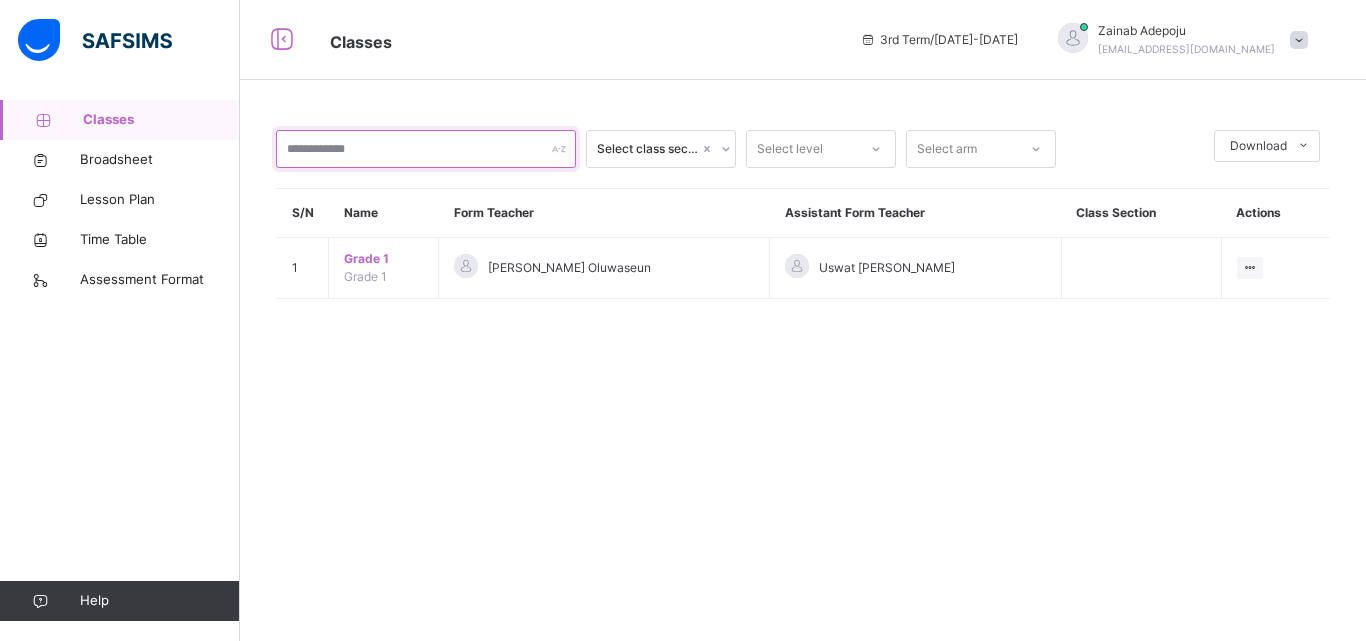 click at bounding box center [426, 149] 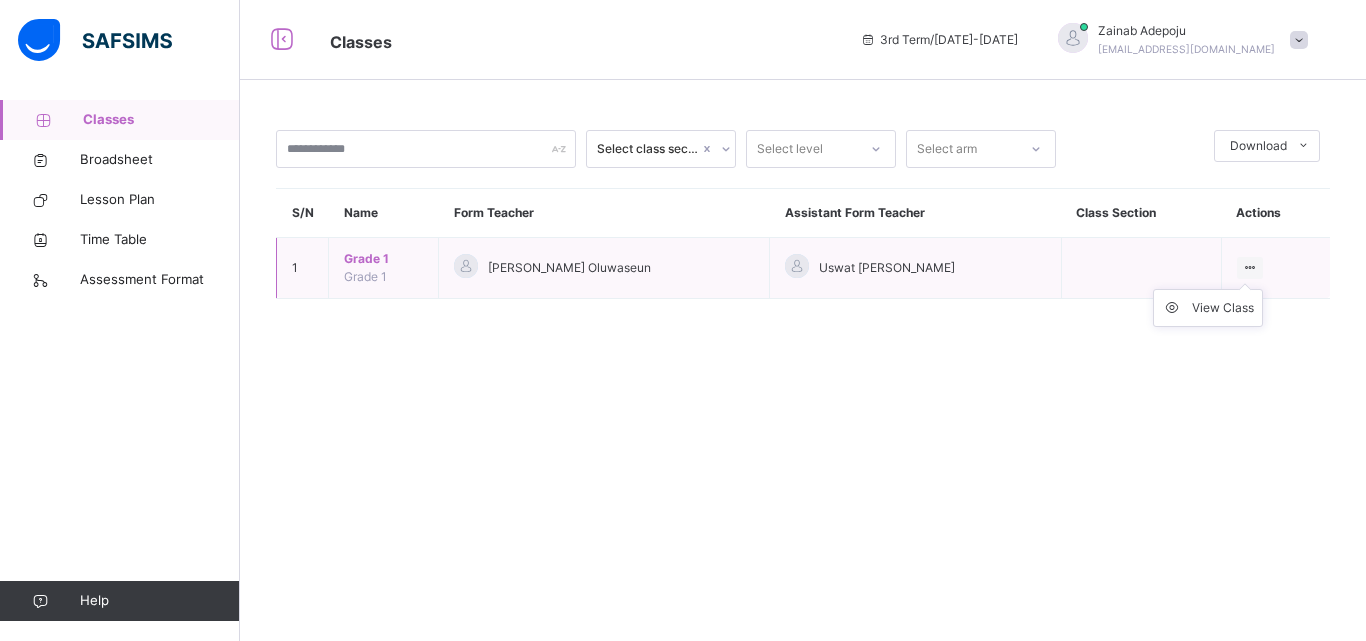 click at bounding box center [1250, 267] 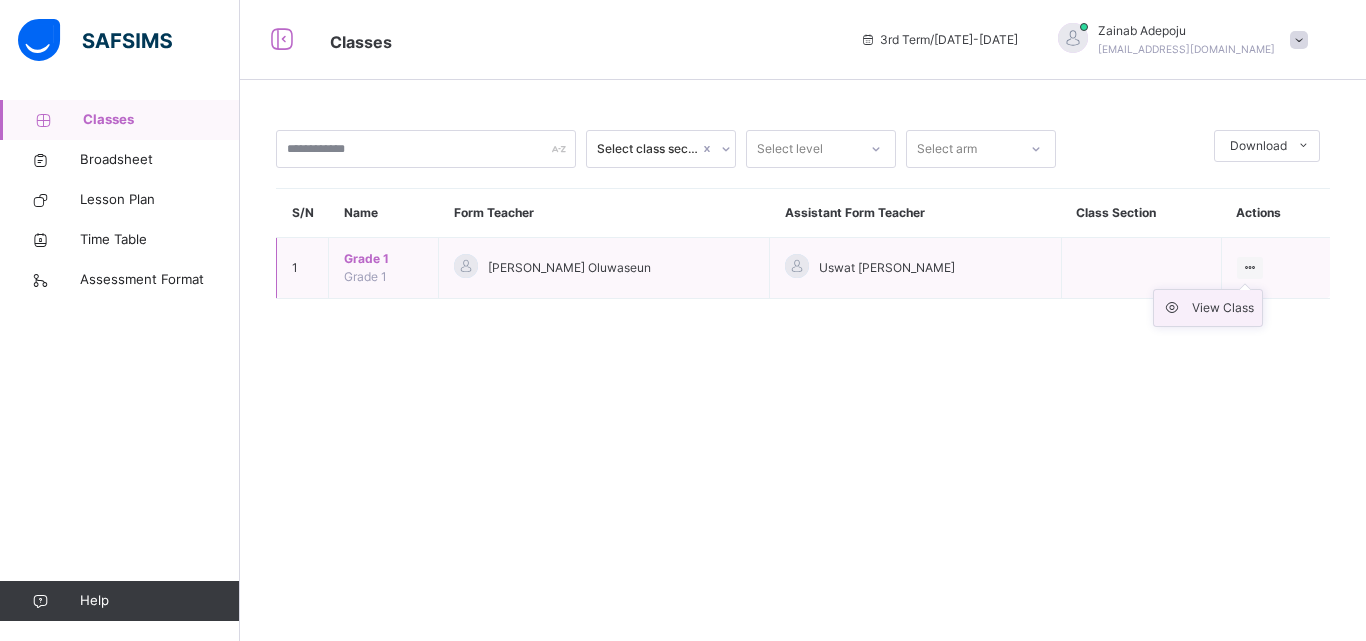 click on "View Class" at bounding box center (1223, 308) 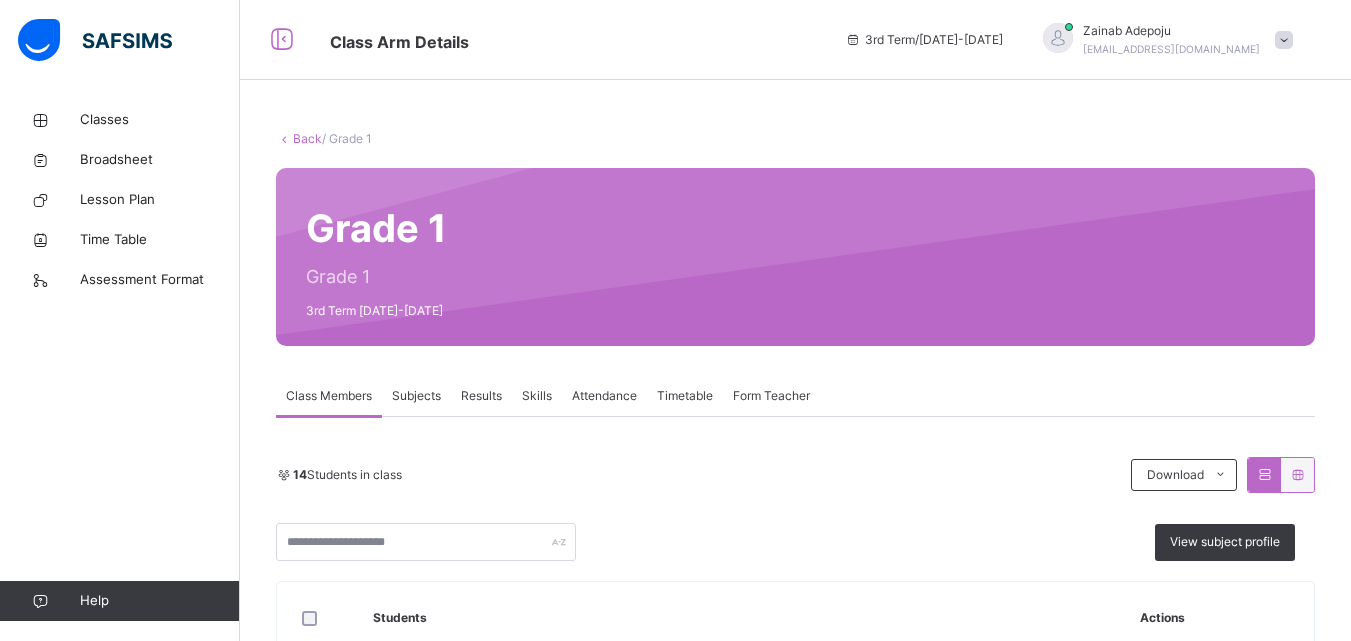 click on "Subjects" at bounding box center [416, 396] 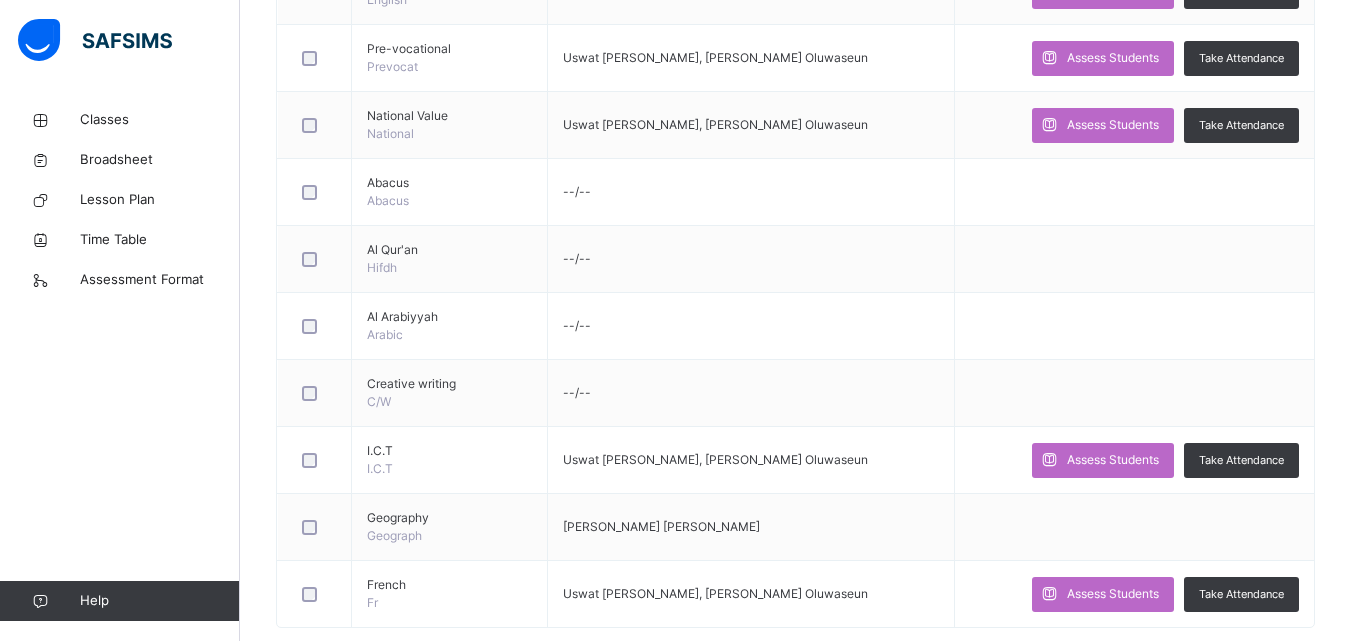 scroll, scrollTop: 1657, scrollLeft: 0, axis: vertical 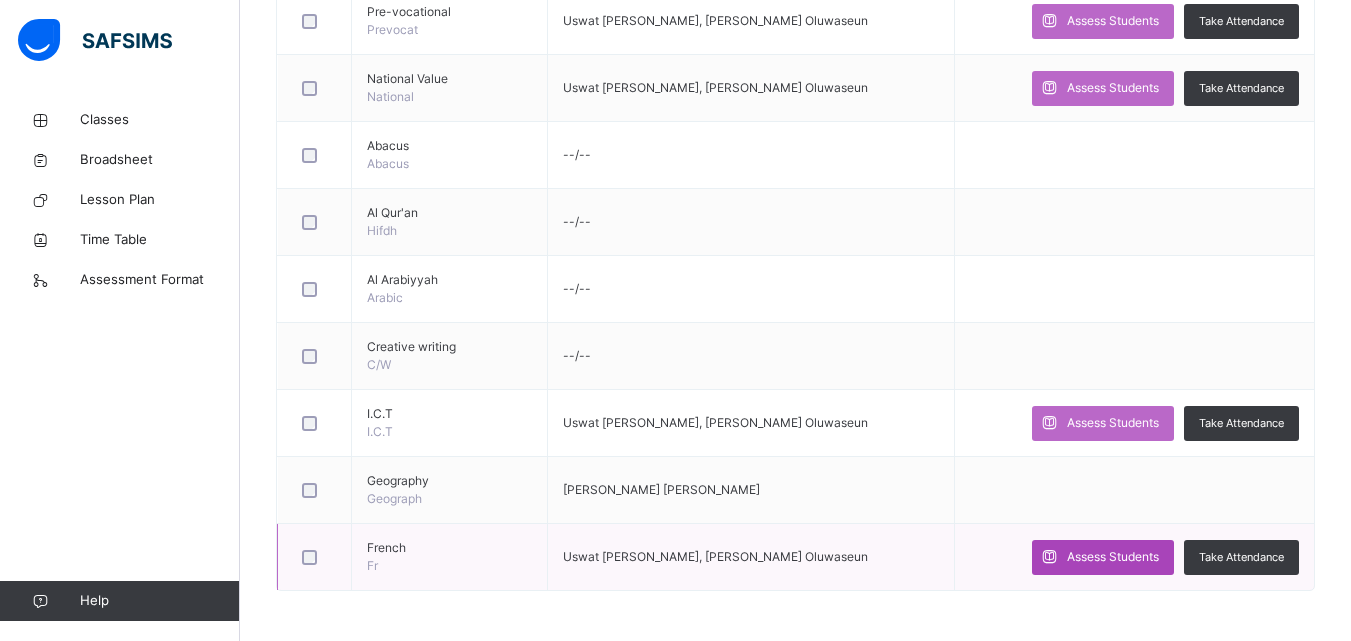 click on "Assess Students" at bounding box center (1113, 557) 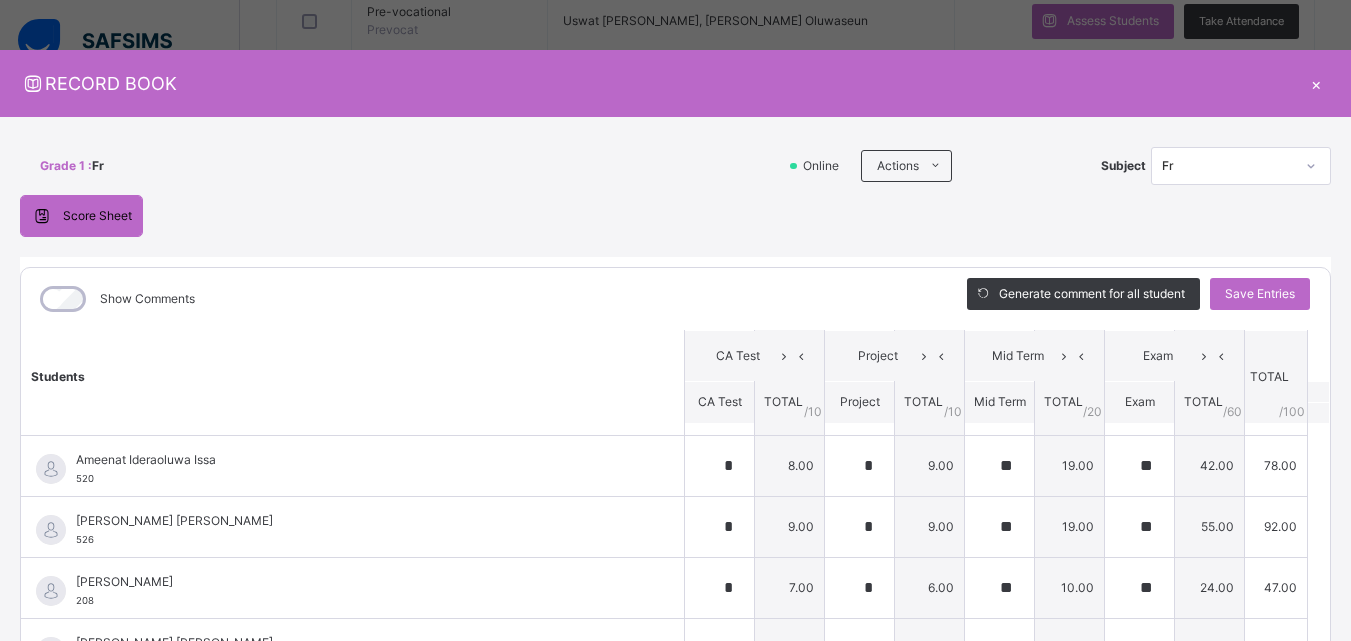 scroll, scrollTop: 448, scrollLeft: 0, axis: vertical 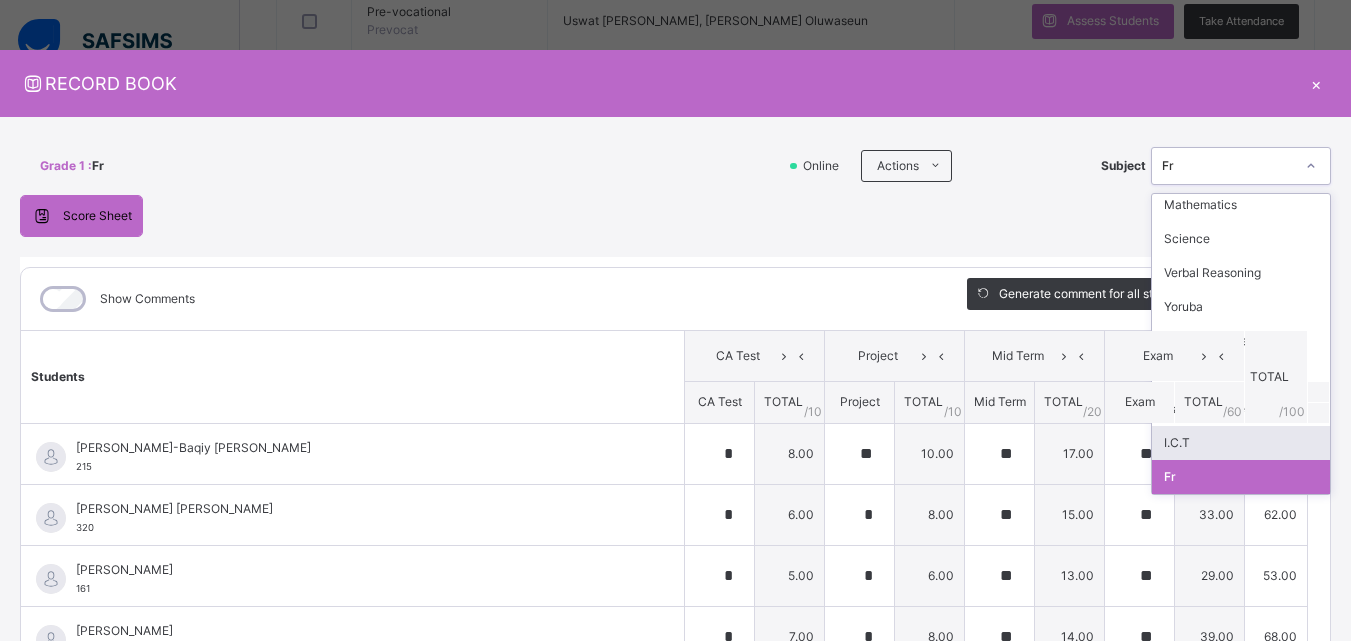 click on "I.C.T" at bounding box center (1241, 443) 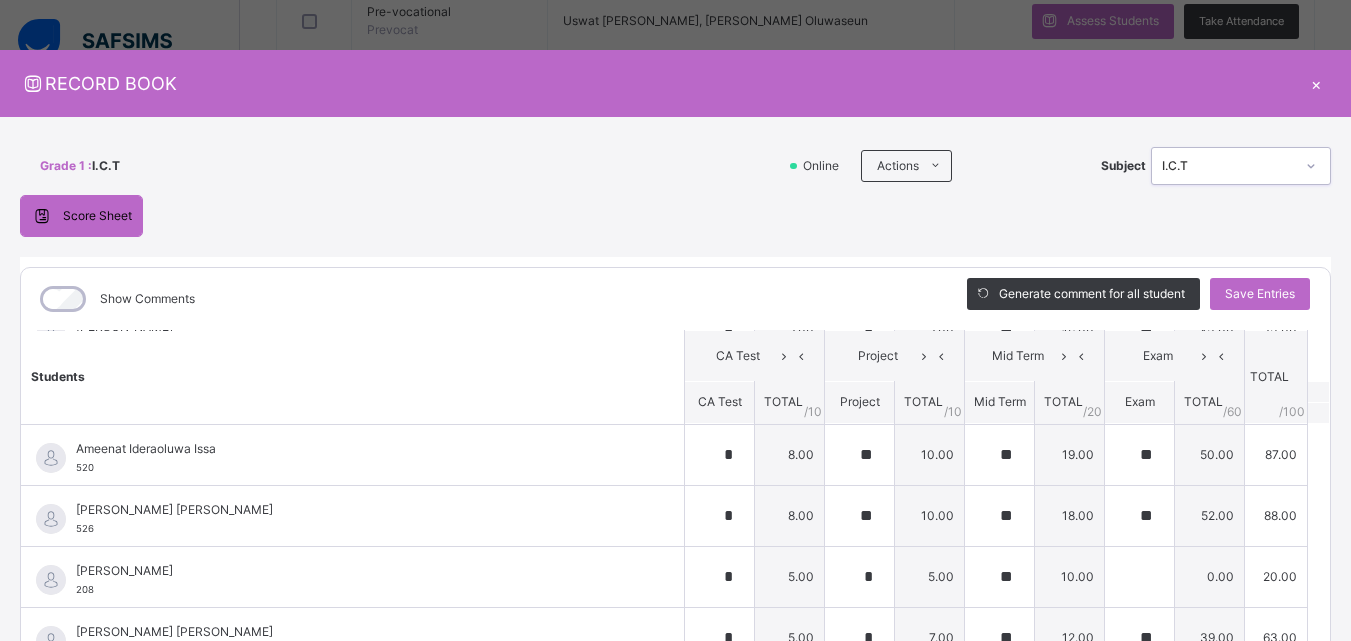 scroll, scrollTop: 448, scrollLeft: 0, axis: vertical 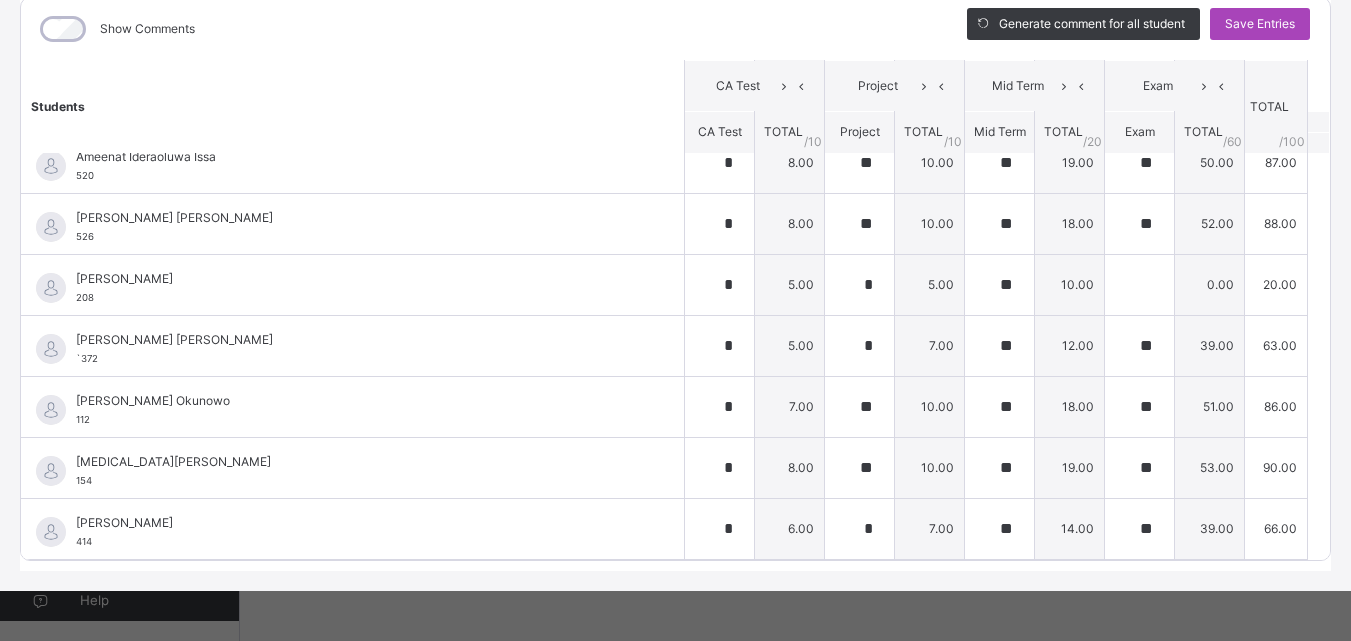 click on "Save Entries" at bounding box center [1260, 24] 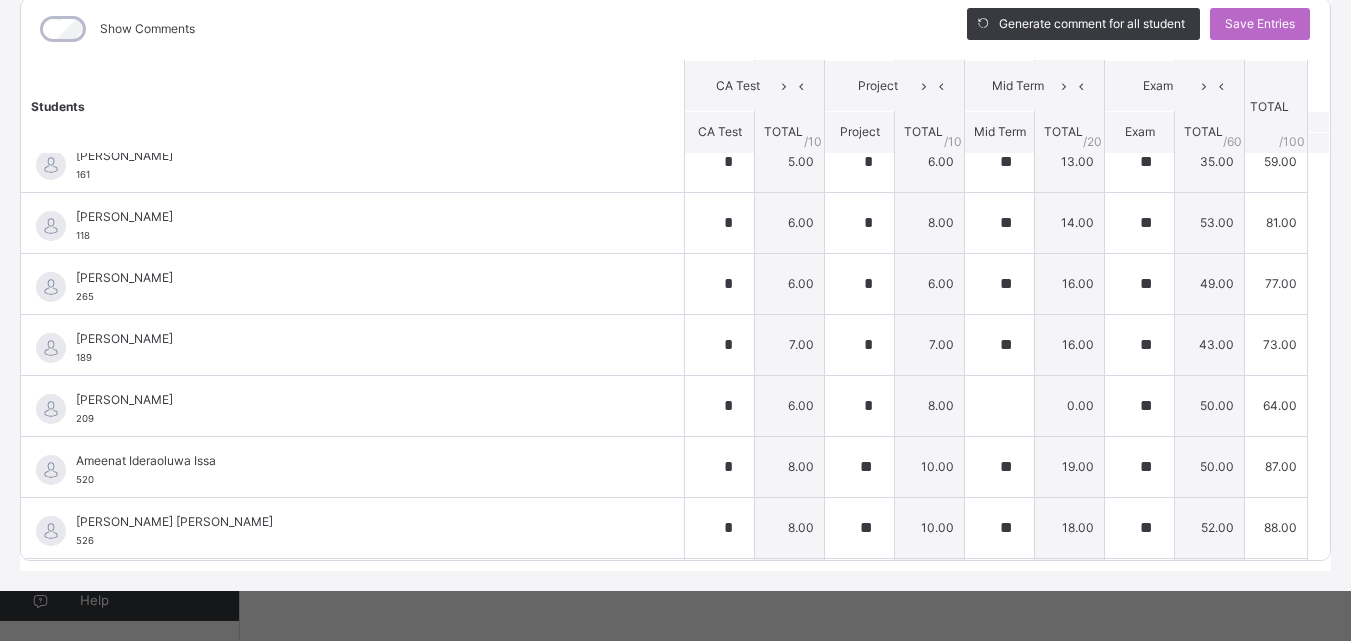 scroll, scrollTop: 145, scrollLeft: 0, axis: vertical 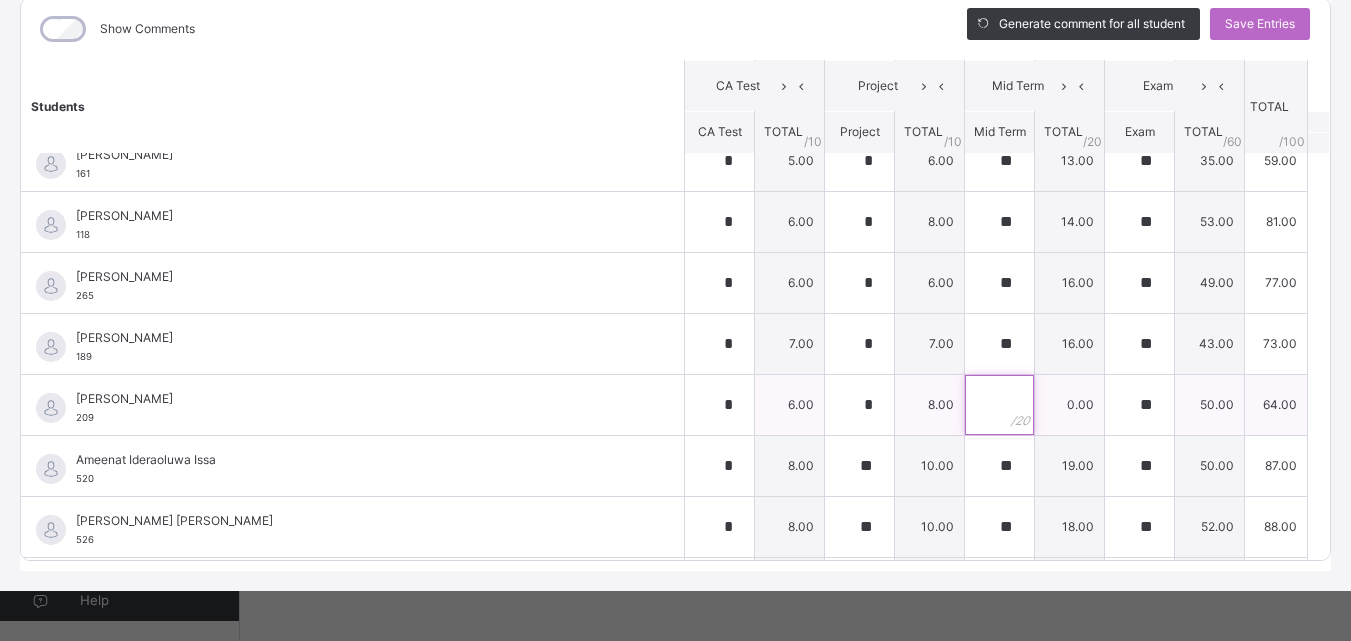 click at bounding box center (999, 405) 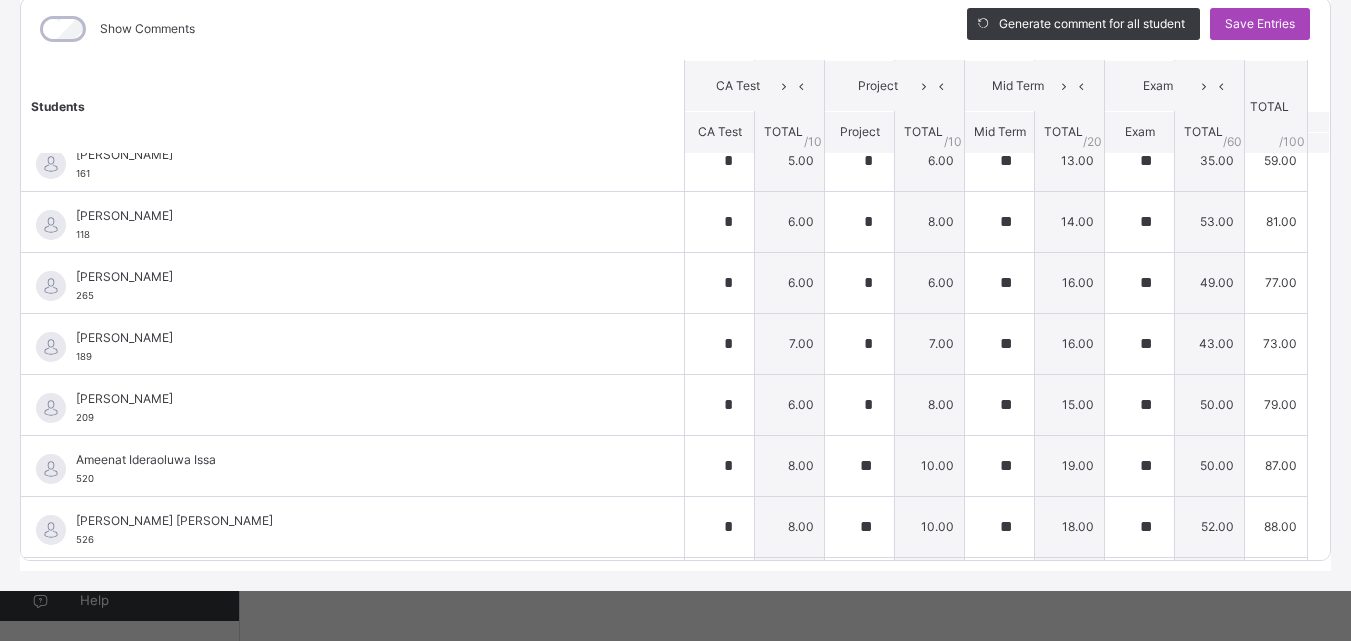 click on "Save Entries" at bounding box center (1260, 24) 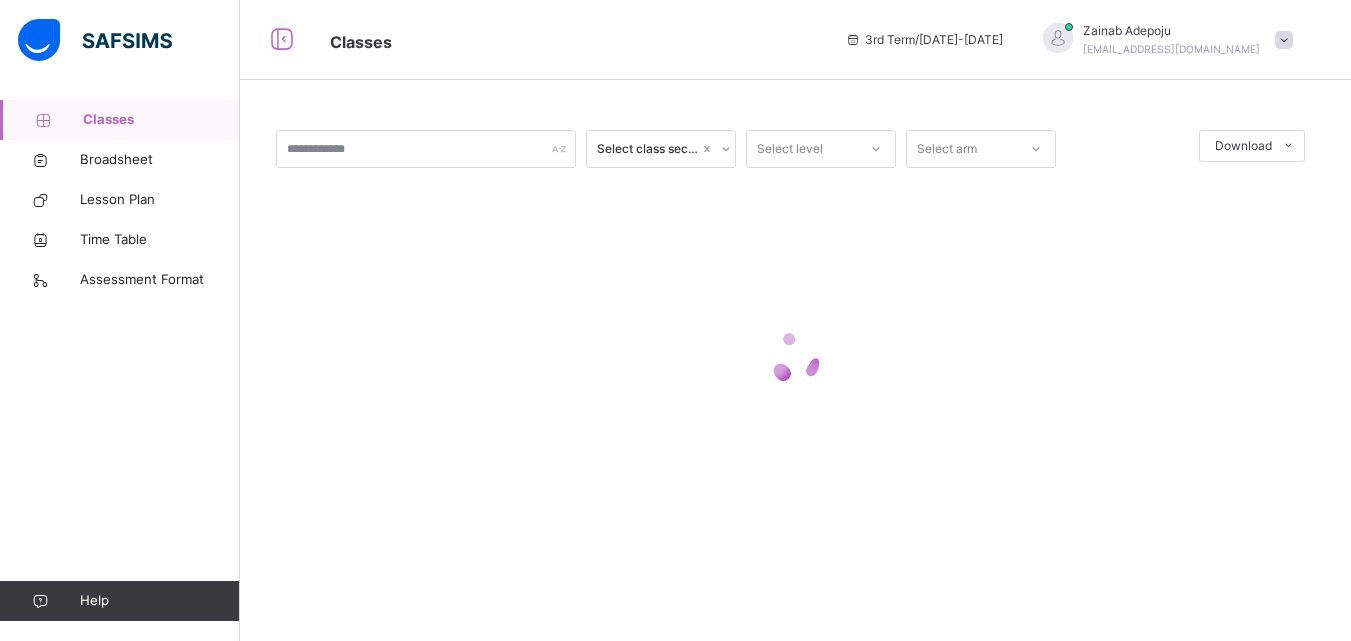 scroll, scrollTop: 0, scrollLeft: 0, axis: both 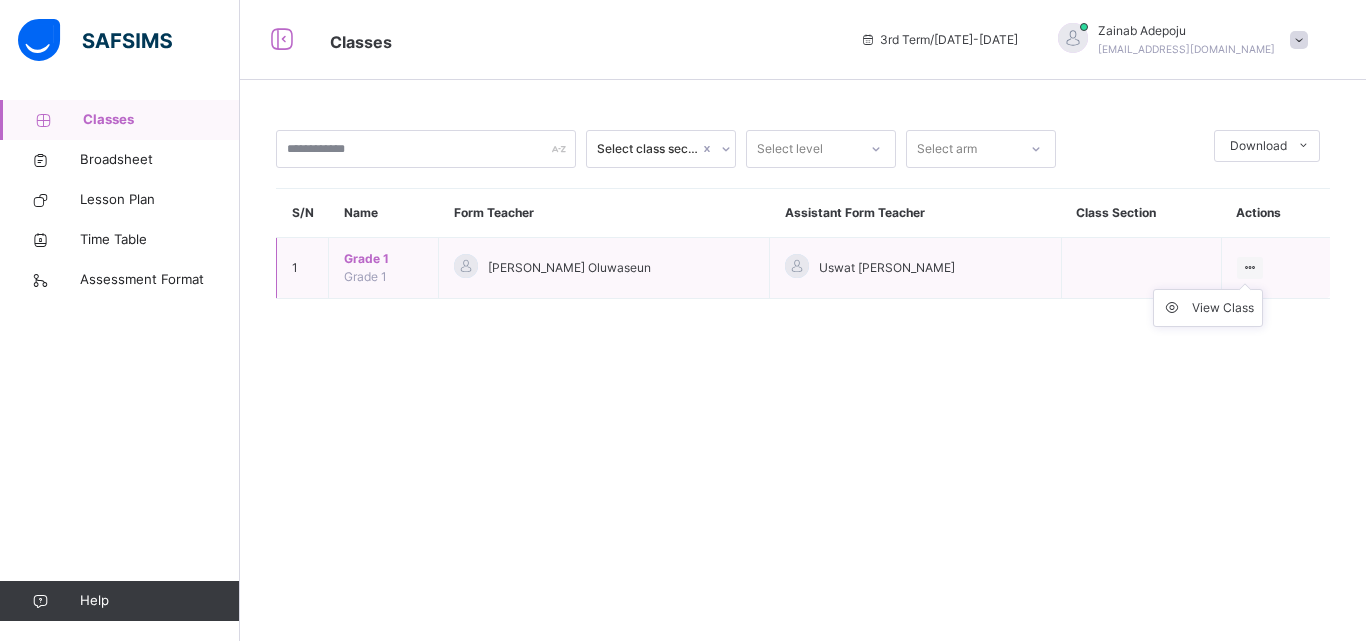 click at bounding box center [1250, 267] 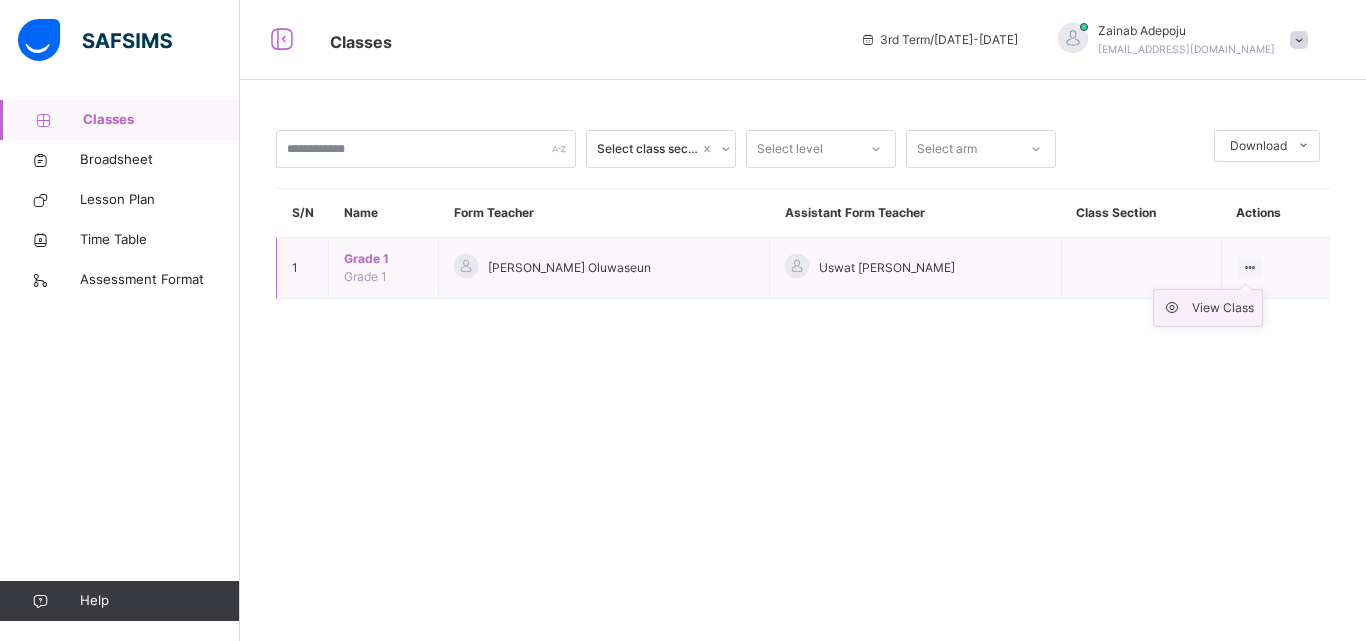 click on "View Class" at bounding box center [1223, 308] 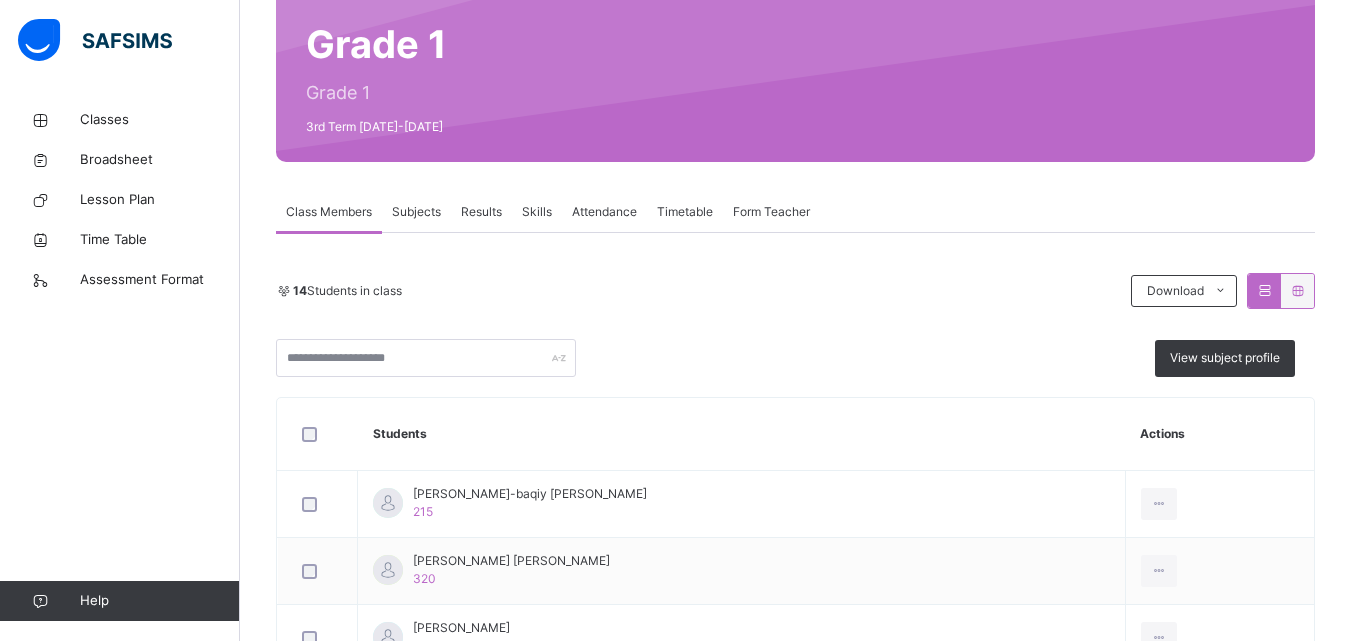 scroll, scrollTop: 175, scrollLeft: 0, axis: vertical 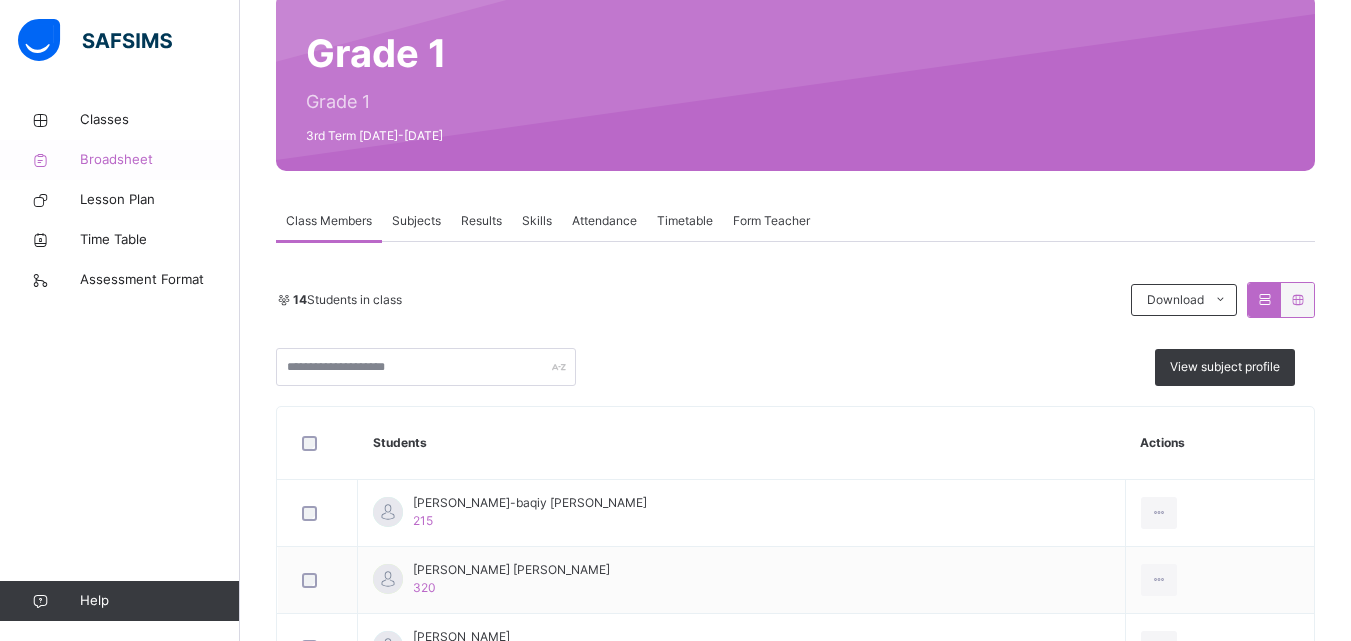 click on "Broadsheet" at bounding box center [160, 160] 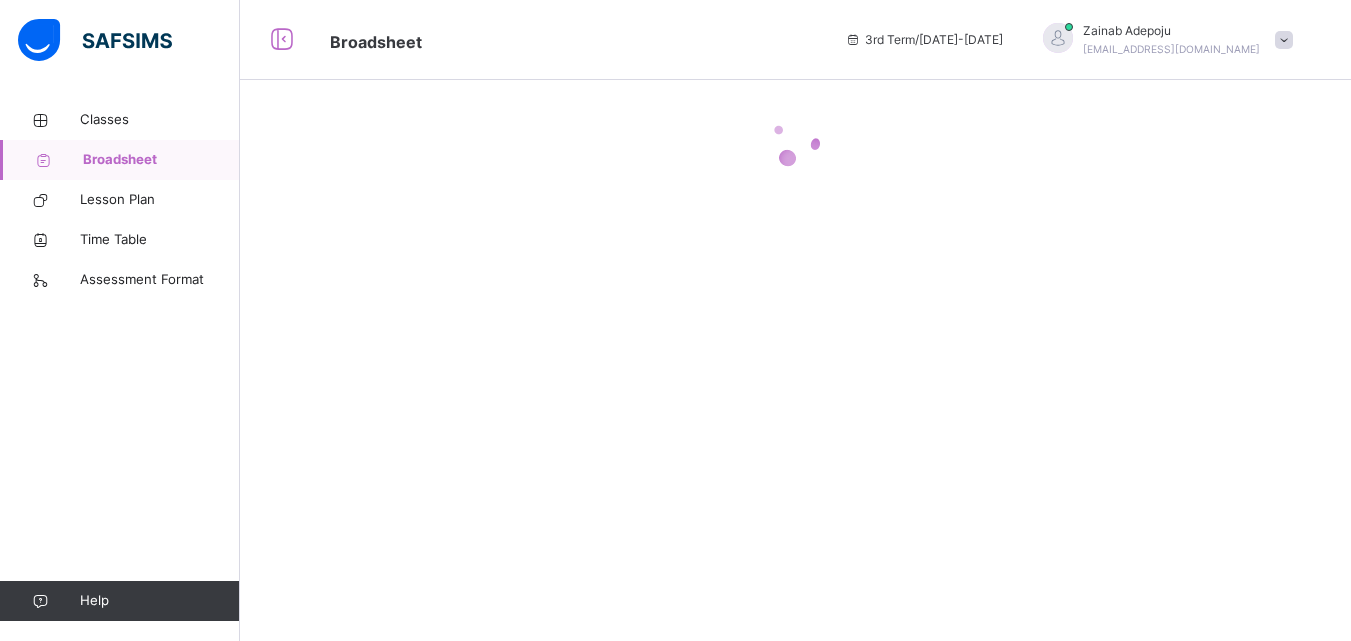 scroll, scrollTop: 0, scrollLeft: 0, axis: both 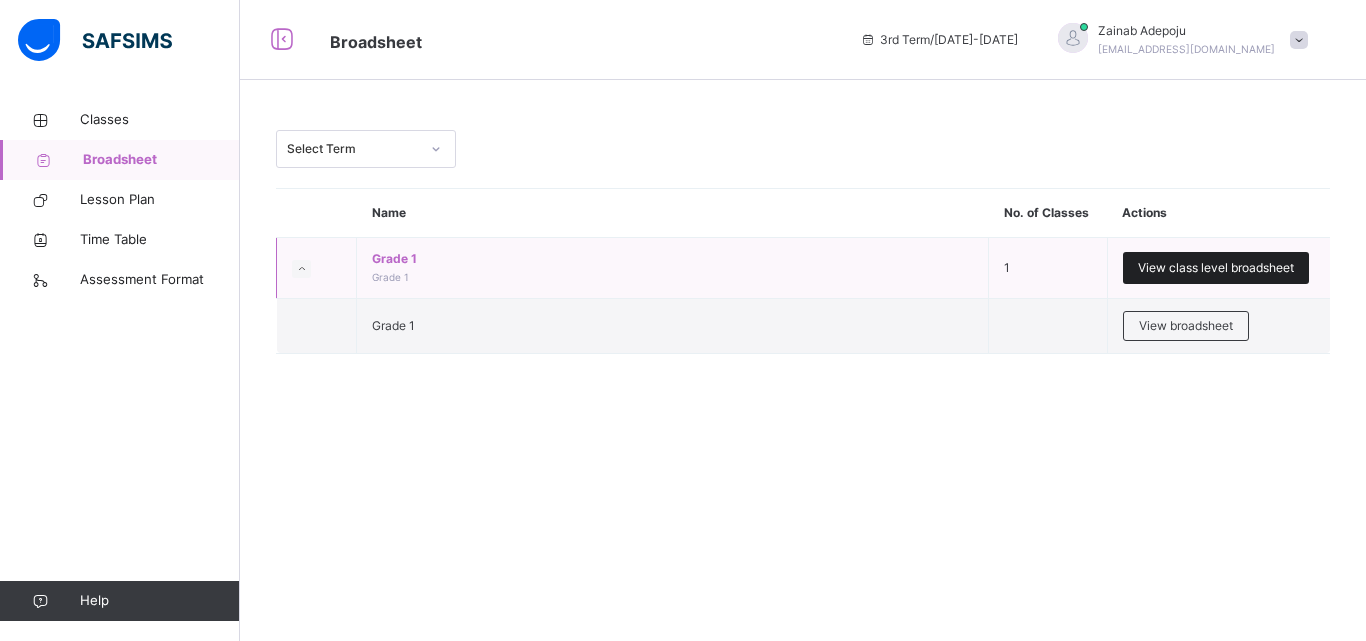 click on "View class level broadsheet" at bounding box center (1216, 268) 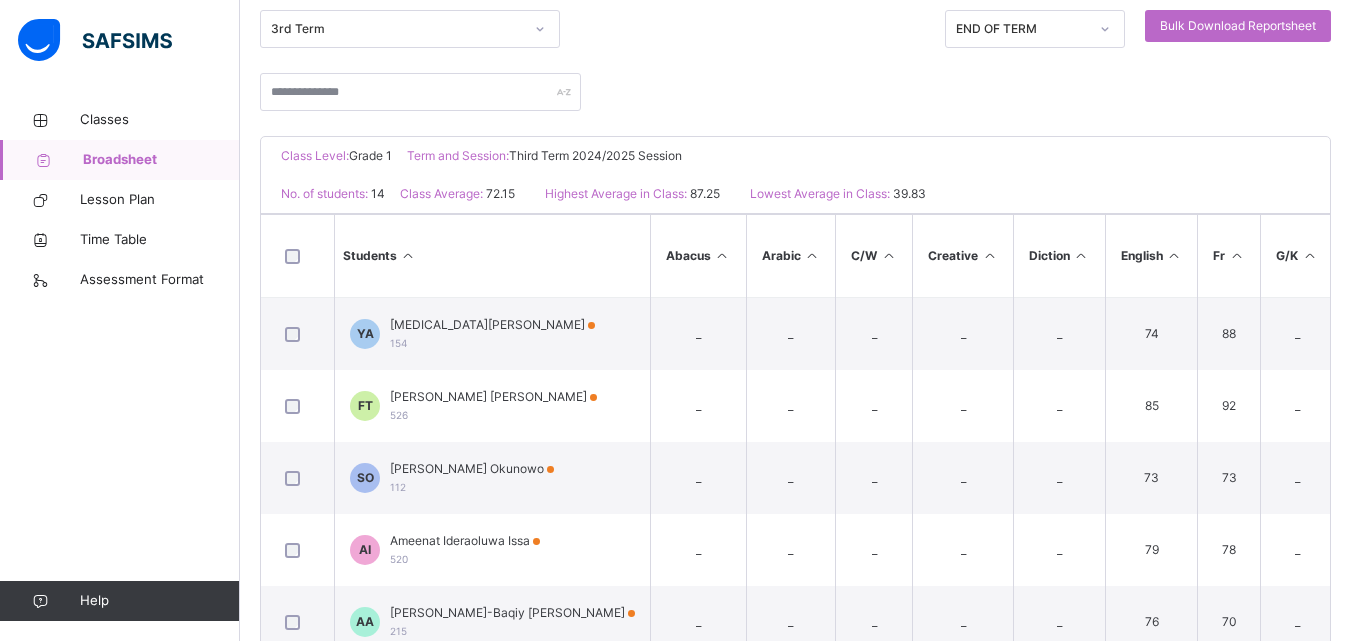 scroll, scrollTop: 293, scrollLeft: 0, axis: vertical 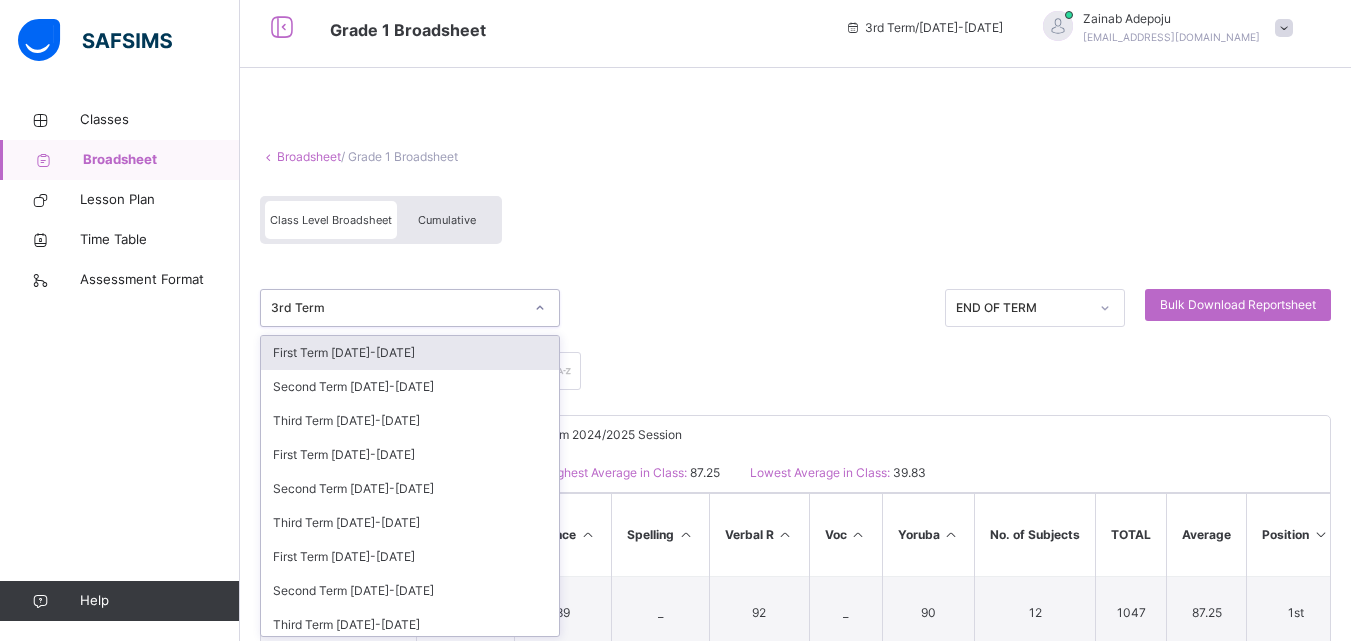 click at bounding box center [540, 308] 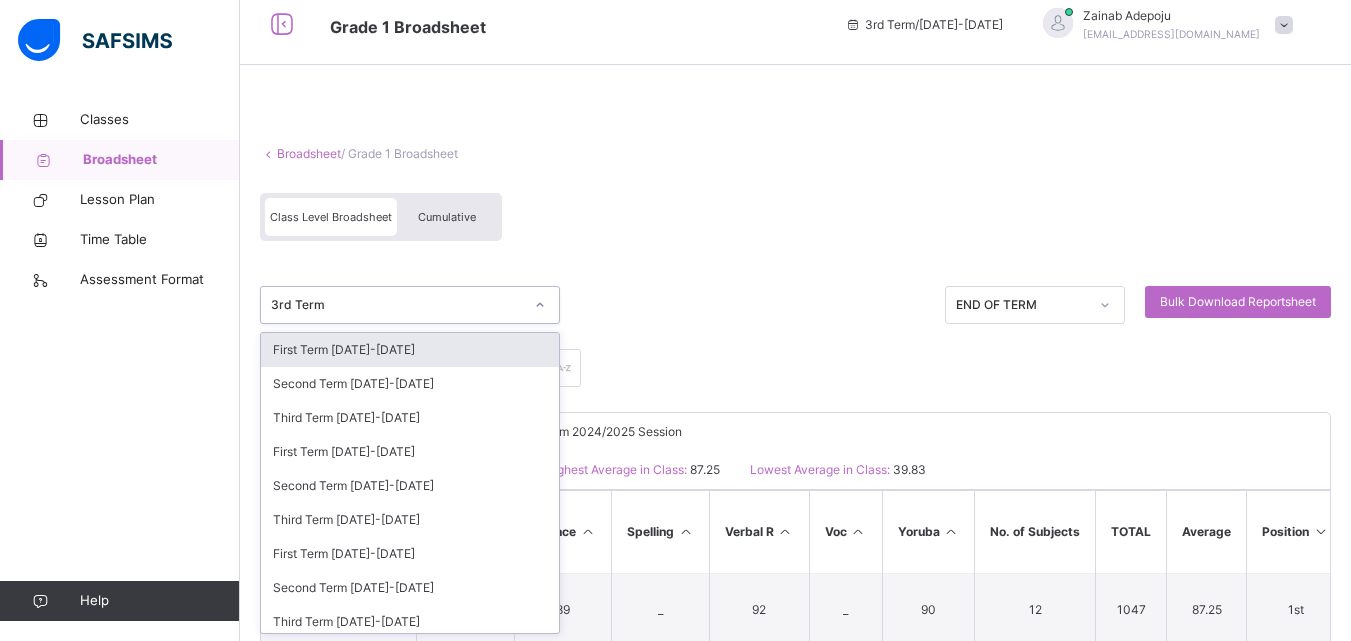 scroll, scrollTop: 16, scrollLeft: 0, axis: vertical 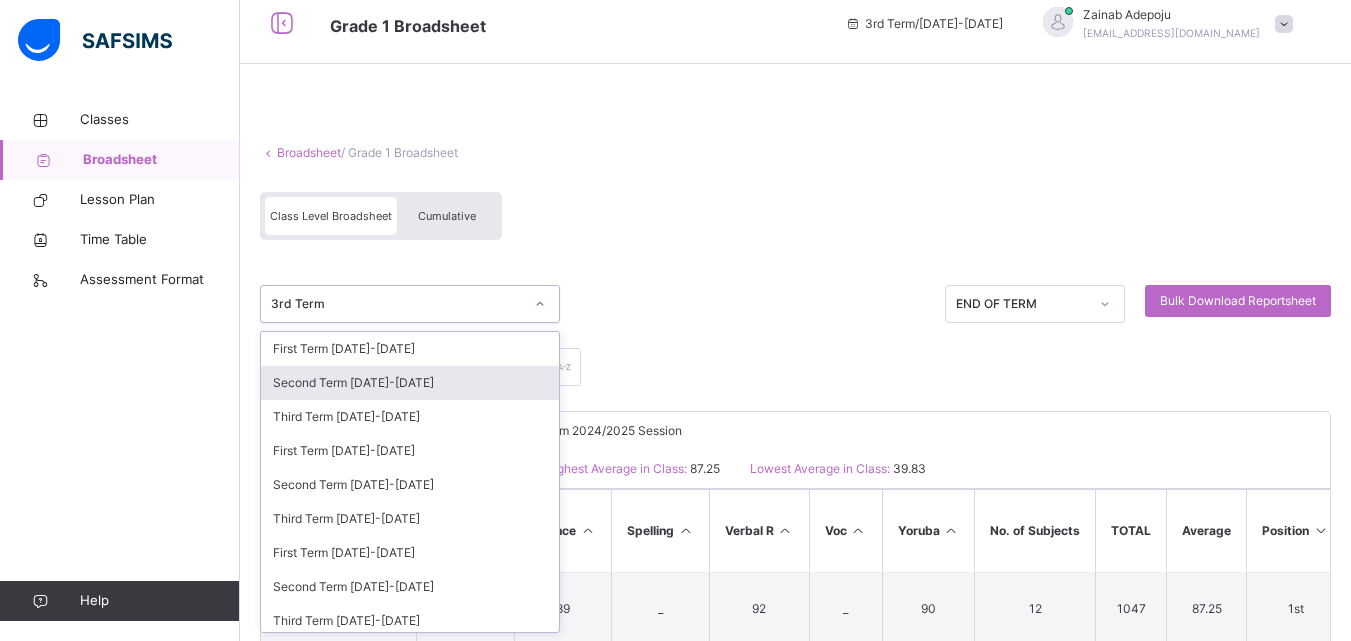 click on "Second Term [DATE]-[DATE]" at bounding box center (410, 383) 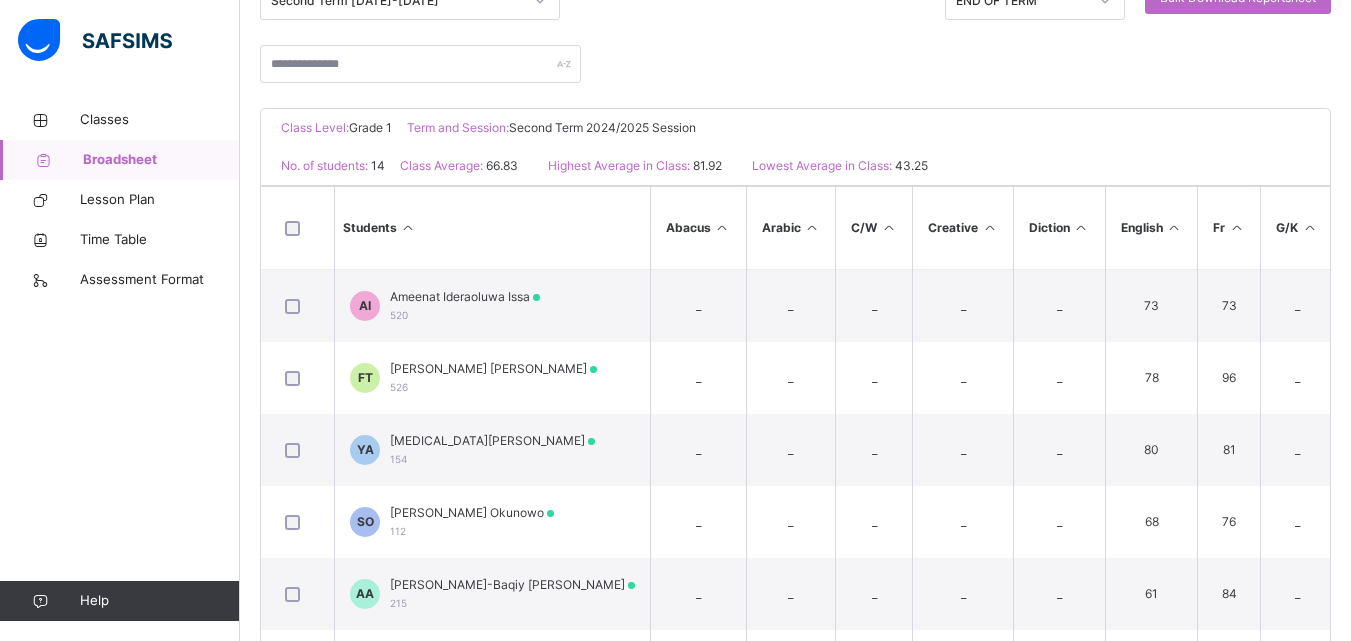 scroll, scrollTop: 328, scrollLeft: 0, axis: vertical 